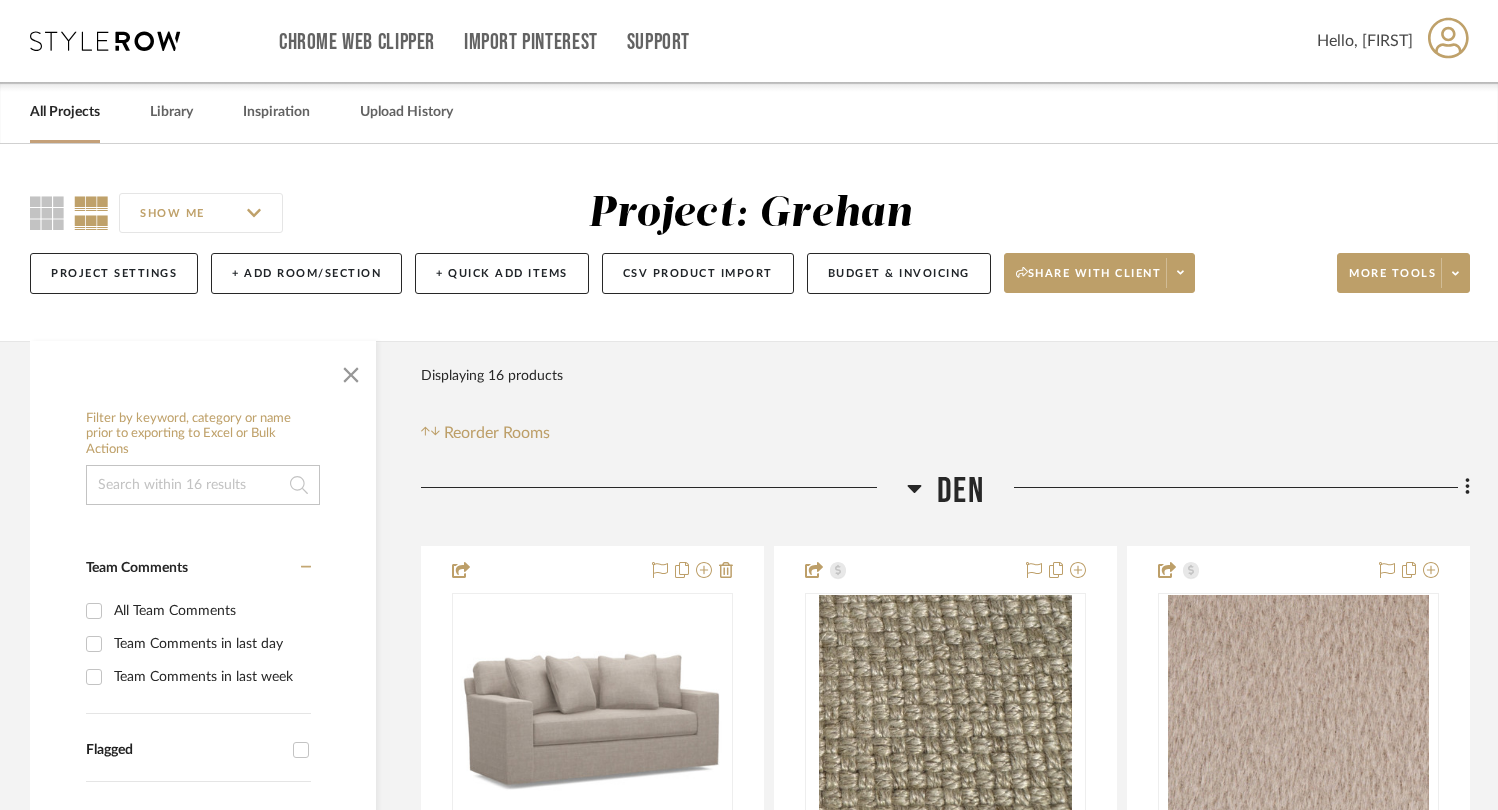 scroll, scrollTop: 397, scrollLeft: 0, axis: vertical 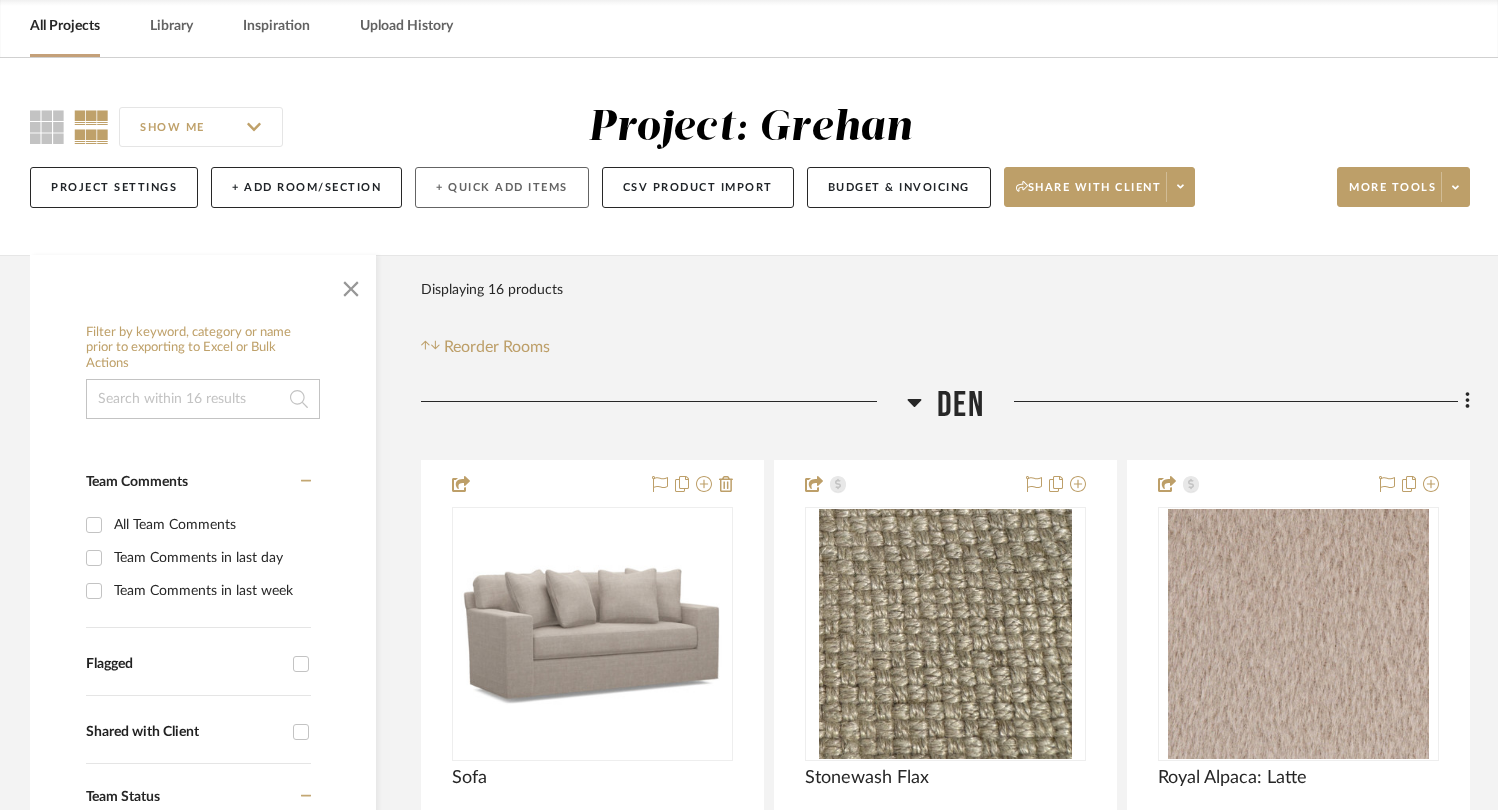 click on "+ Quick Add Items" 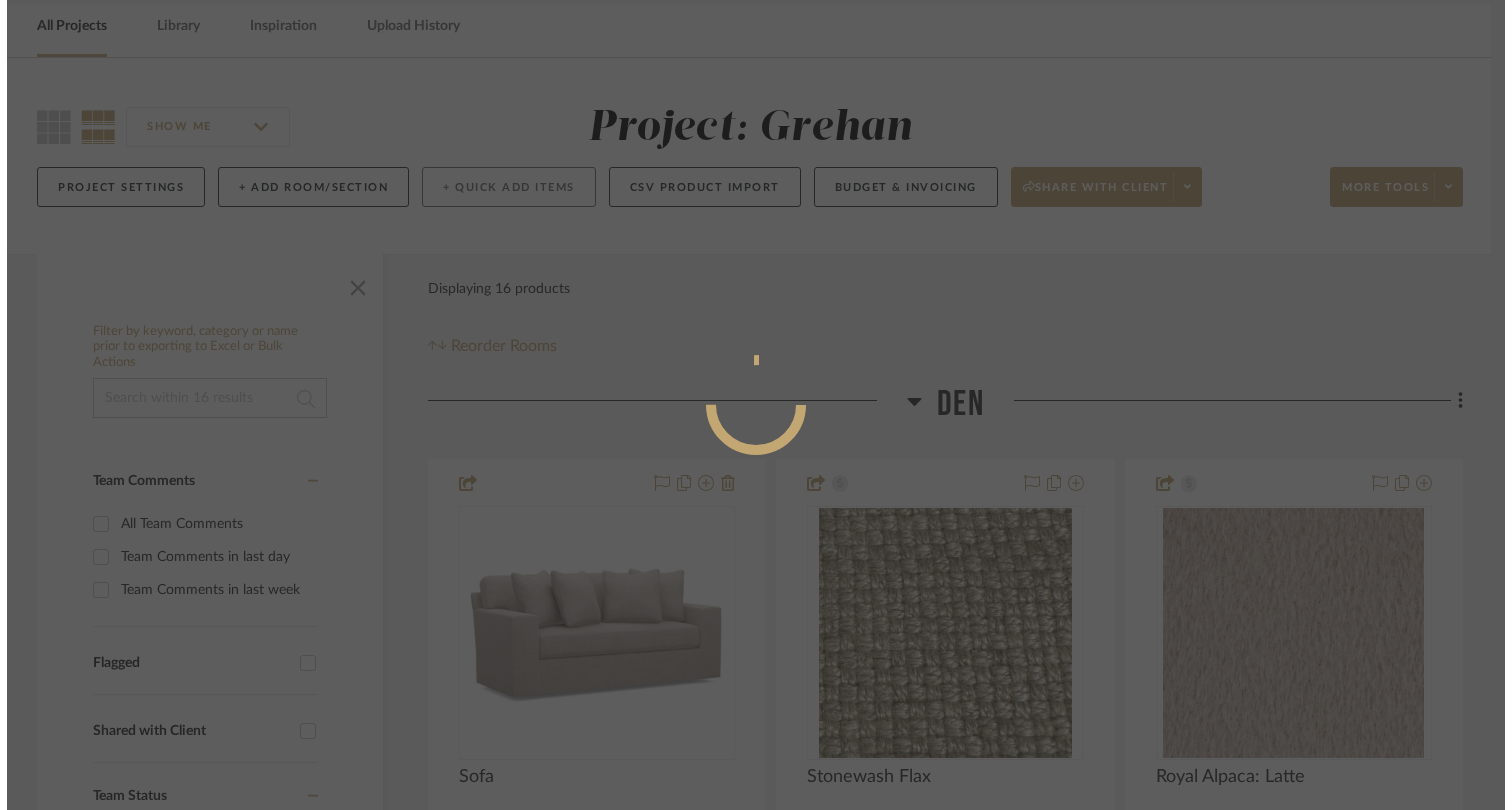 scroll, scrollTop: 0, scrollLeft: 0, axis: both 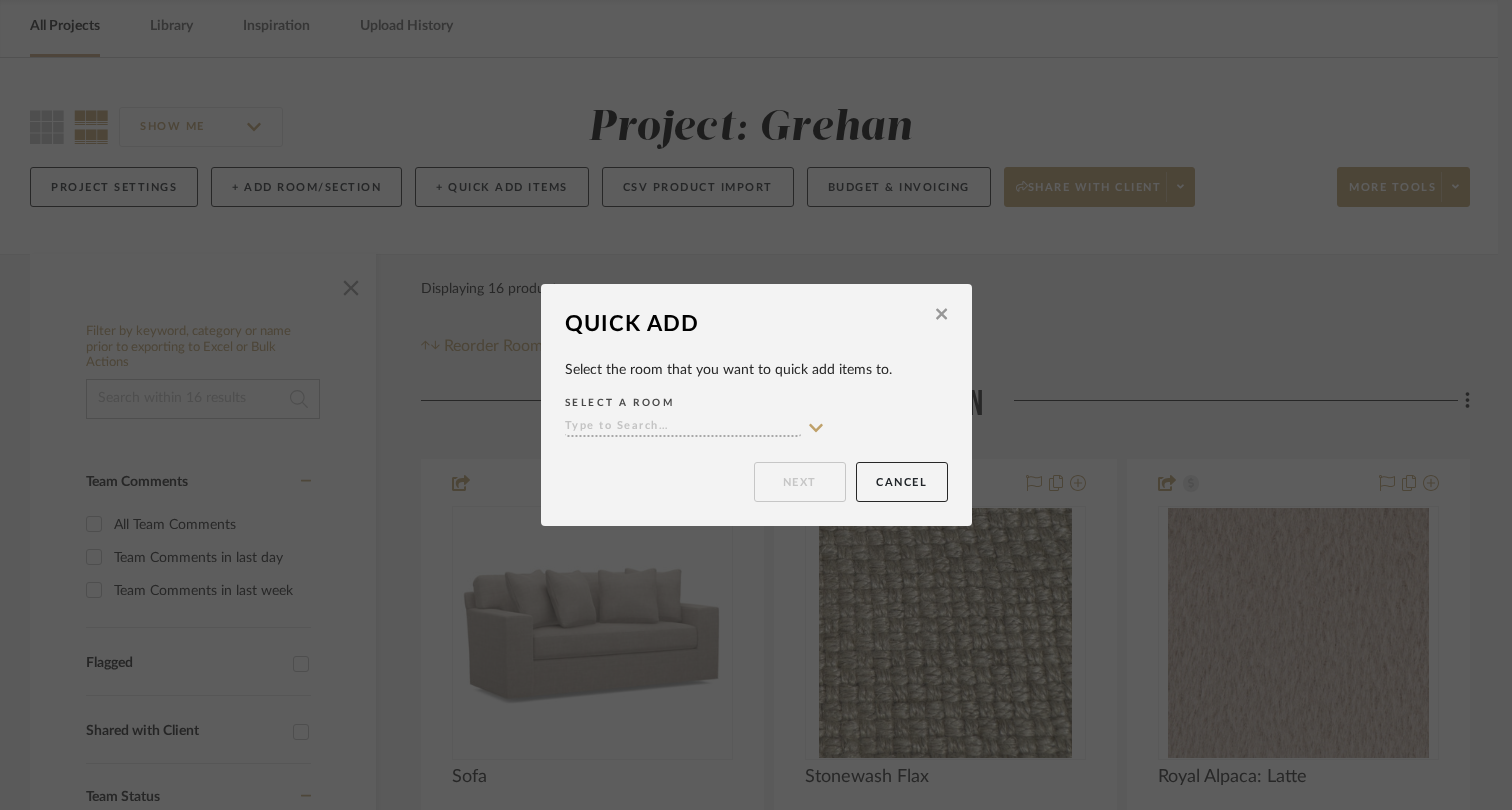 click at bounding box center [683, 427] 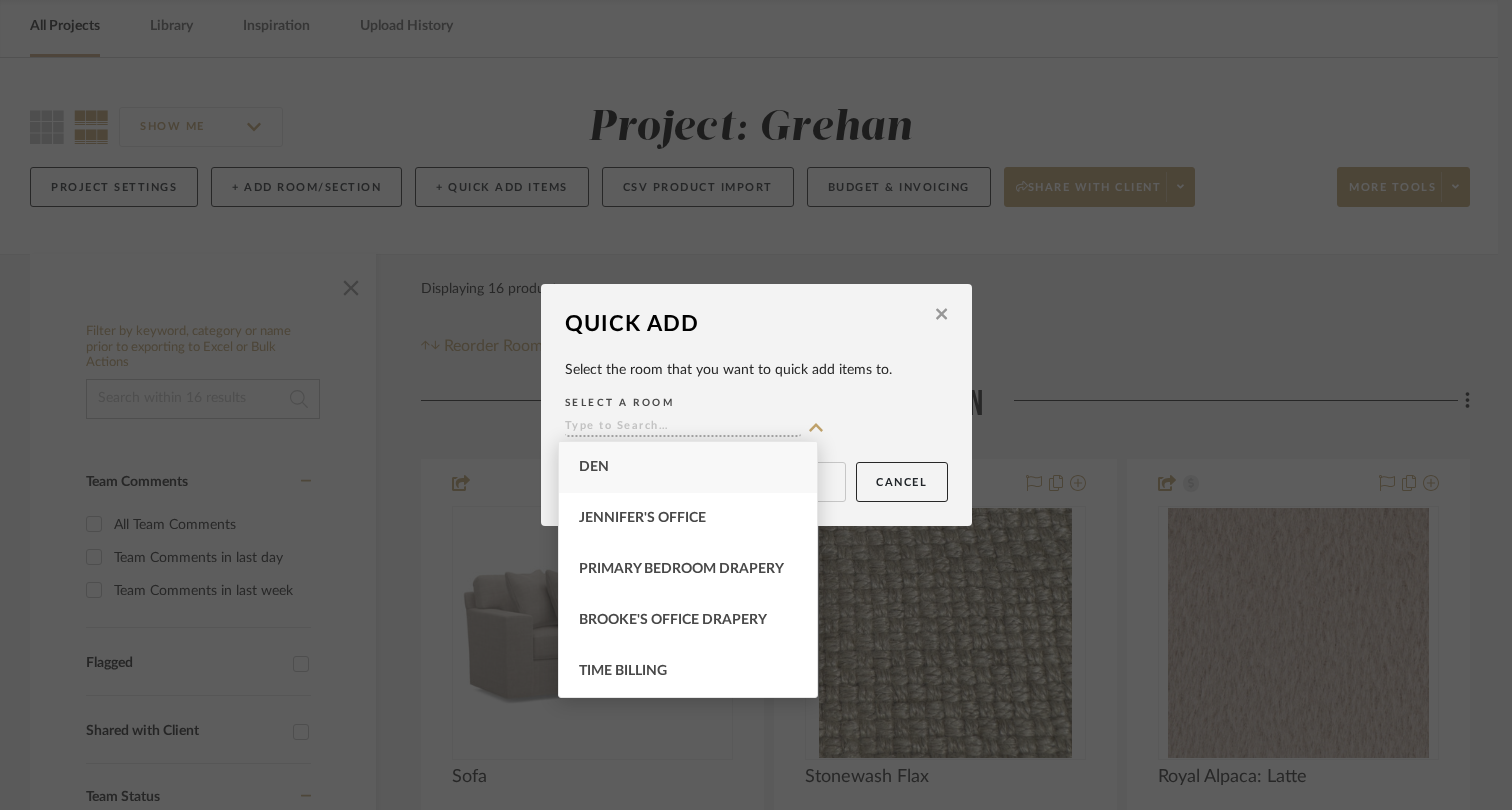 click on "Den" at bounding box center [688, 467] 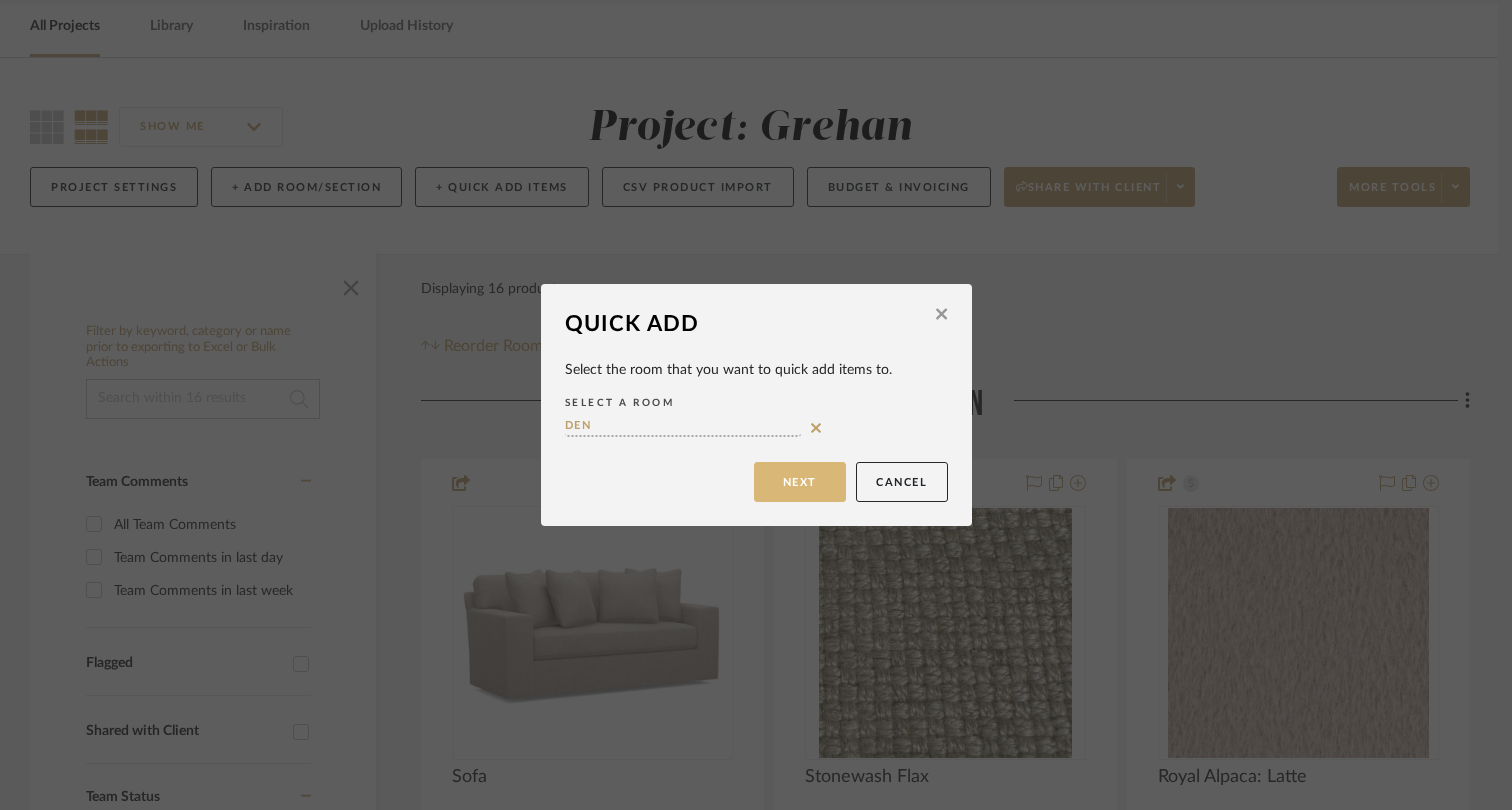click on "Next" at bounding box center [800, 482] 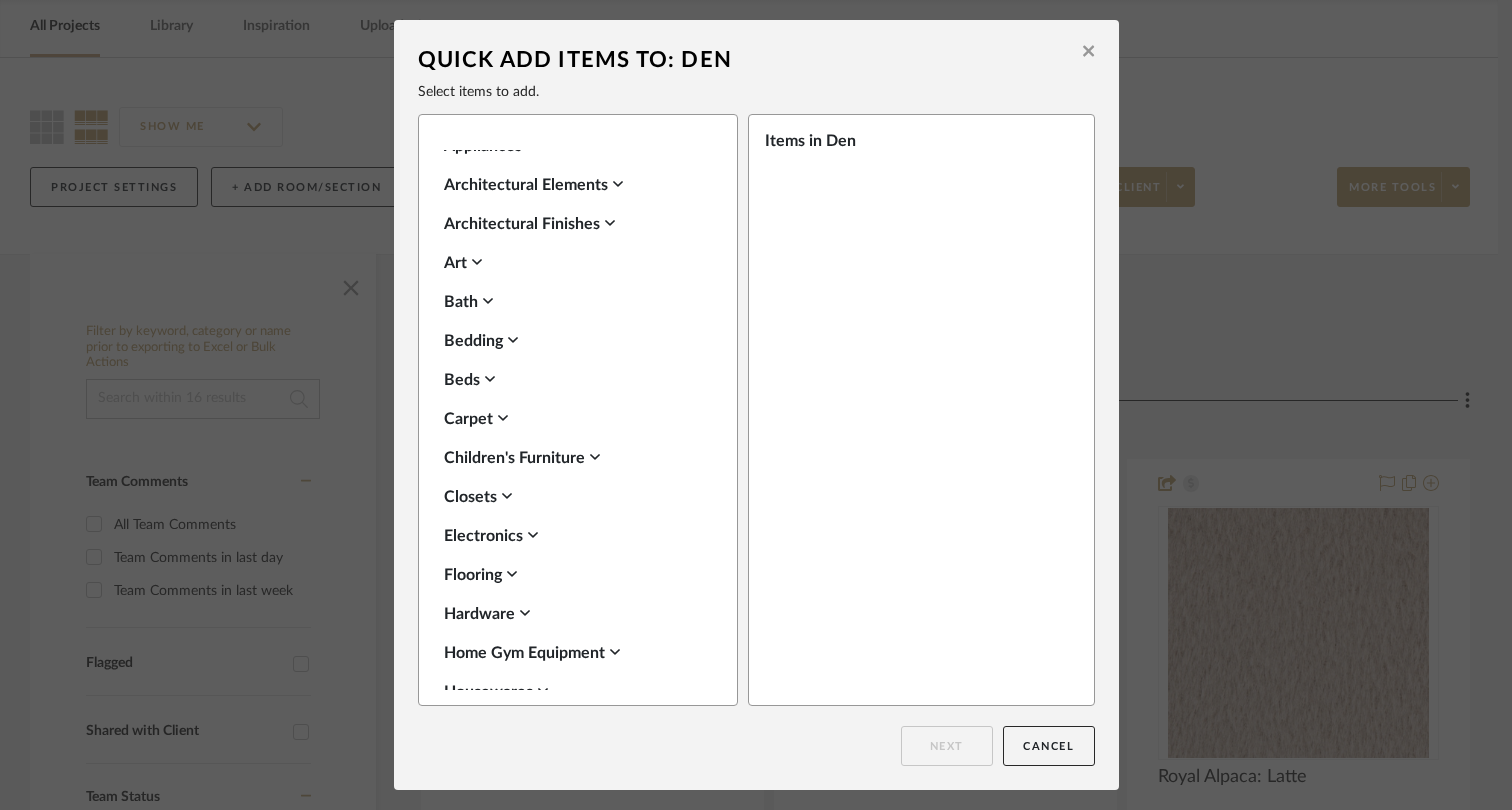 scroll, scrollTop: 0, scrollLeft: 0, axis: both 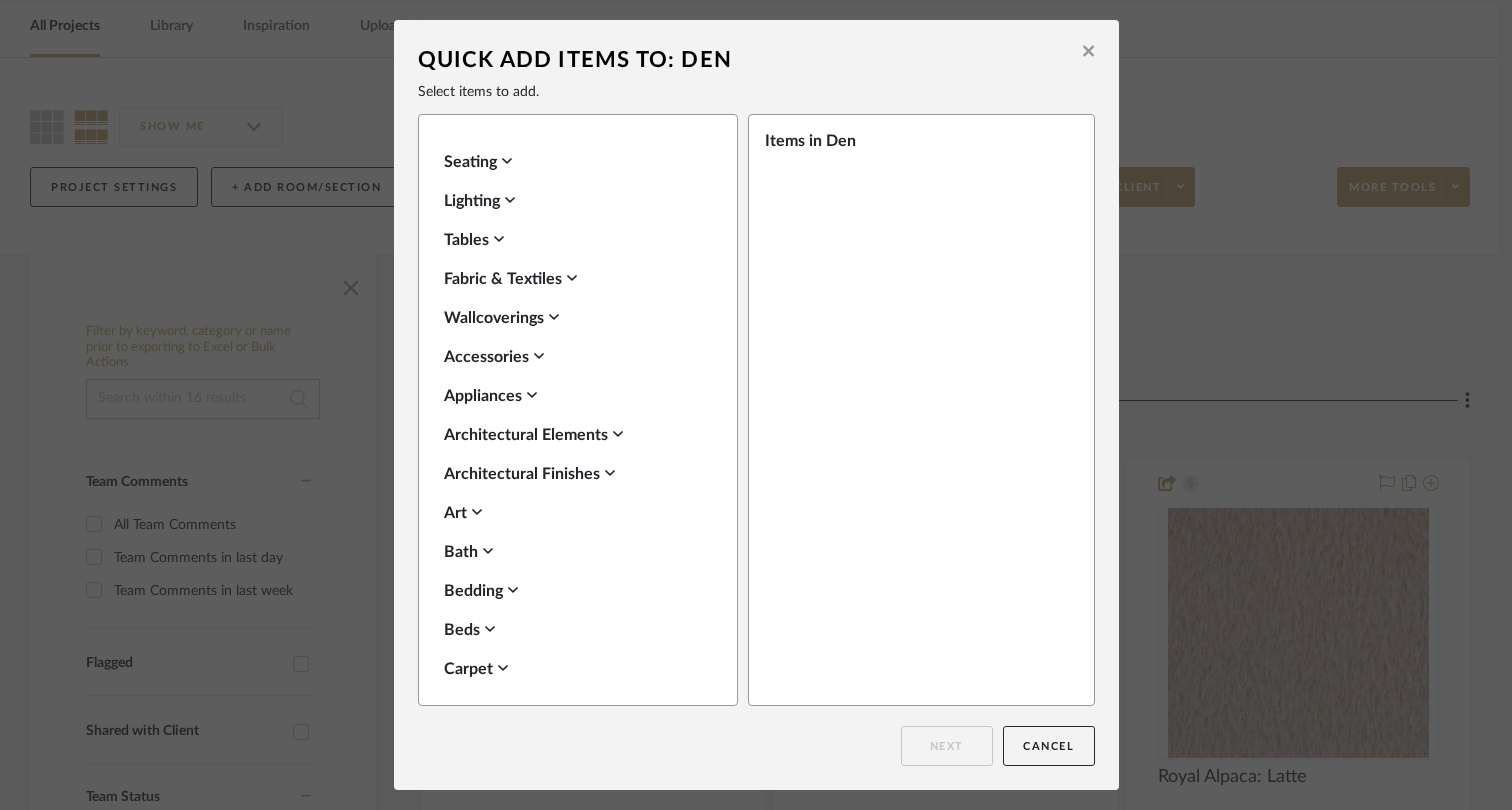 click 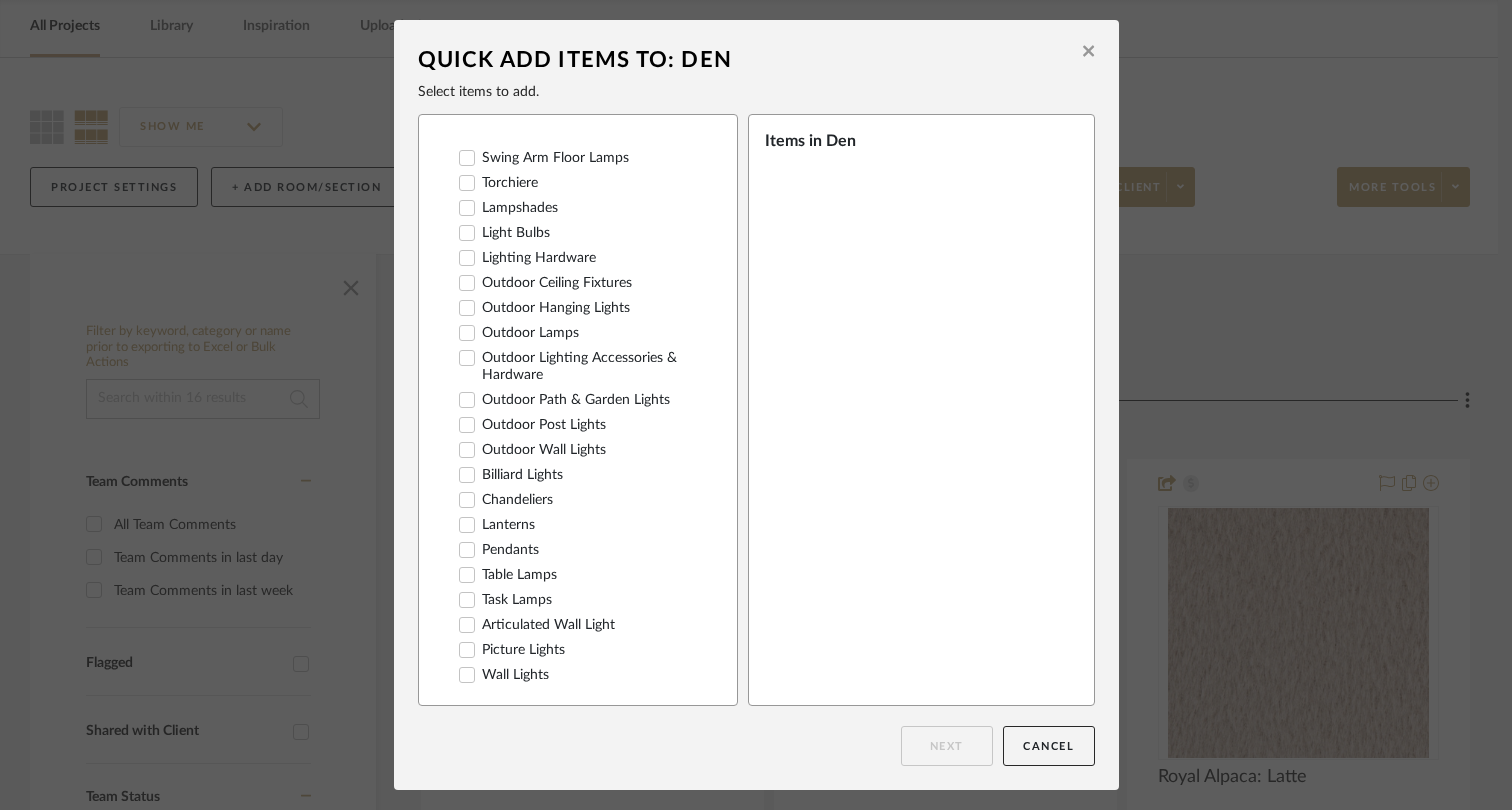 scroll, scrollTop: 285, scrollLeft: 0, axis: vertical 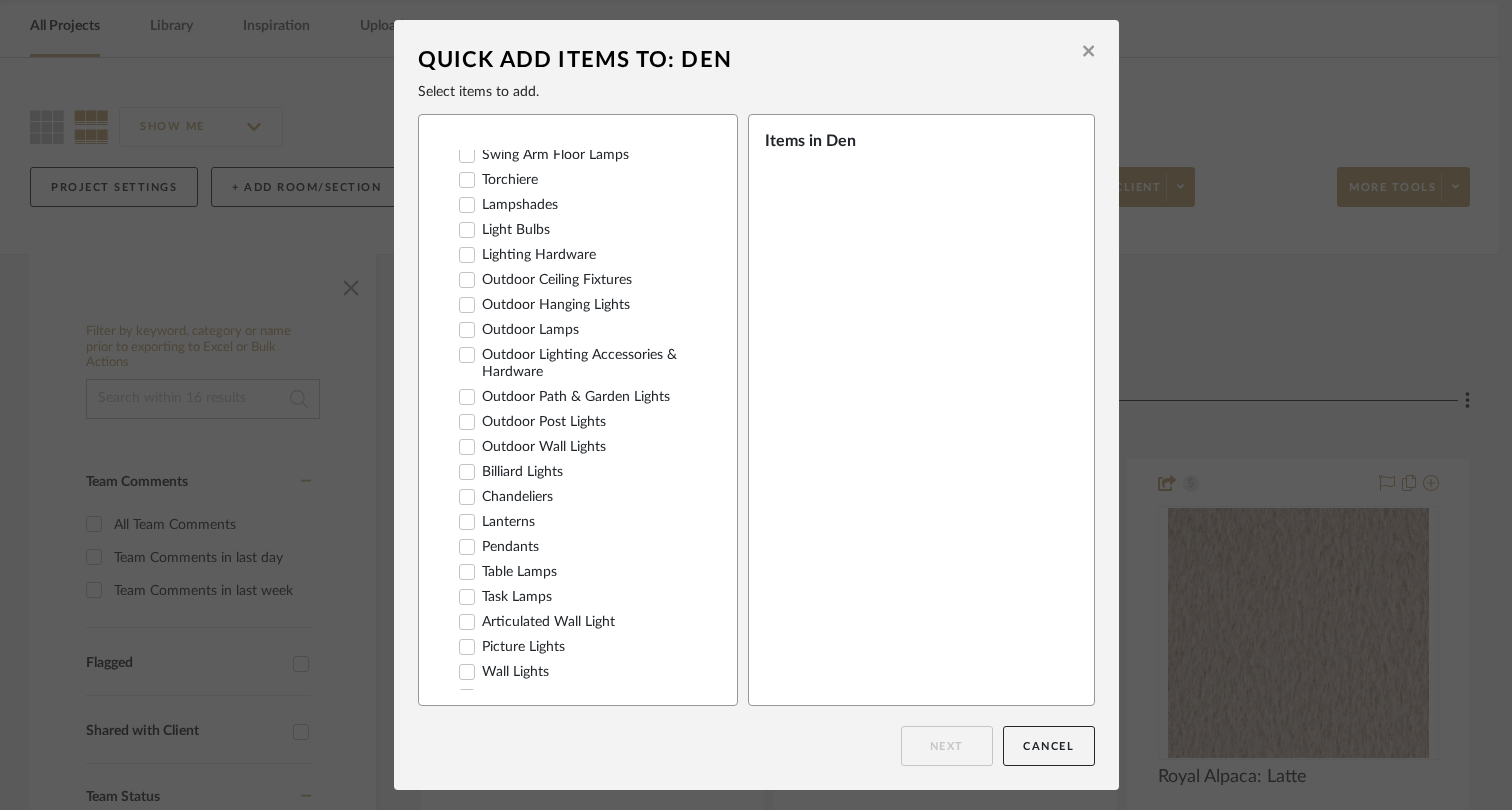click 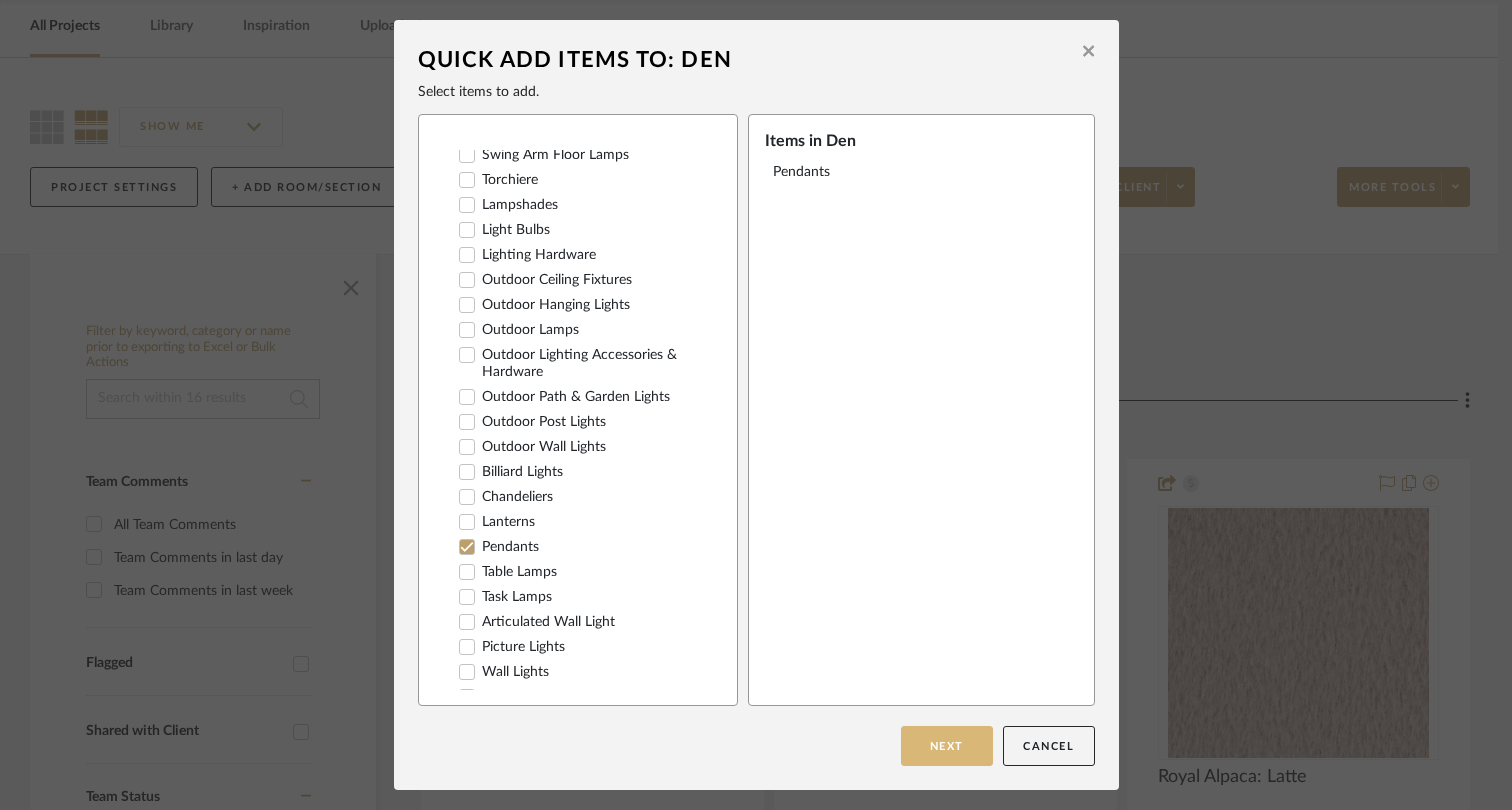 click on "Next" at bounding box center (947, 746) 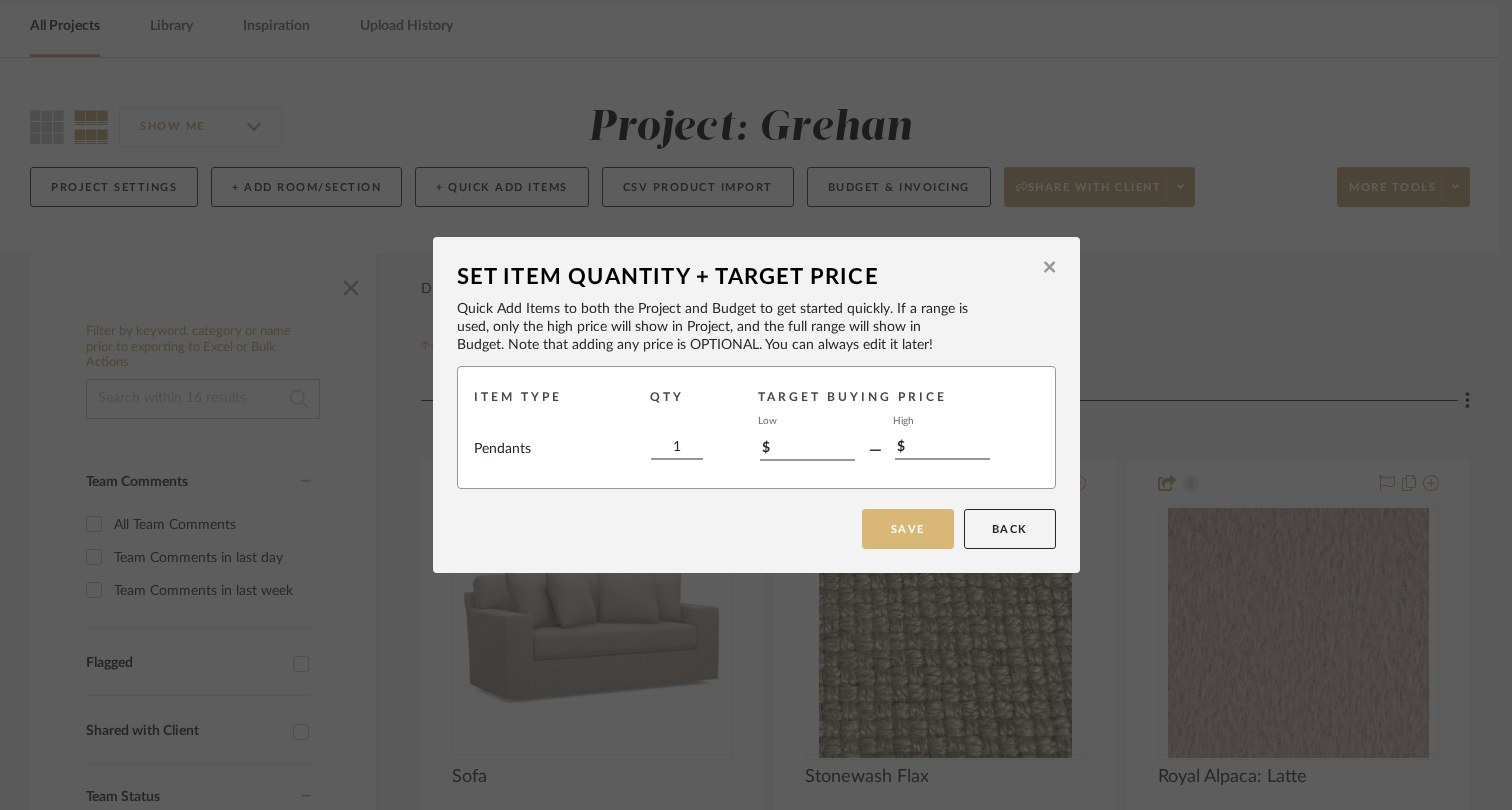 click on "Save" at bounding box center (908, 529) 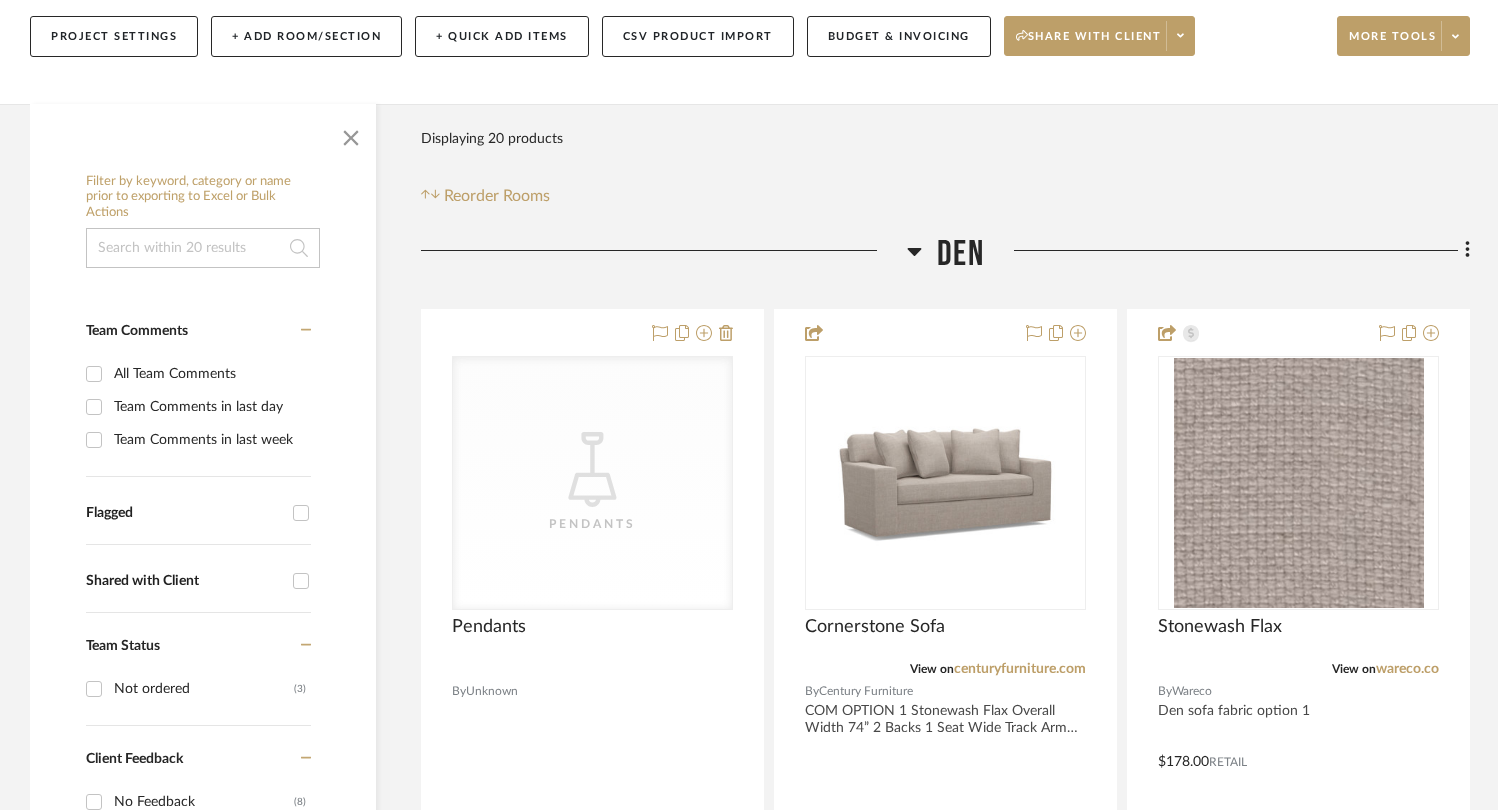 scroll, scrollTop: 265, scrollLeft: 0, axis: vertical 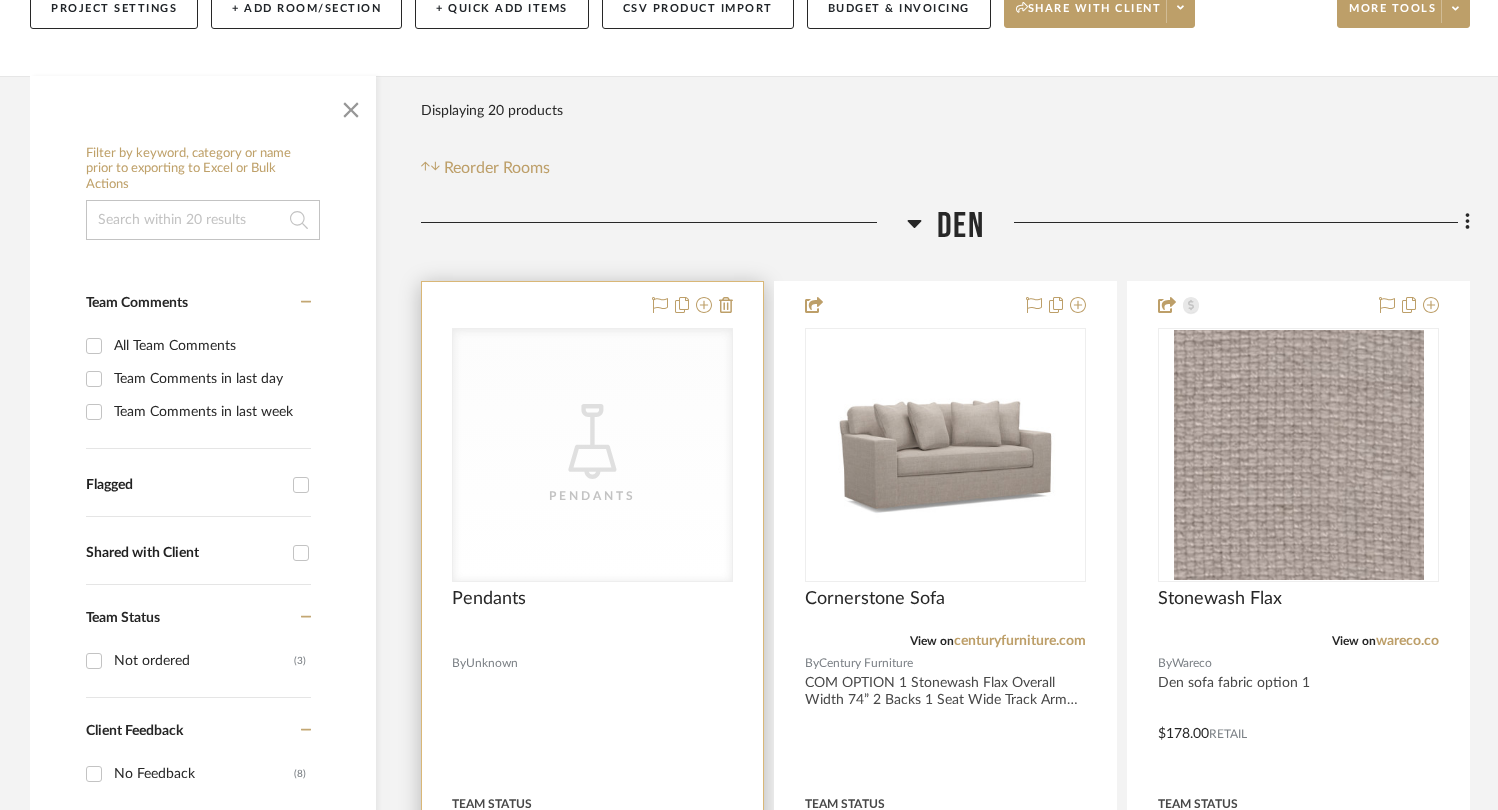 click on "CategoryIconLighting
Created with Sketch." 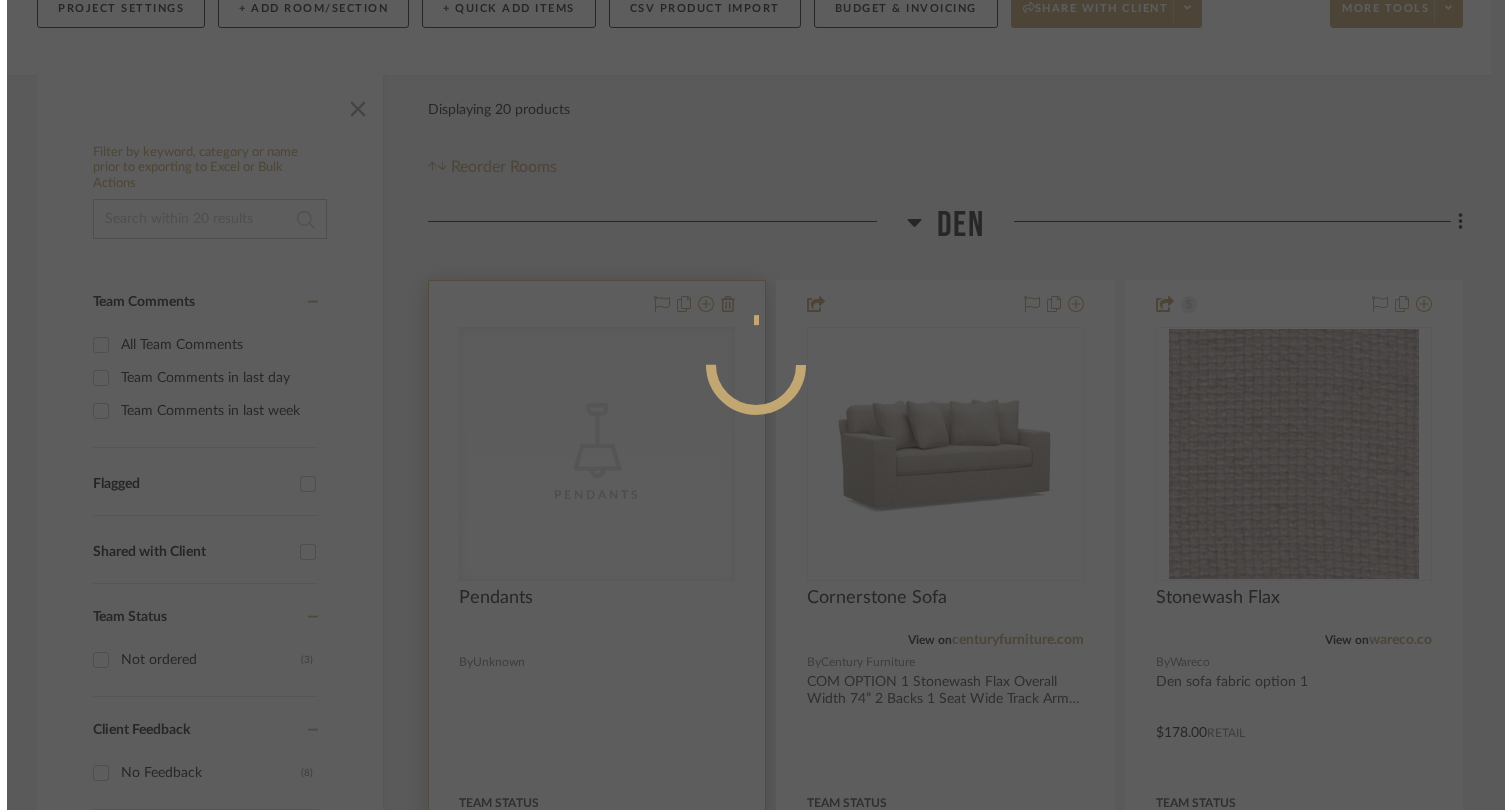 scroll, scrollTop: 0, scrollLeft: 0, axis: both 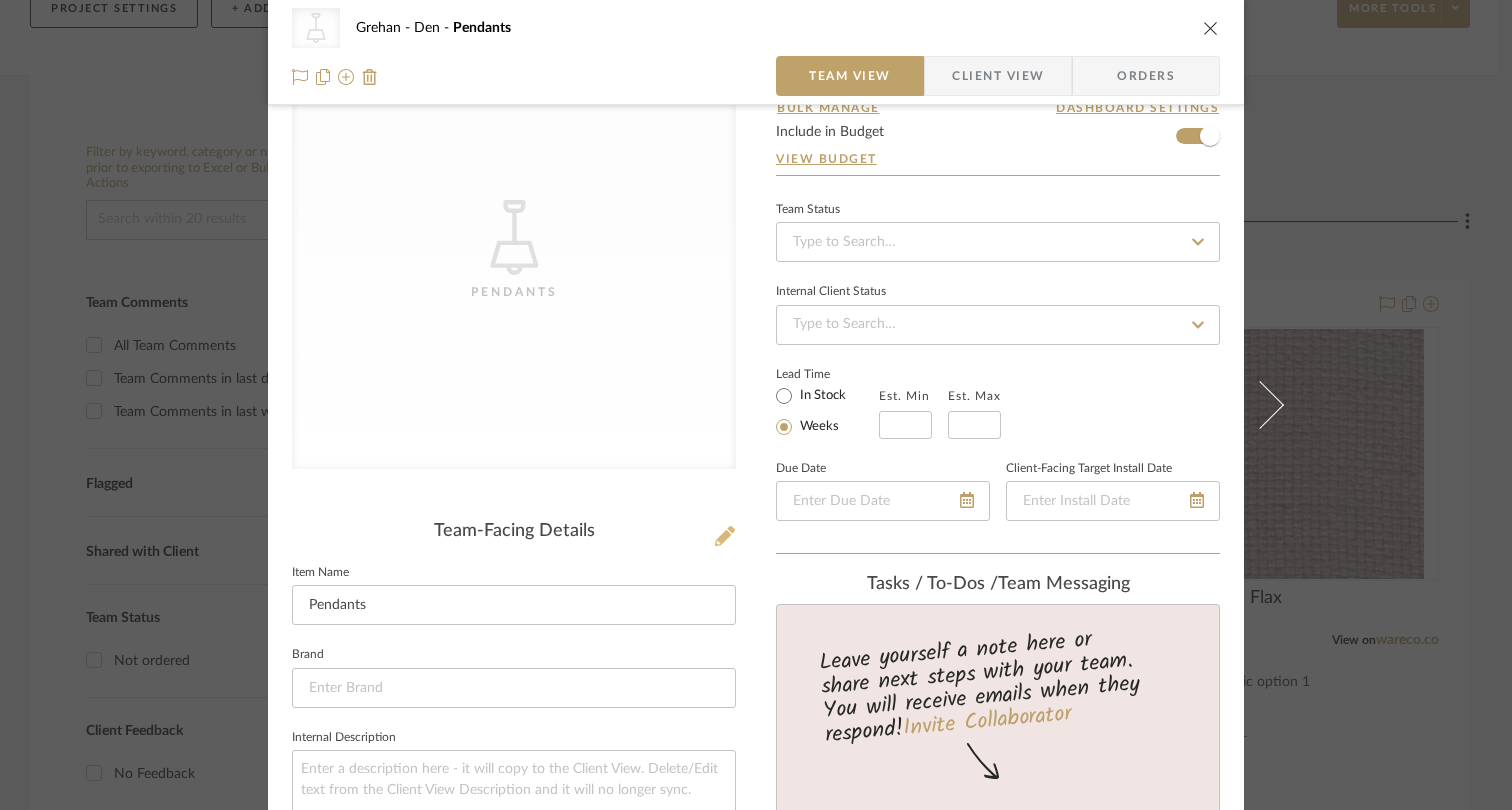 click 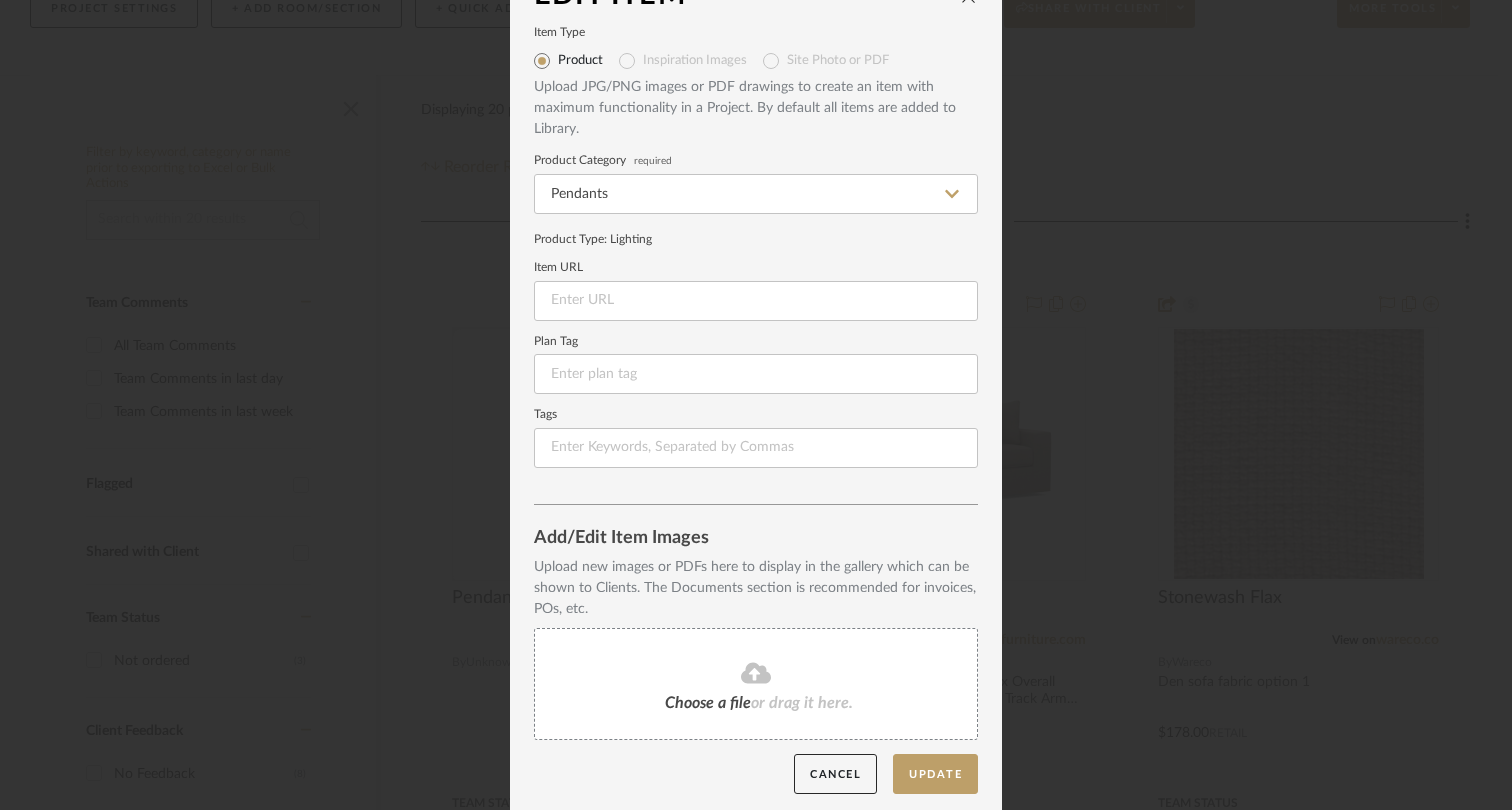 scroll, scrollTop: 52, scrollLeft: 0, axis: vertical 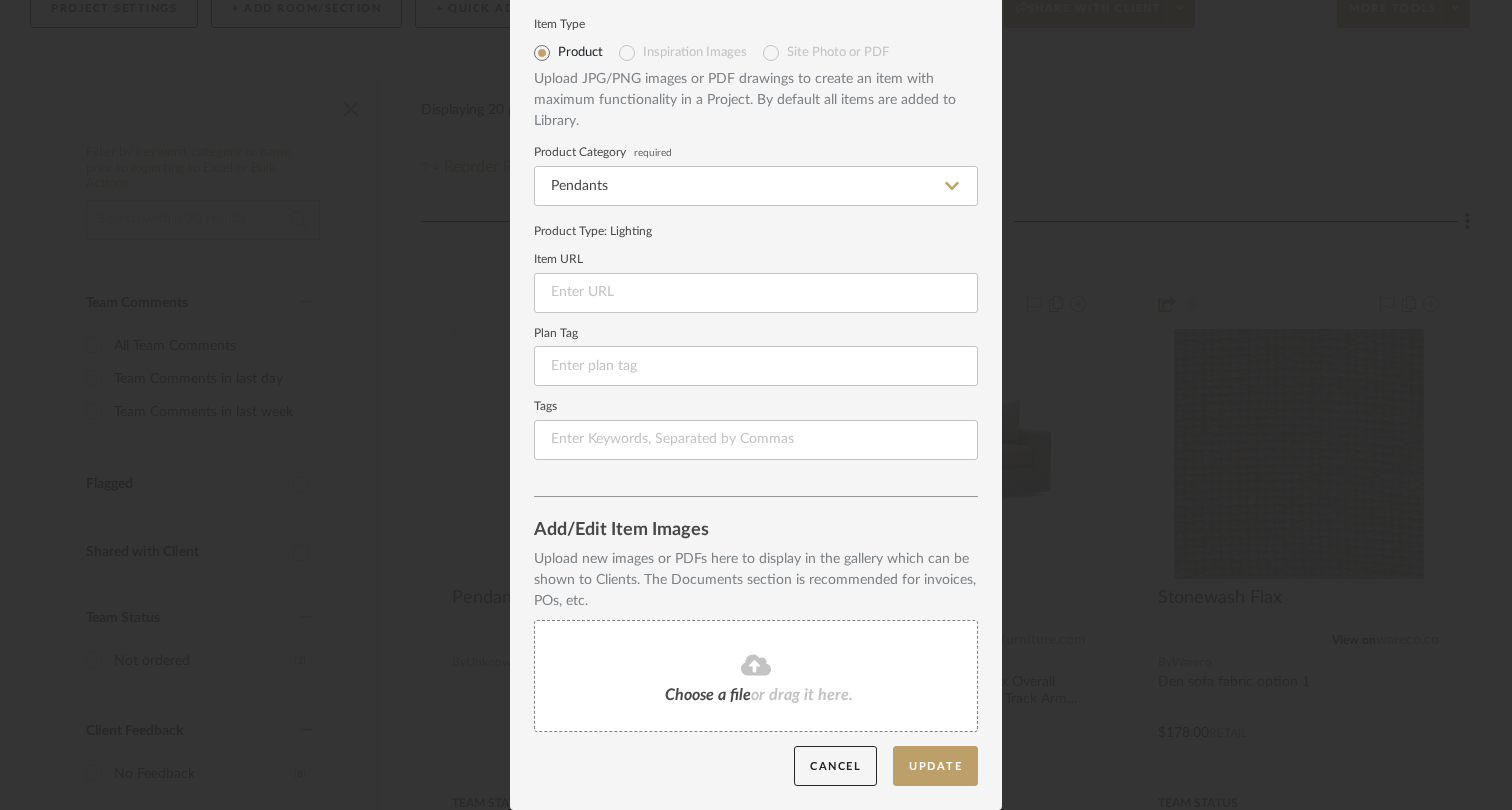 click 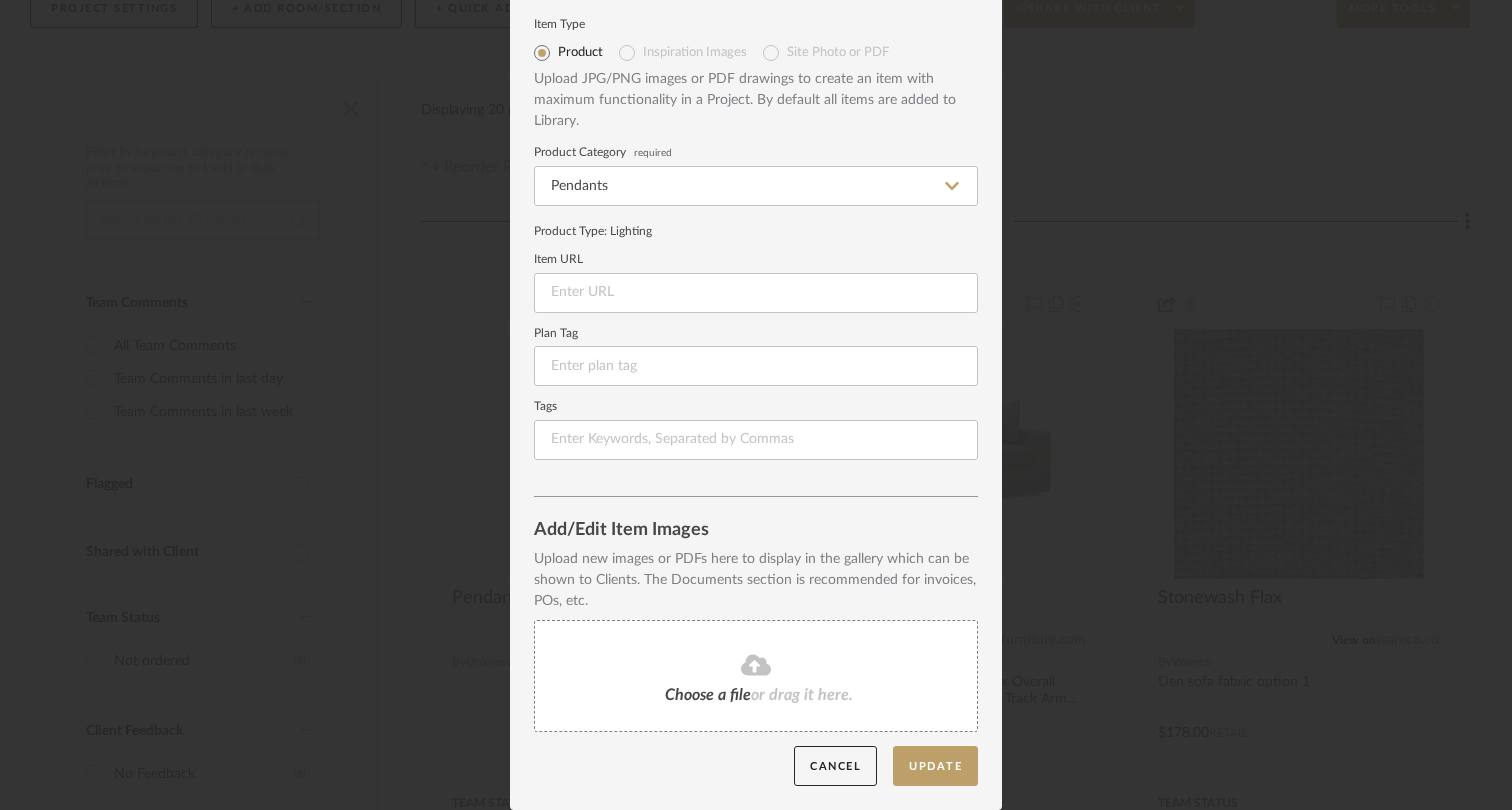 click 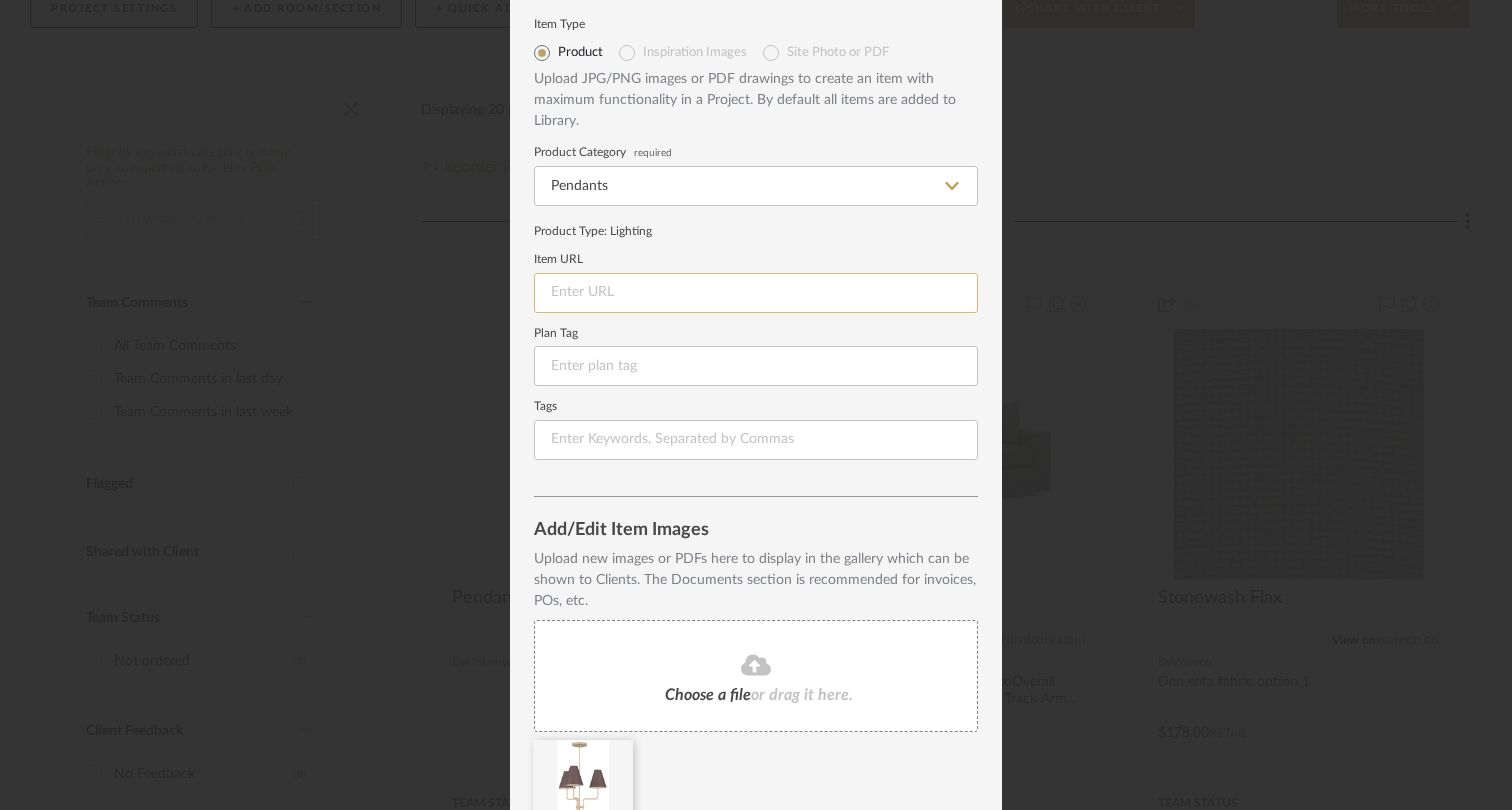 click at bounding box center (756, 293) 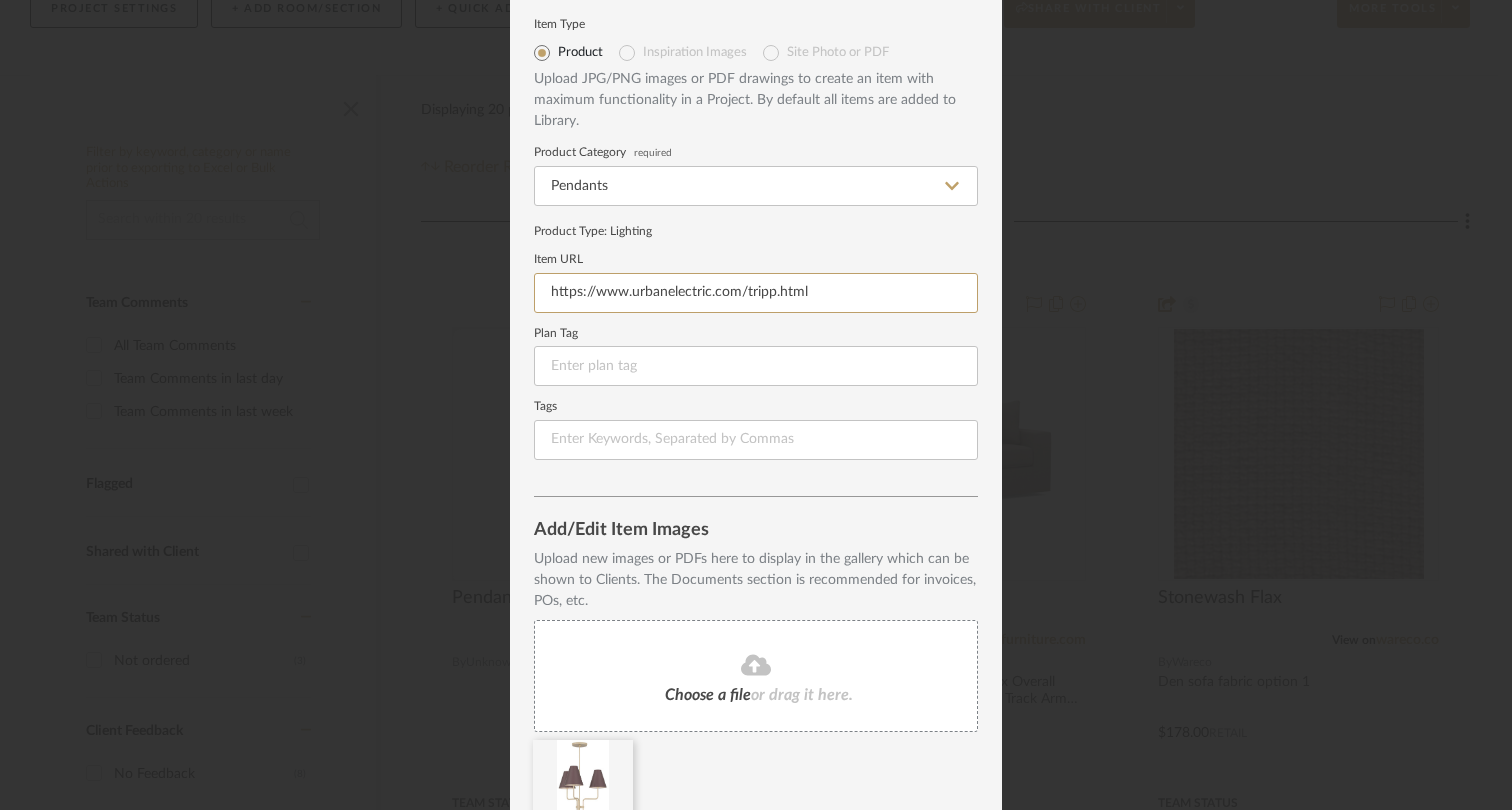 scroll, scrollTop: 143, scrollLeft: 0, axis: vertical 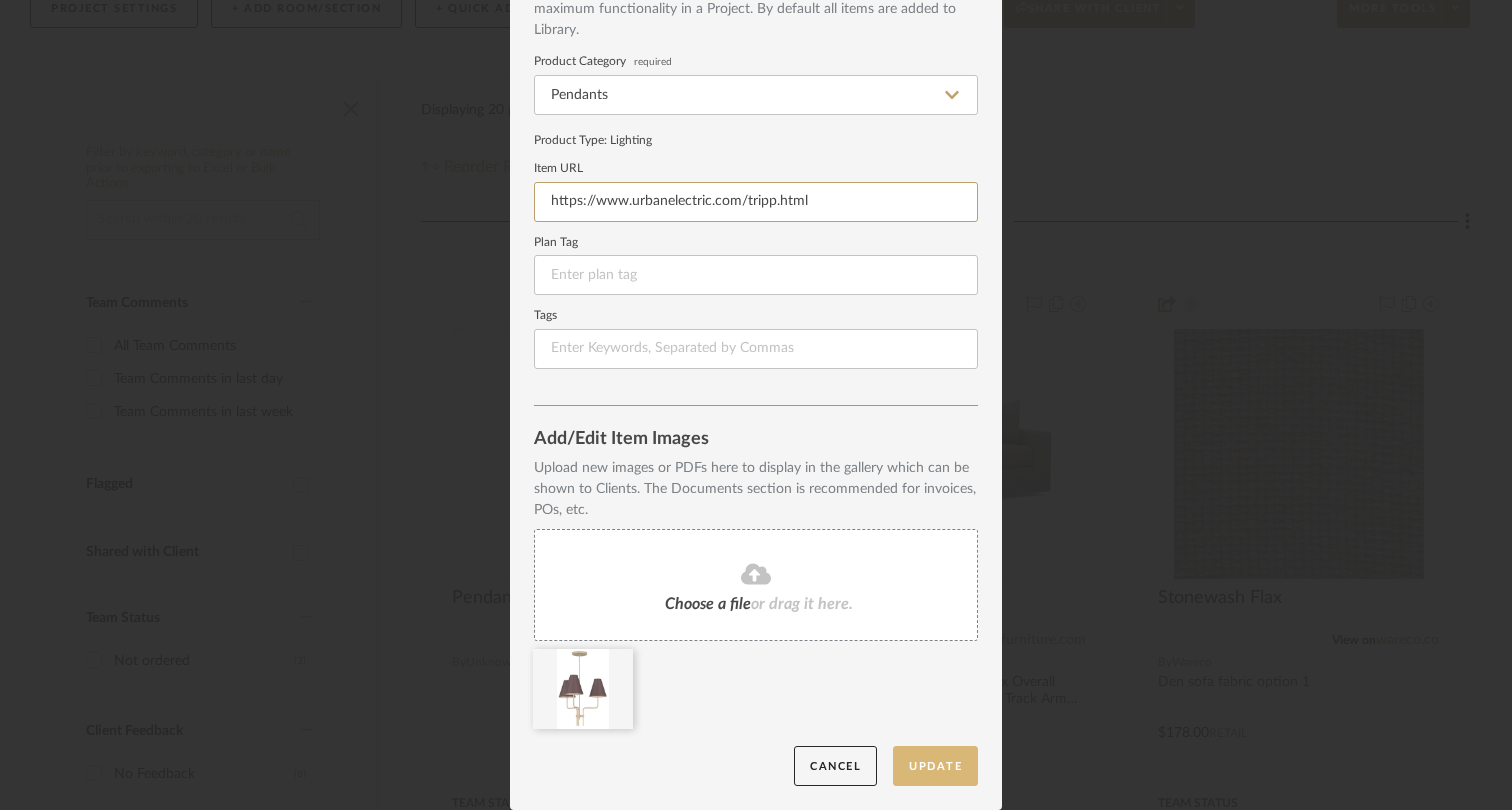 type on "https://www.urbanelectric.com/tripp.html" 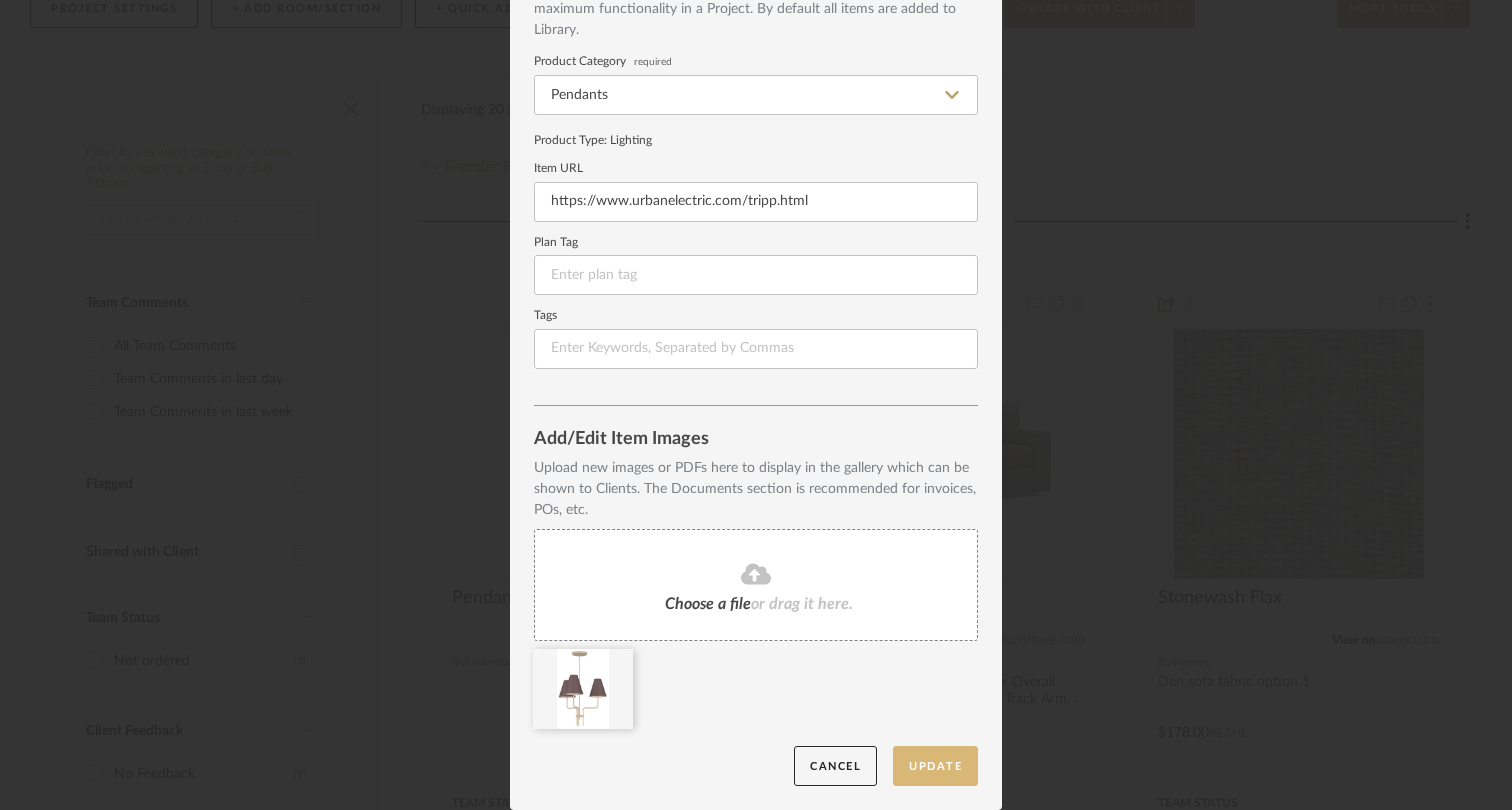 click on "Update" at bounding box center [935, 766] 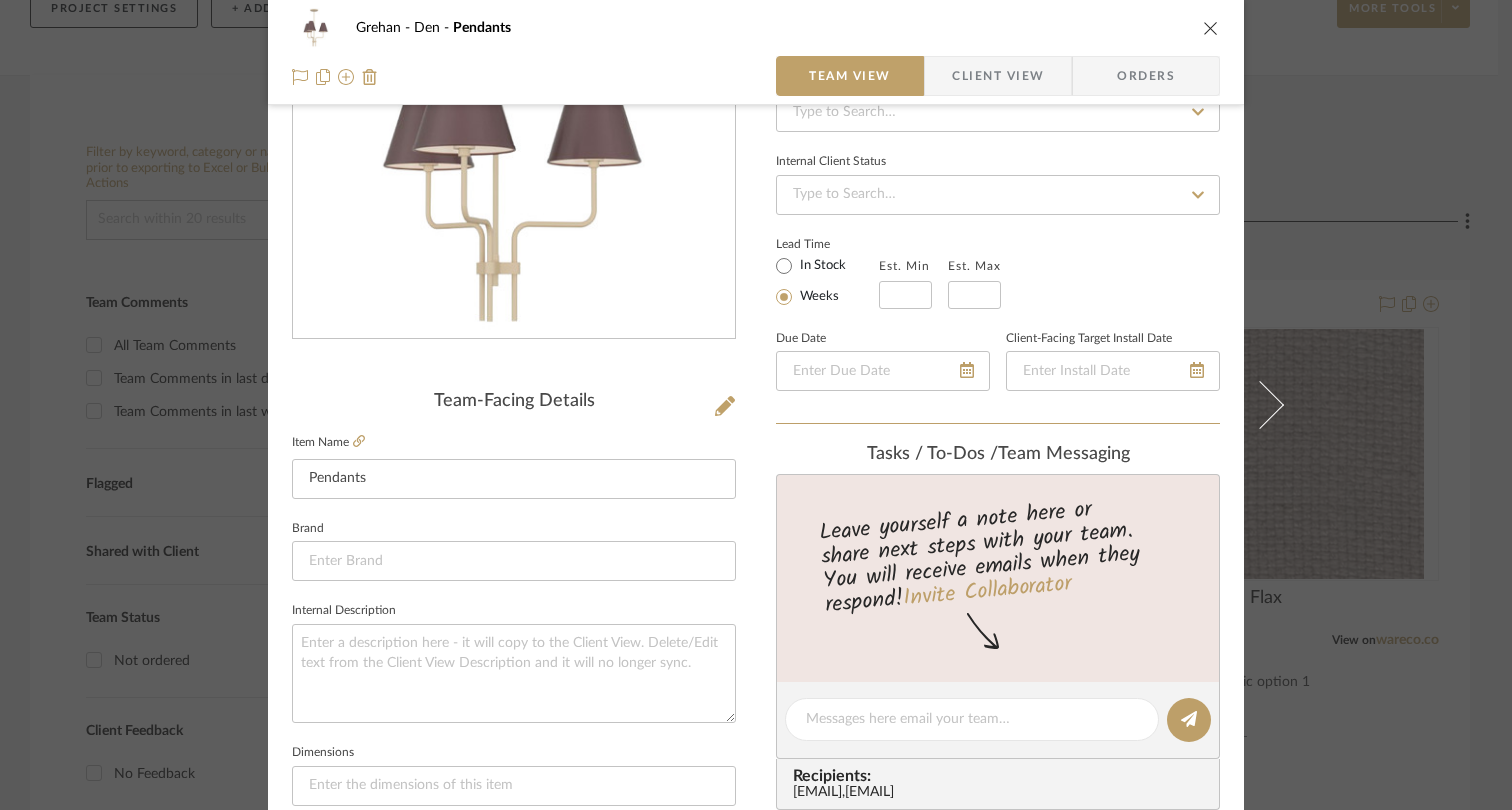 scroll, scrollTop: 298, scrollLeft: 0, axis: vertical 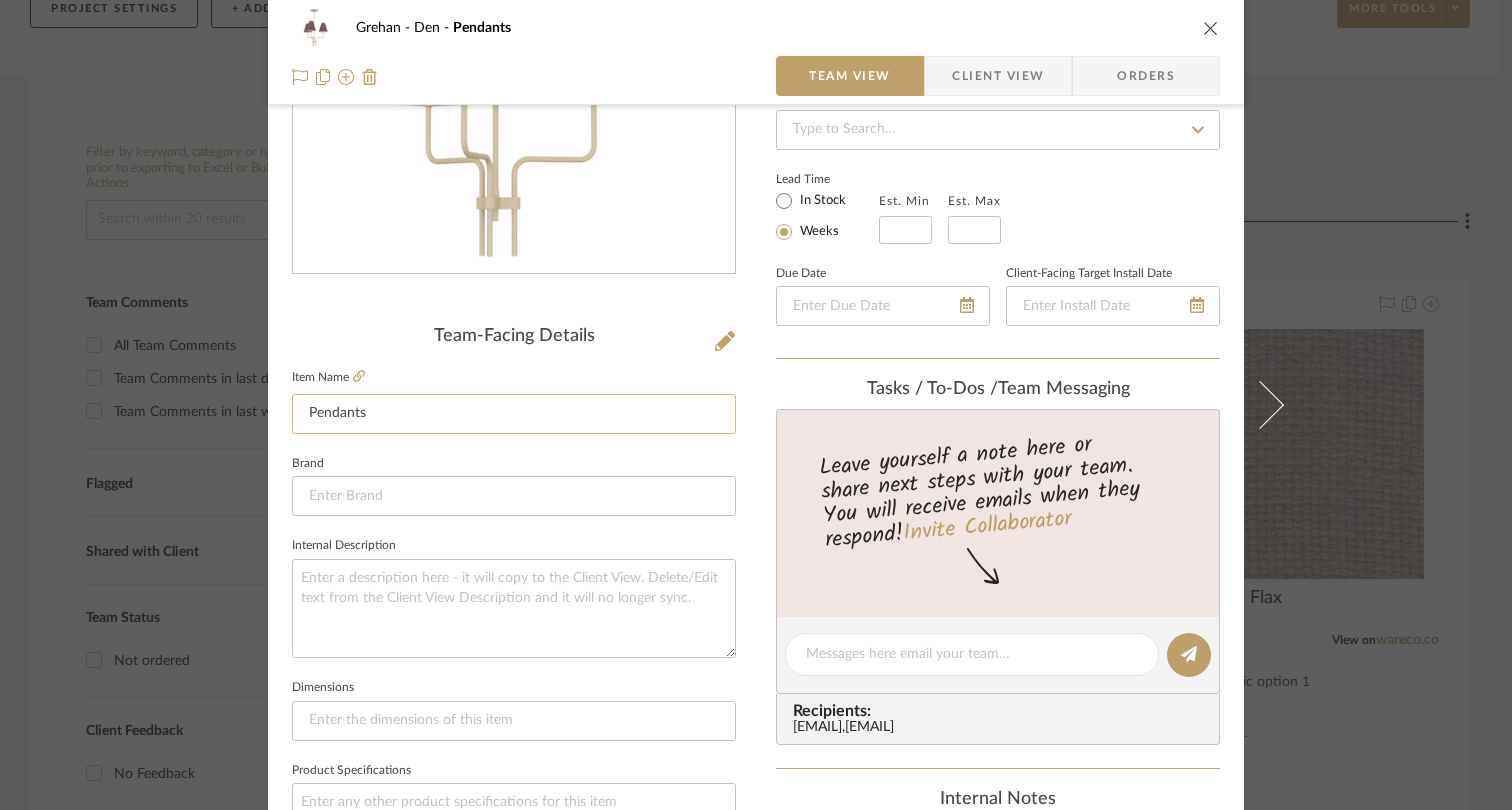 click on "Pendants" 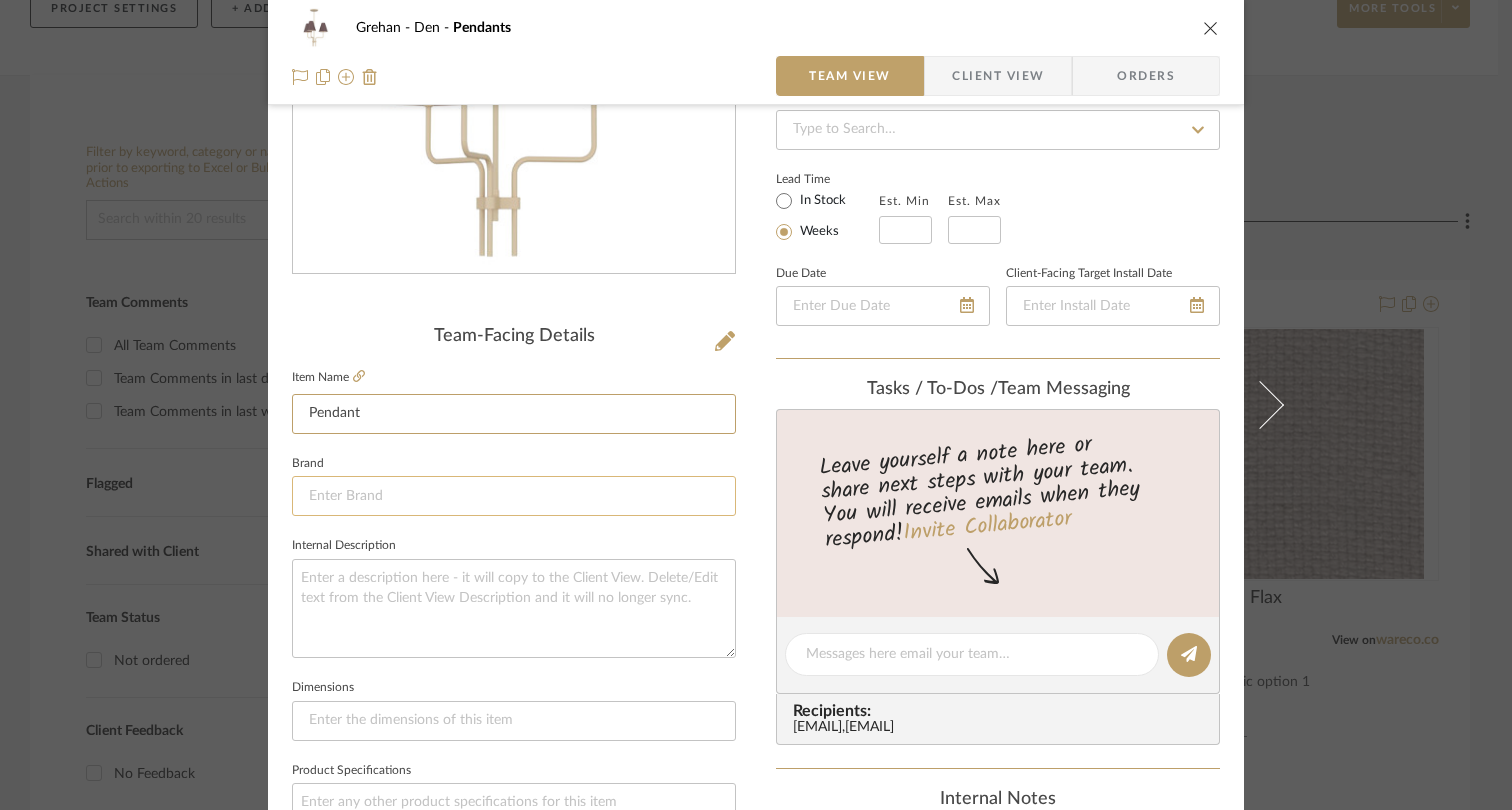 type on "Pendant" 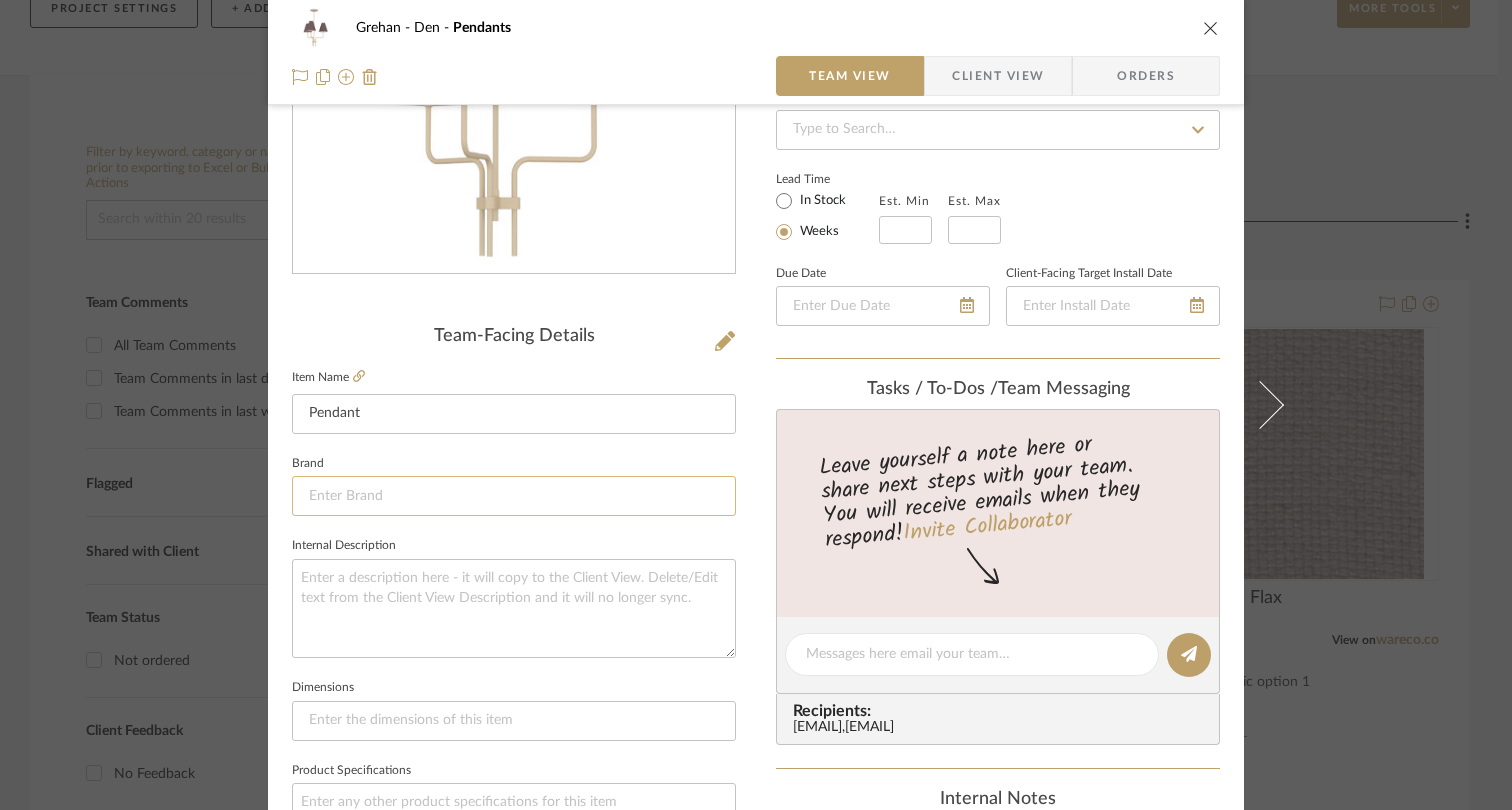 click 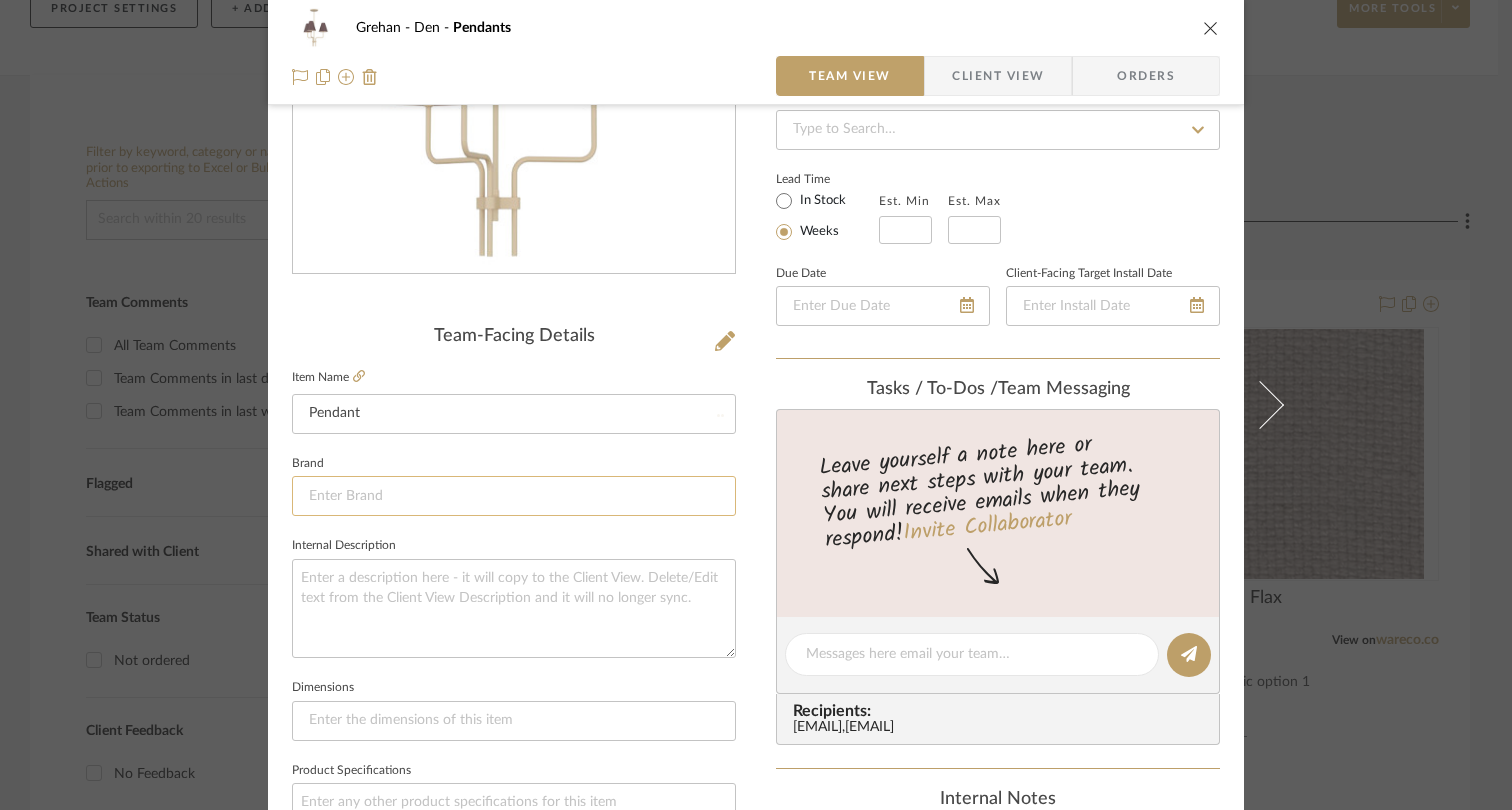 type 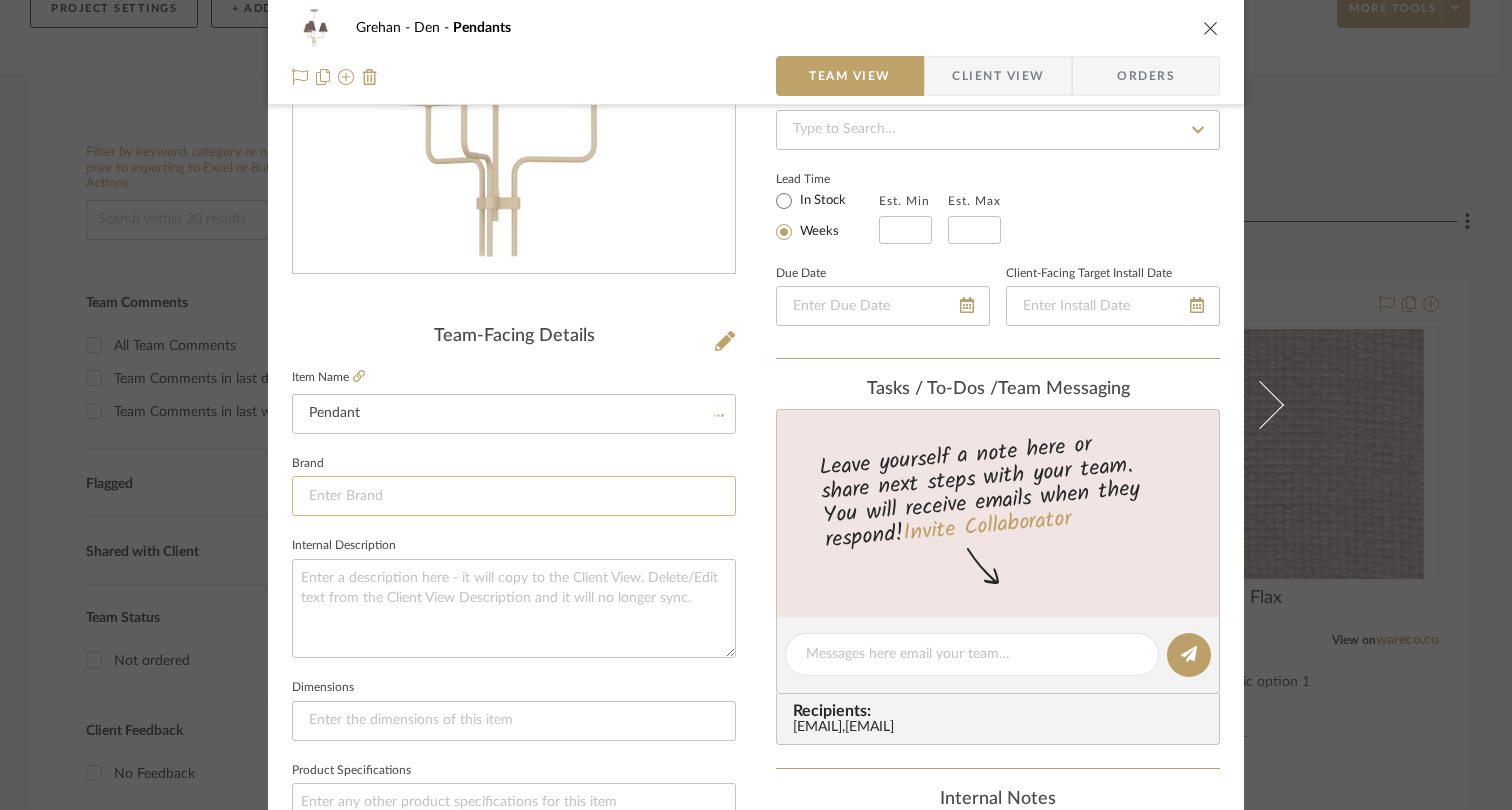 type 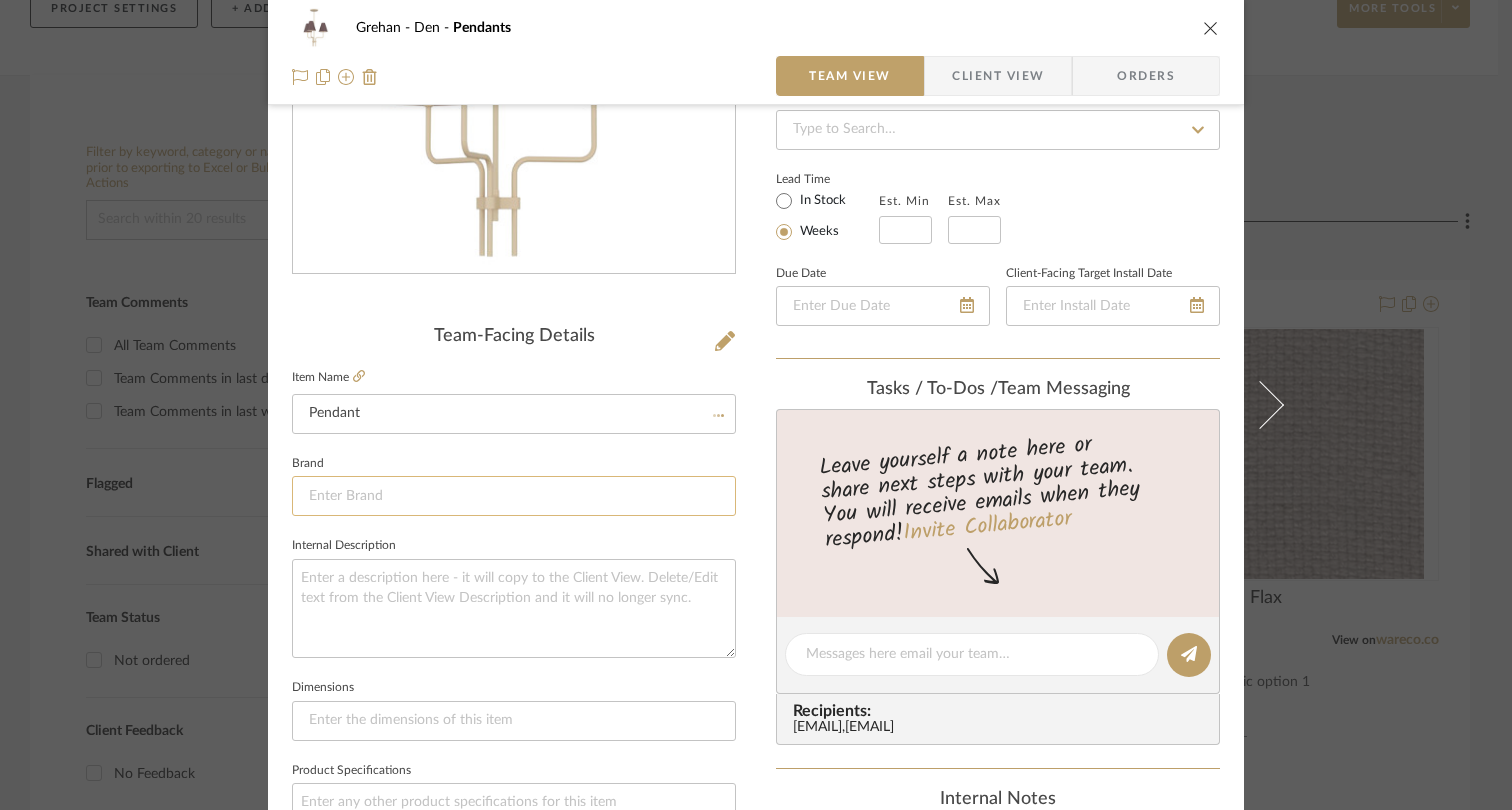 type 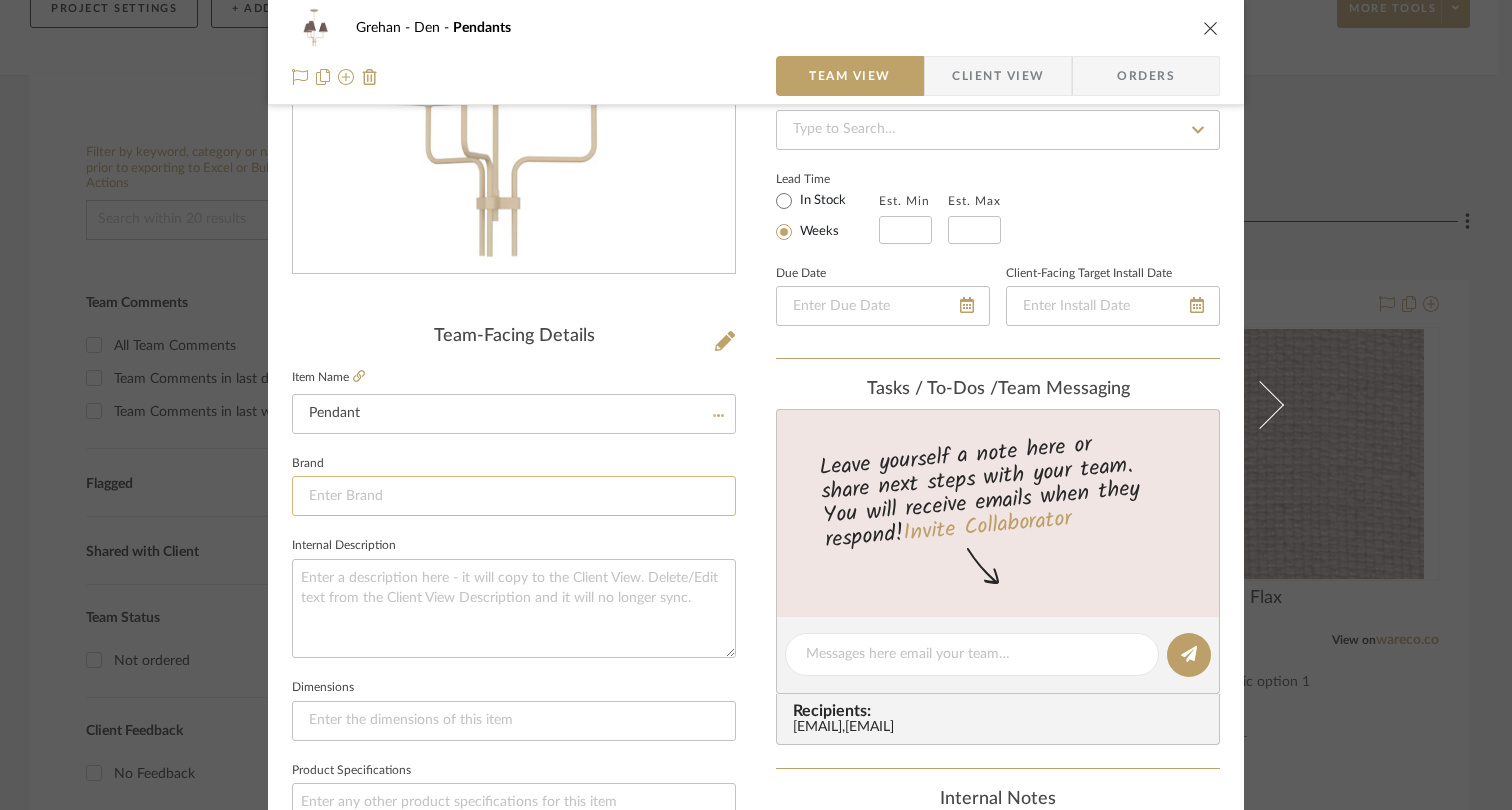 type 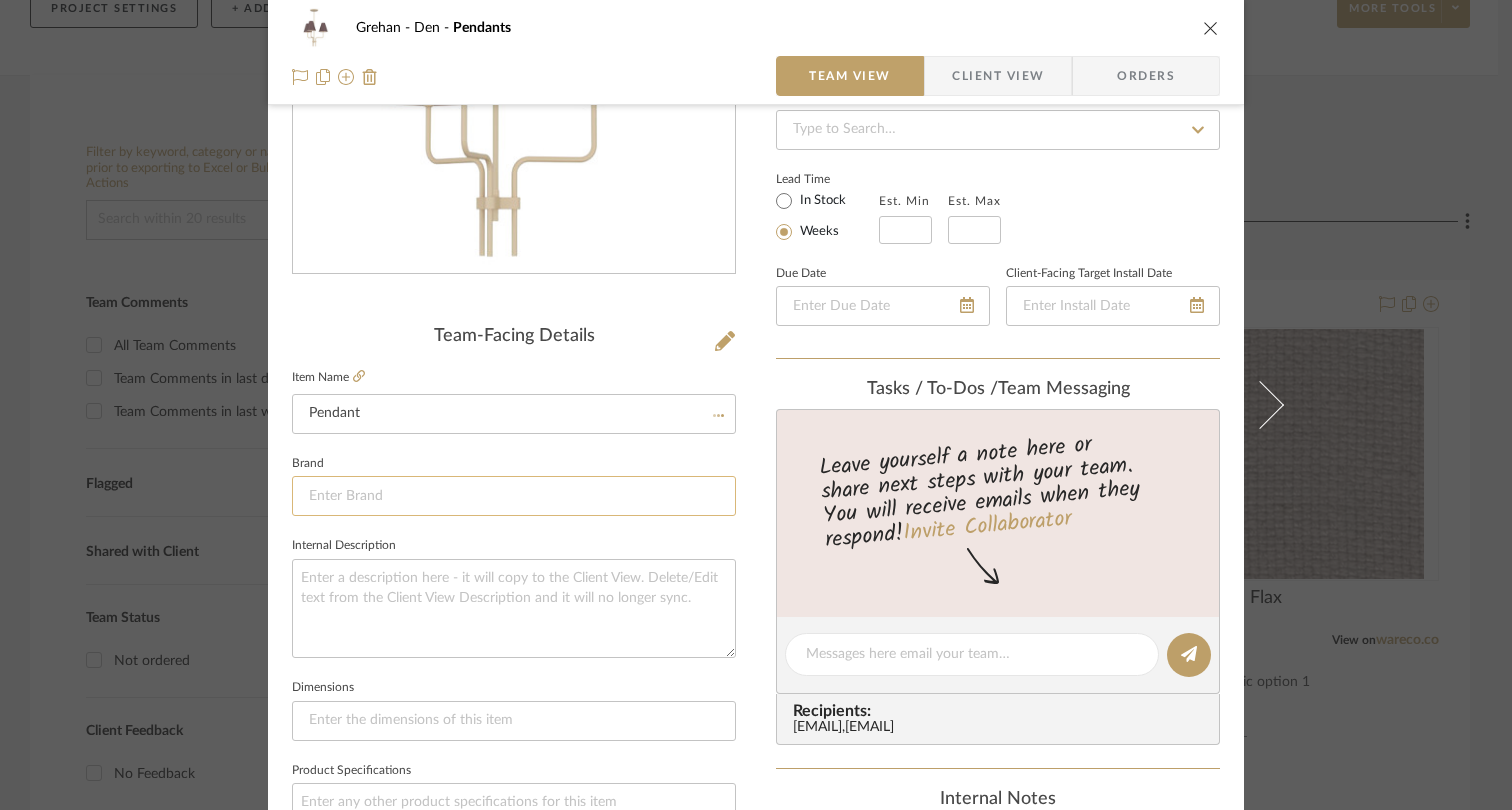 type 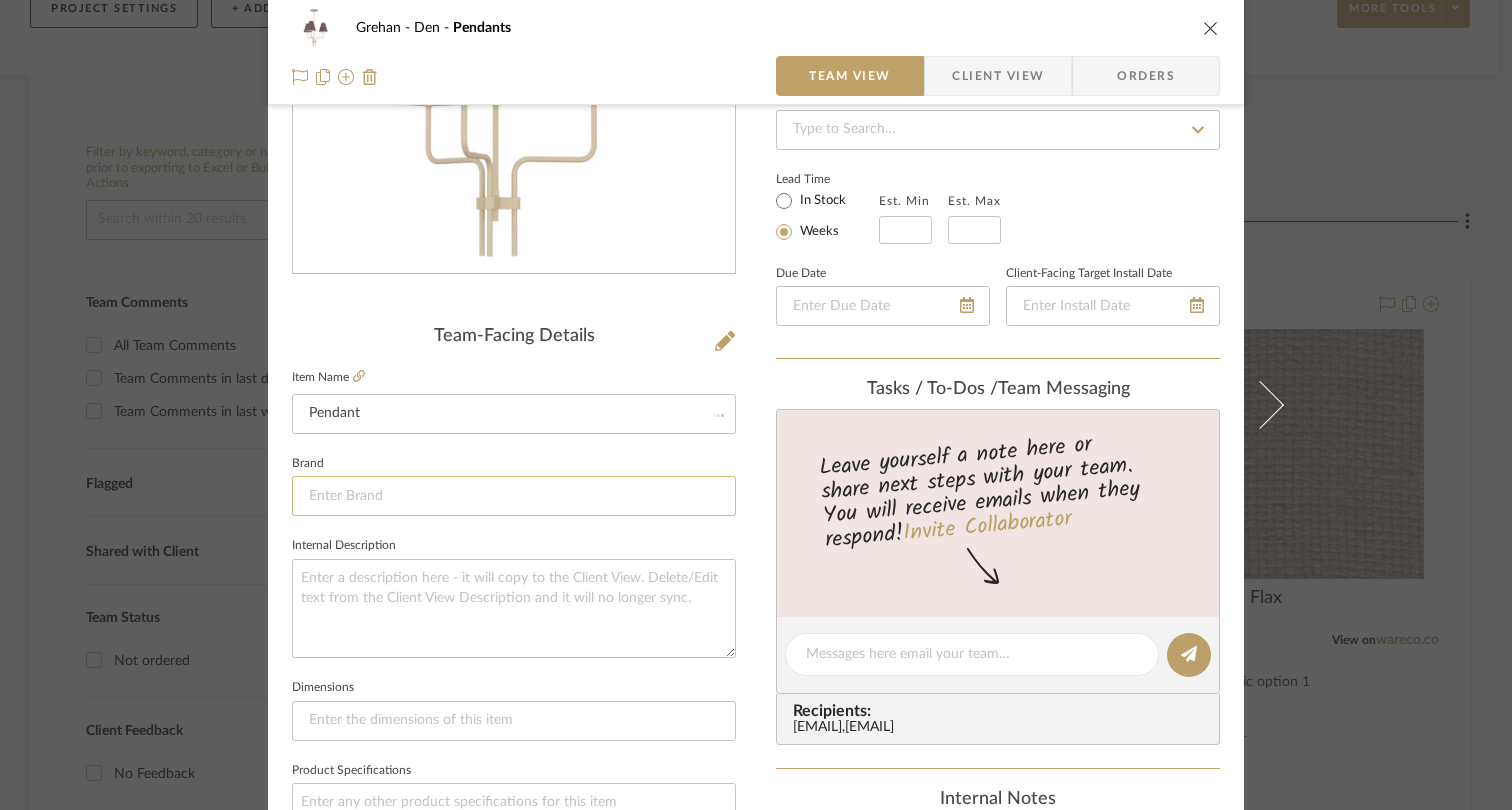 type 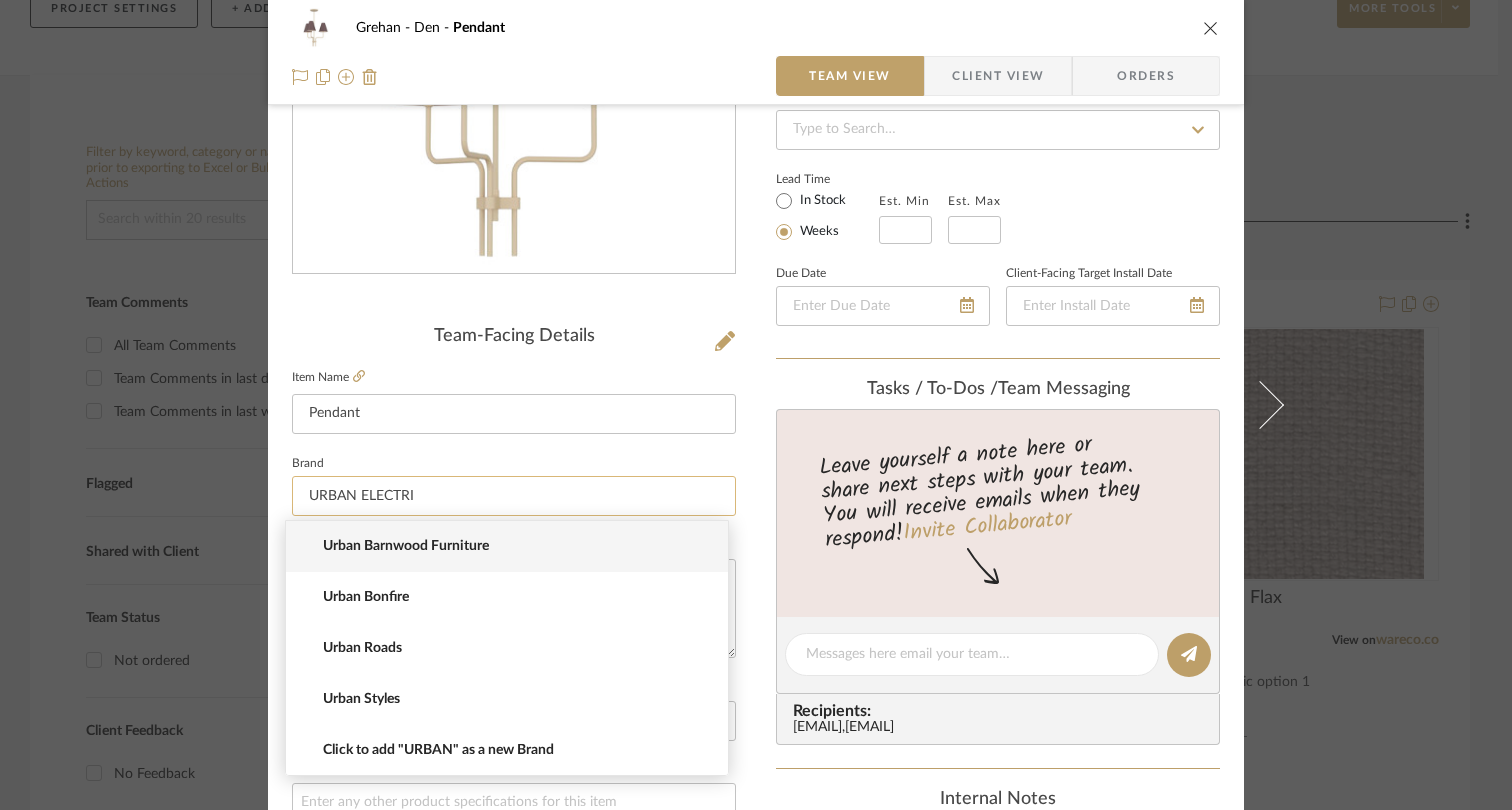 type on "URBAN ELECTRIC" 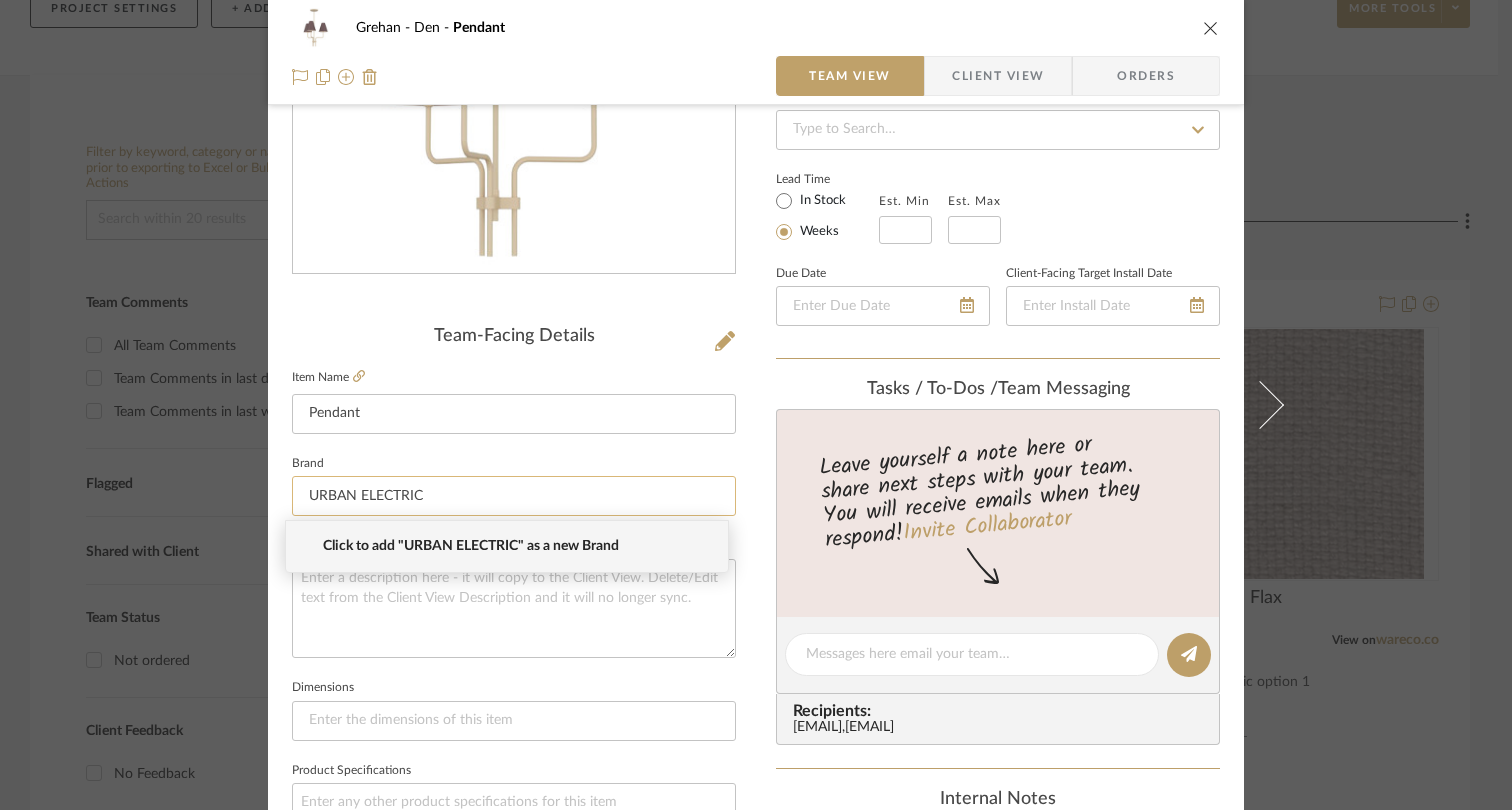 drag, startPoint x: 438, startPoint y: 495, endPoint x: 290, endPoint y: 491, distance: 148.05405 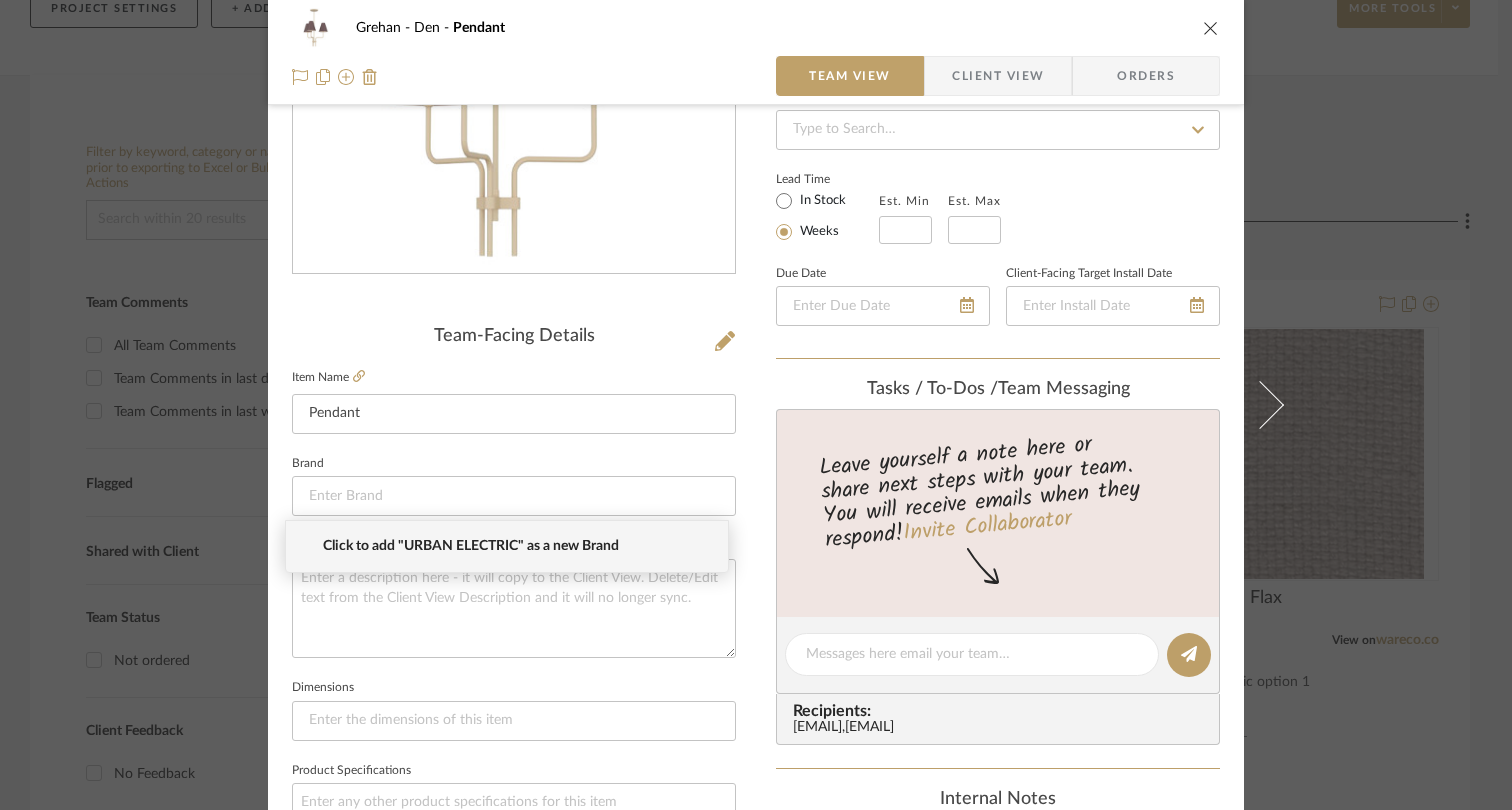 click on "Brand" 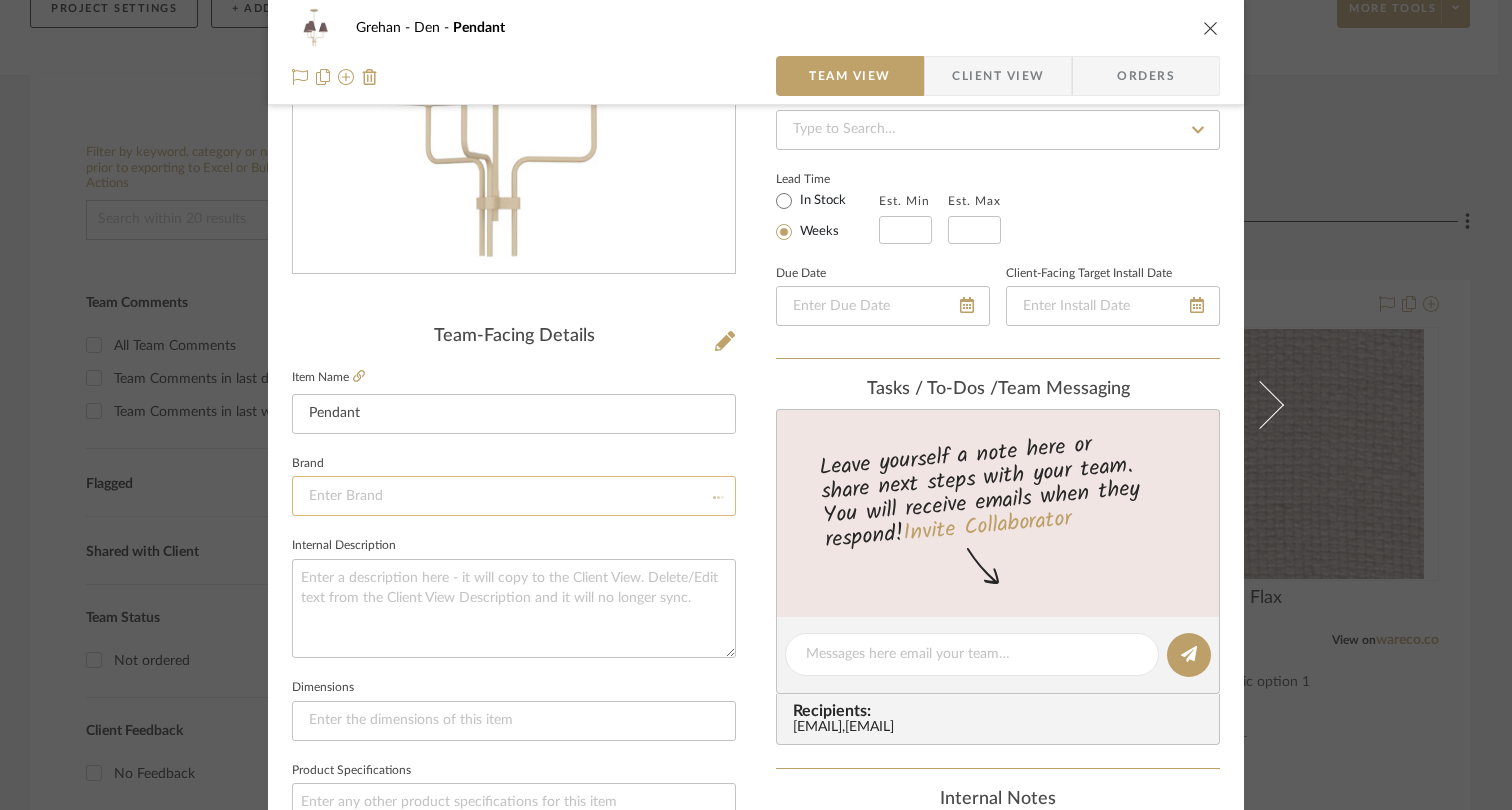 click 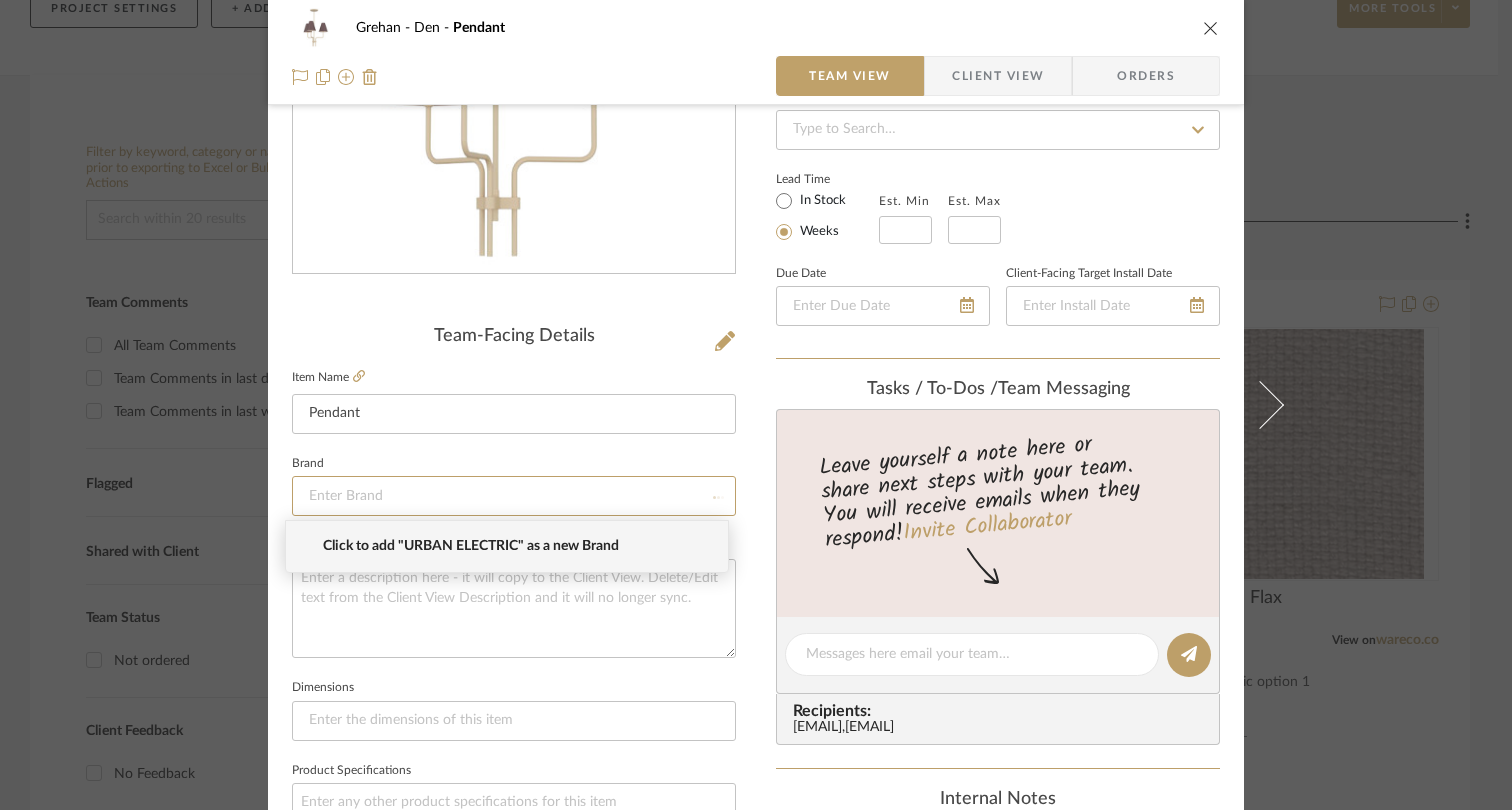 type 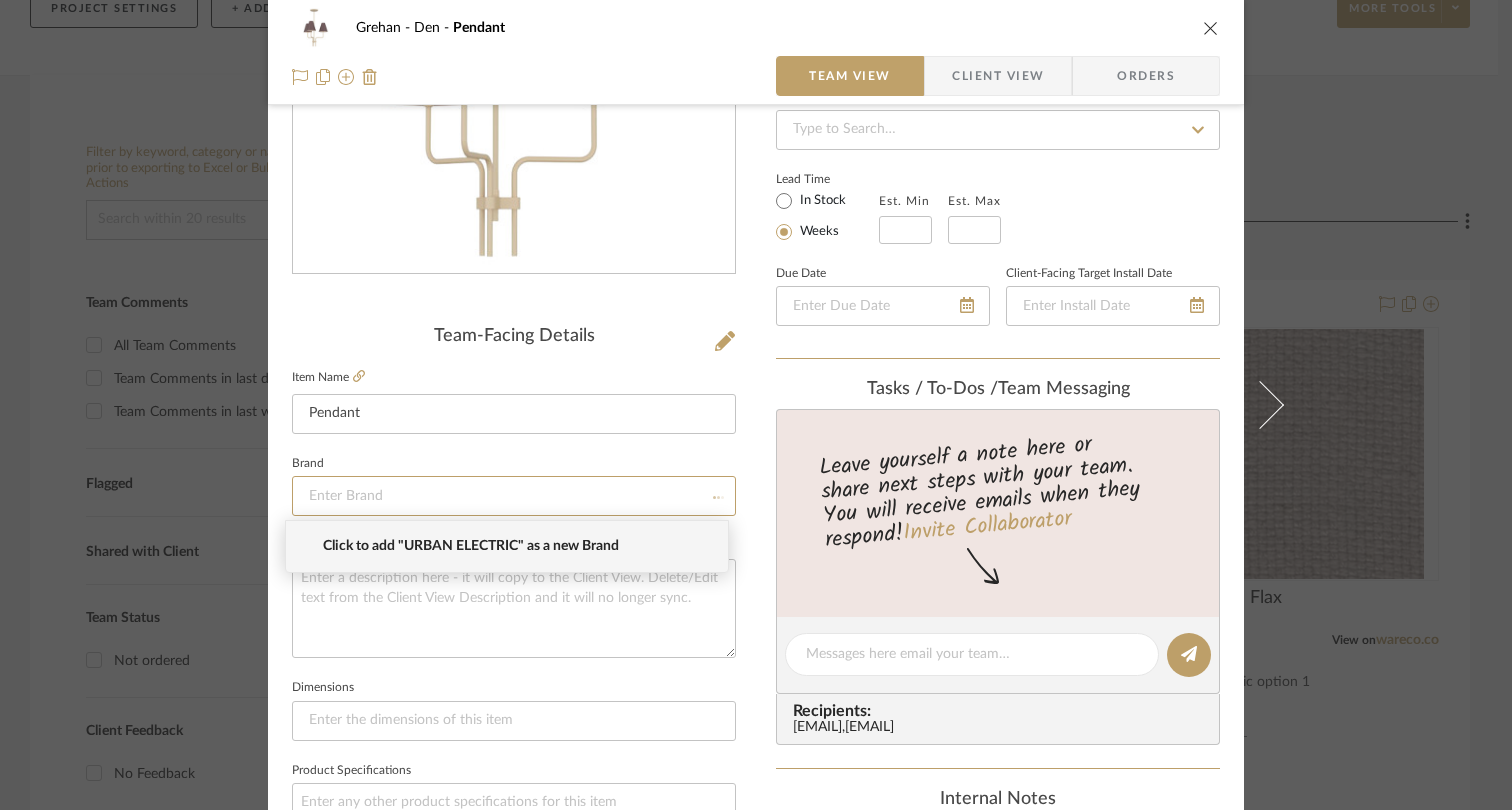 type 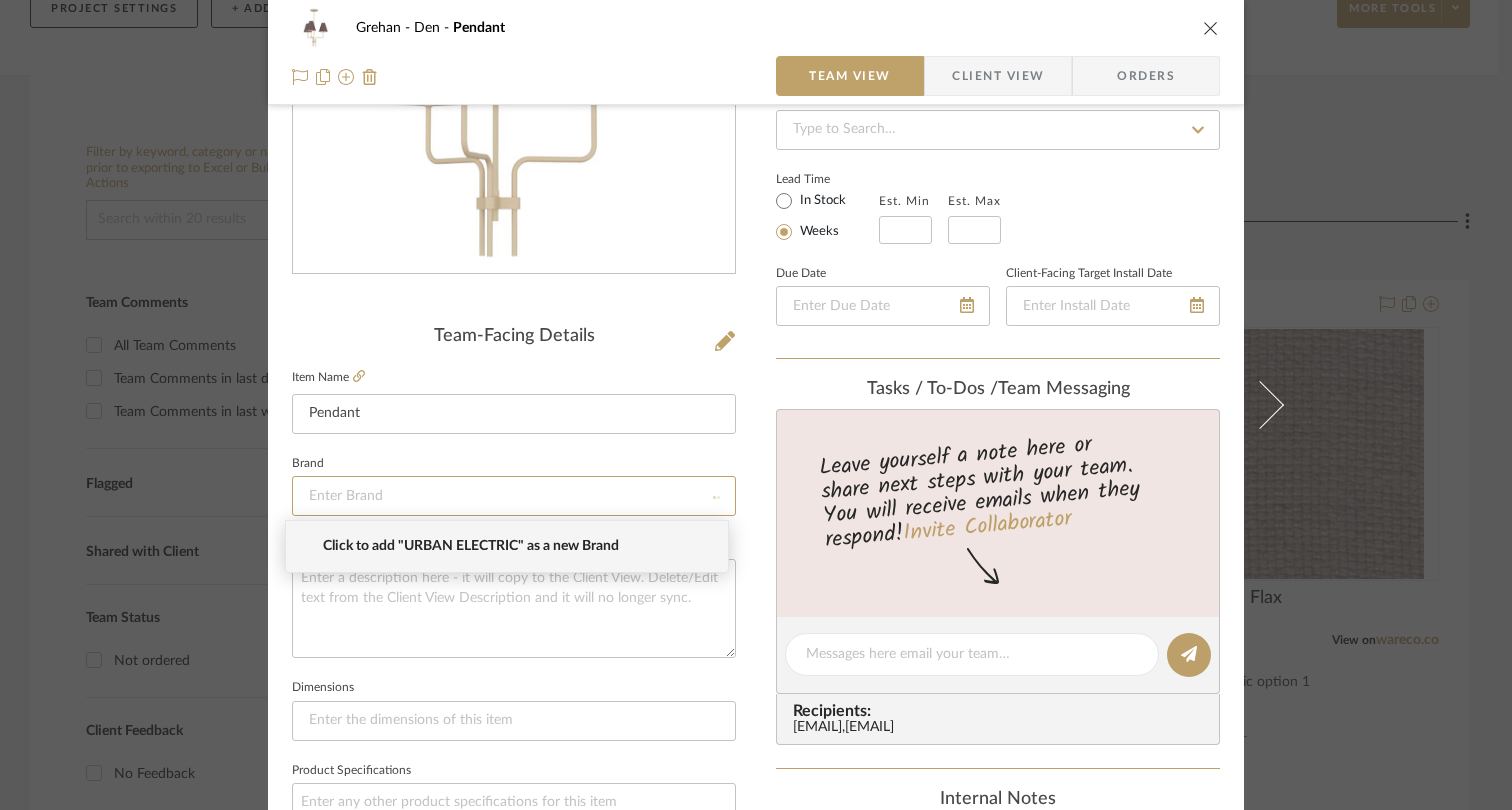 type 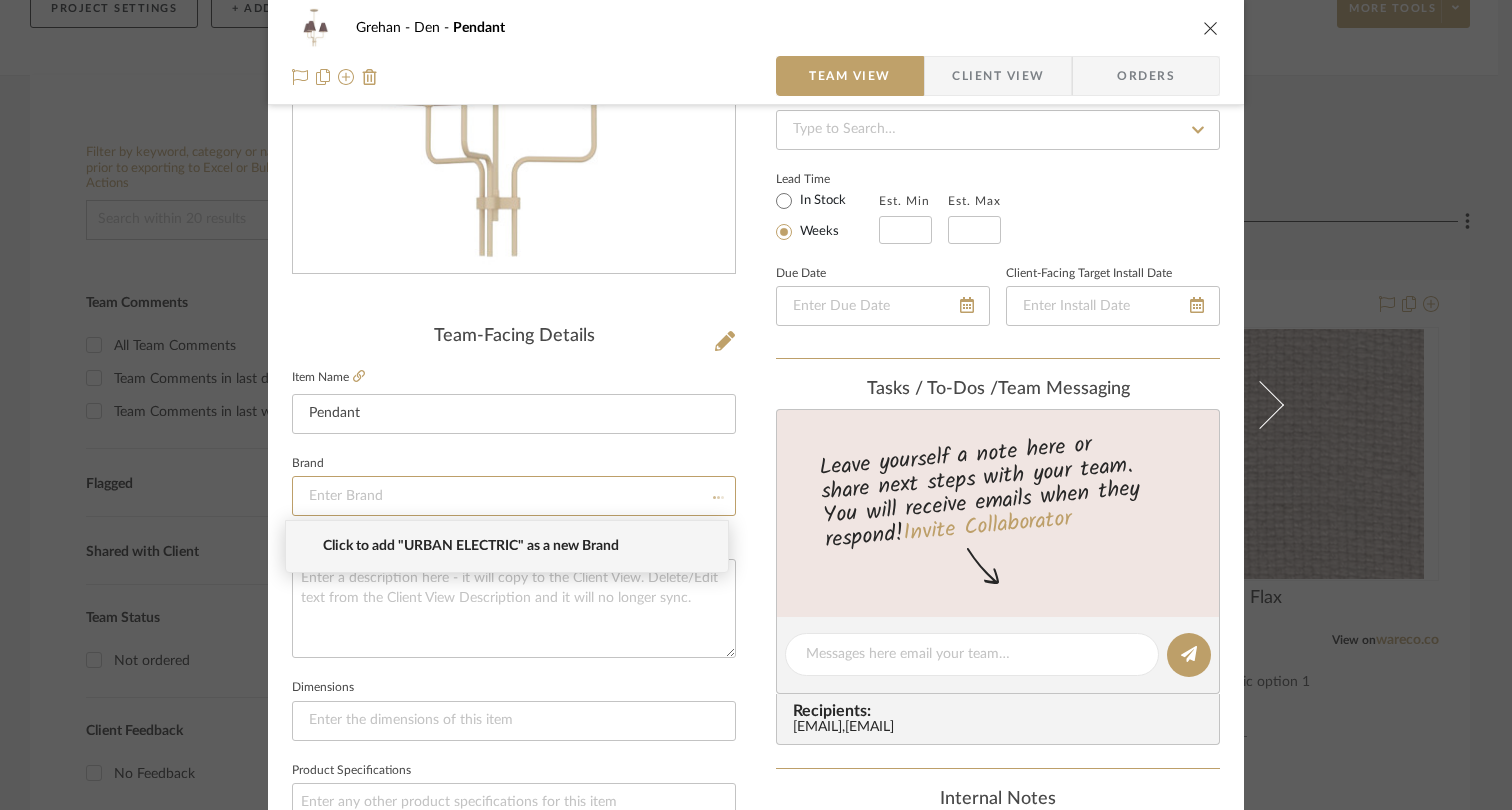 type 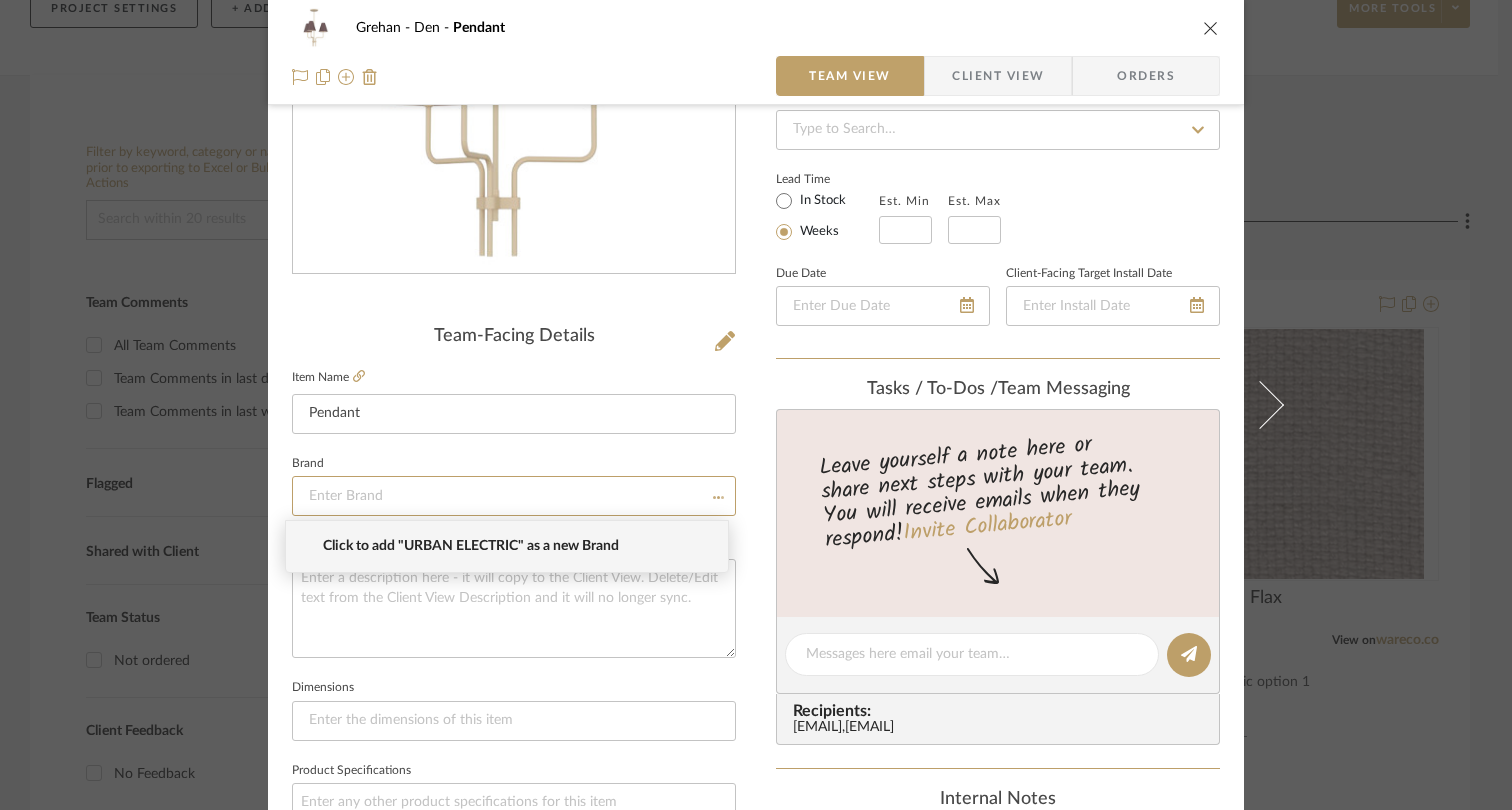 type 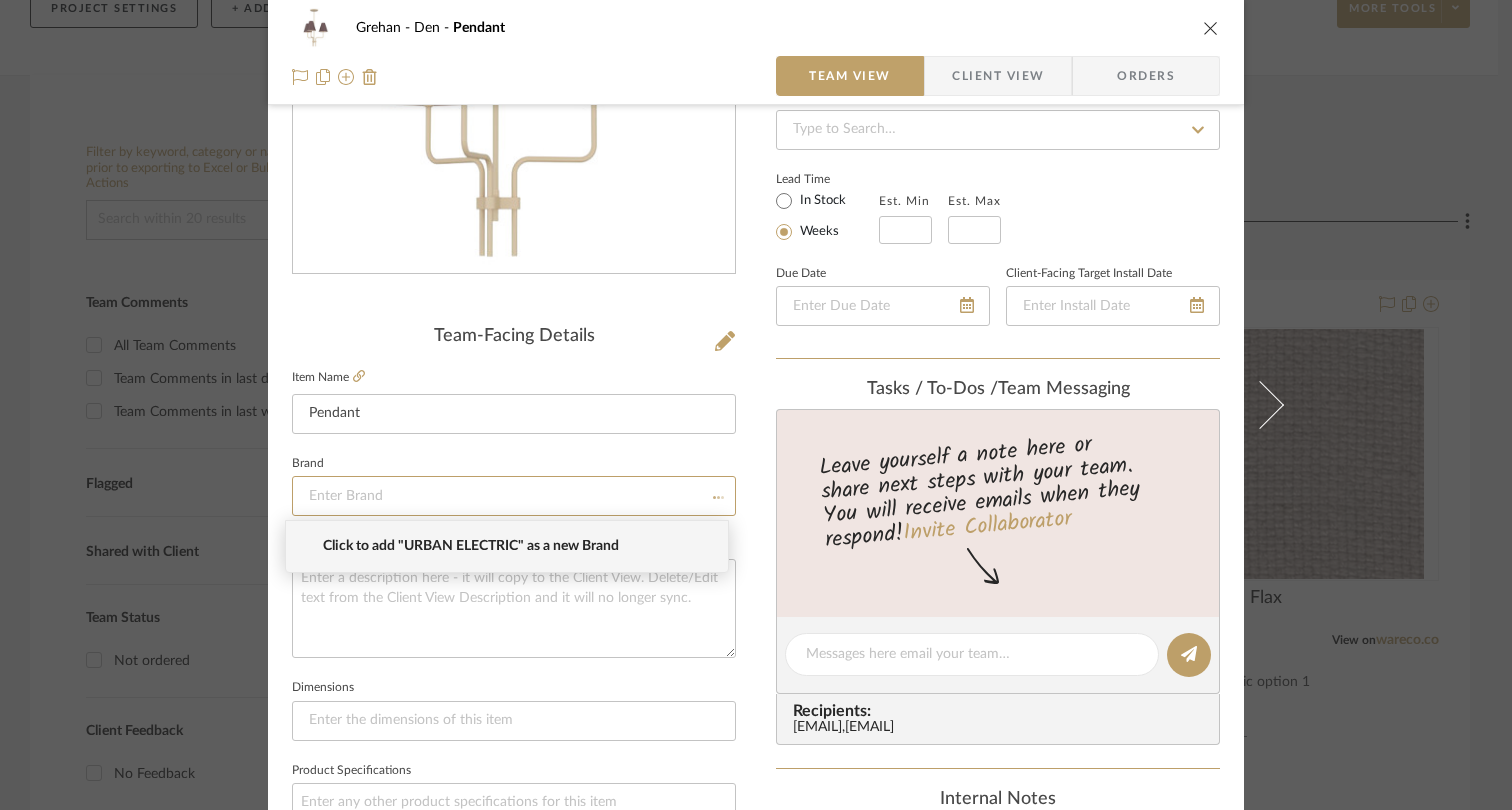 type 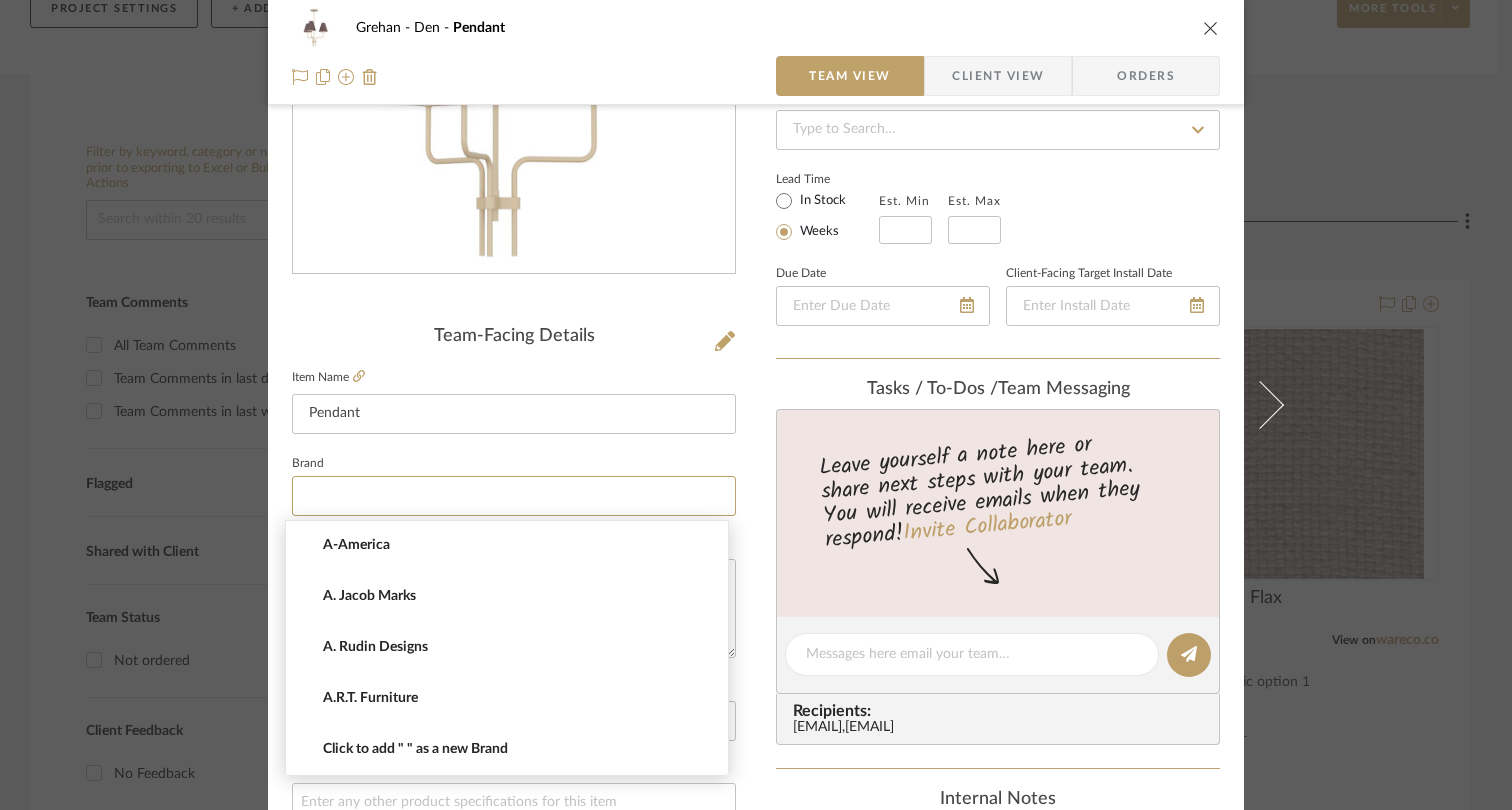scroll, scrollTop: 0, scrollLeft: 0, axis: both 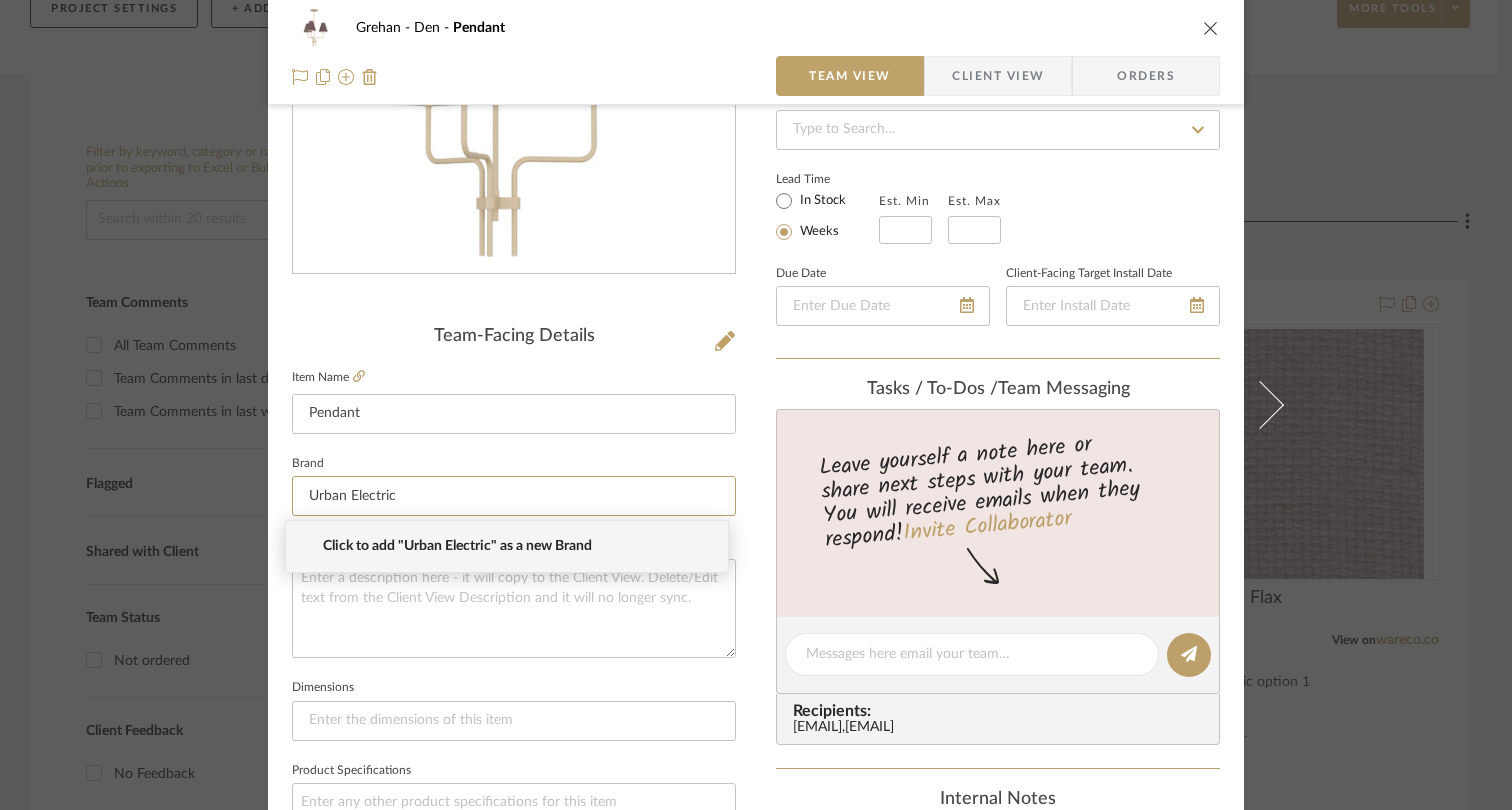 type on "Urban Electric" 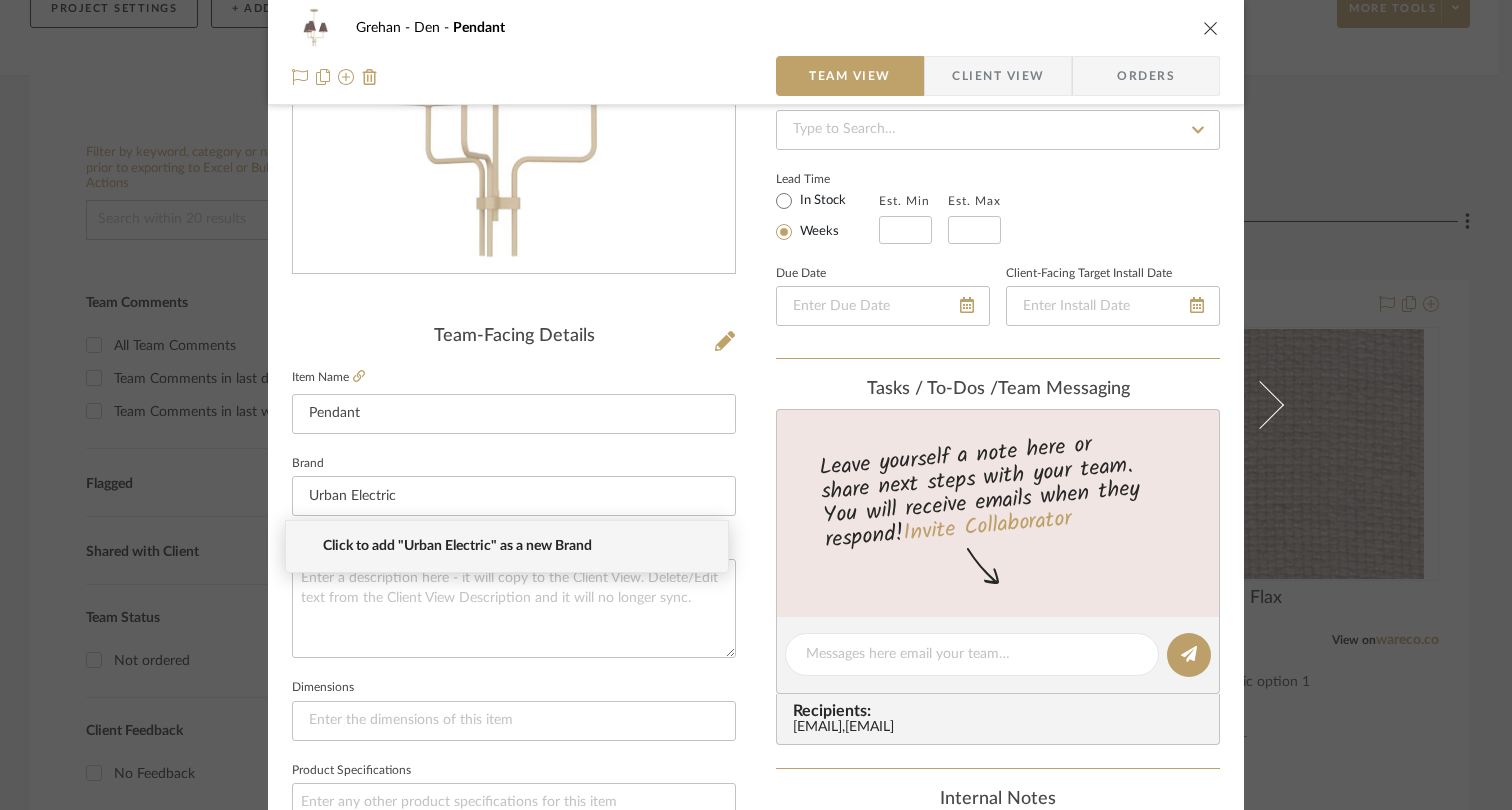 click on "Brand  Urban Electric" 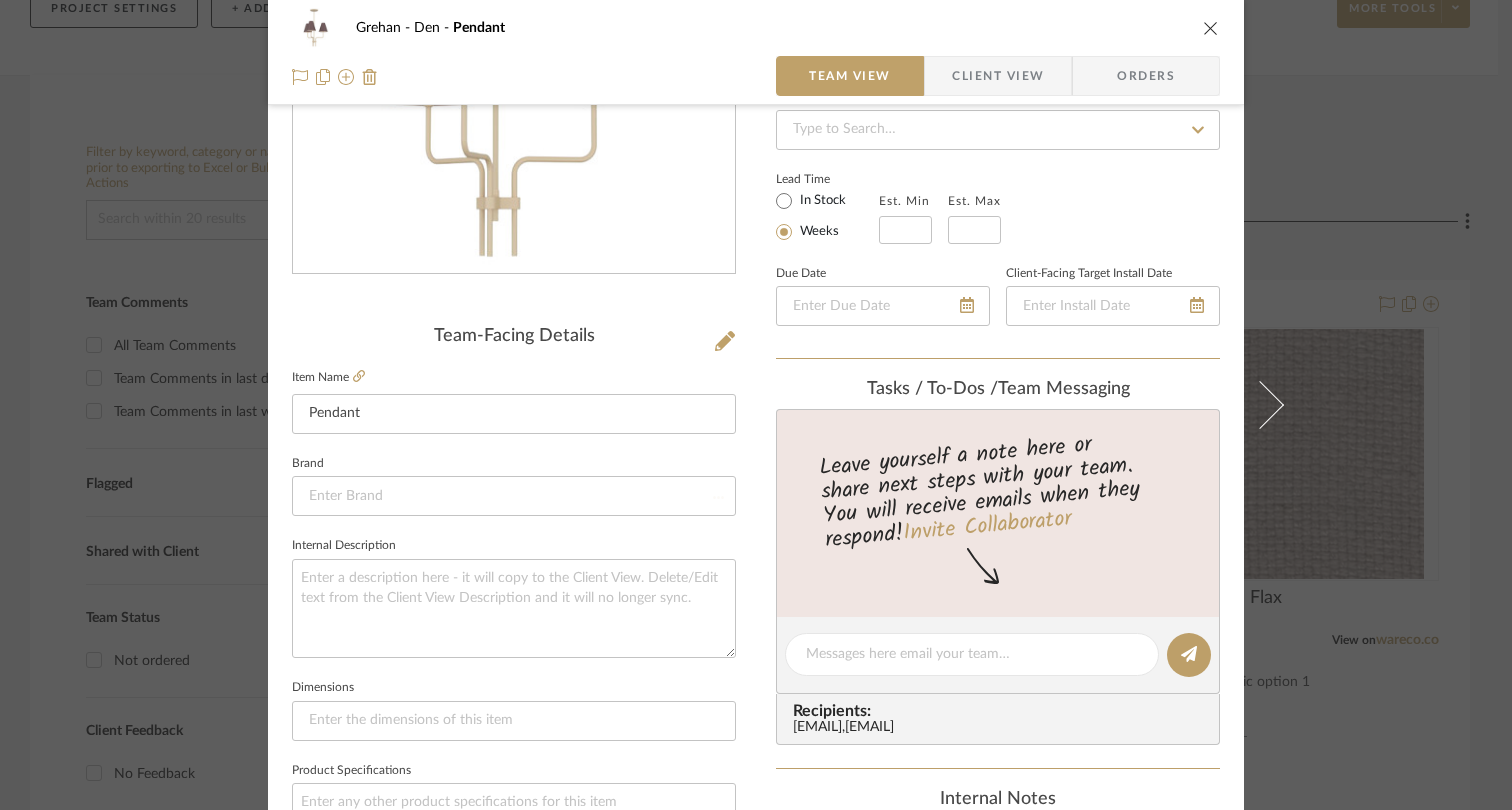 type 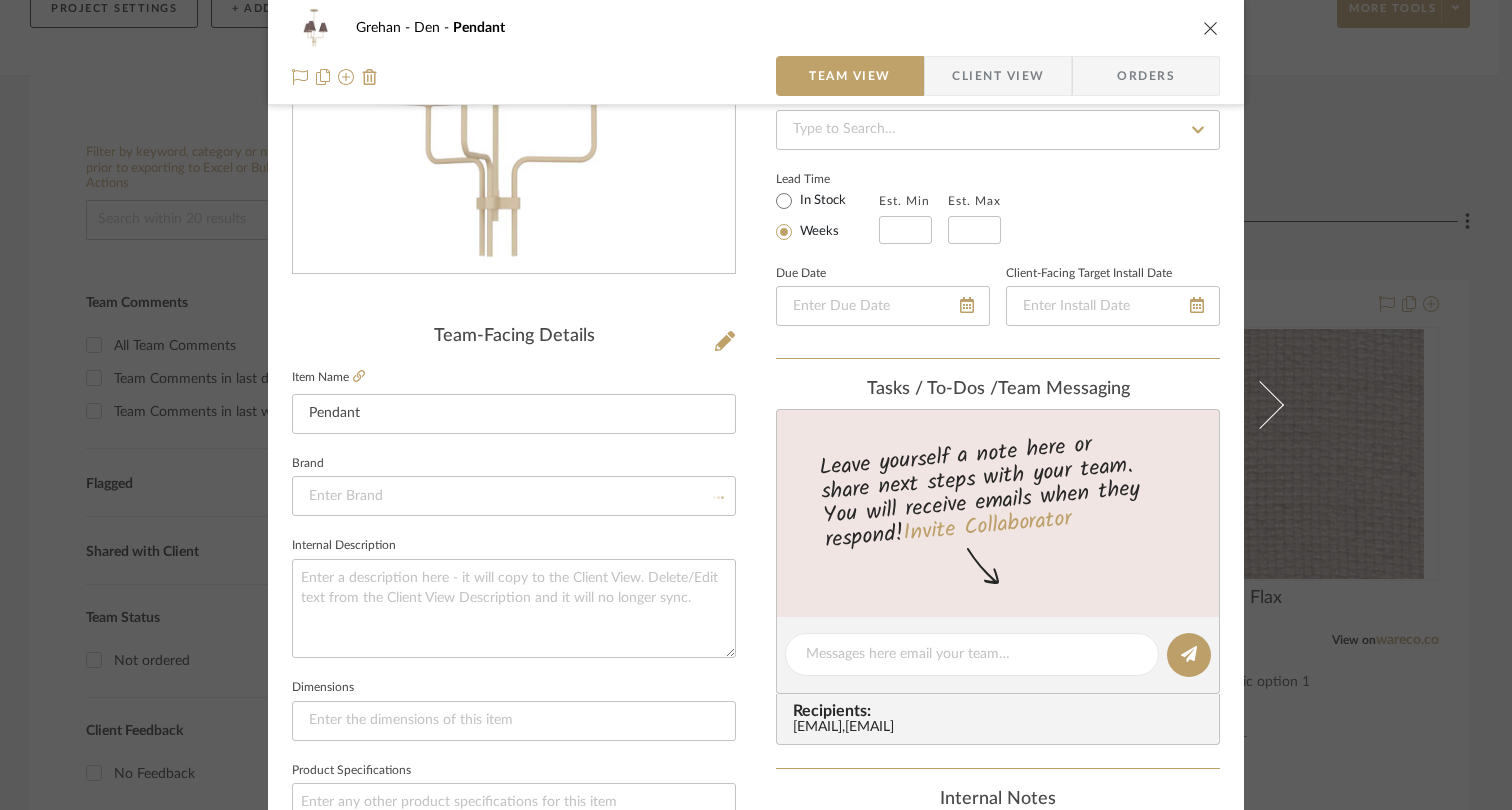 type 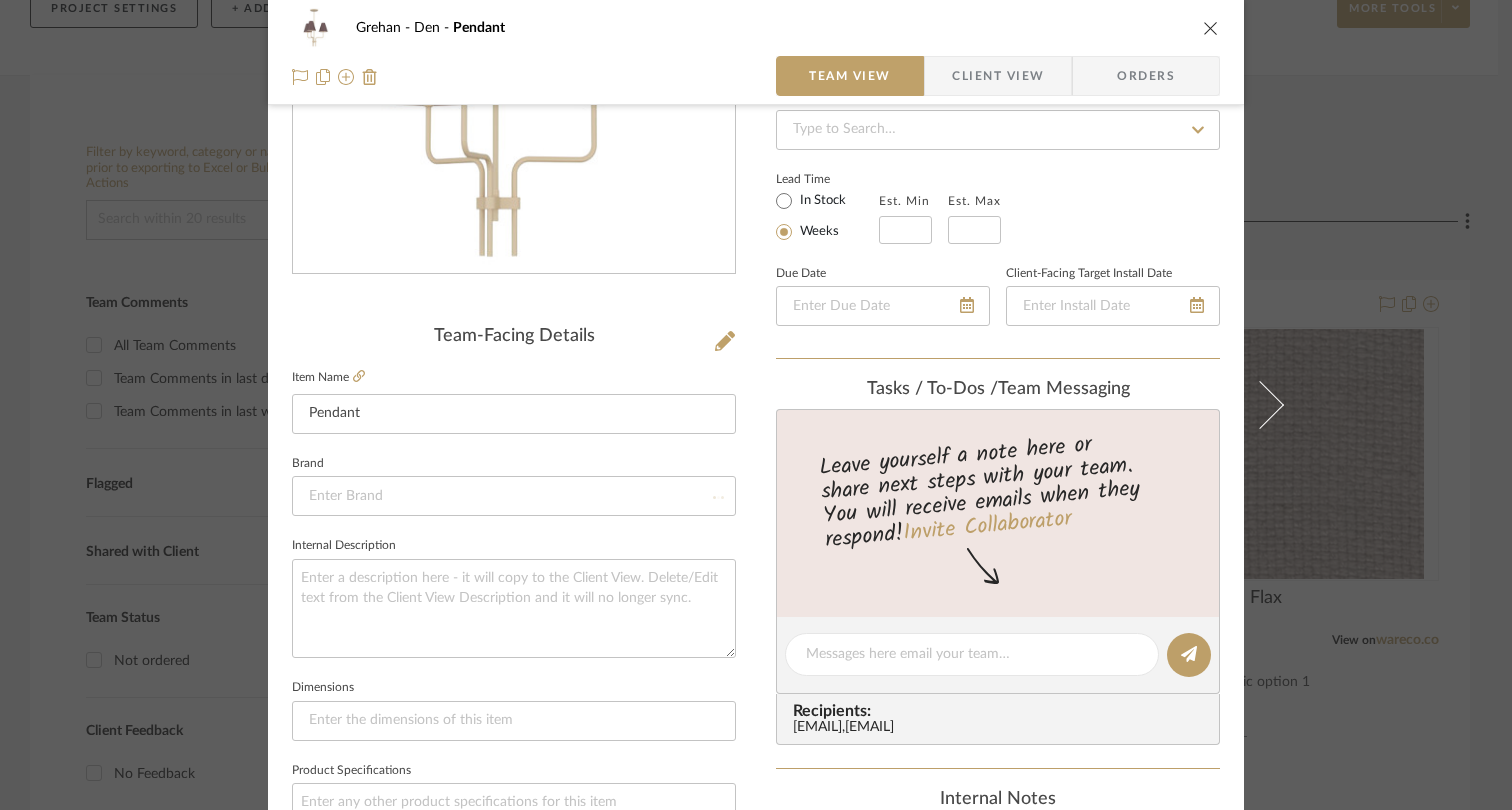 type 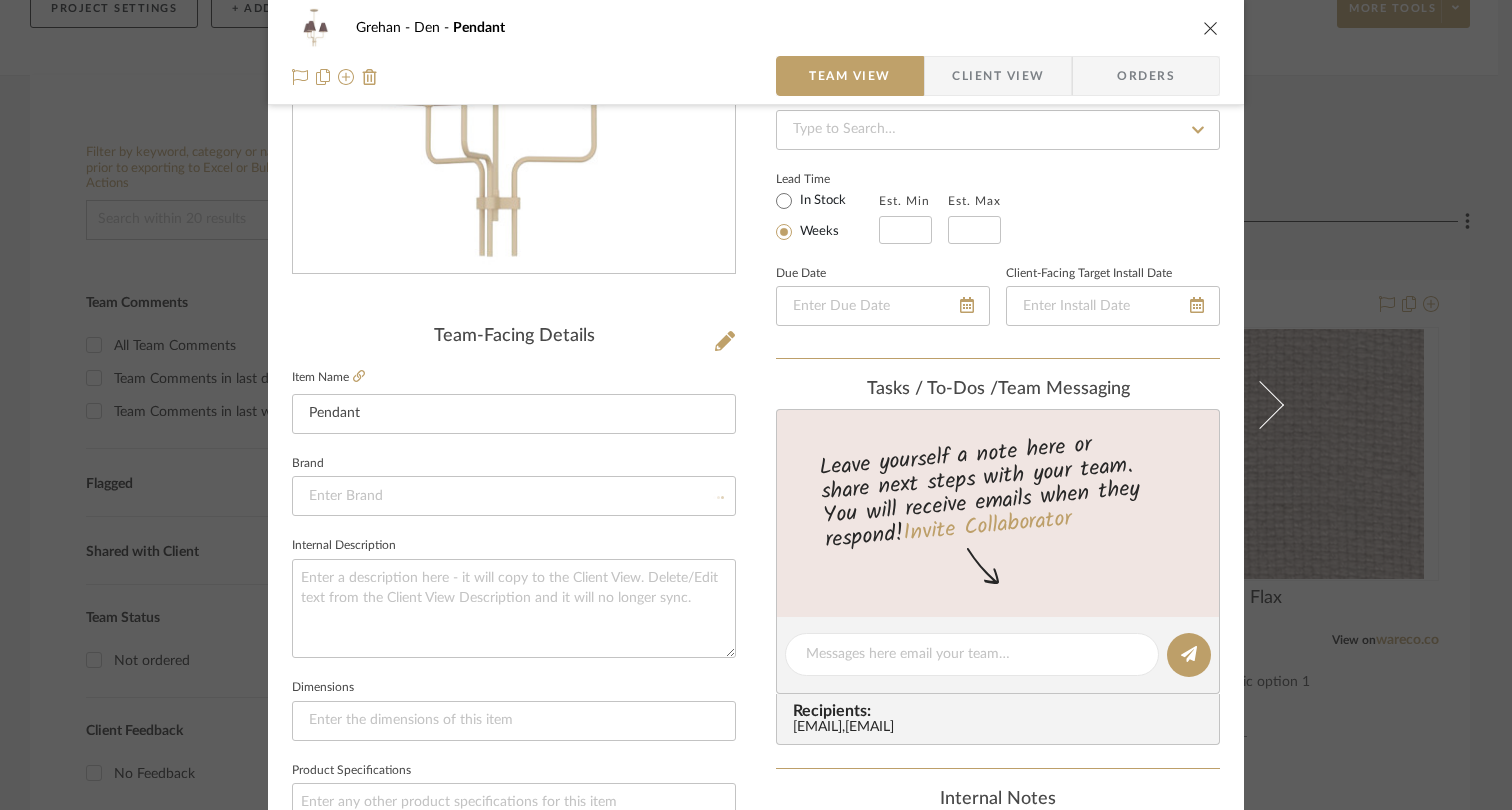 type 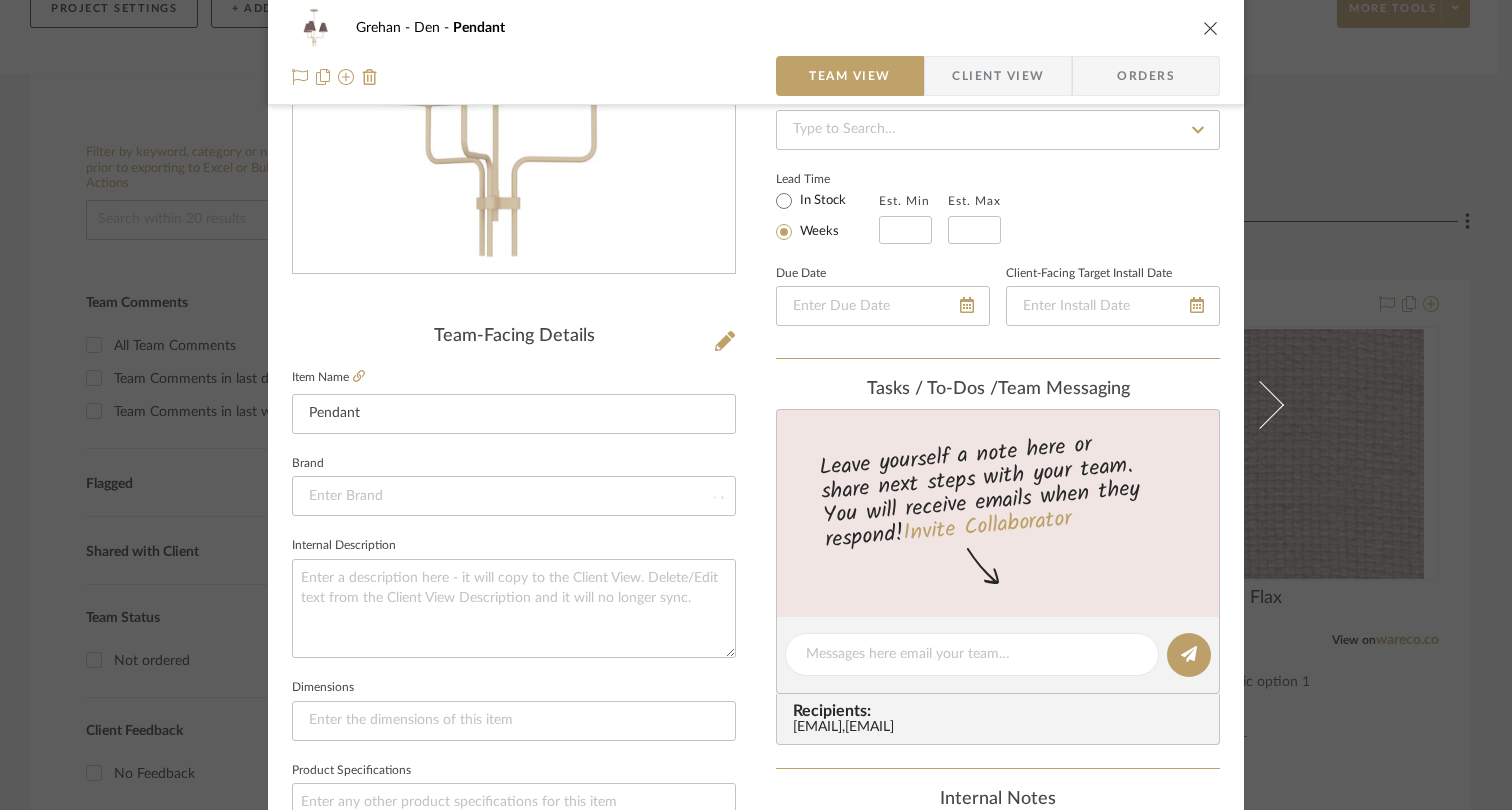 type 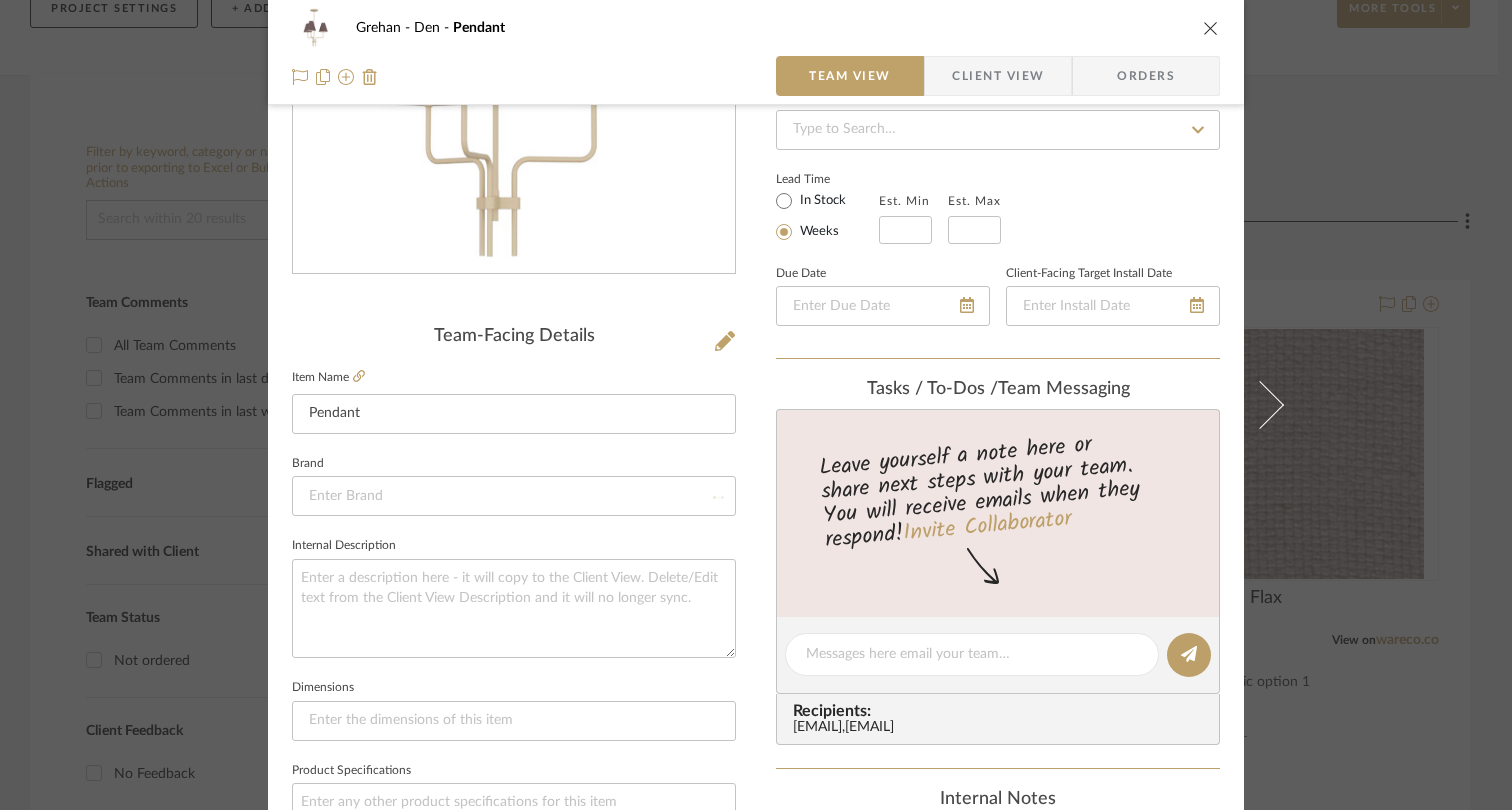 type 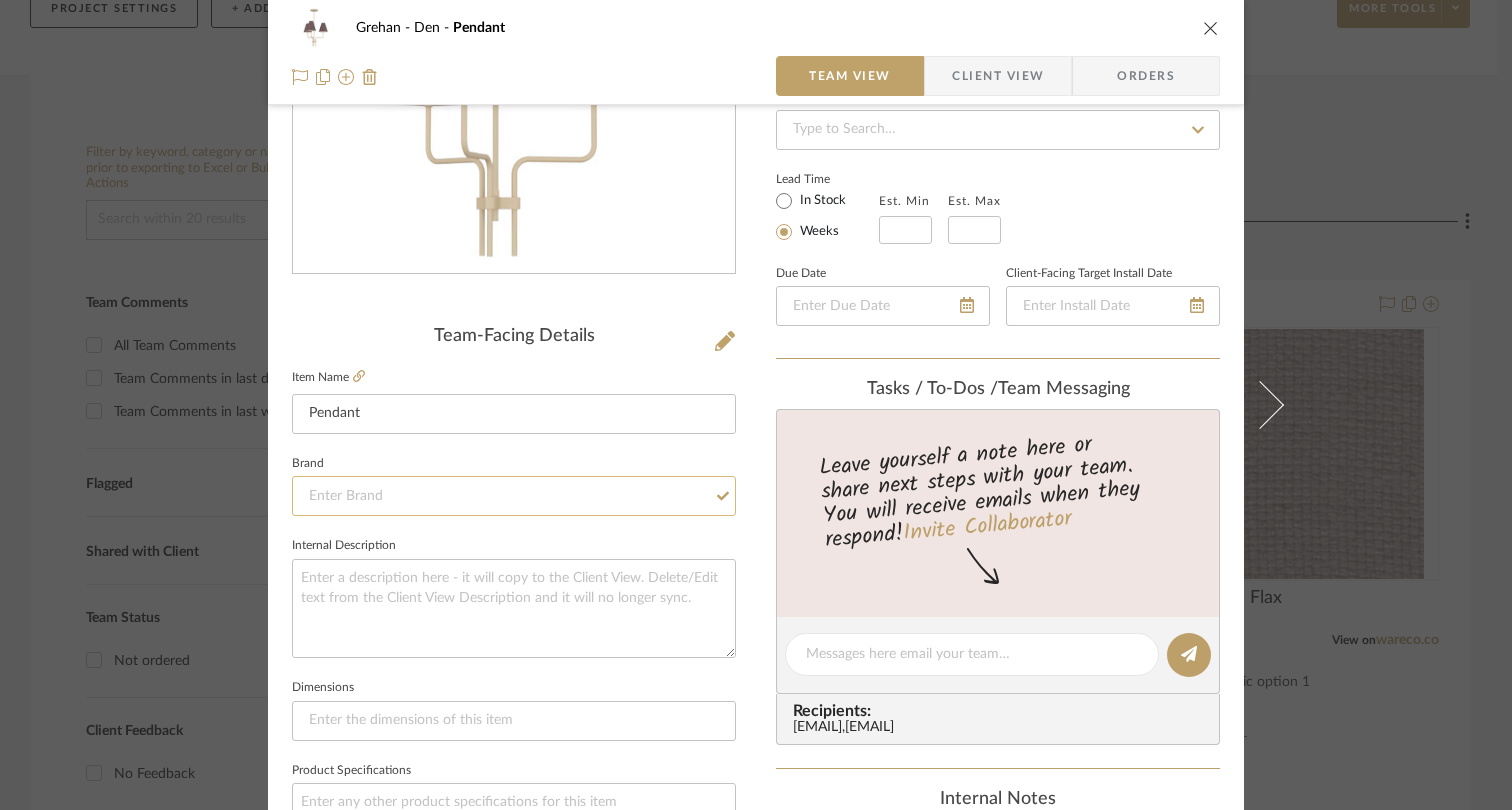 click 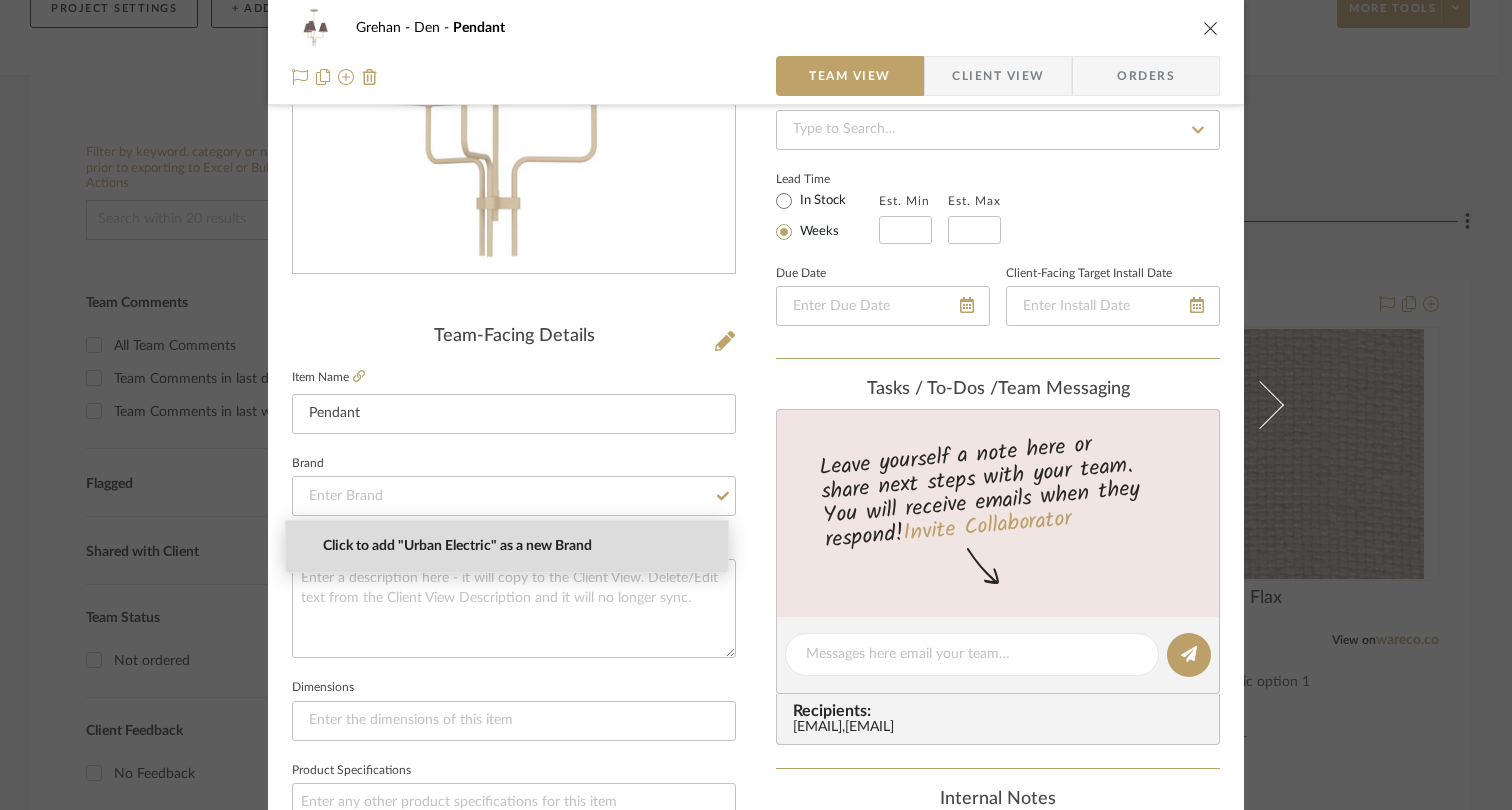 click on "Click to add "Urban Electric" as a new Brand" at bounding box center [515, 546] 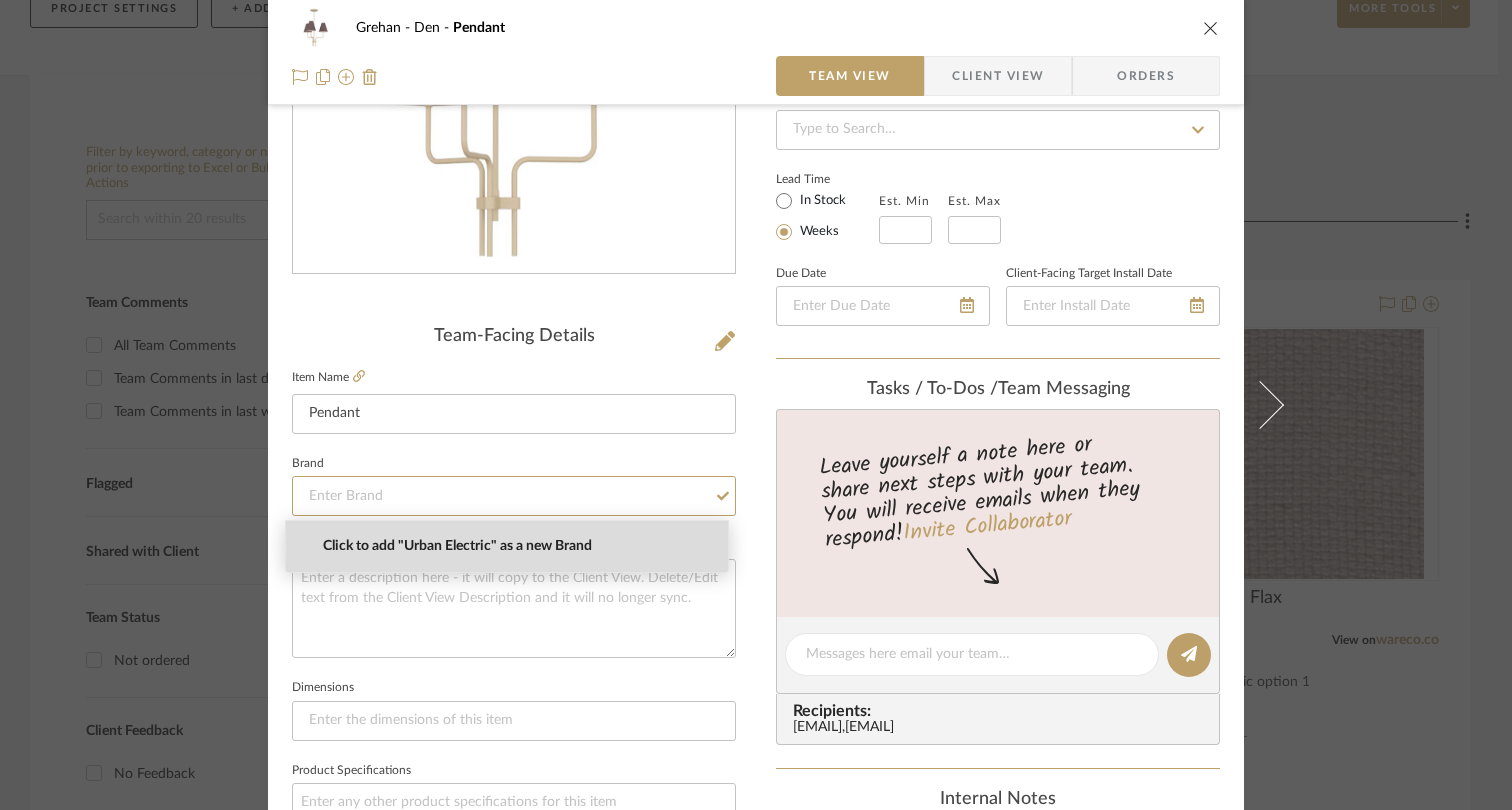 type on "Urban Electric" 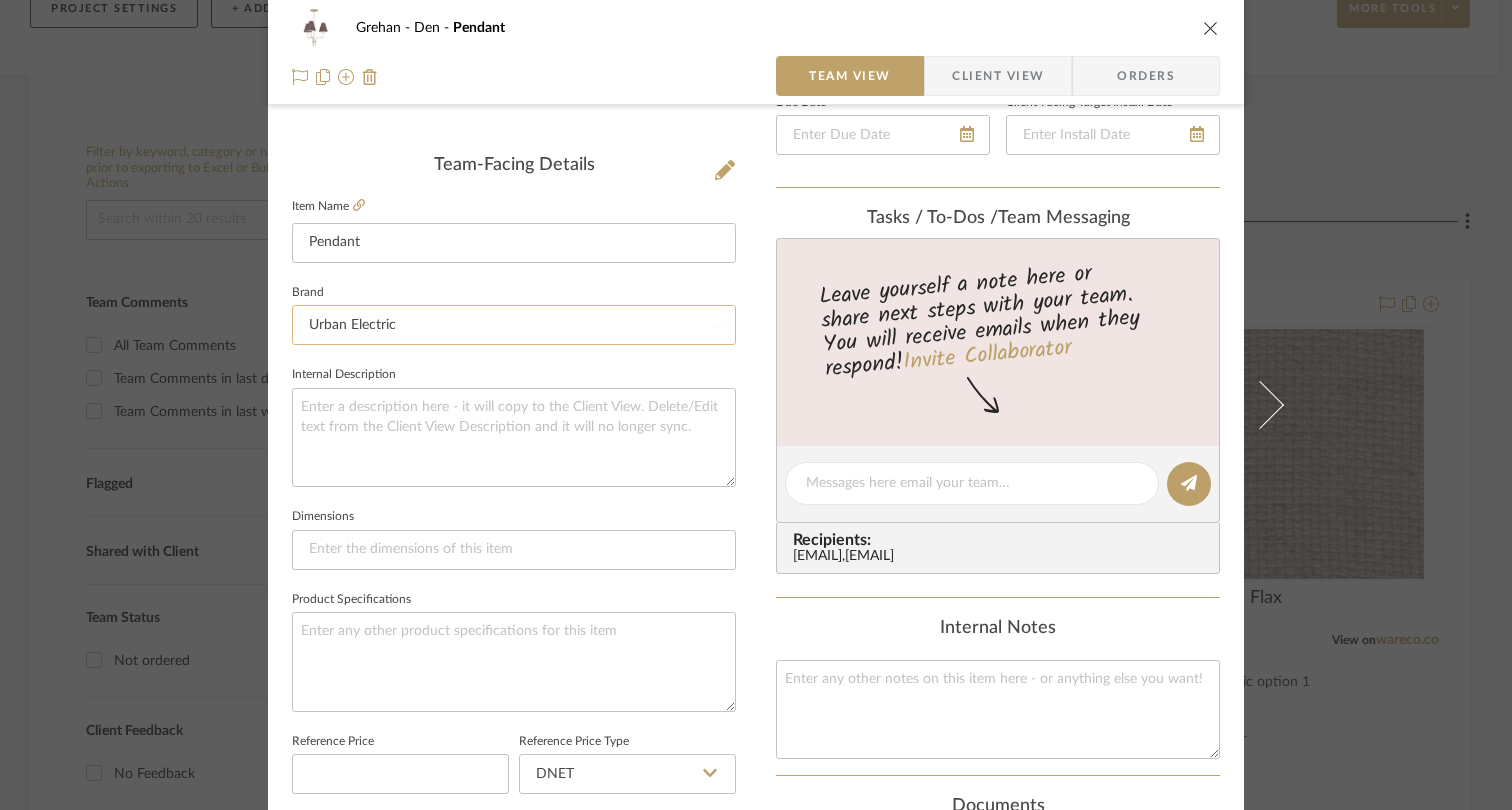 scroll, scrollTop: 531, scrollLeft: 0, axis: vertical 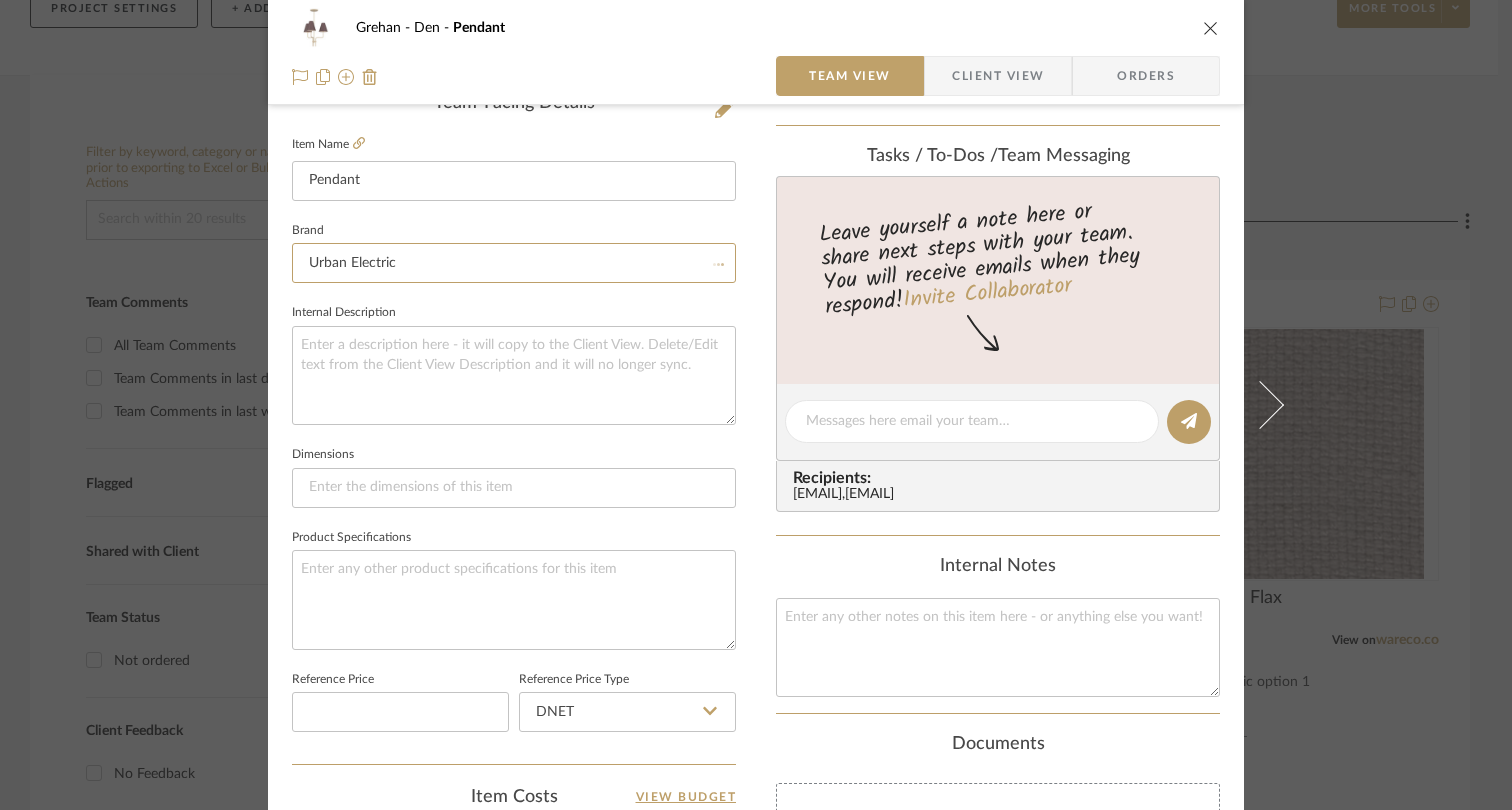 type 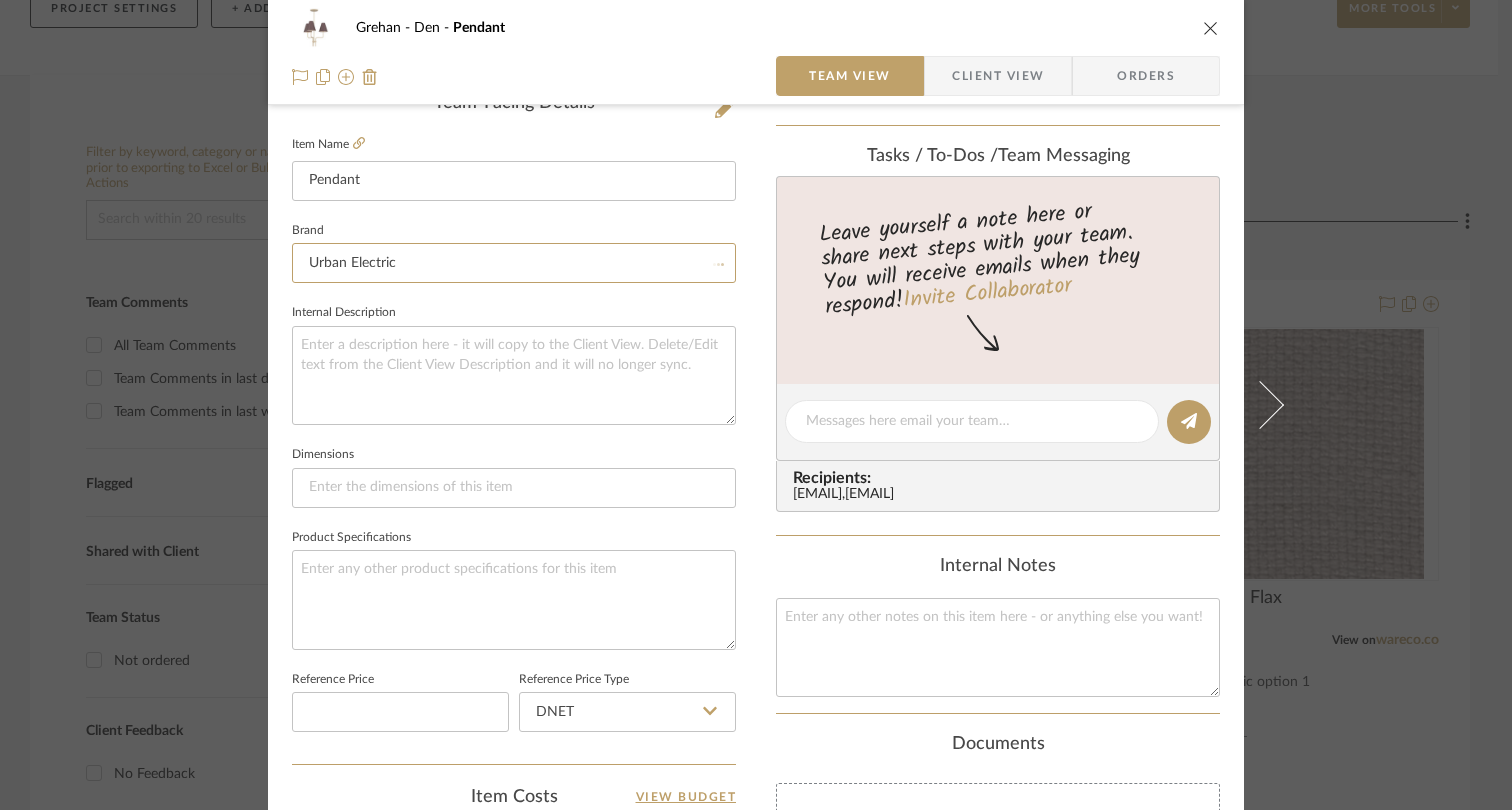 type 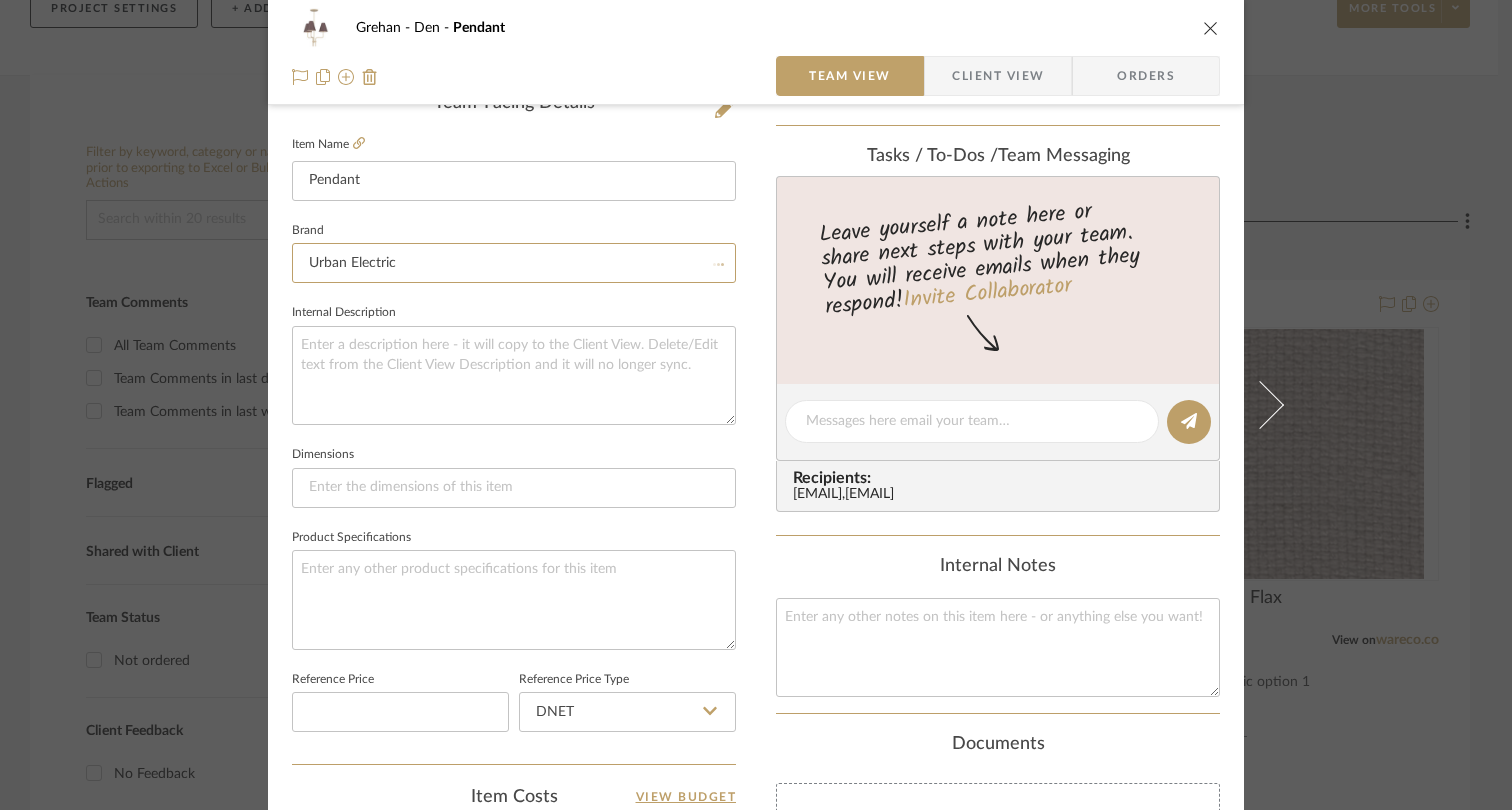 type 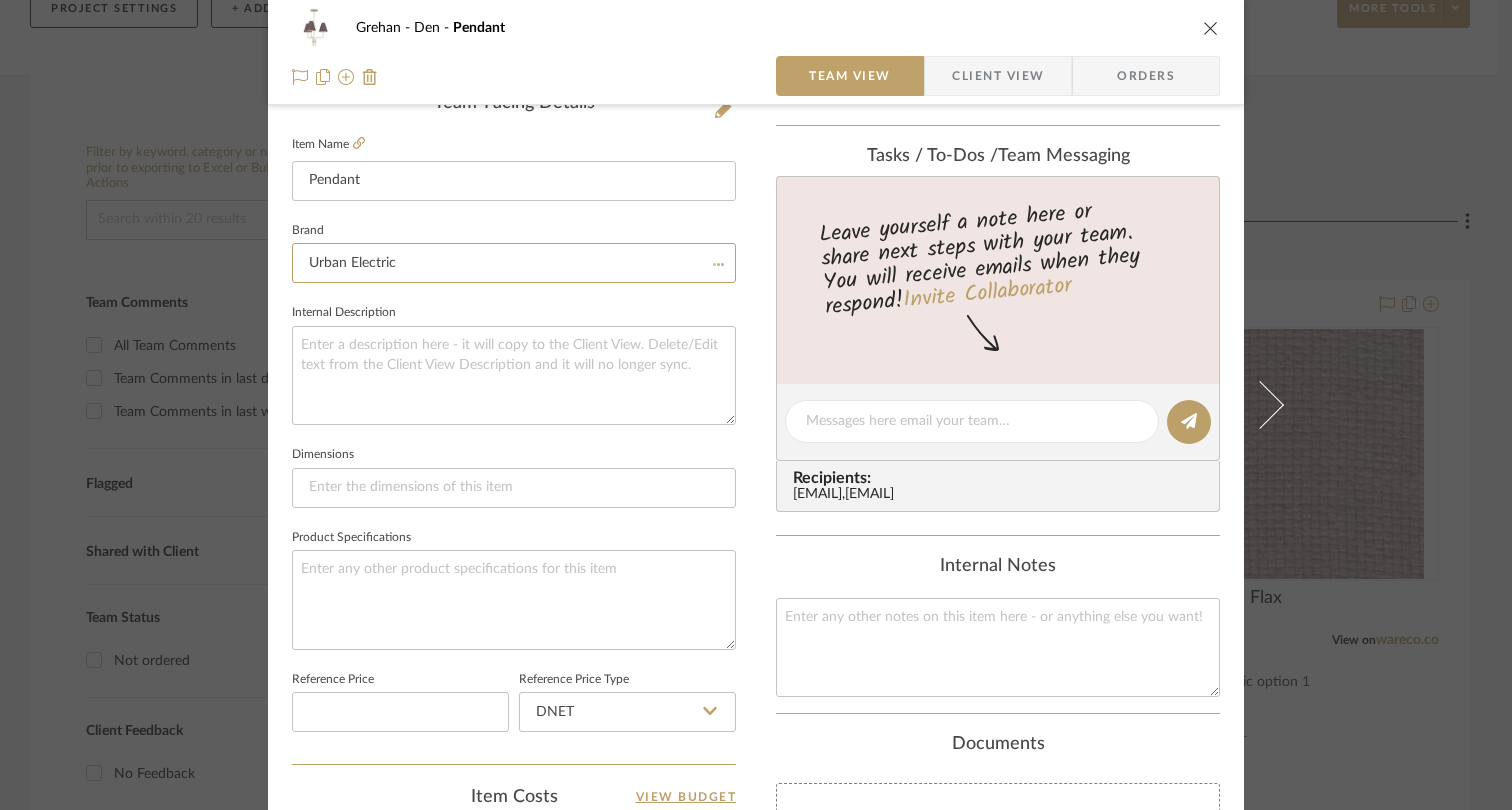 type 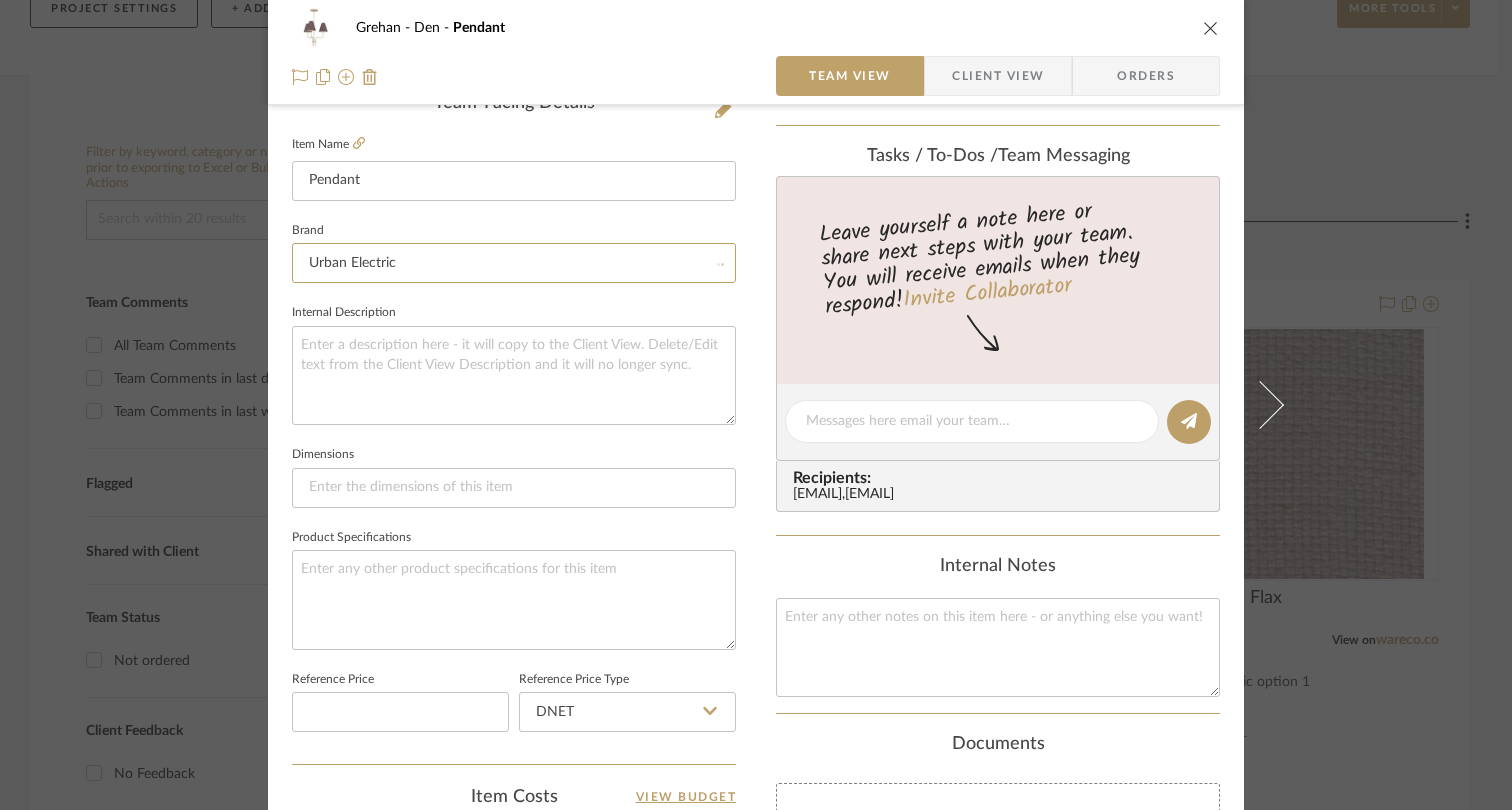 type 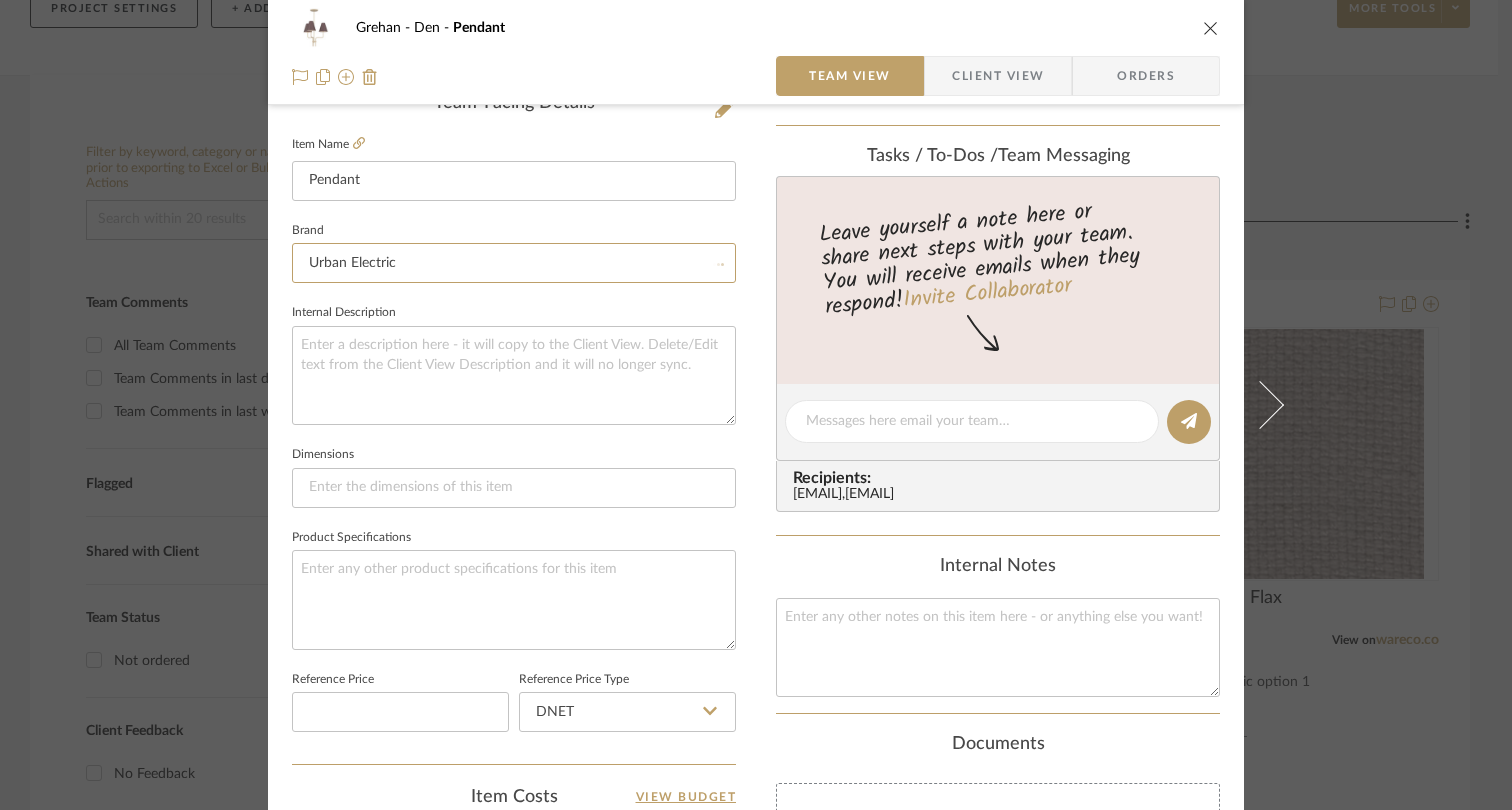 type 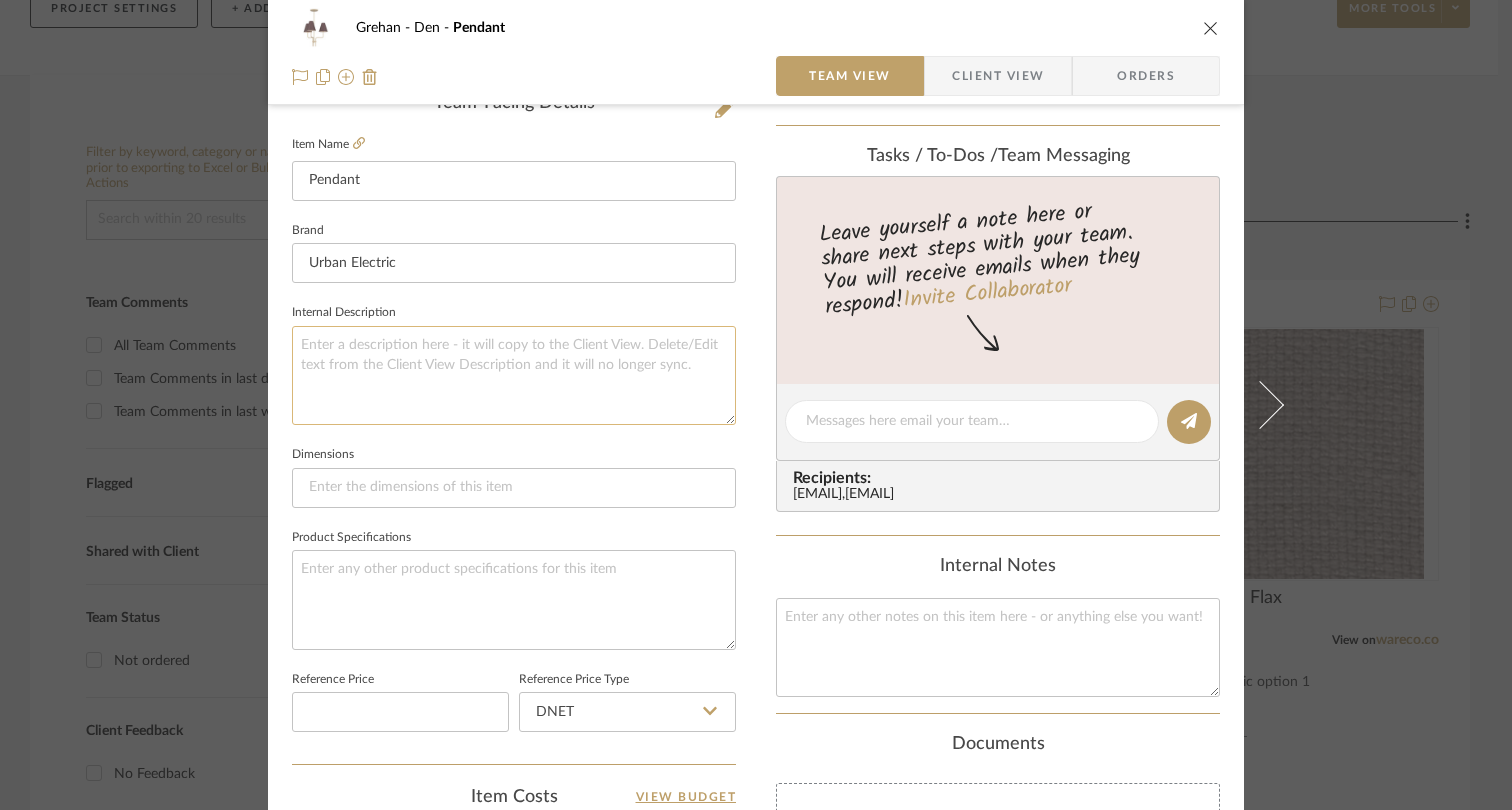 click 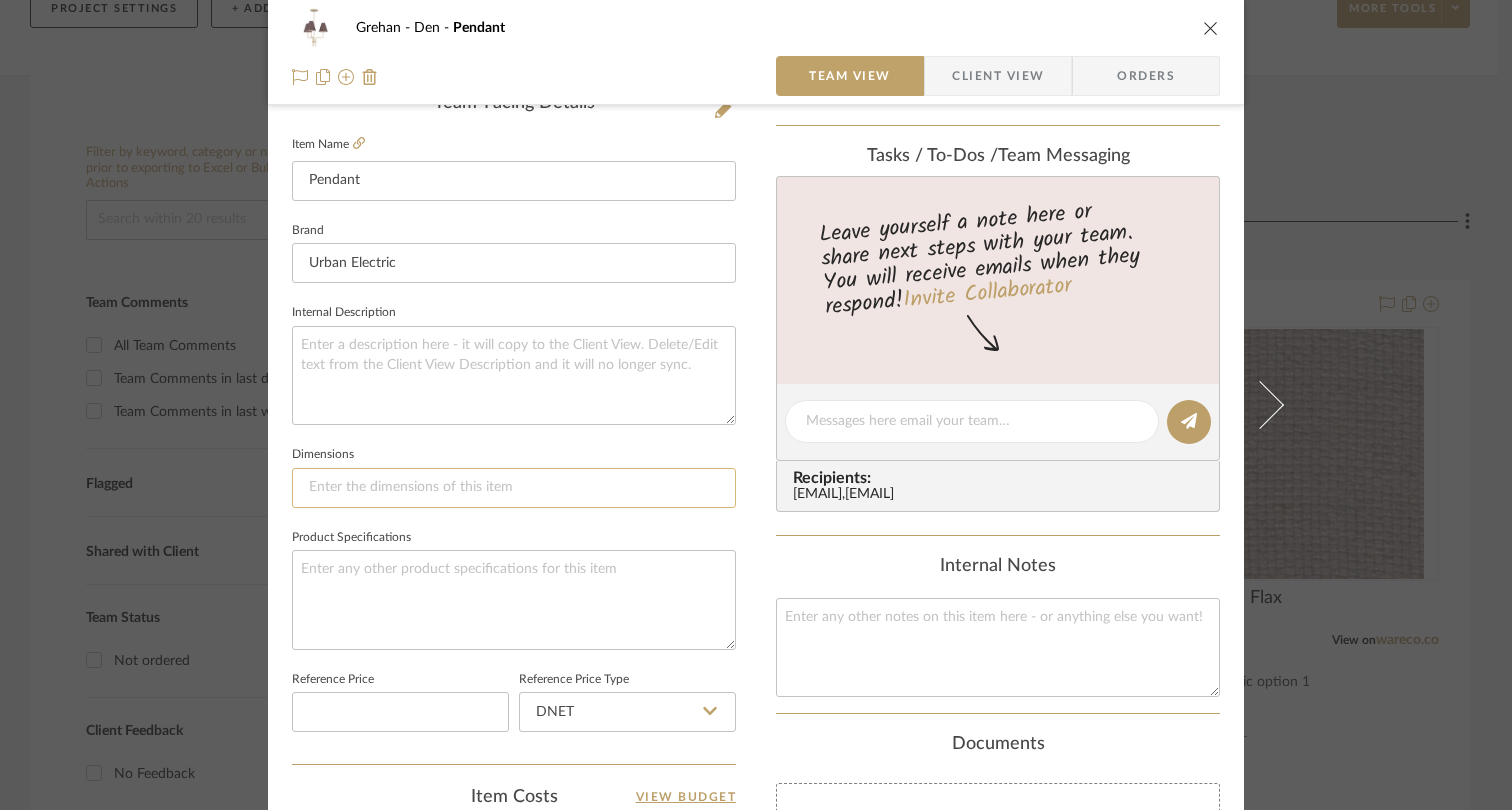 click 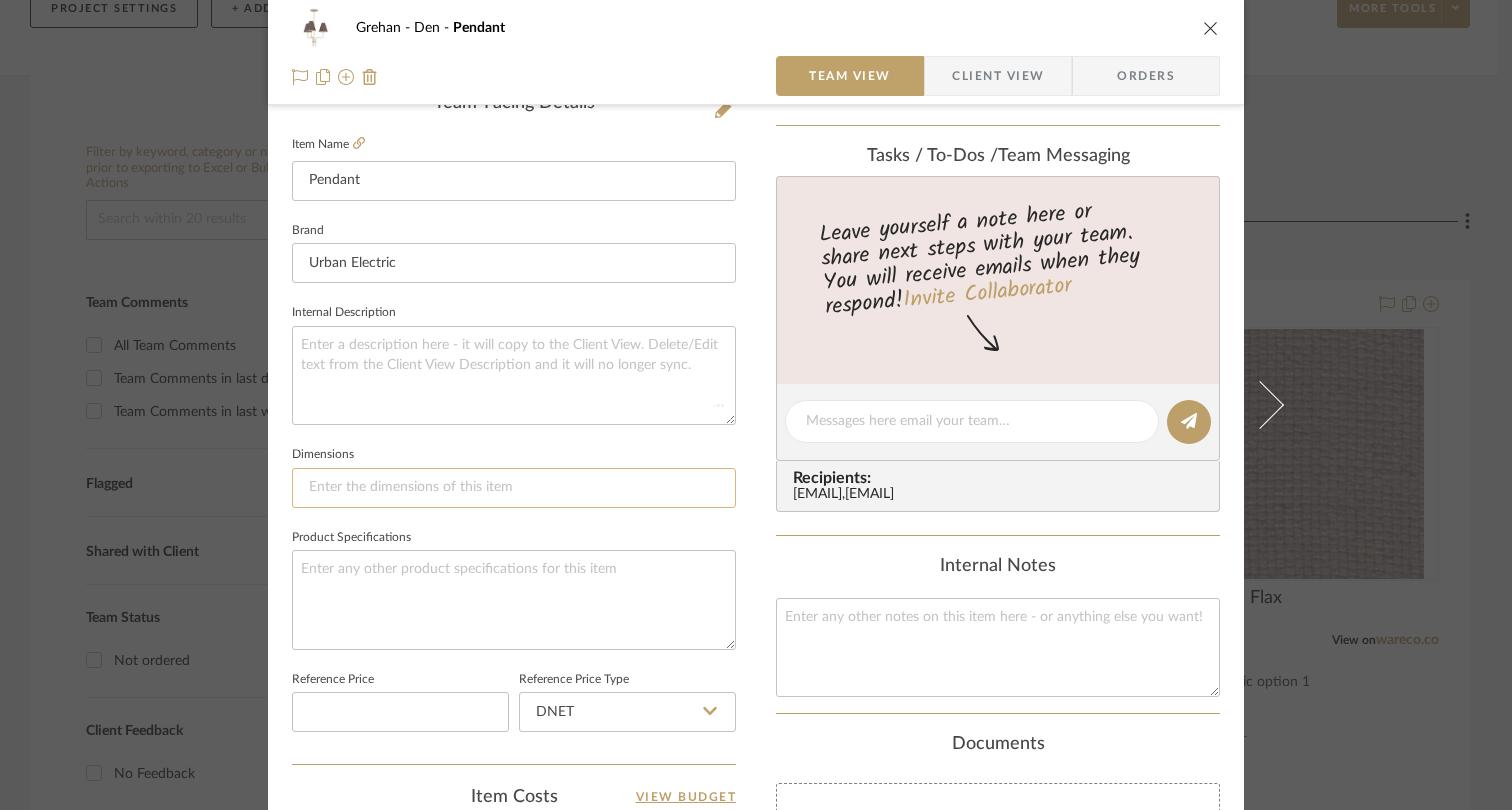 type 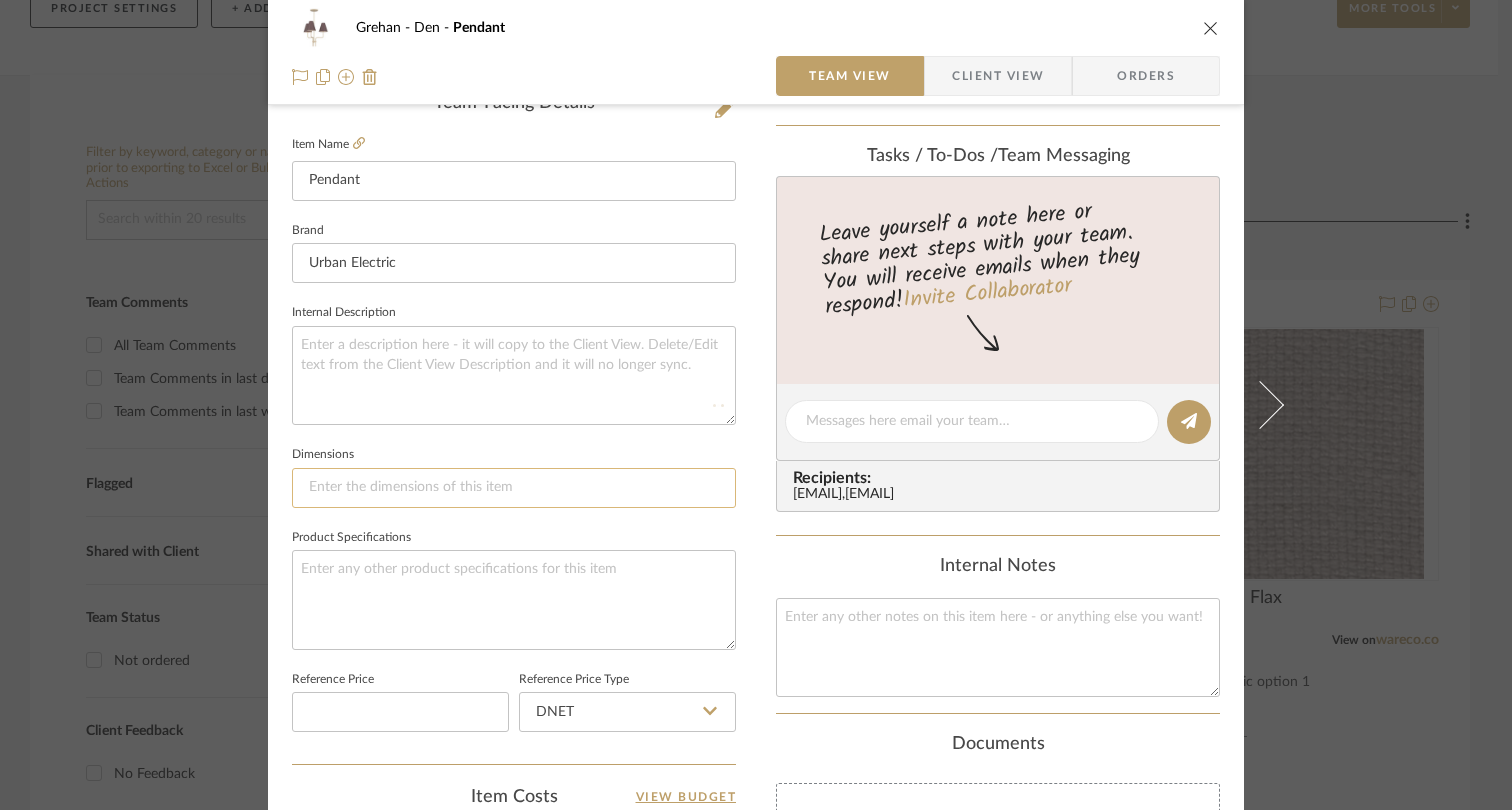 type 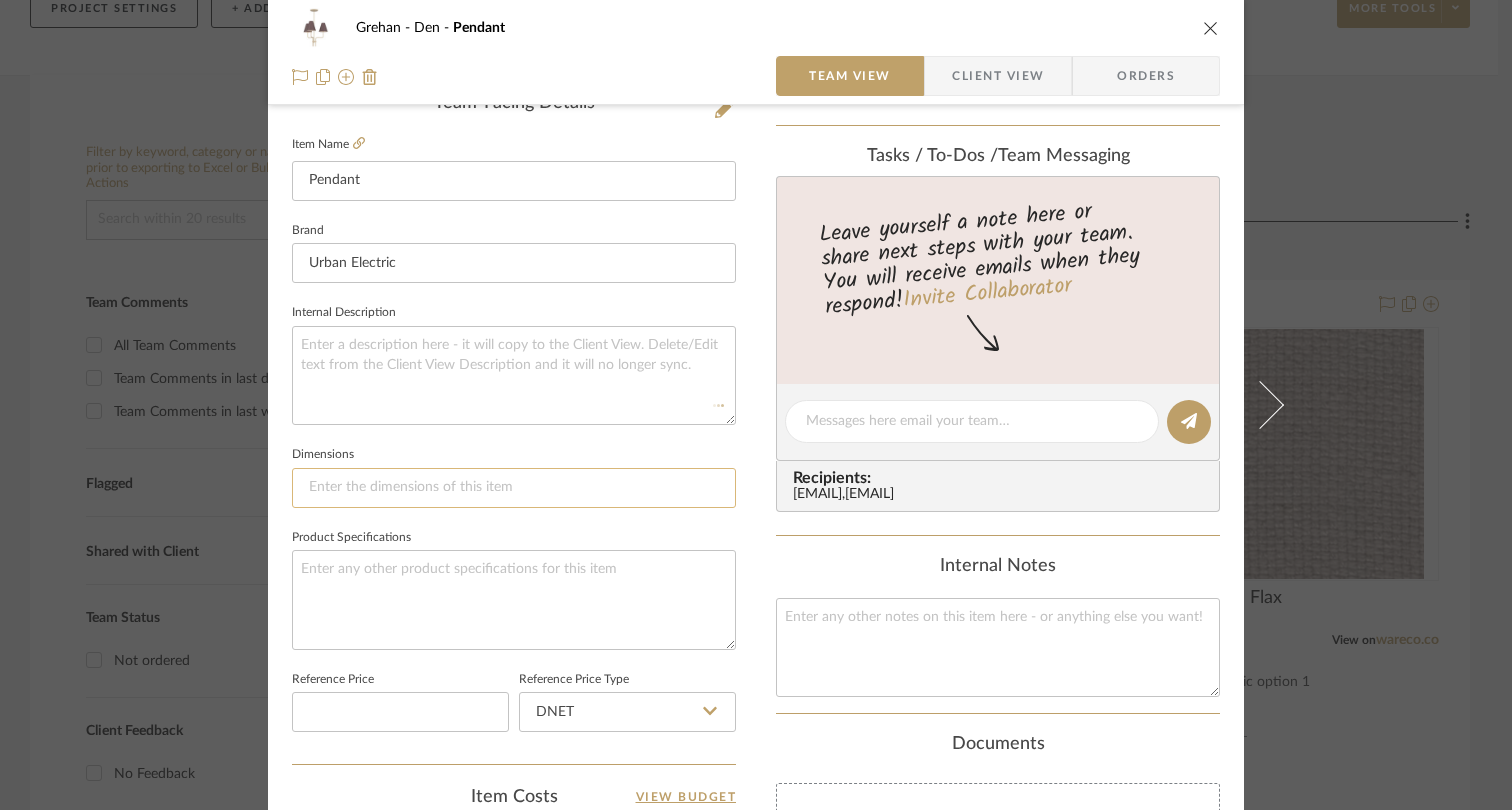 type 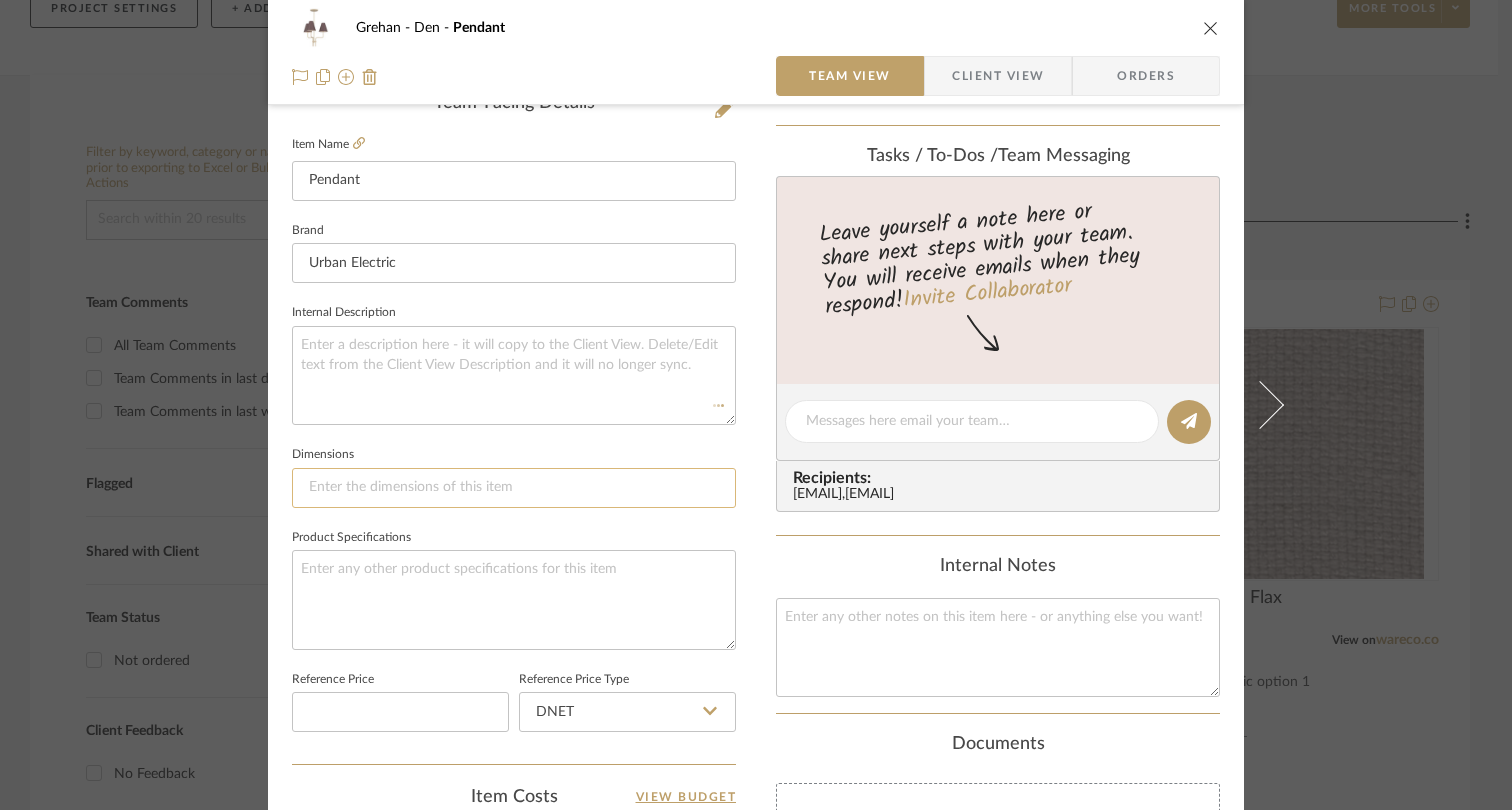 type 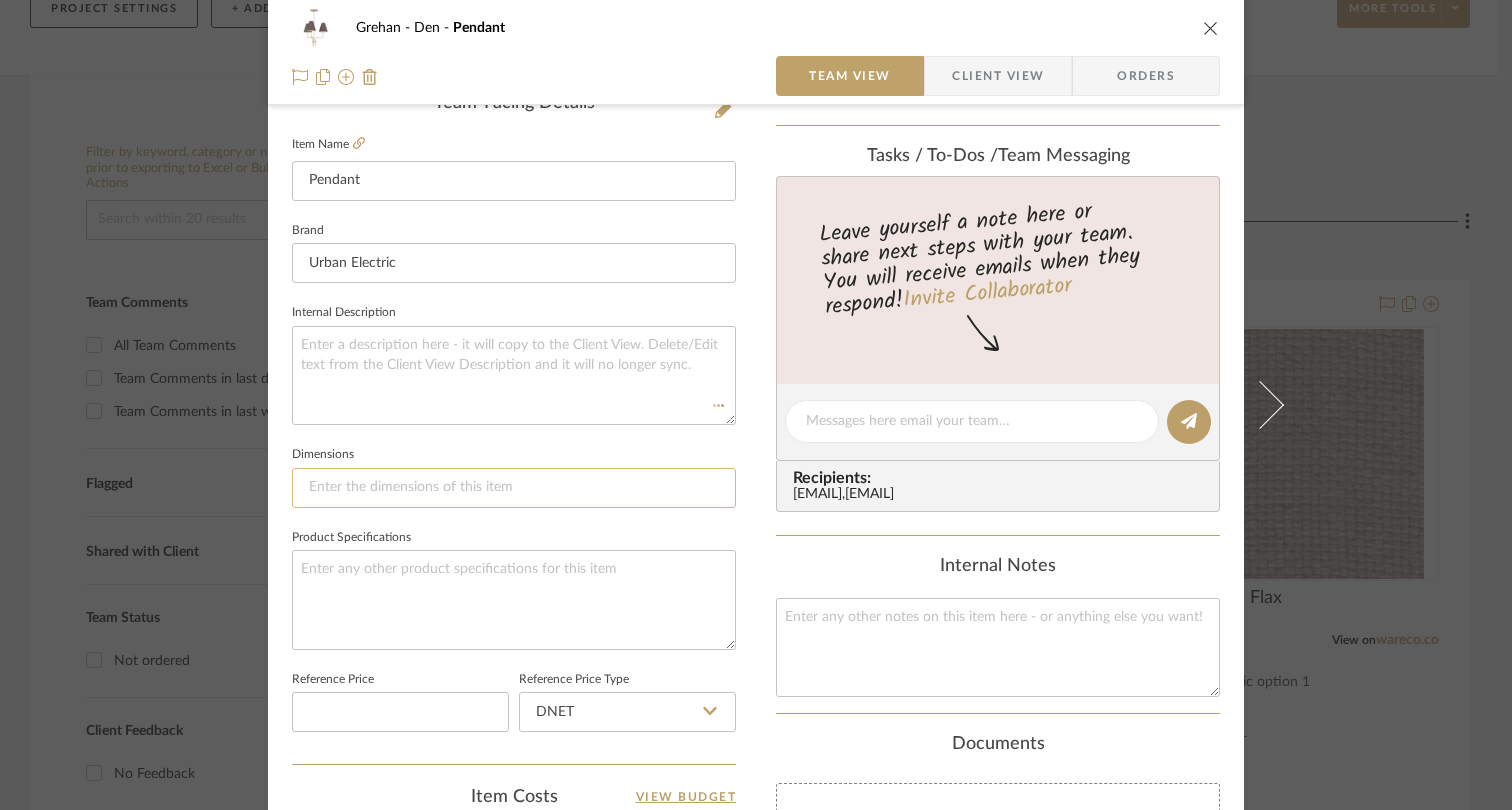 type 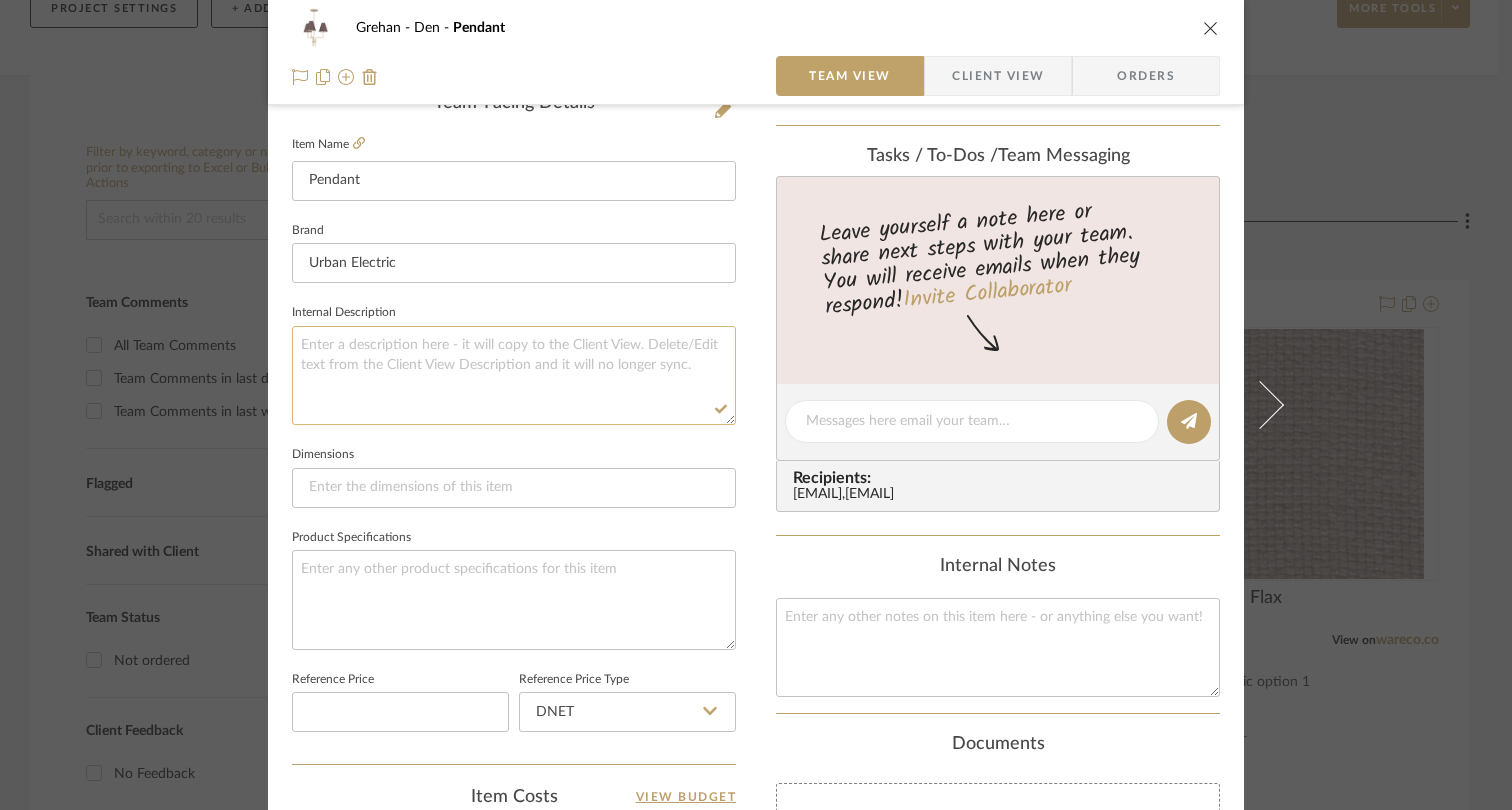 click 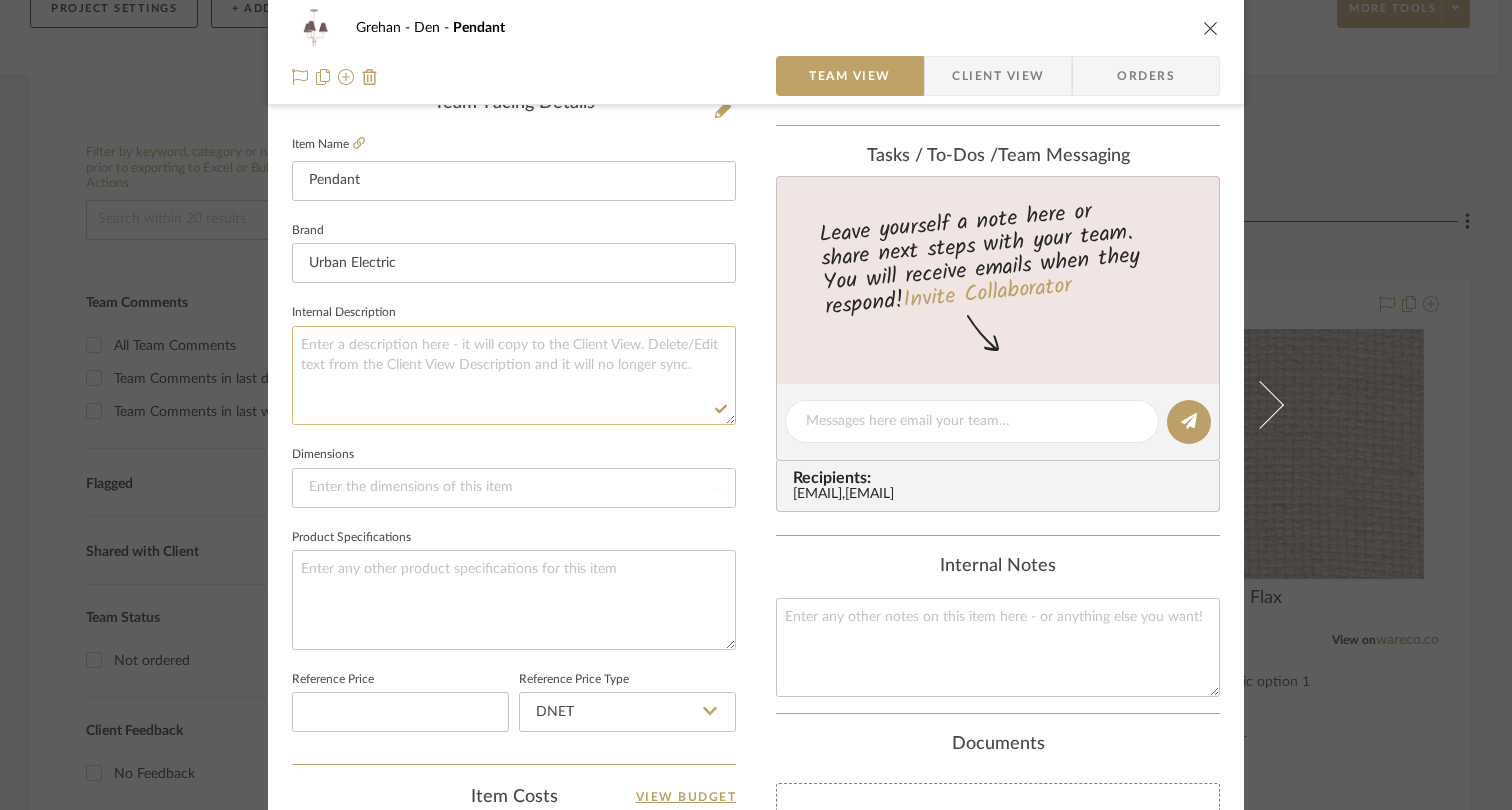 type 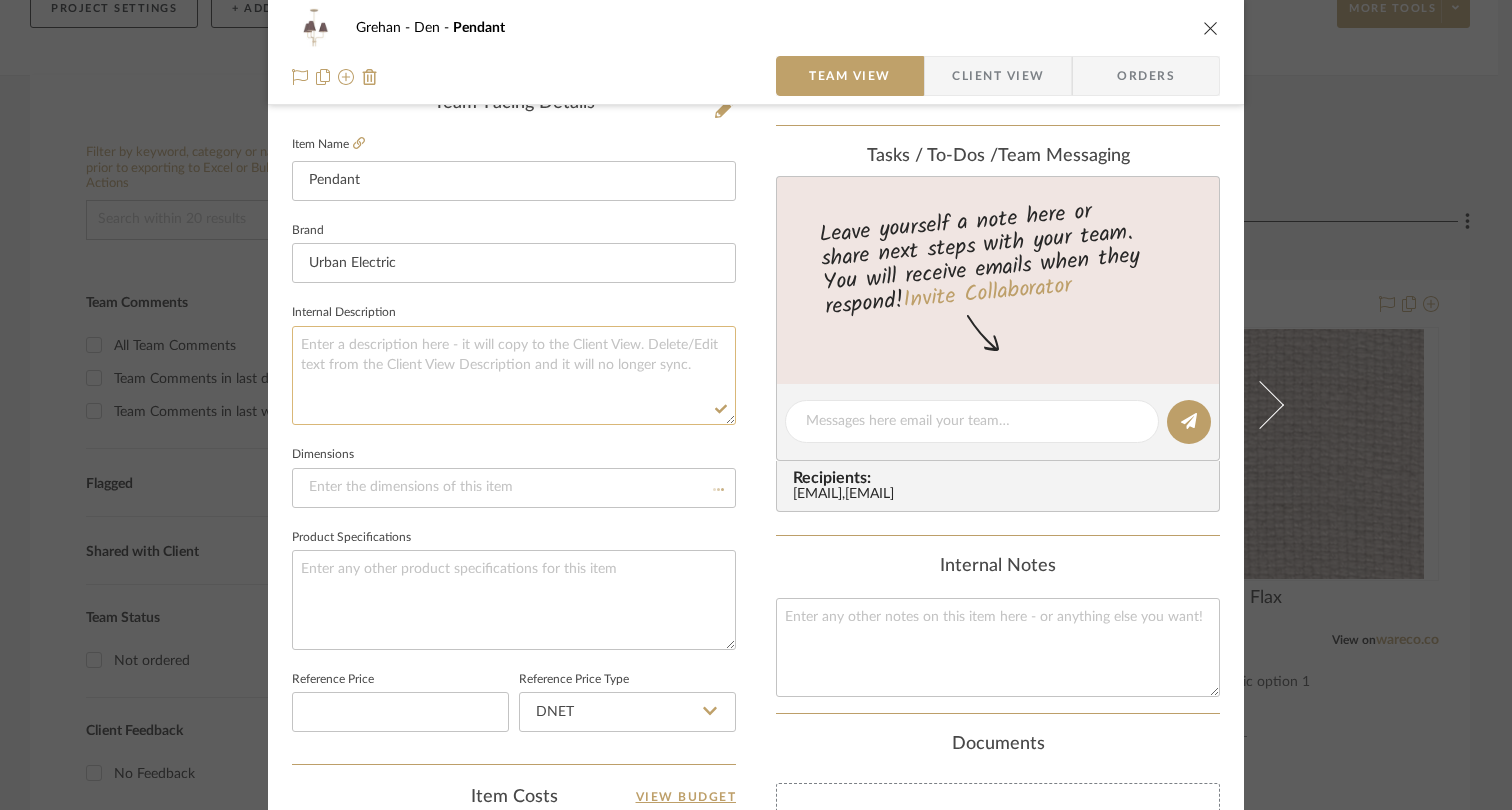 type 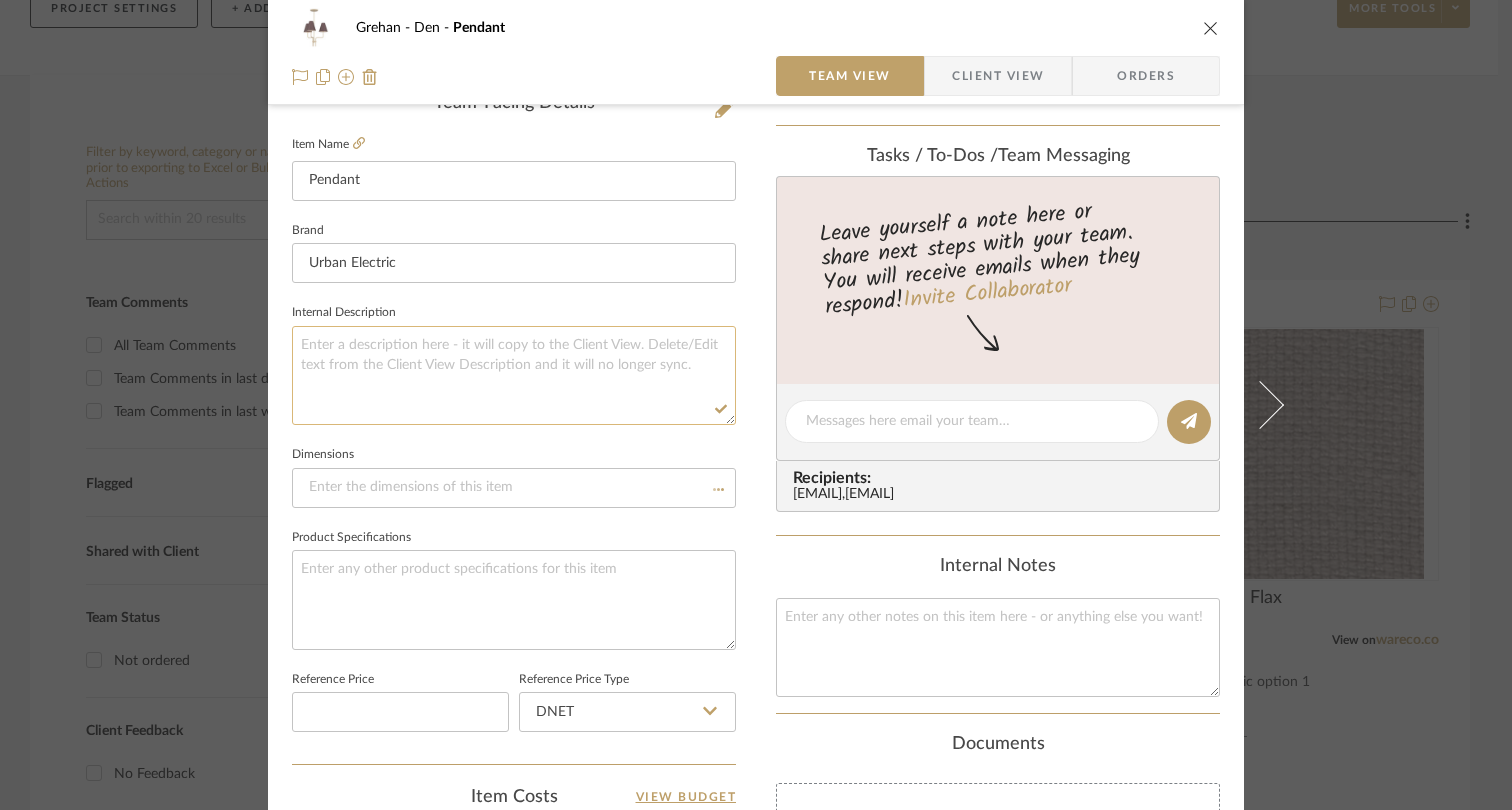 type 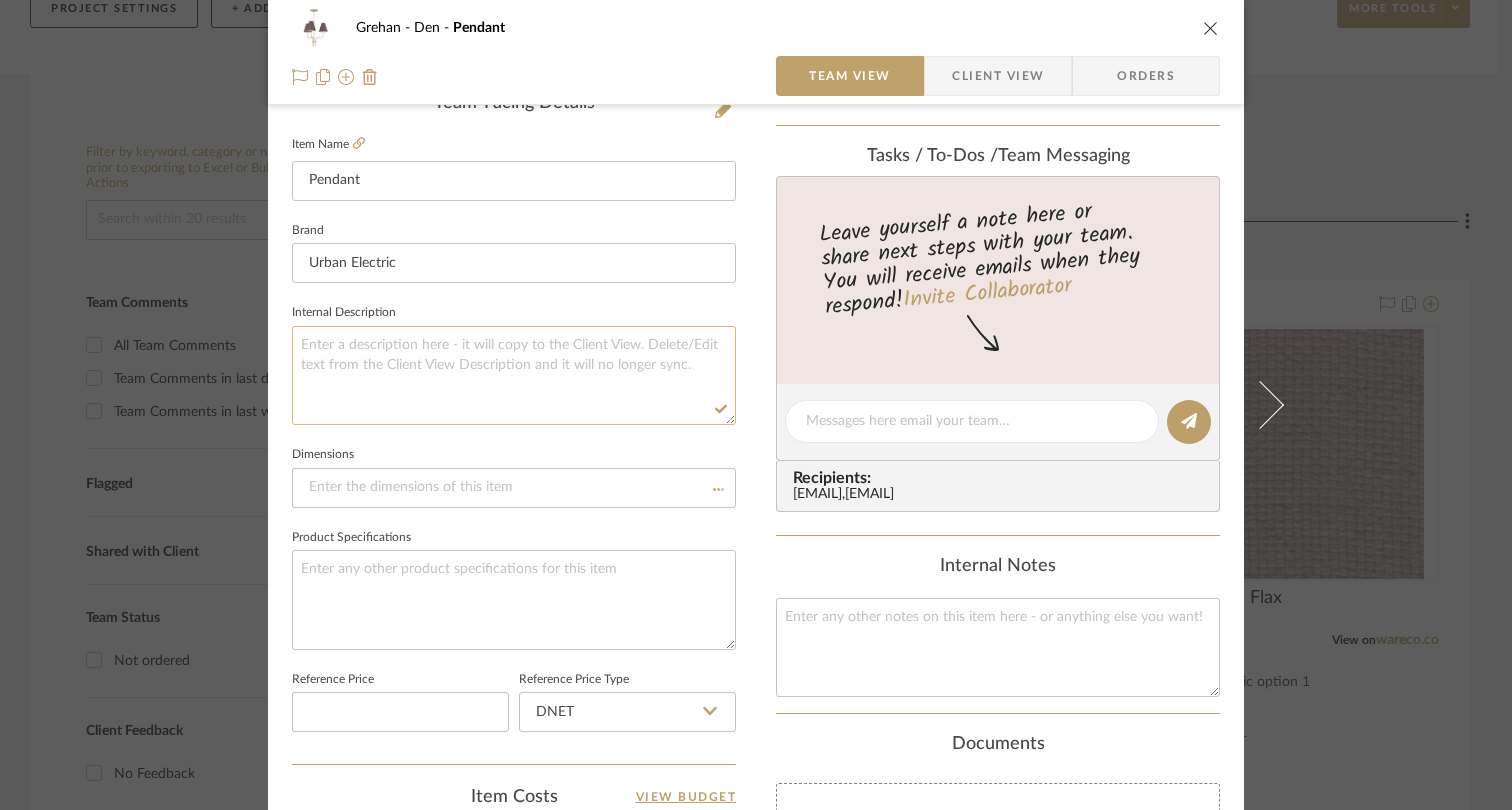 type 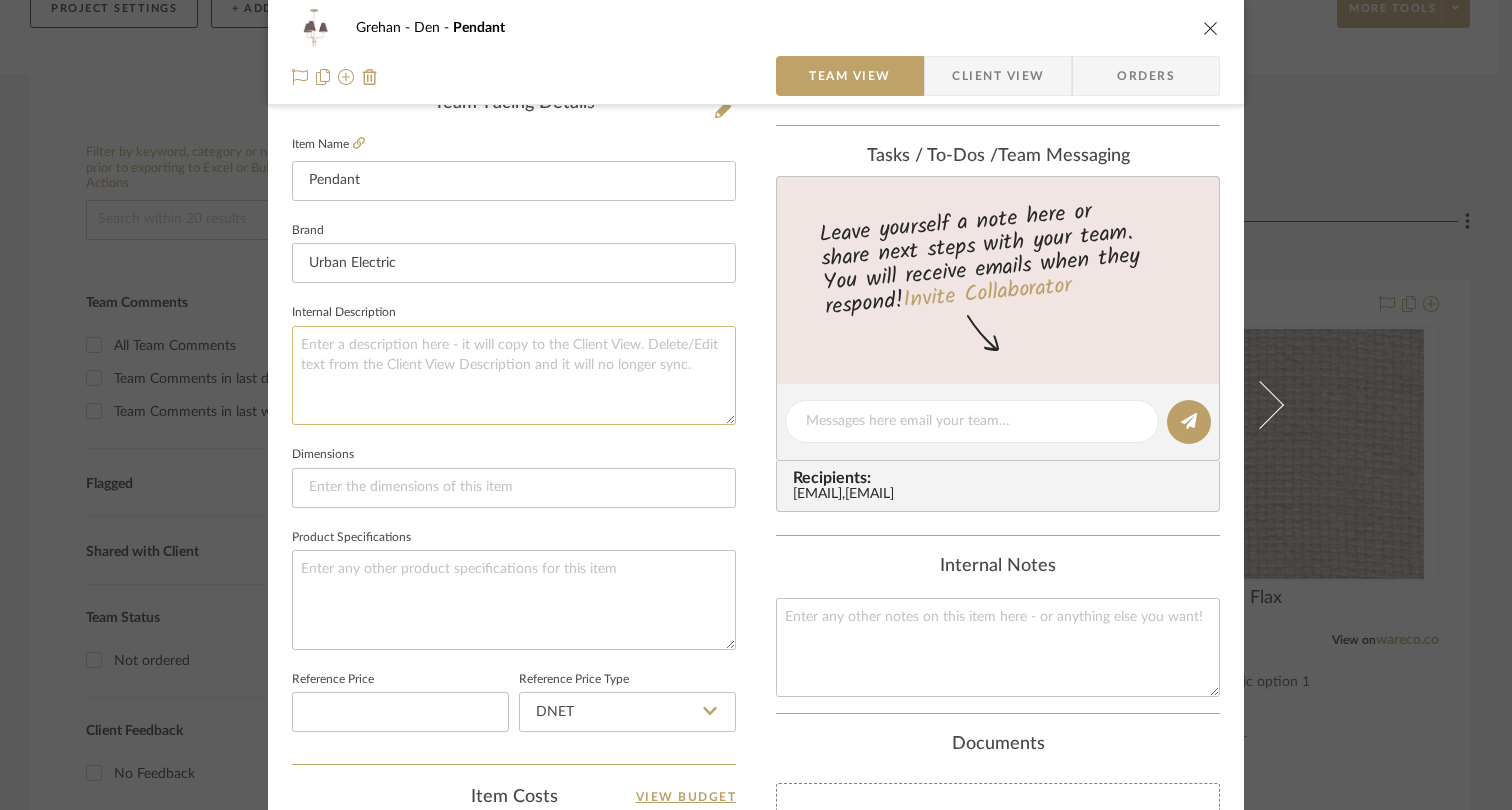type on "W" 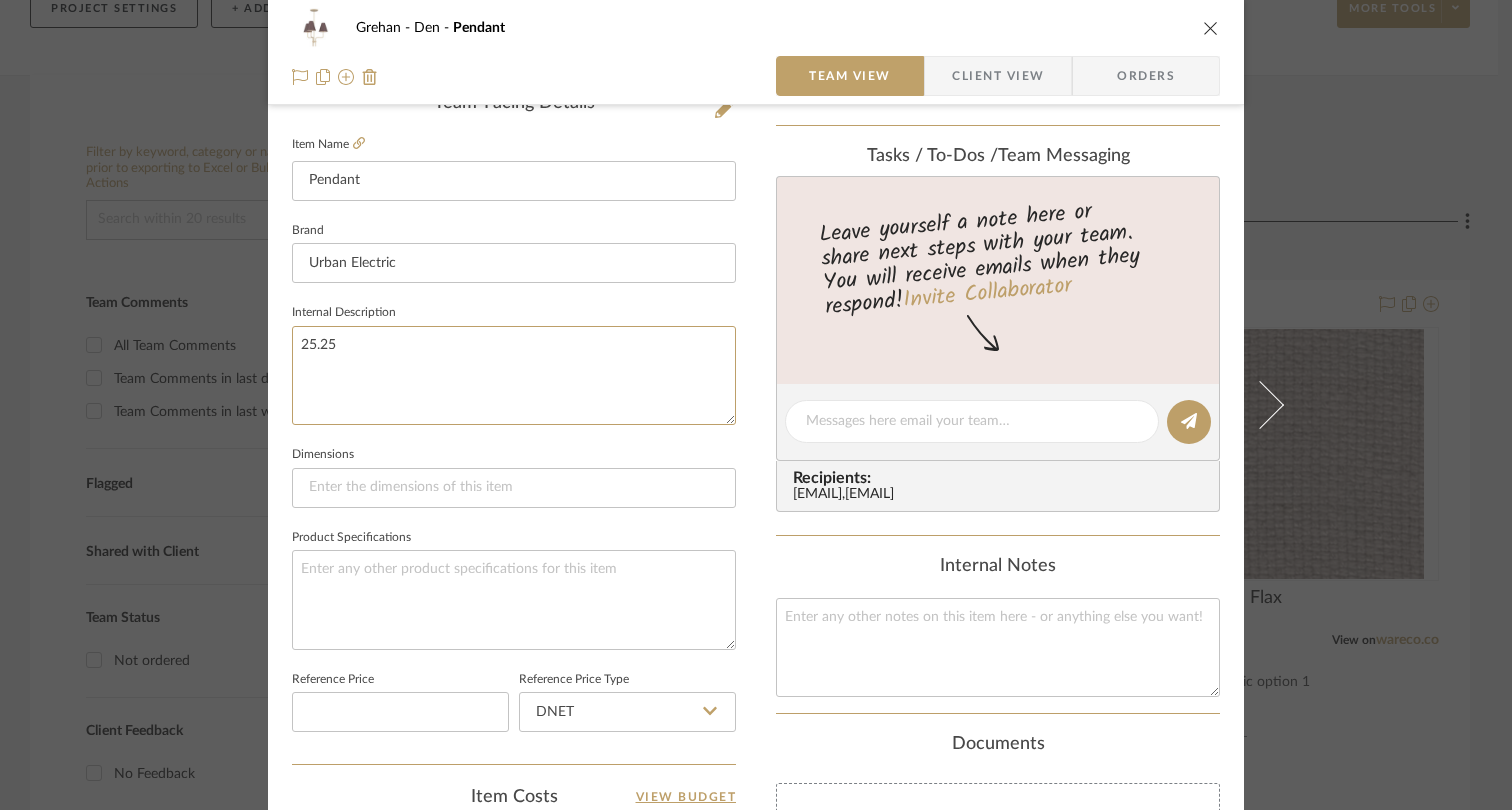 type on "25.25" 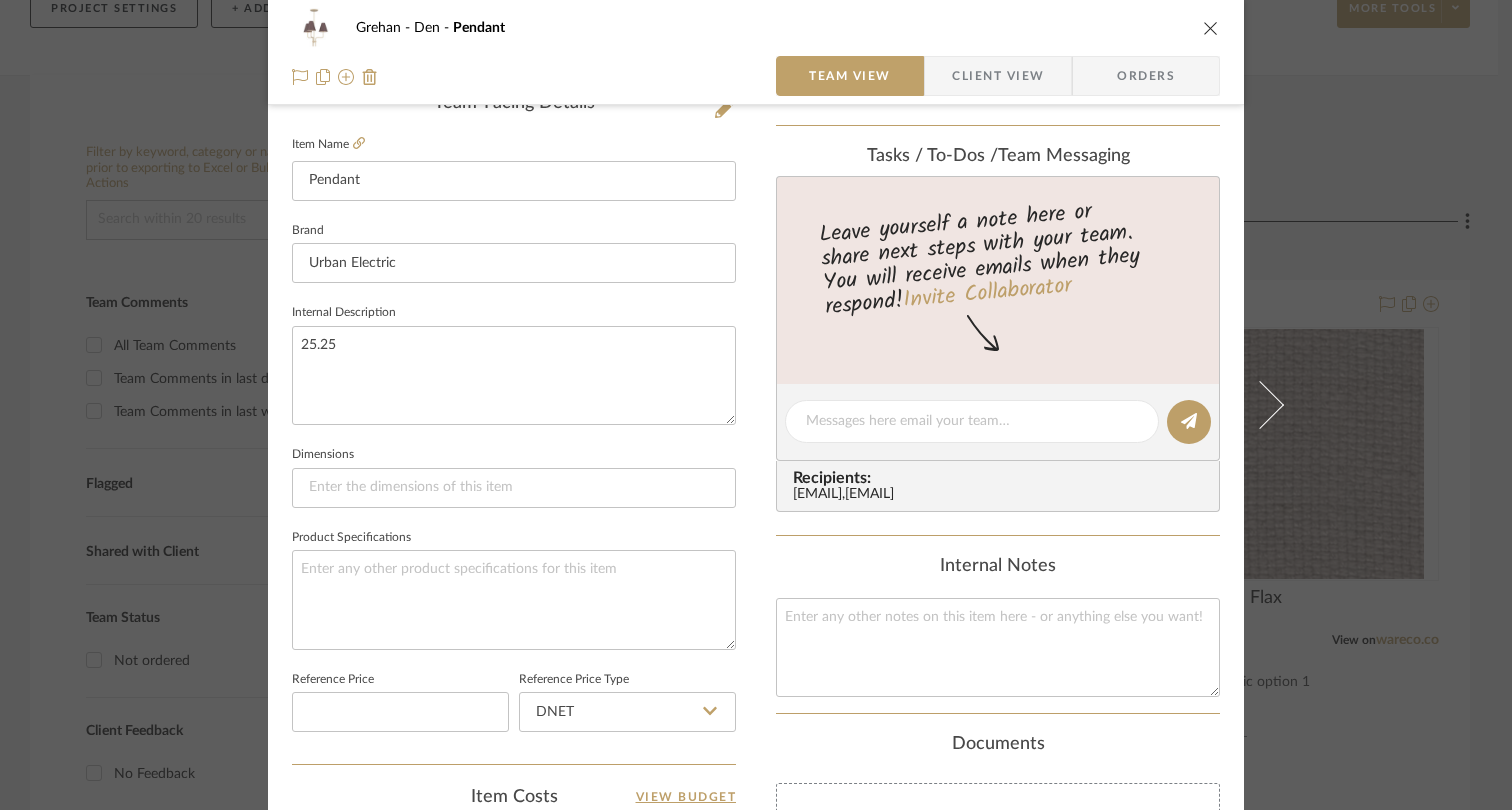 type 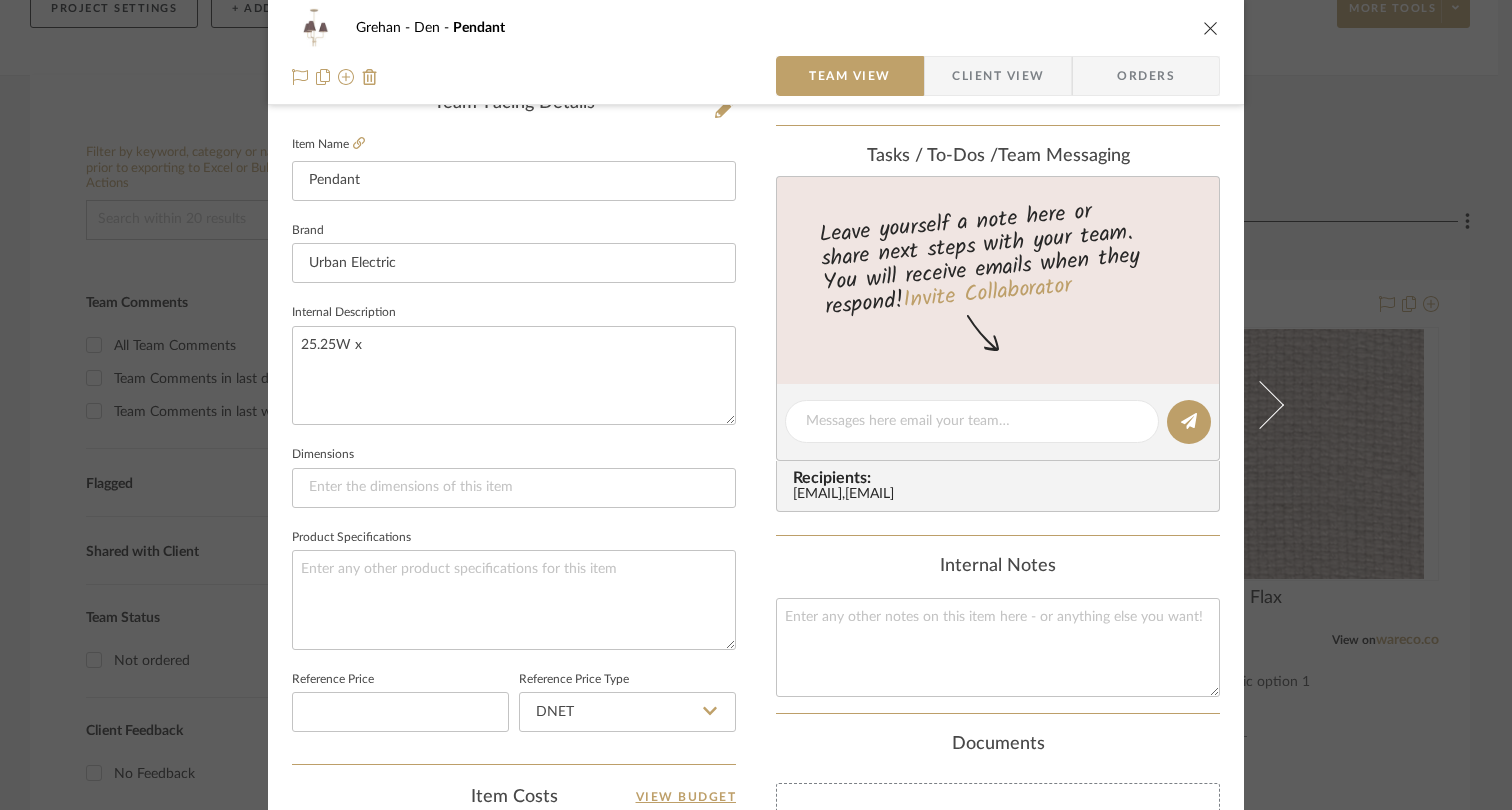 type on "25.25W x" 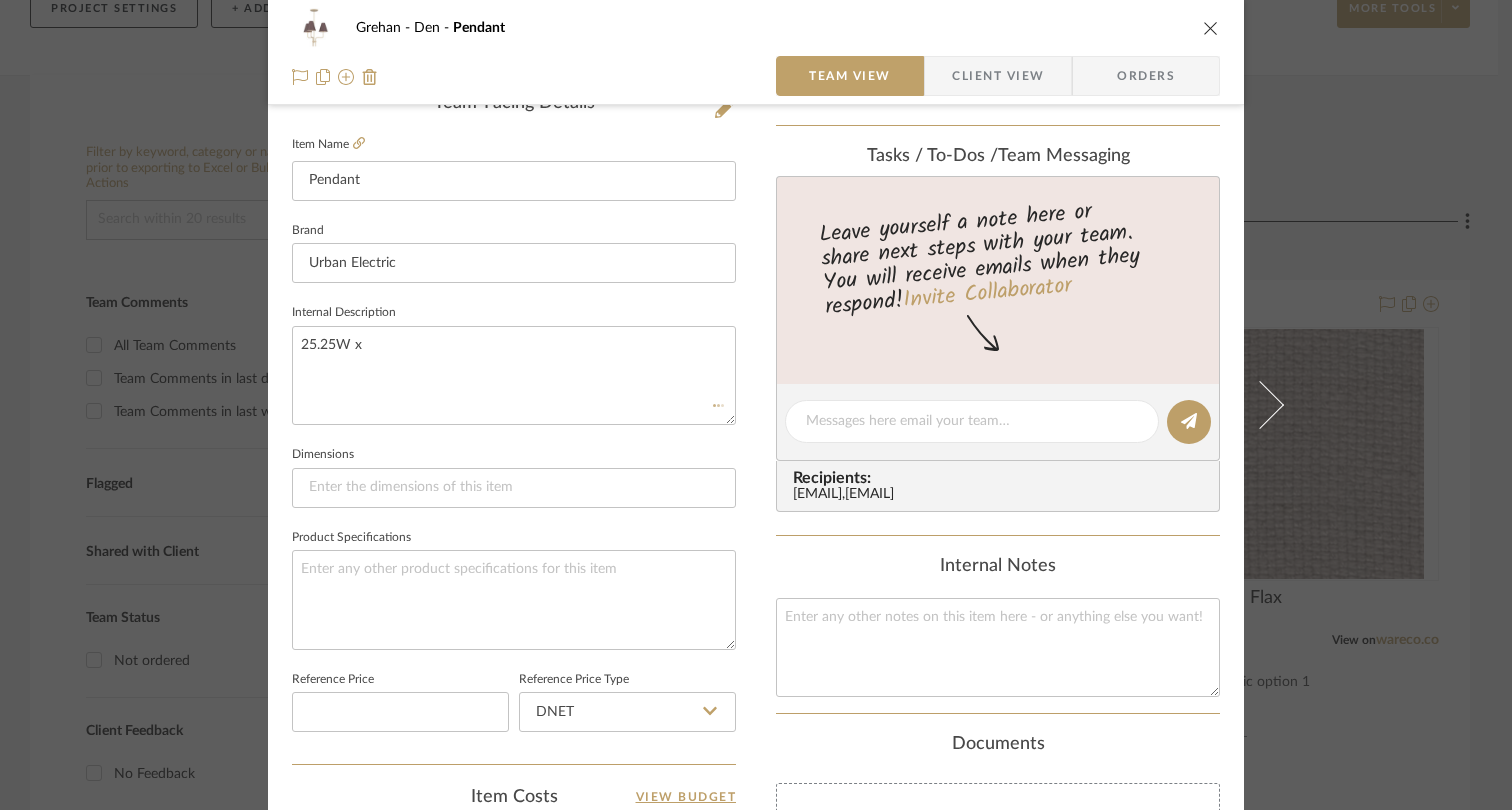 type 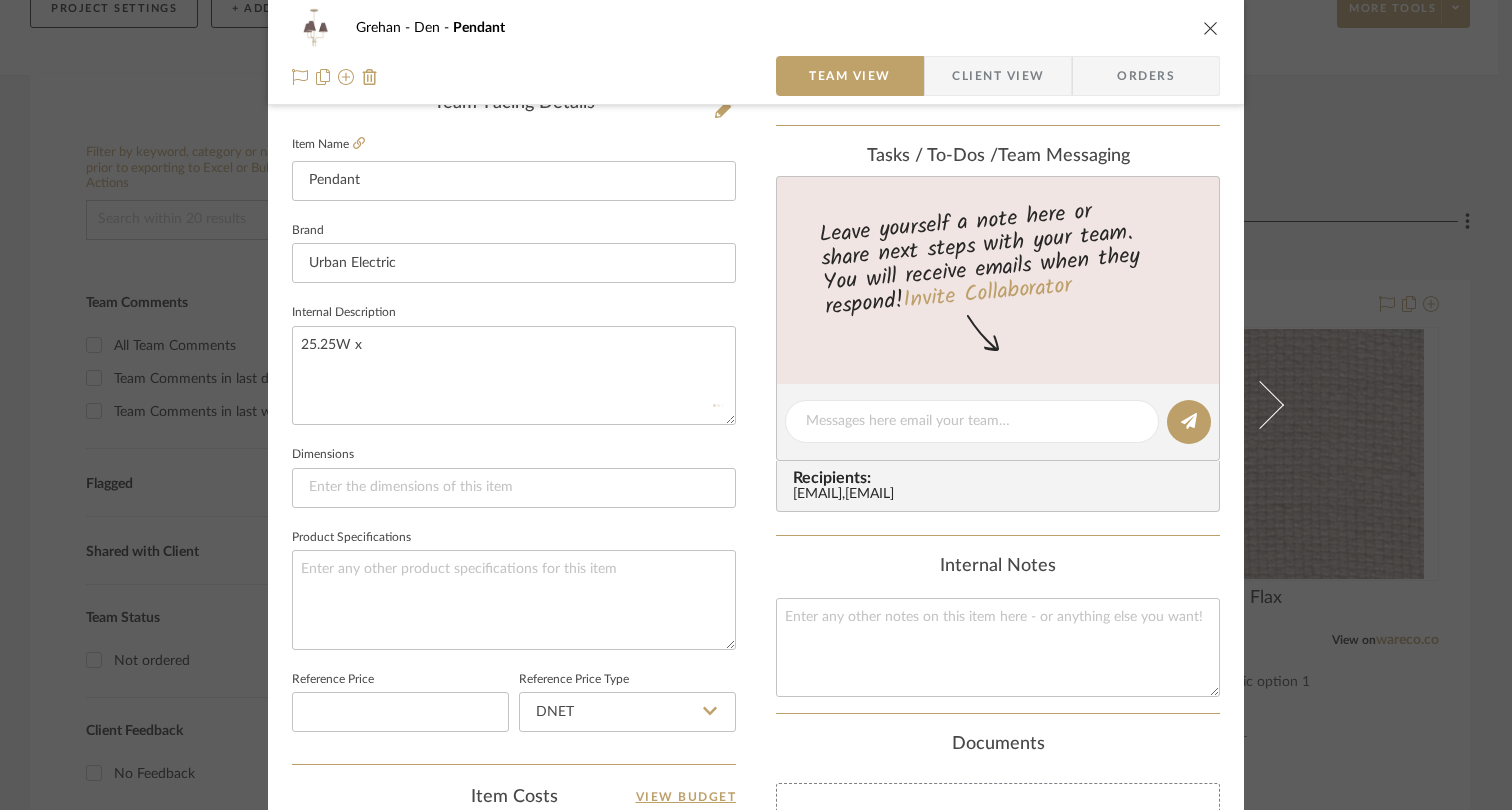 type 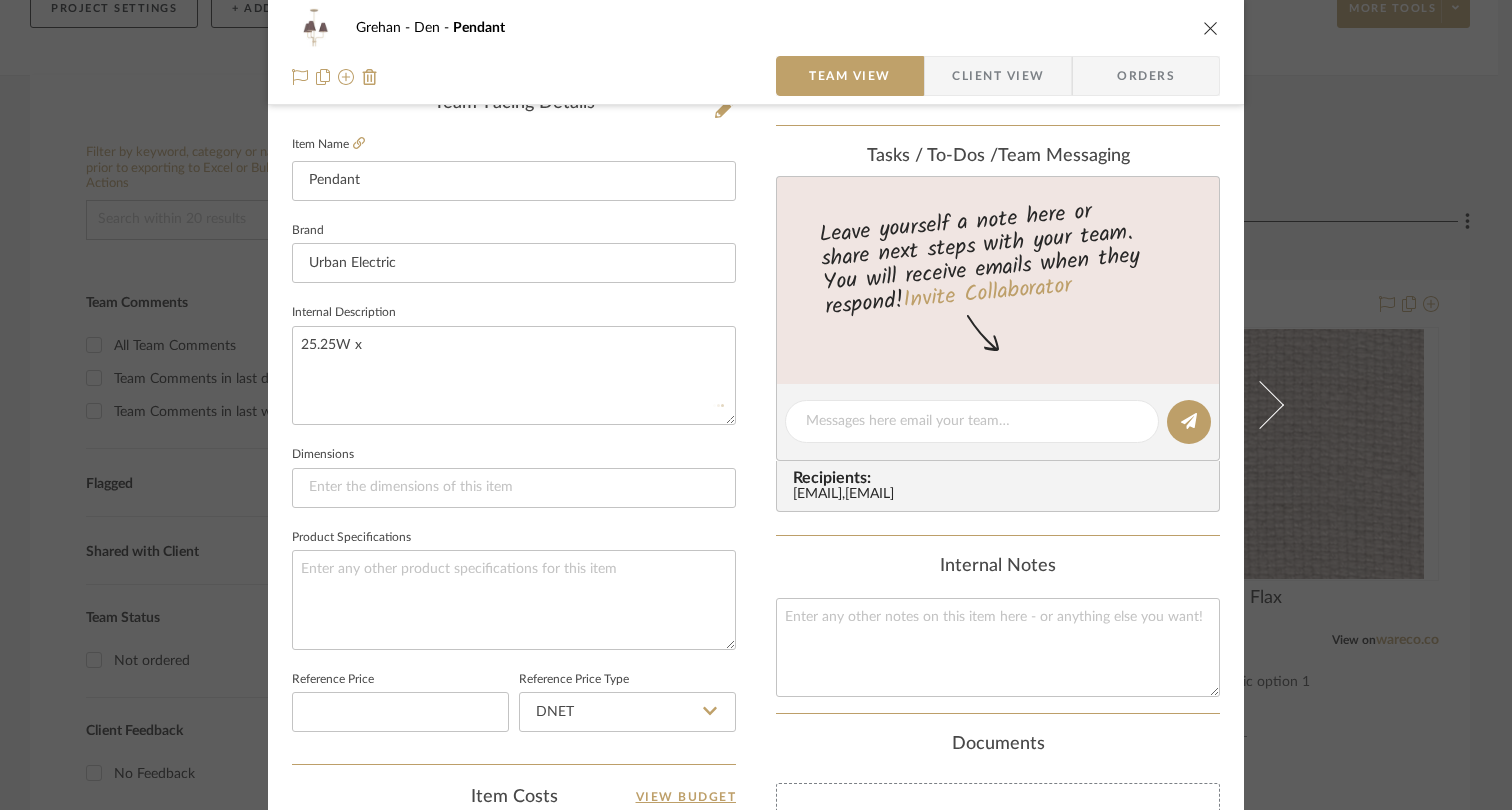 type 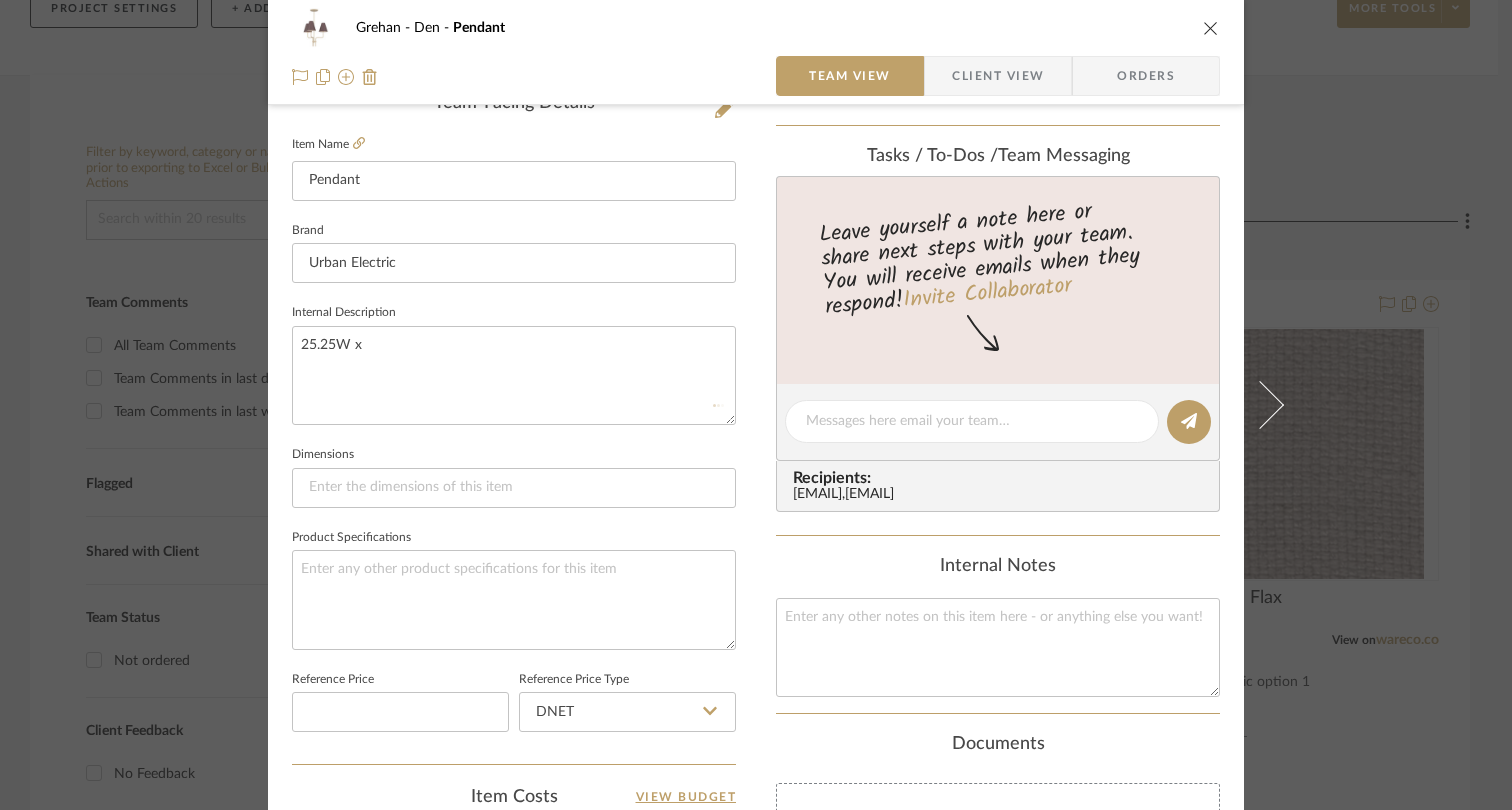 type 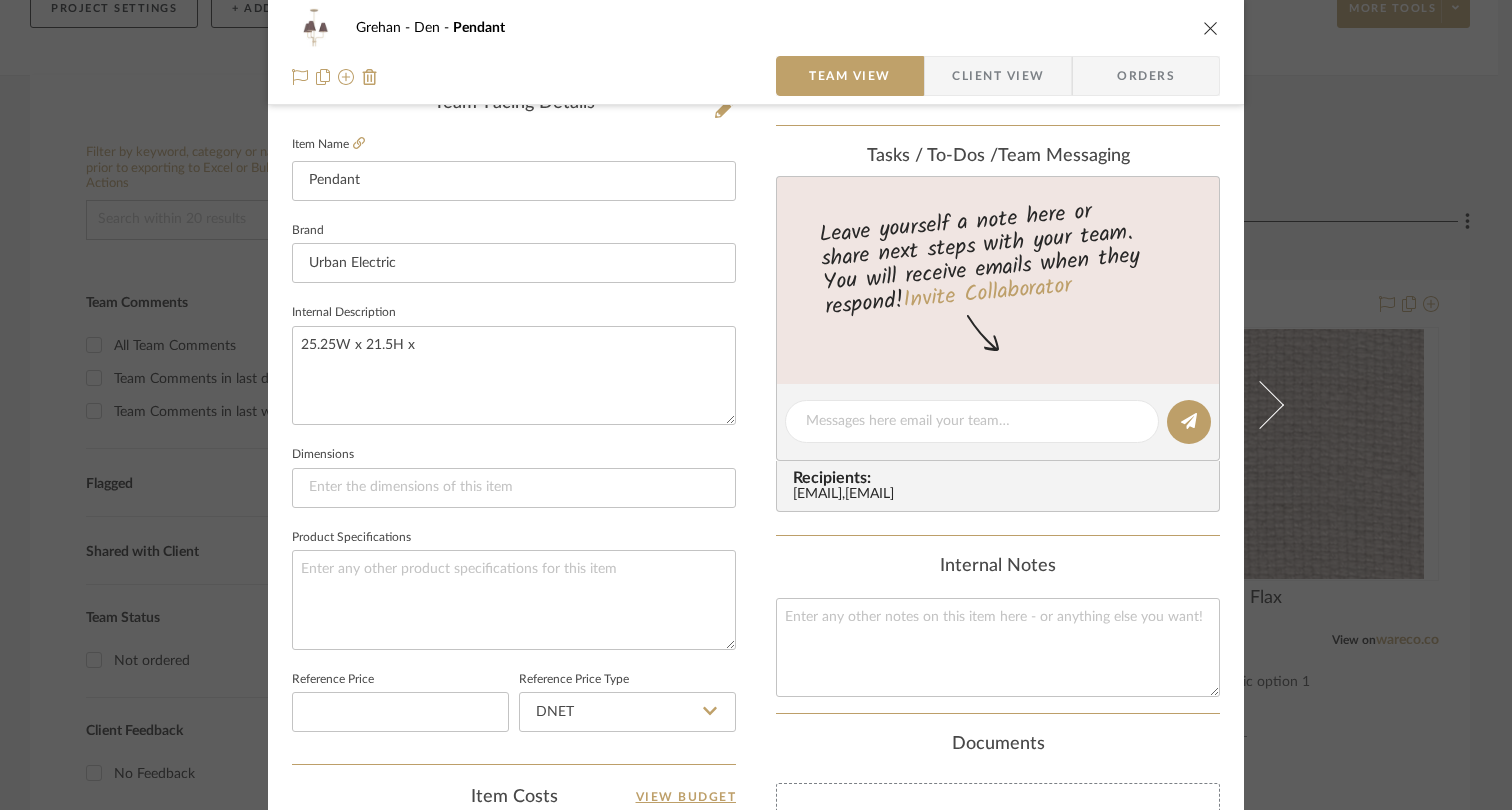 type on "25.25W x 21.5H x" 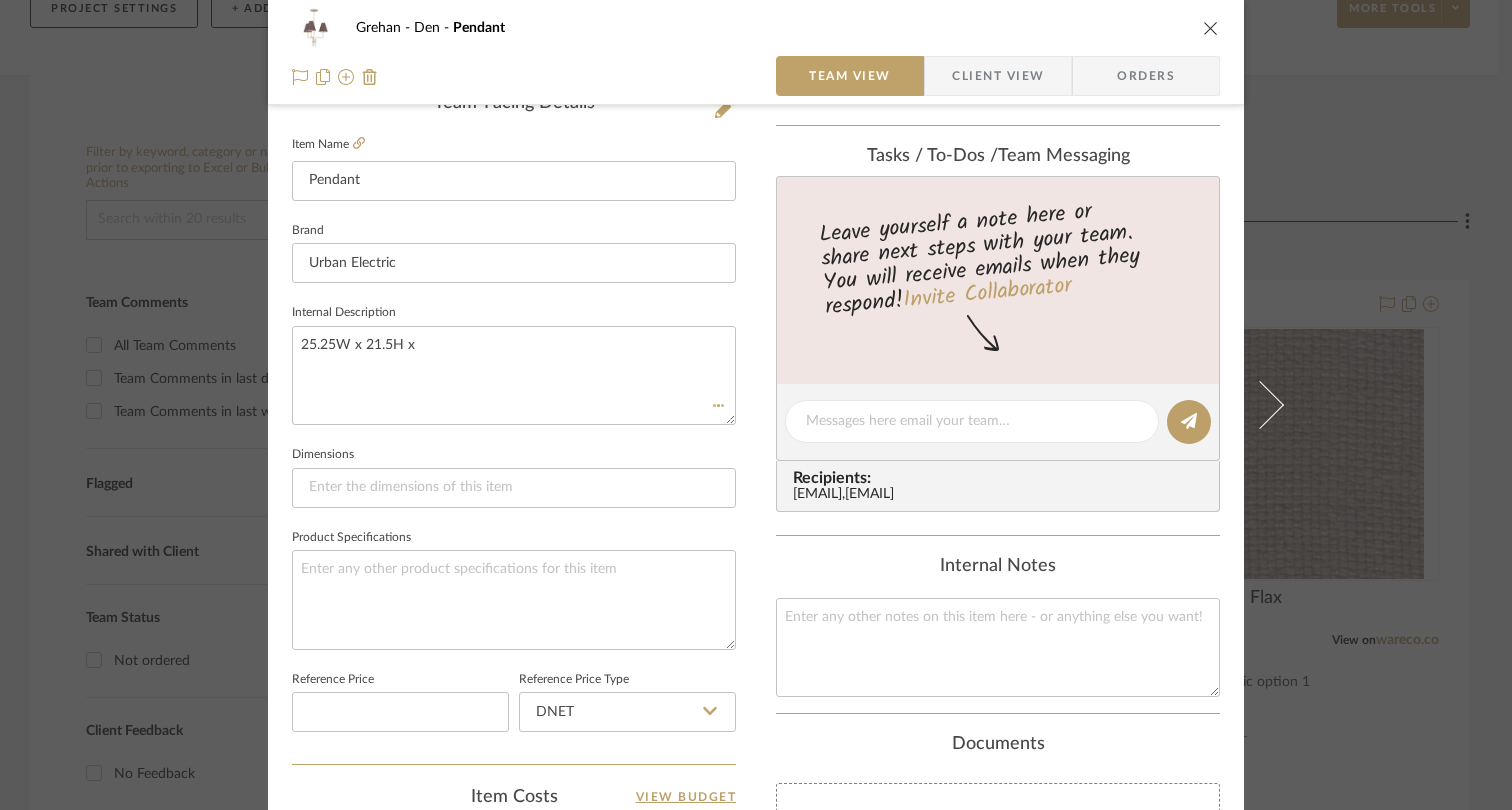 type 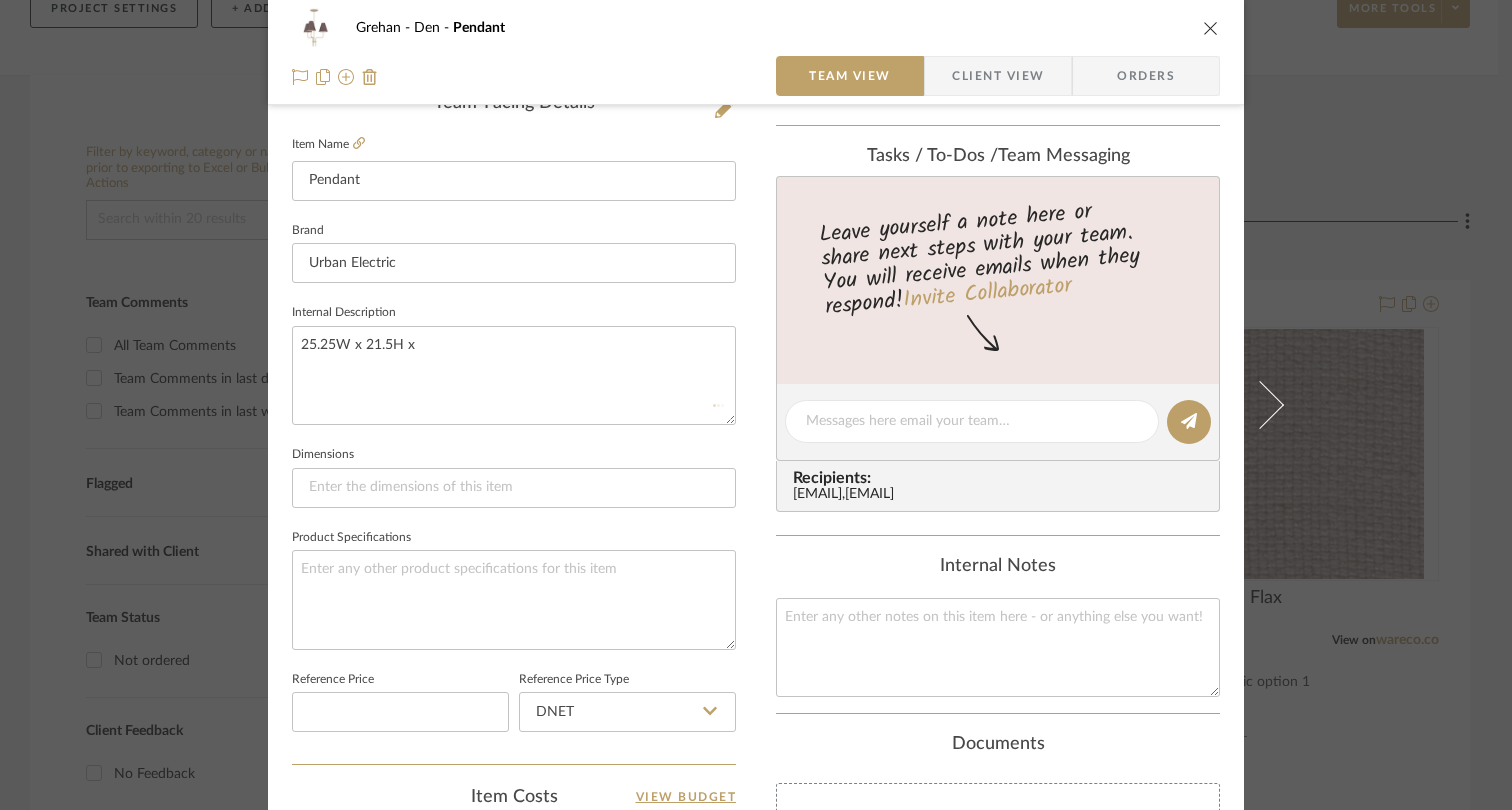 type 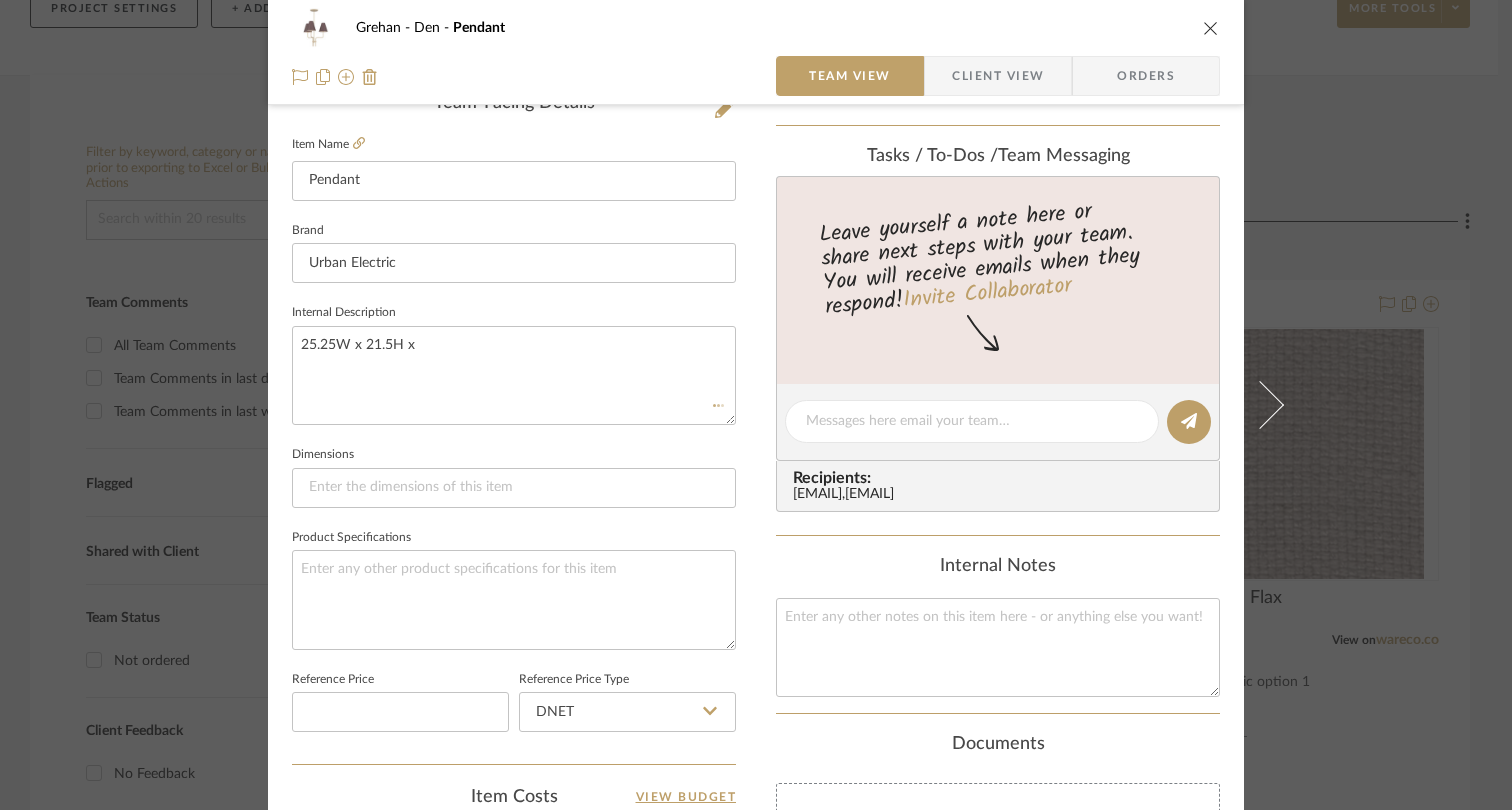 type 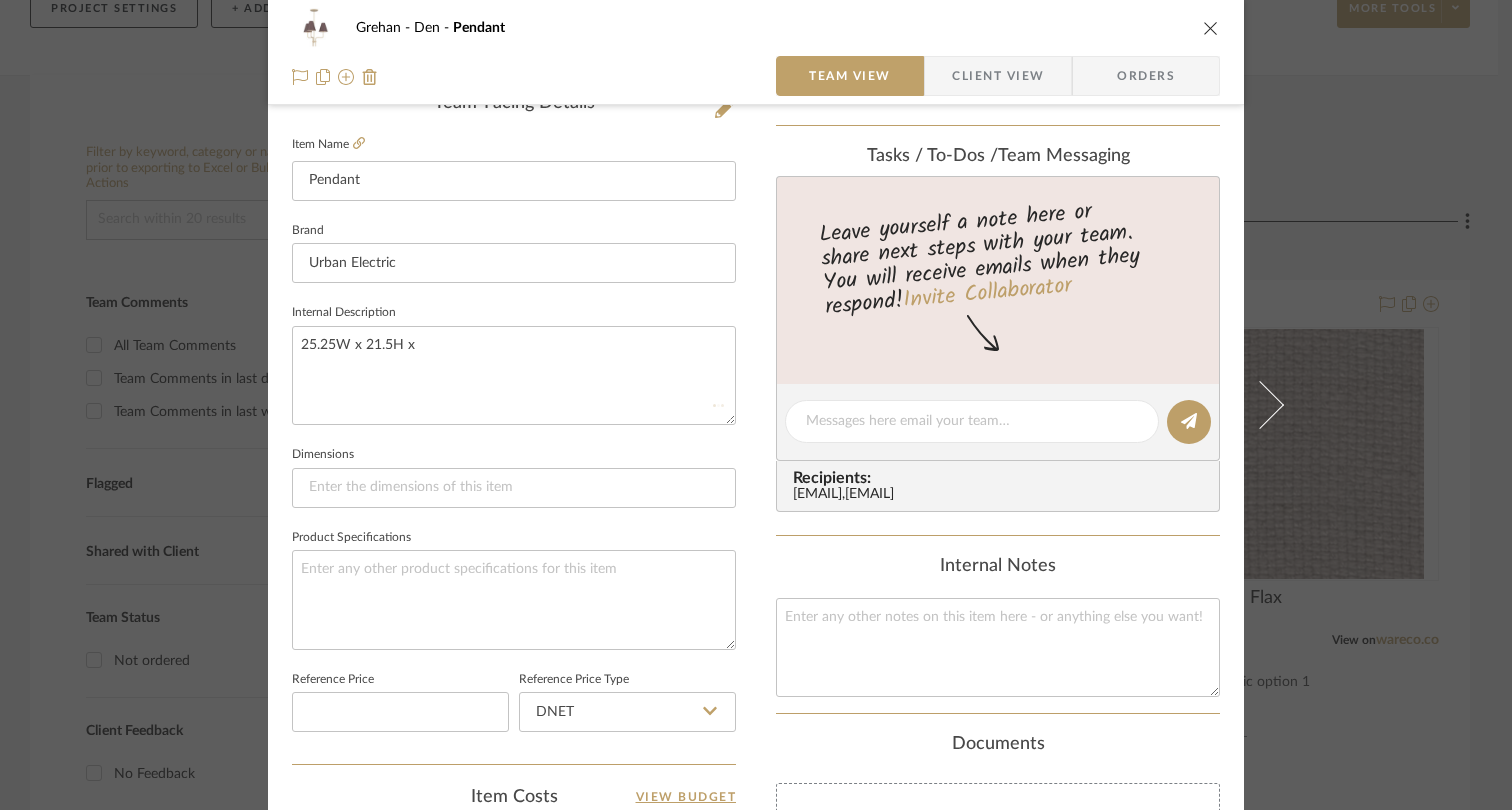 type 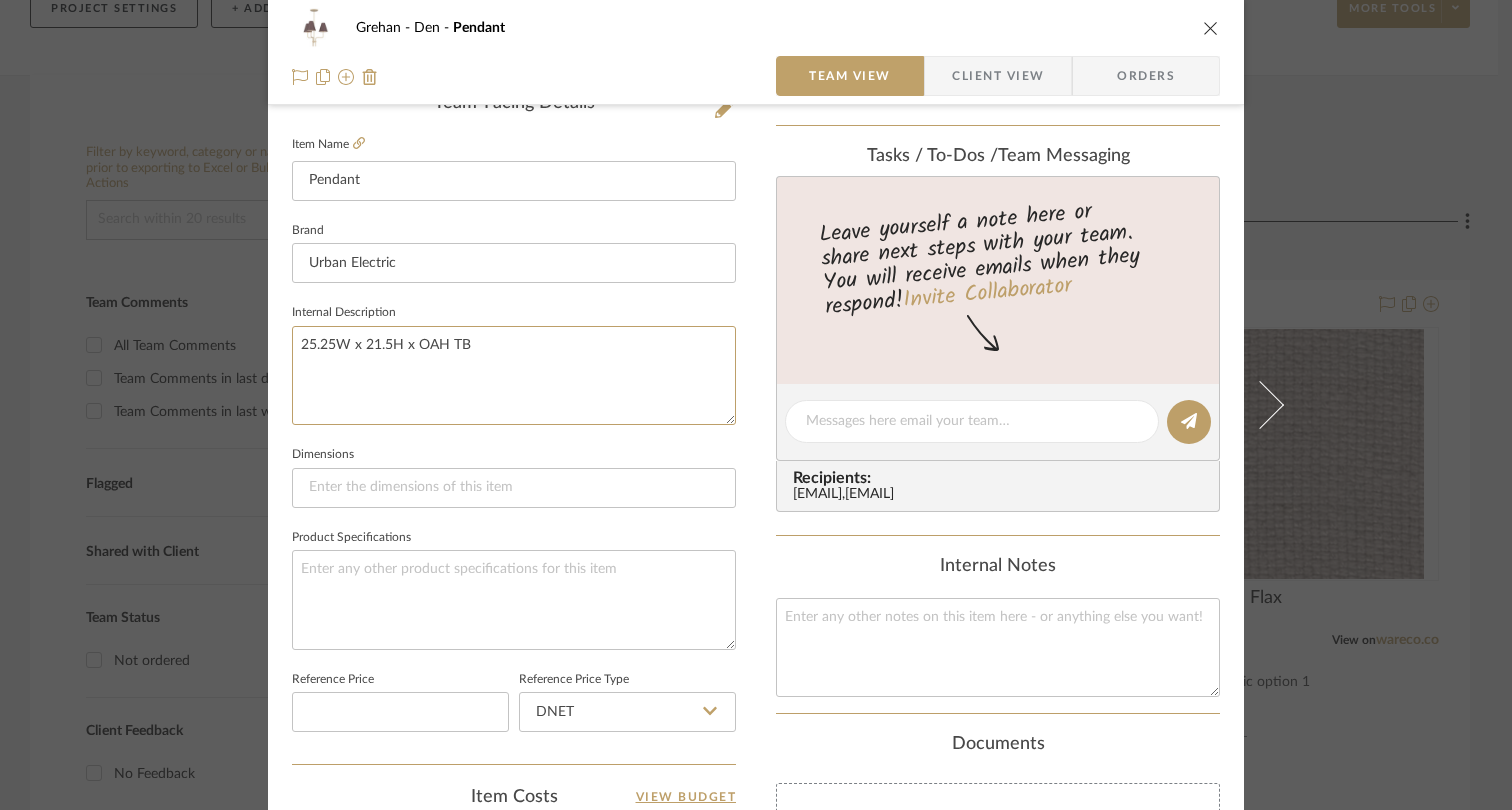 type on "25.25W x 21.5H x OAH TBD" 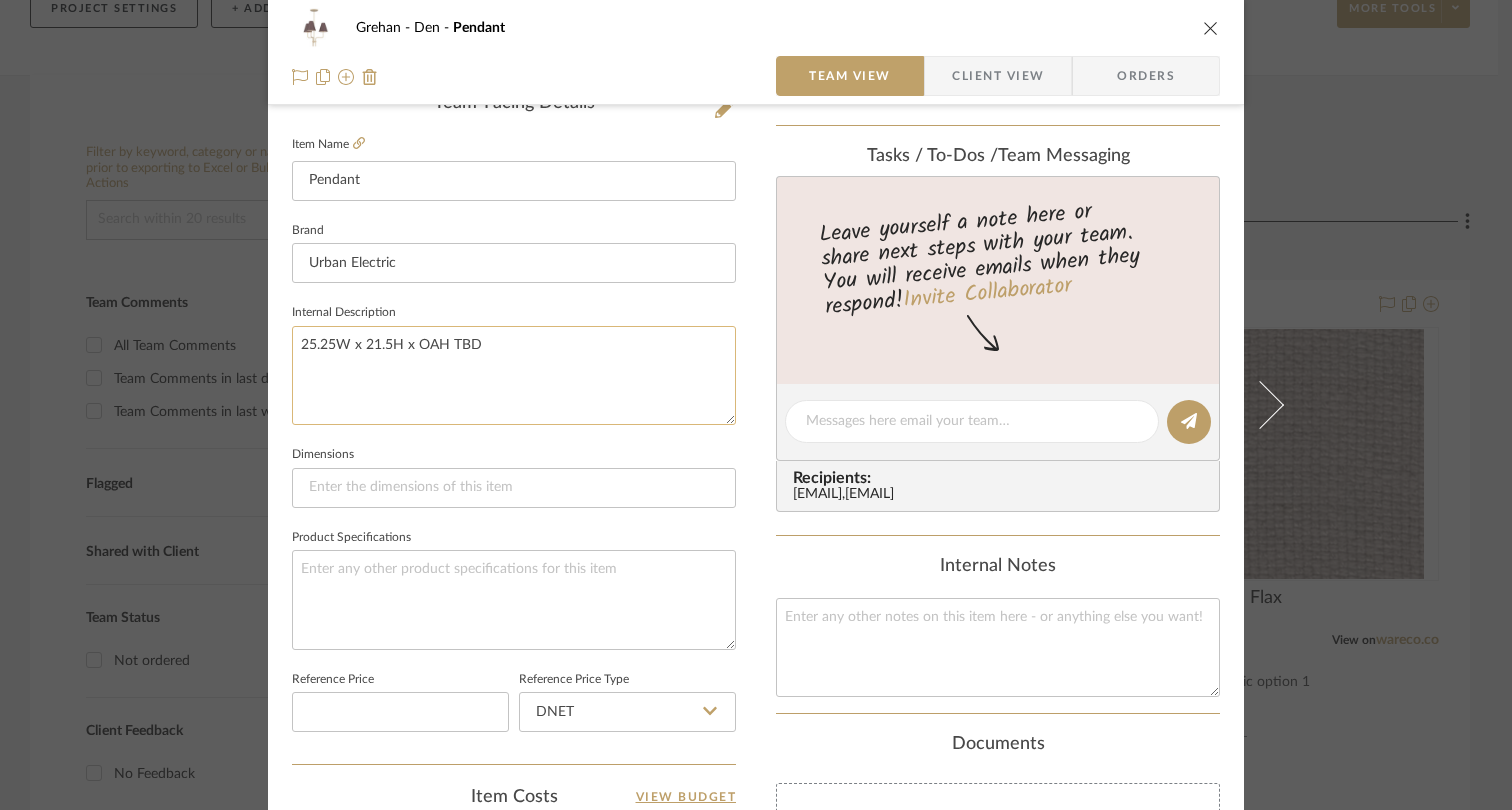 click on "25.25W x 21.5H x OAH TBD" 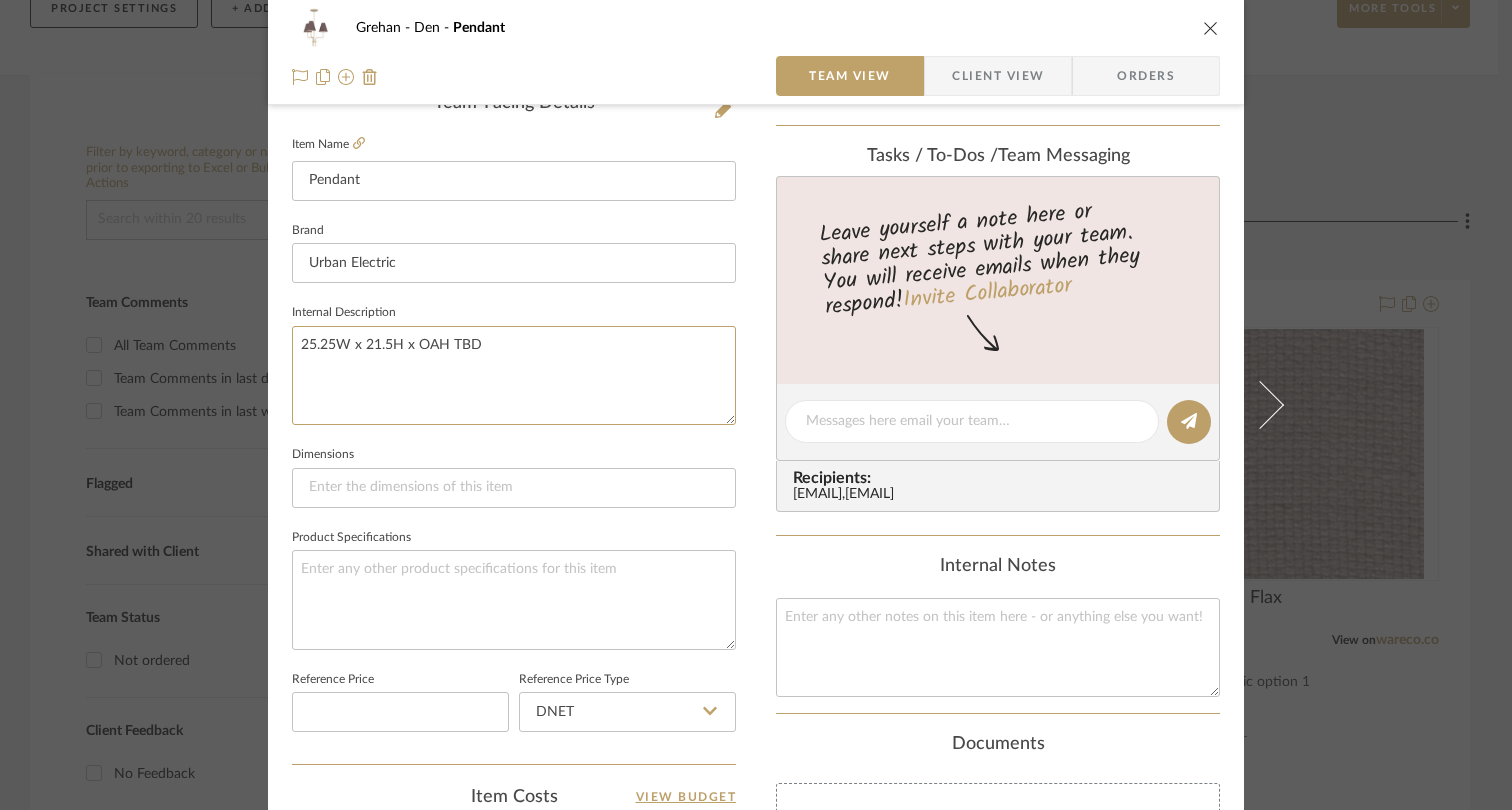 drag, startPoint x: 484, startPoint y: 342, endPoint x: 261, endPoint y: 337, distance: 223.05605 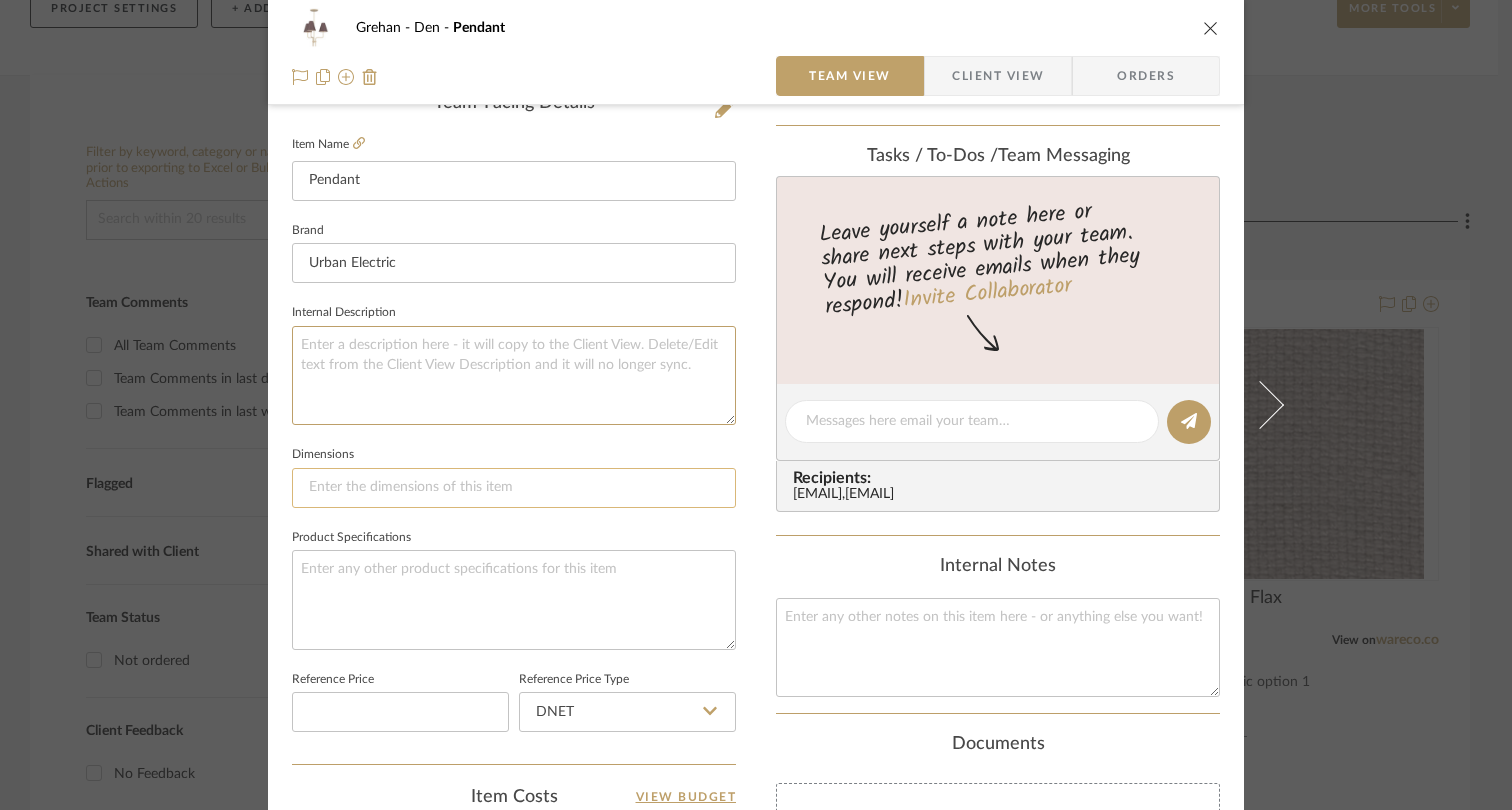 type 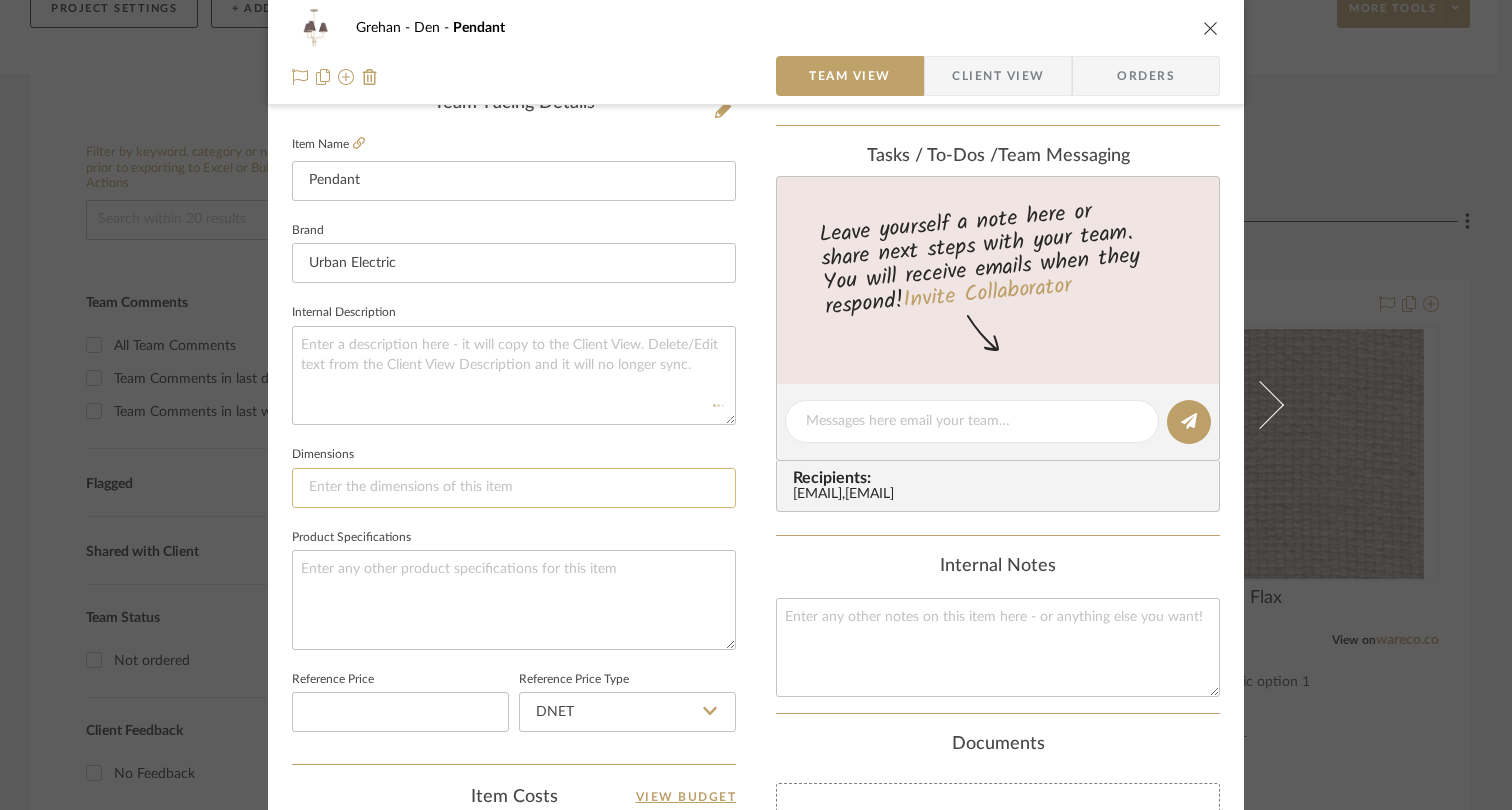 click 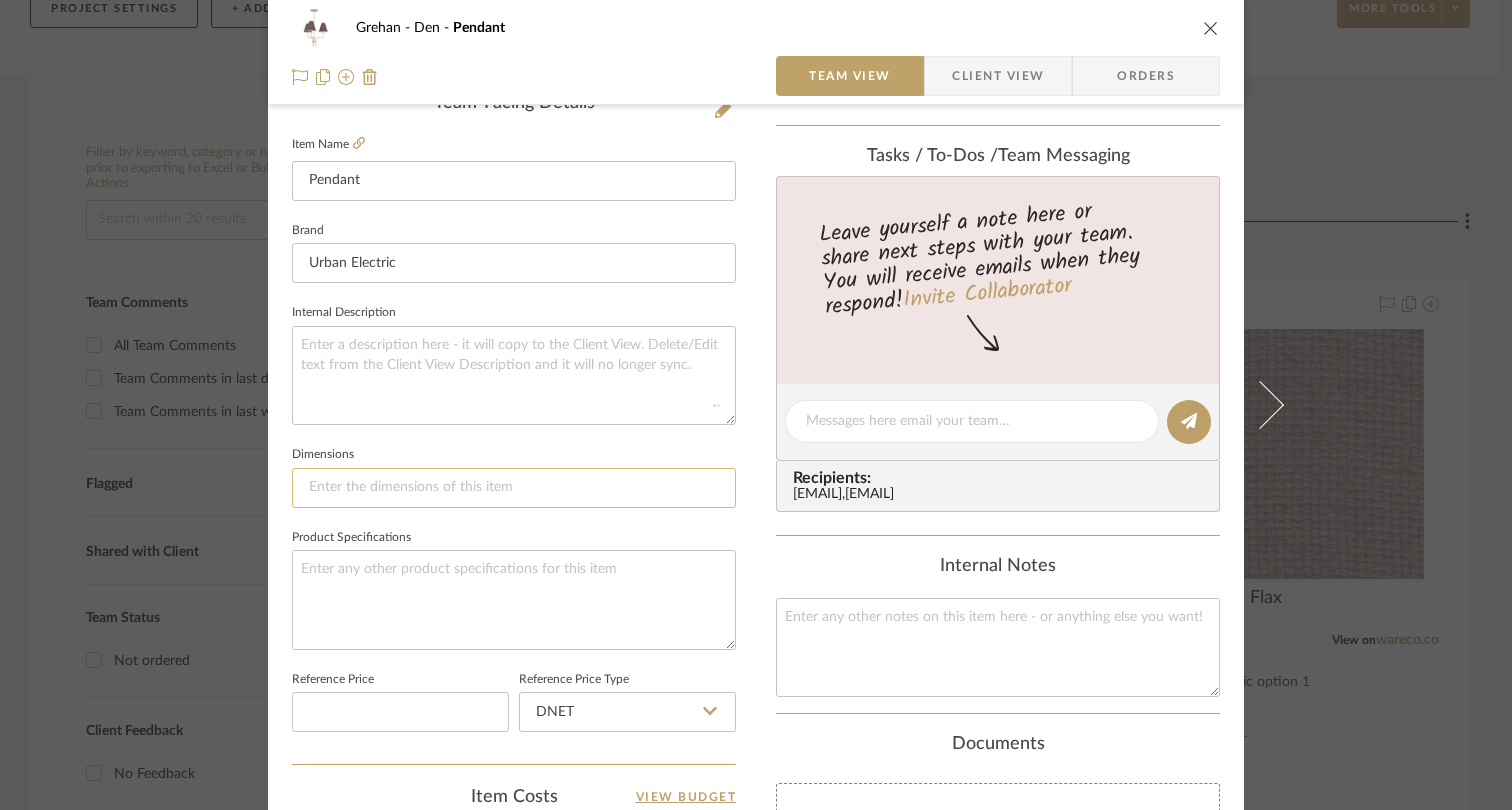 paste on "25.25W x 21.5H x OAH TBD" 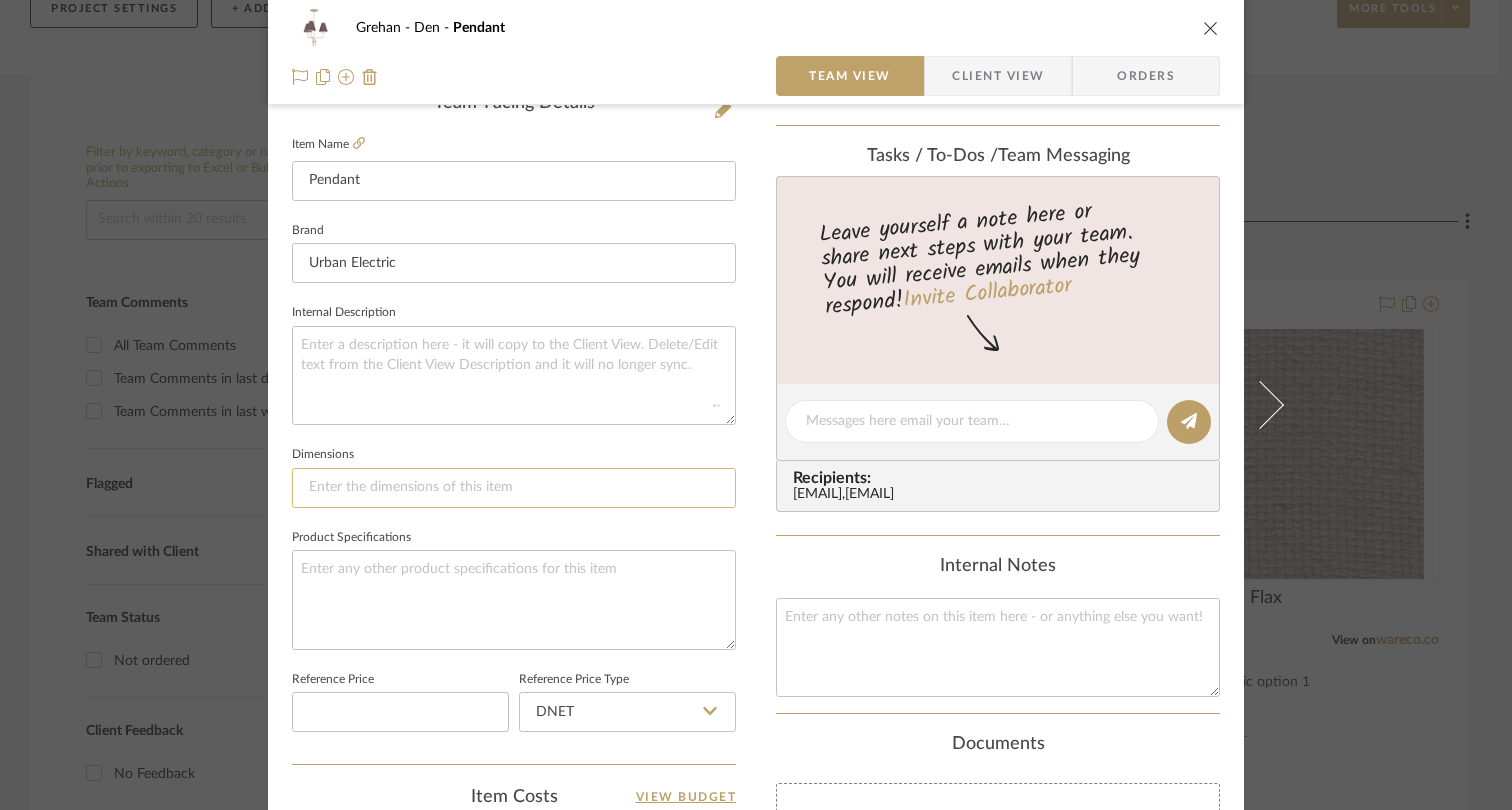 type on "25.25W x 21.5H x OAH TBD" 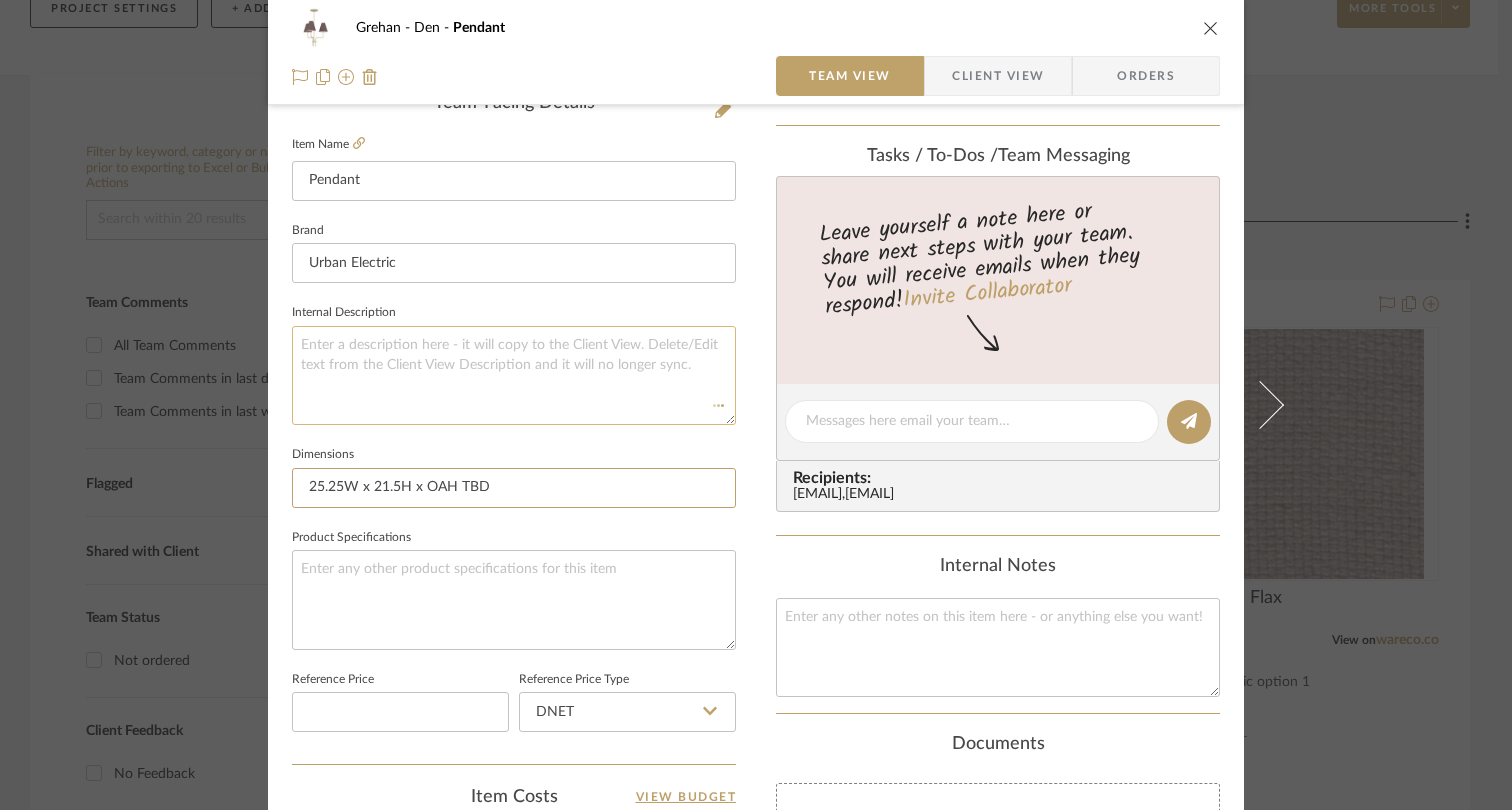 type 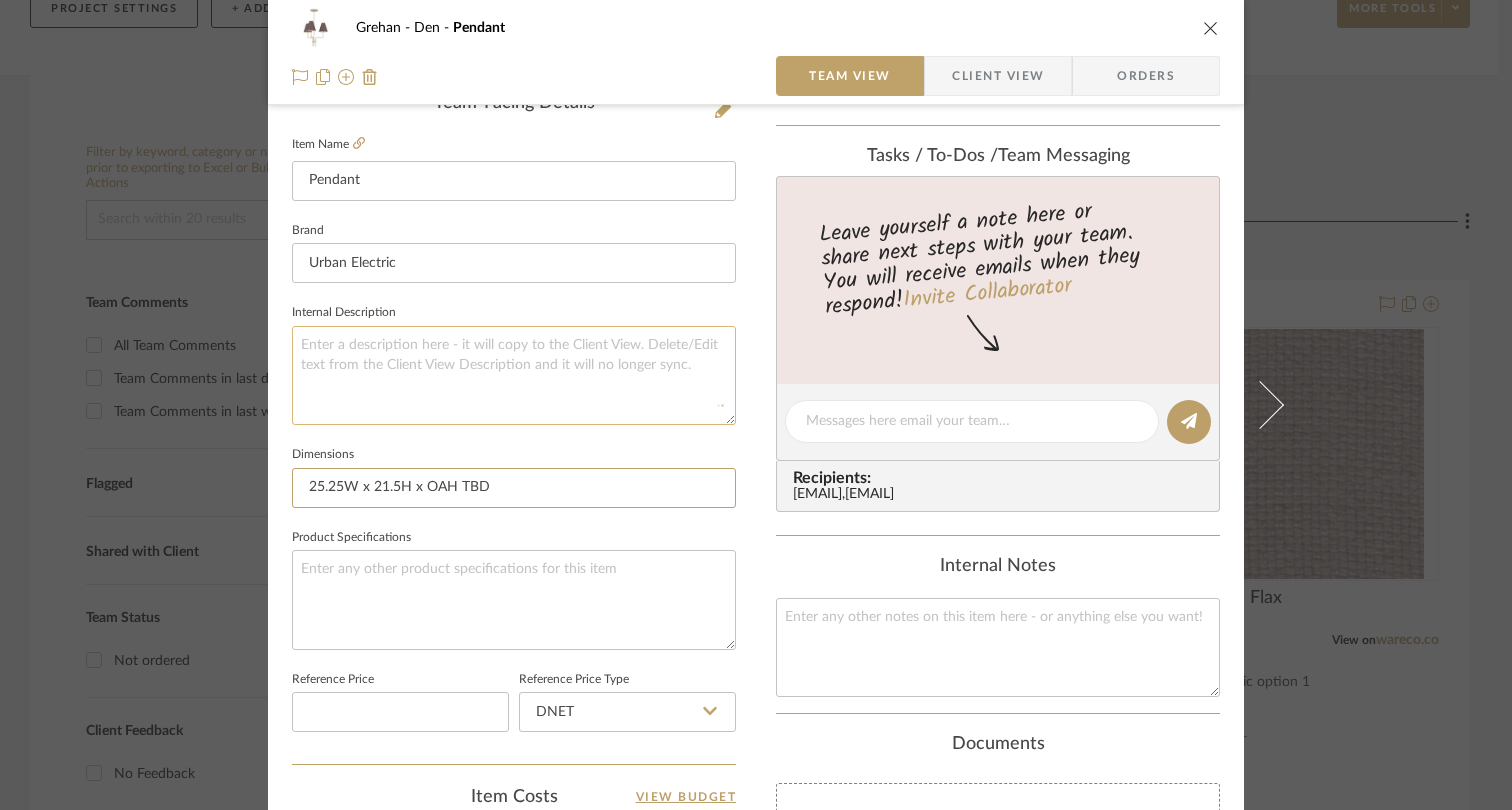type 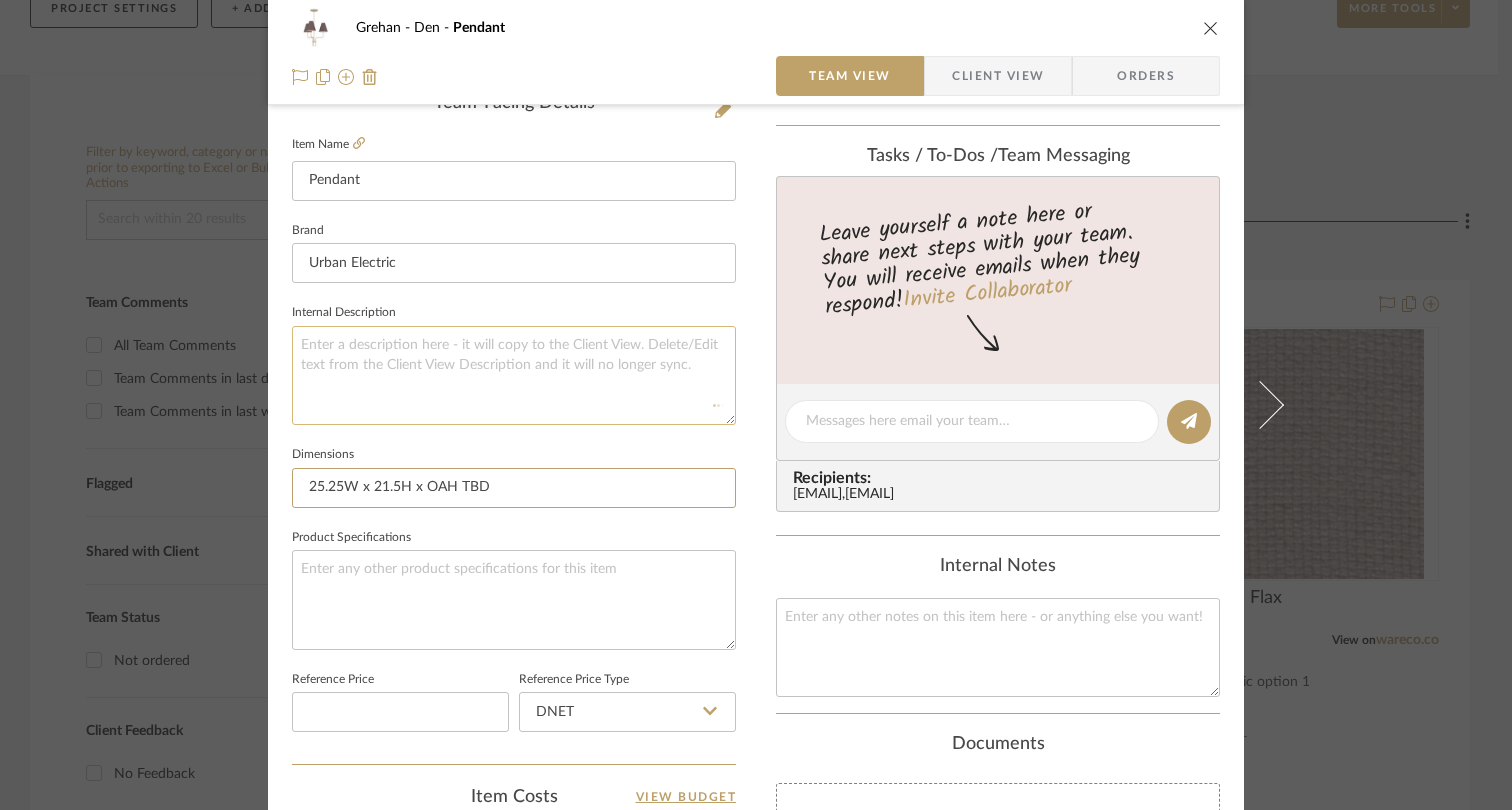type 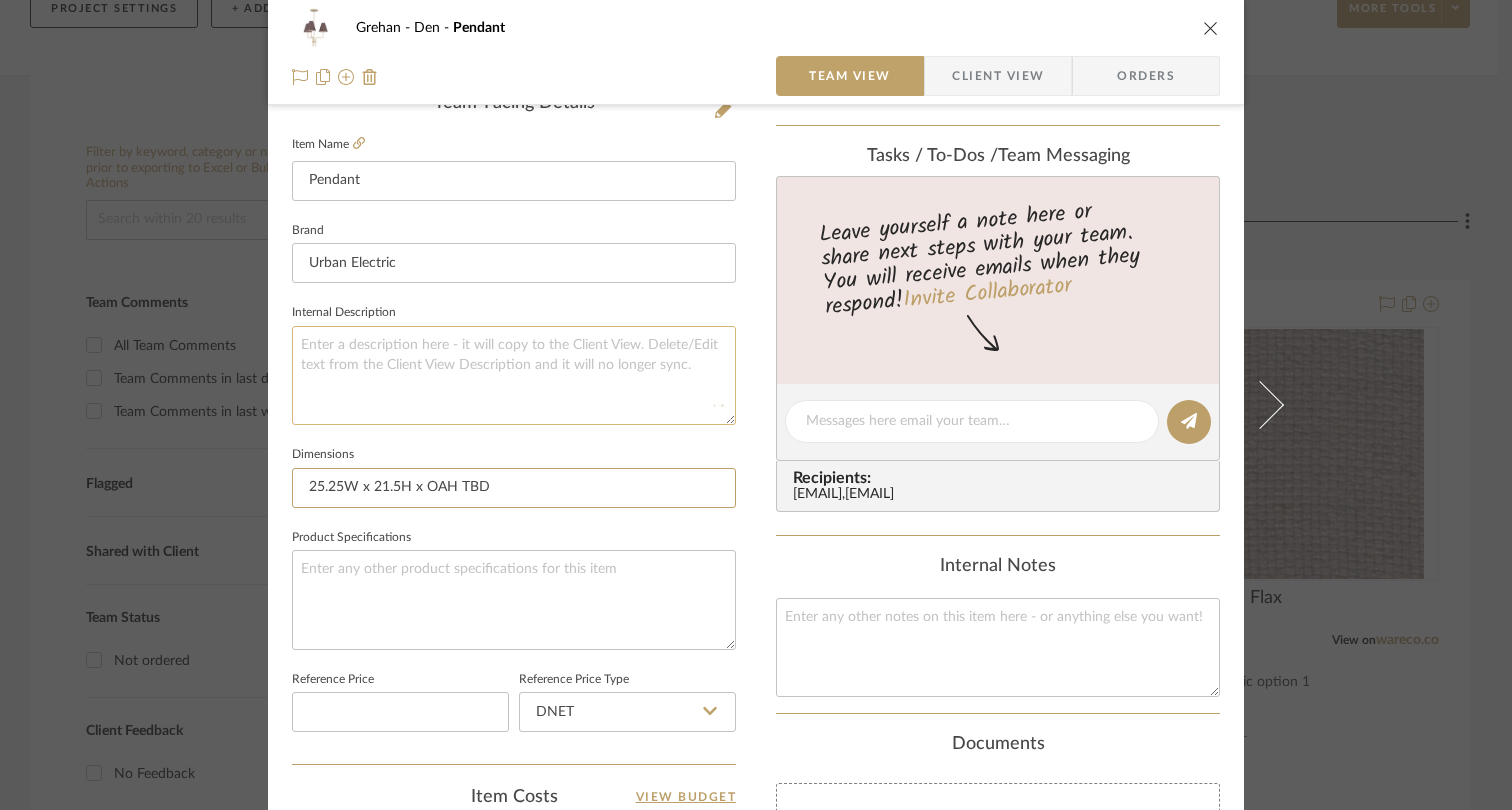 type 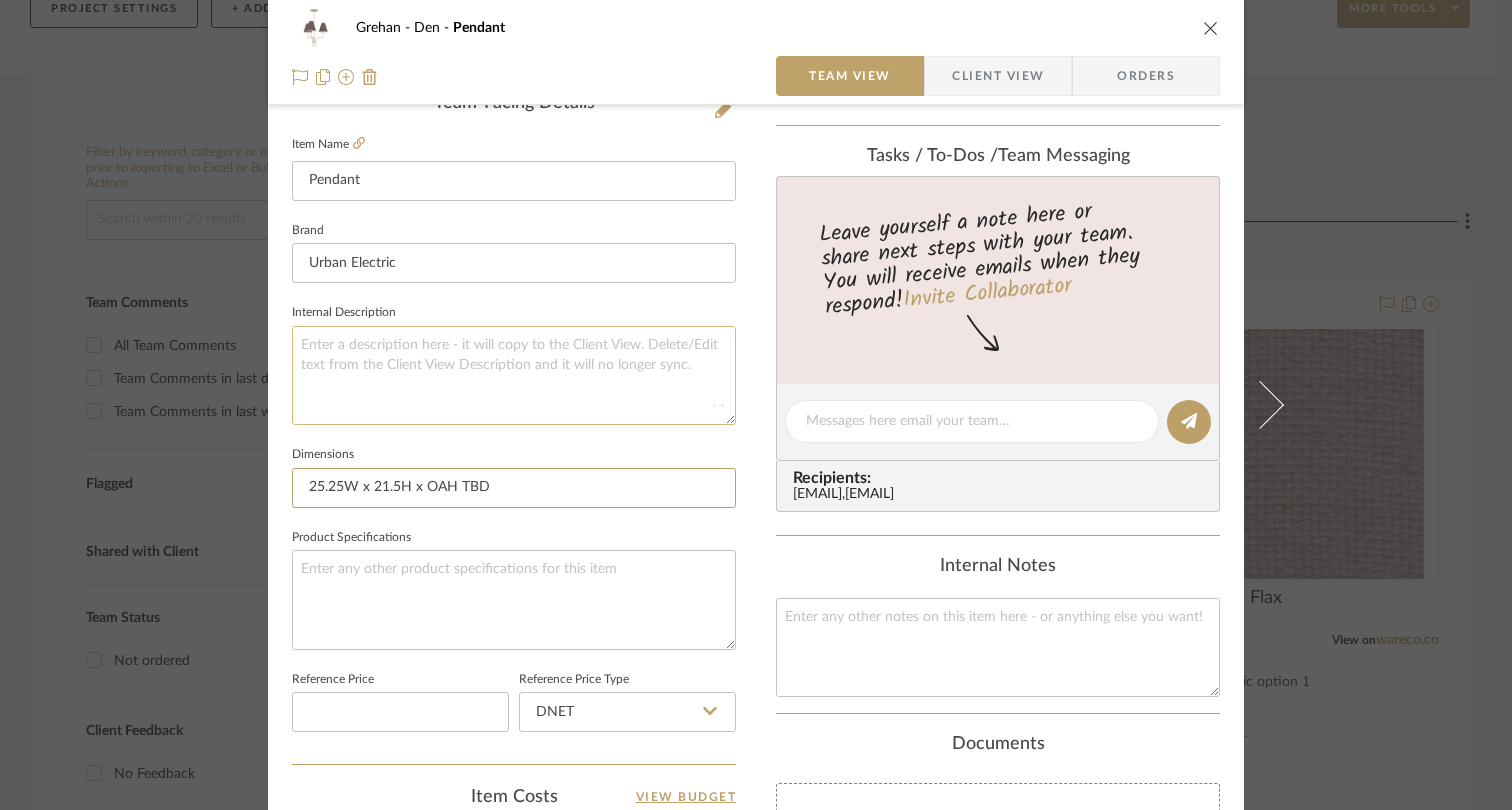 type 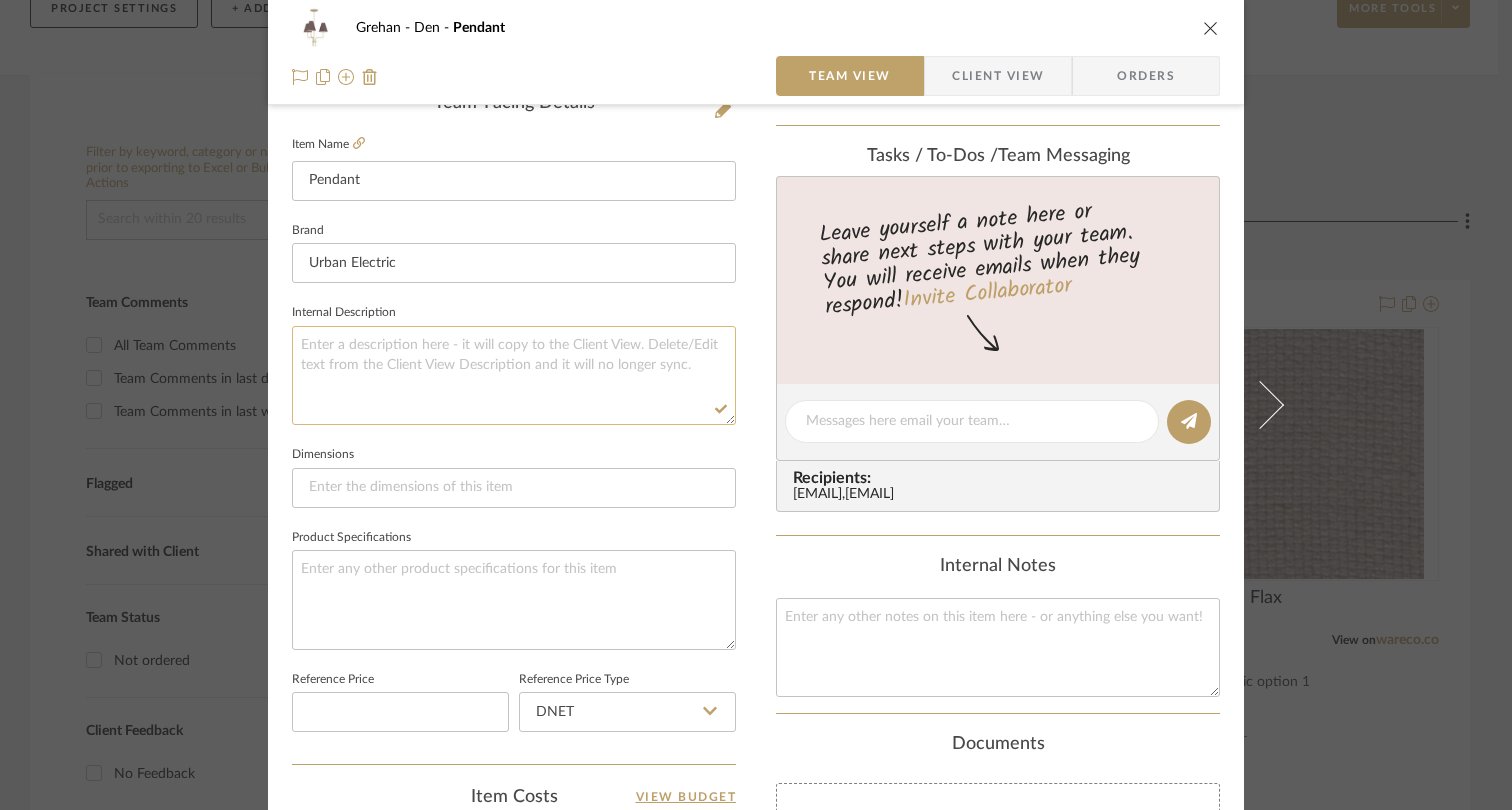 click 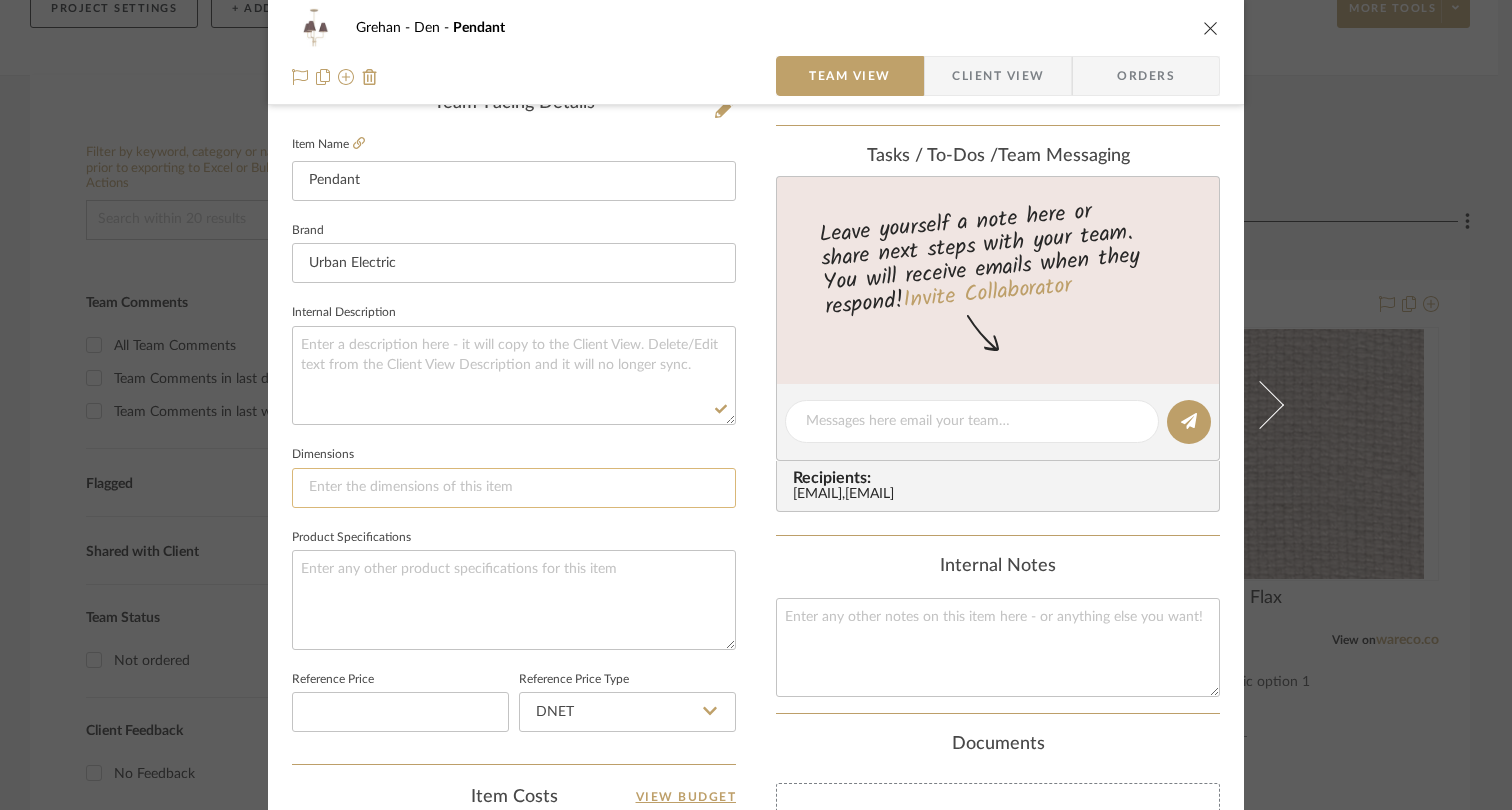 click 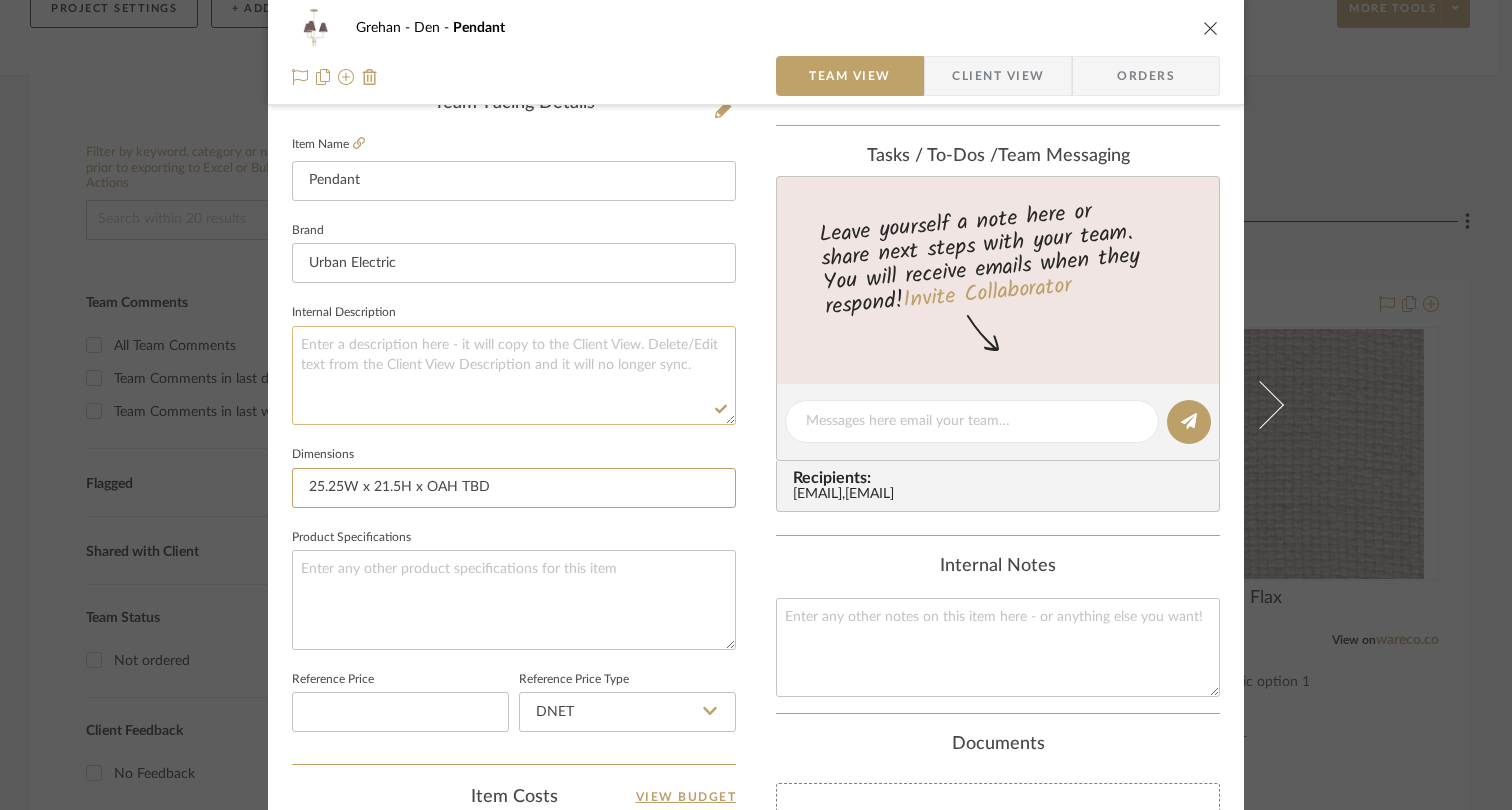 type on "25.25W x 21.5H x OAH TBD" 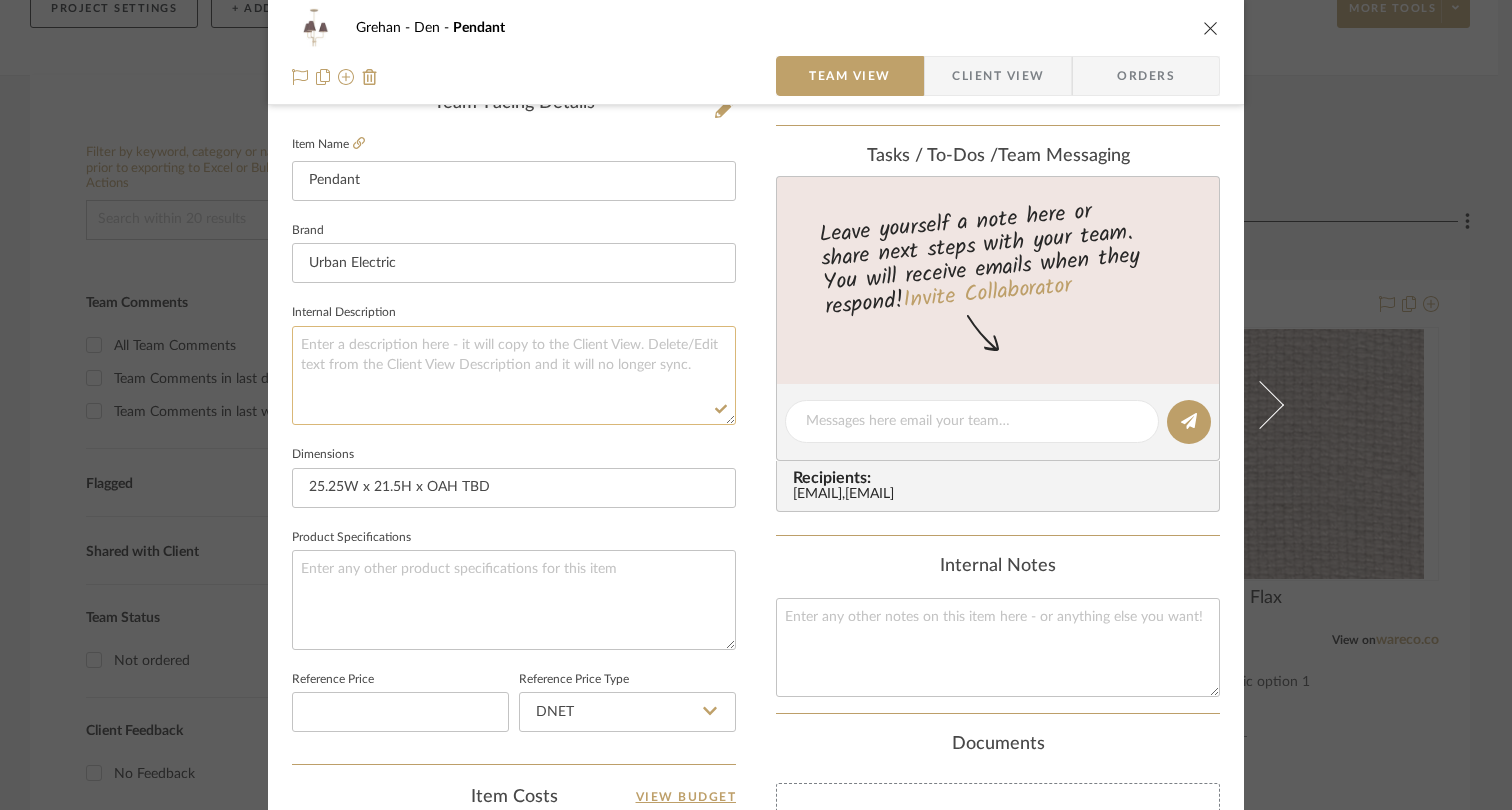 click 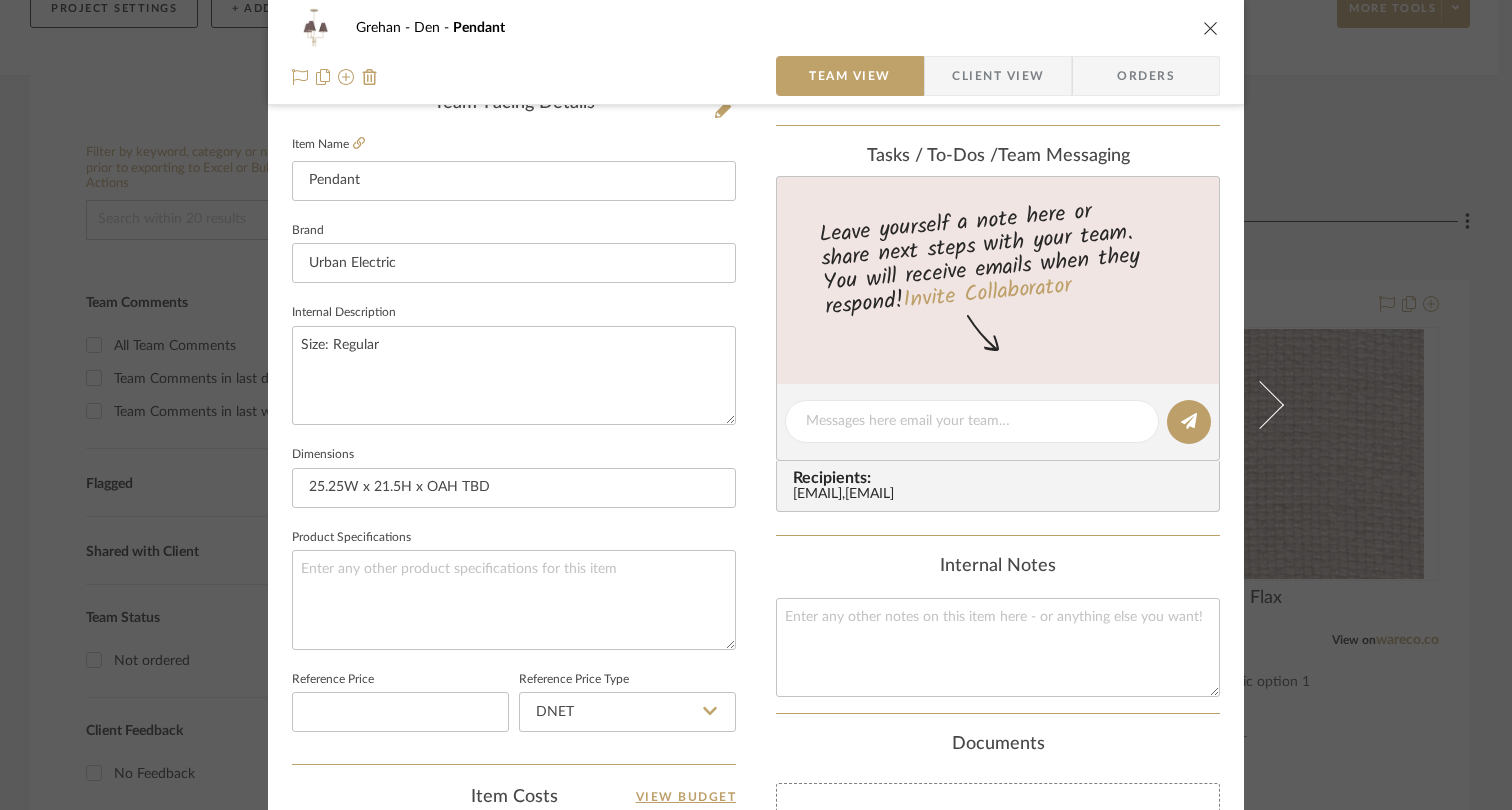type on "Size: Regular" 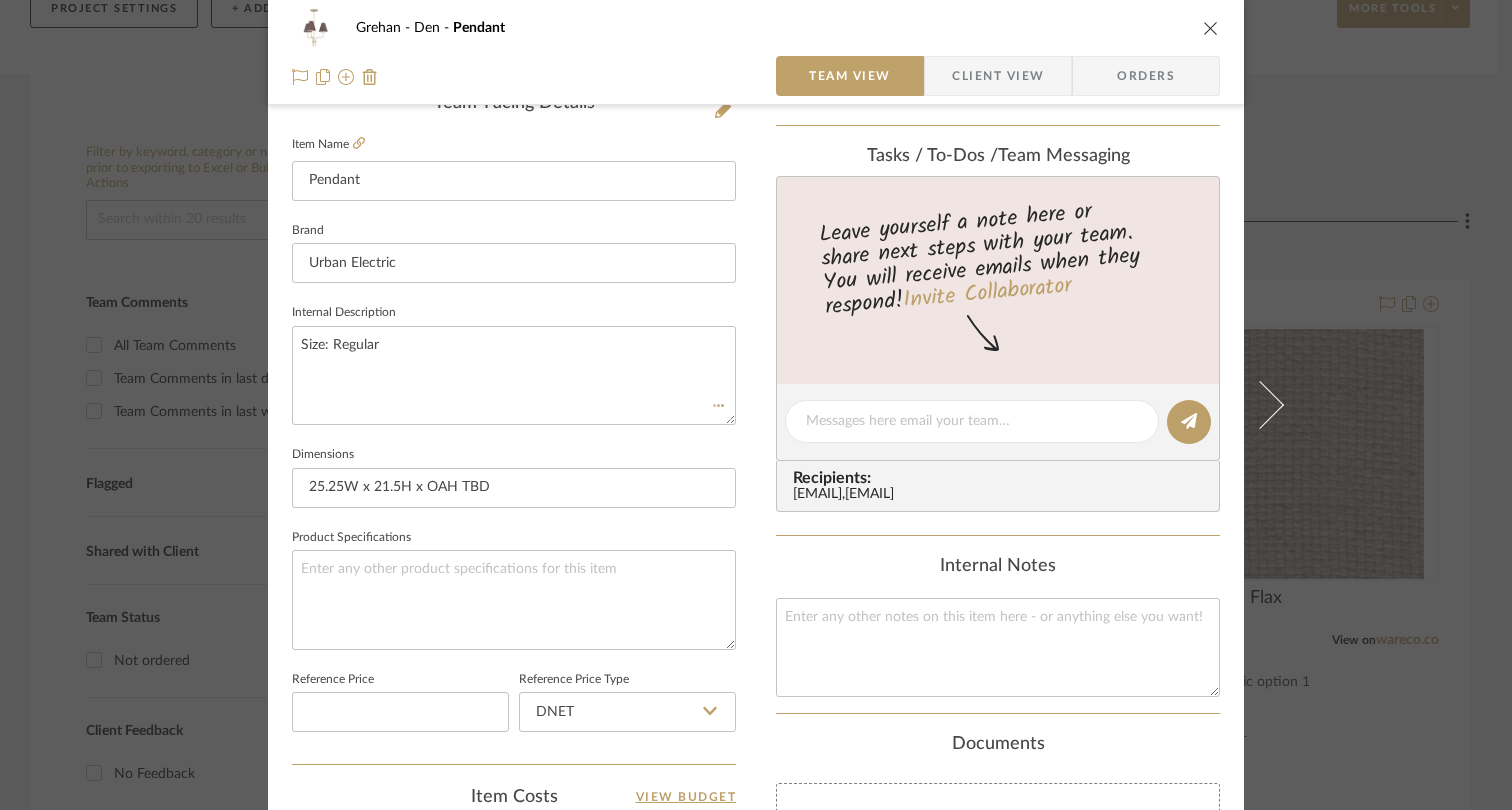 type 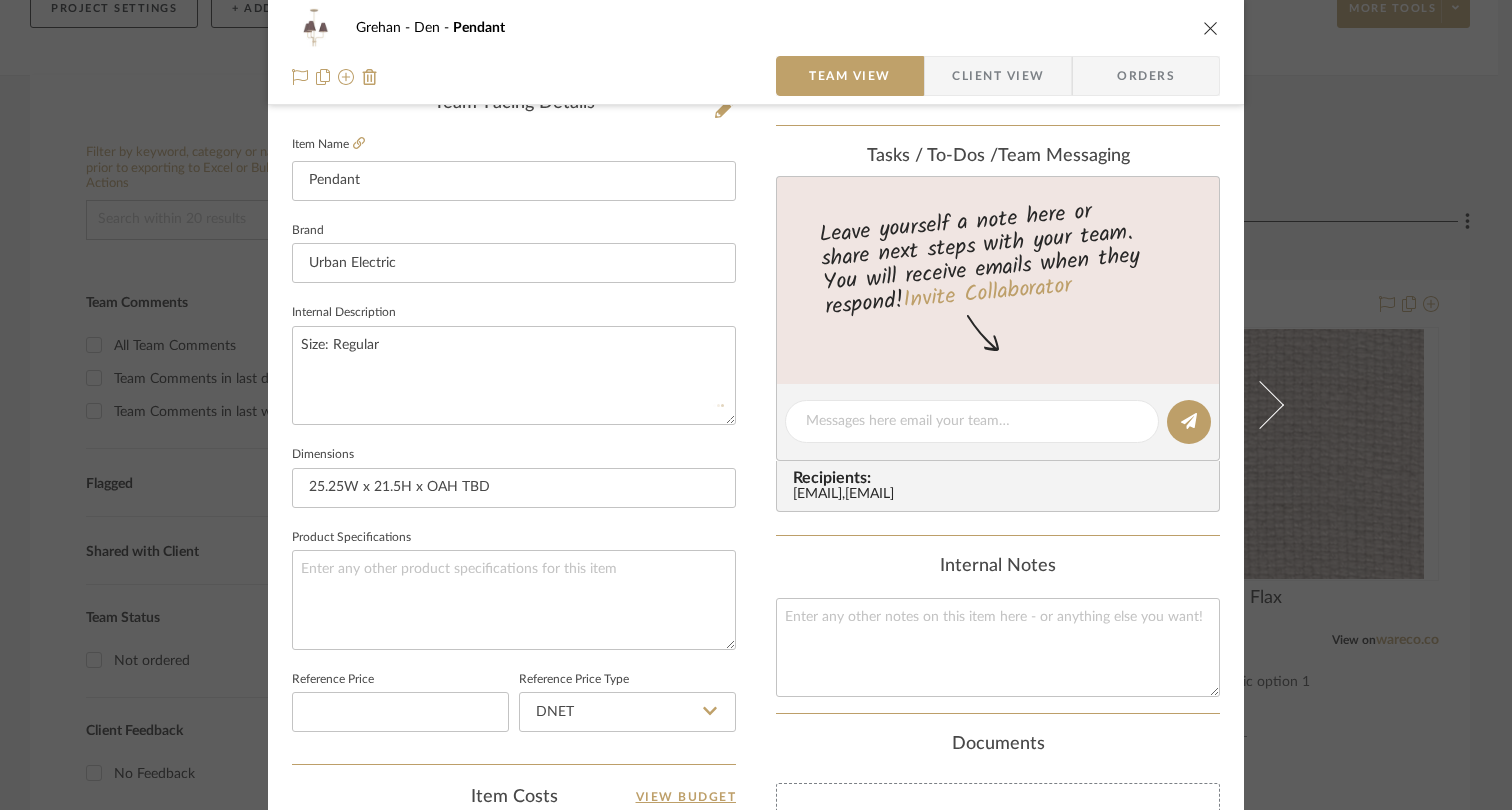 type 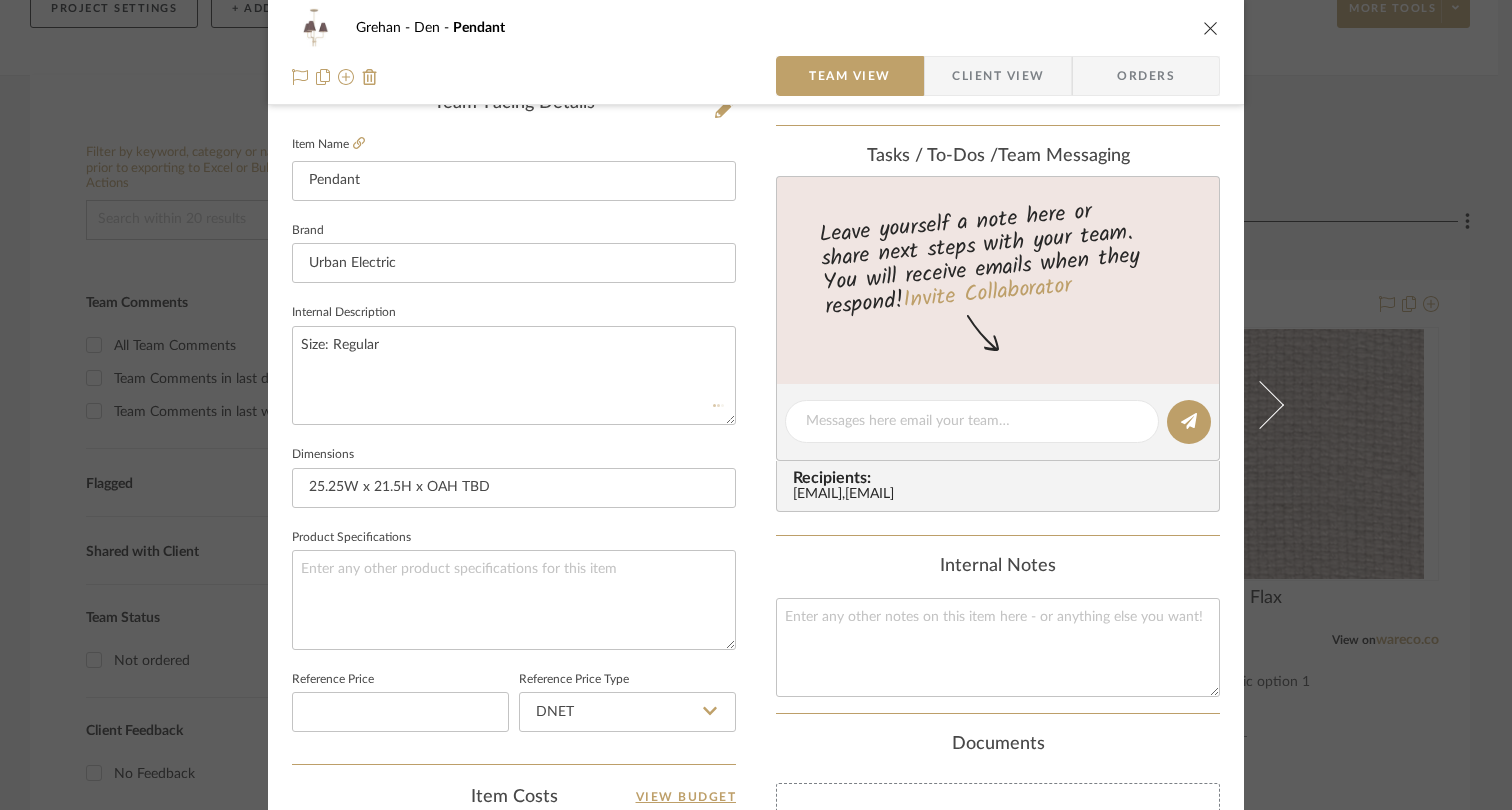 type 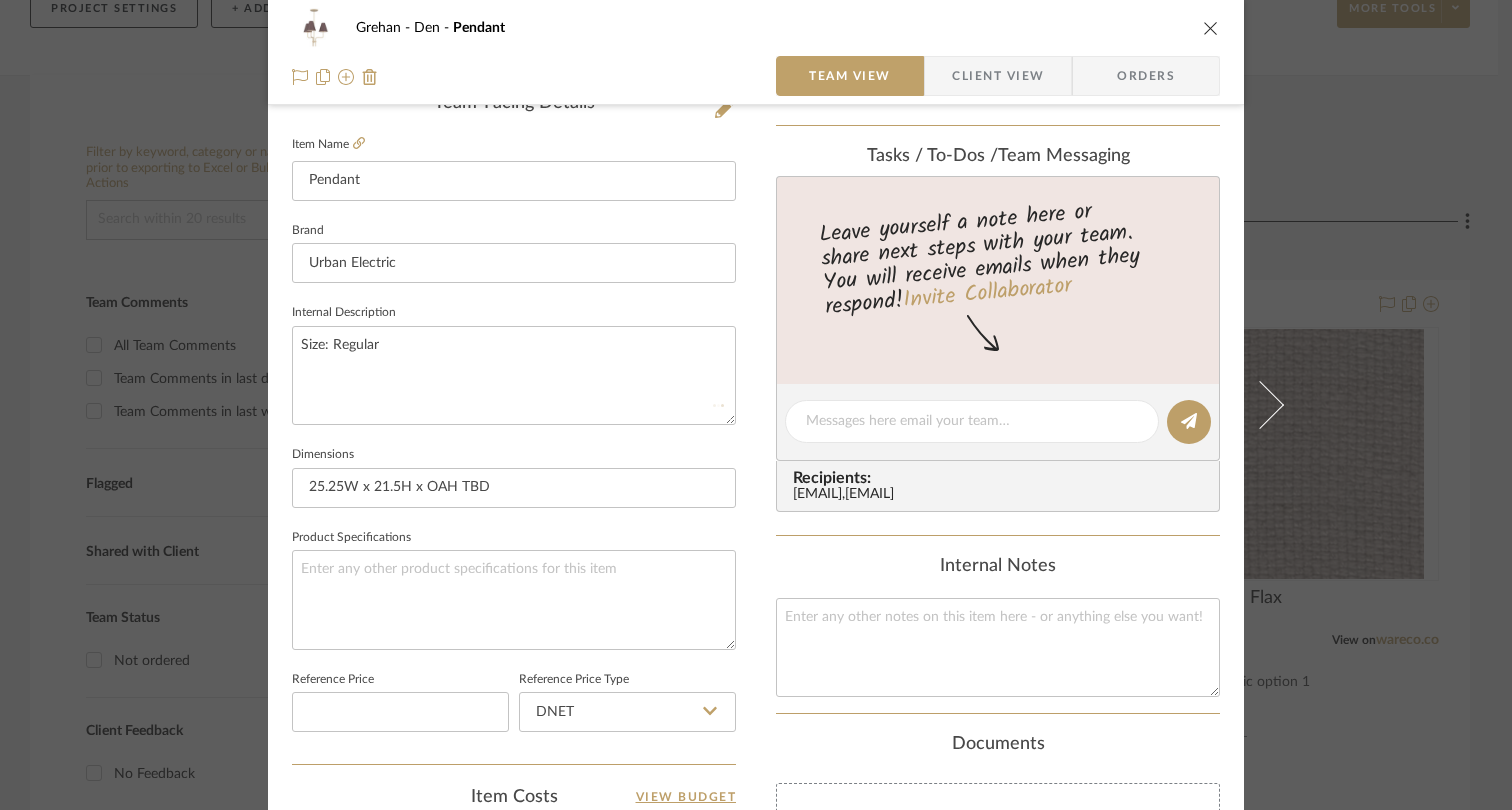 type 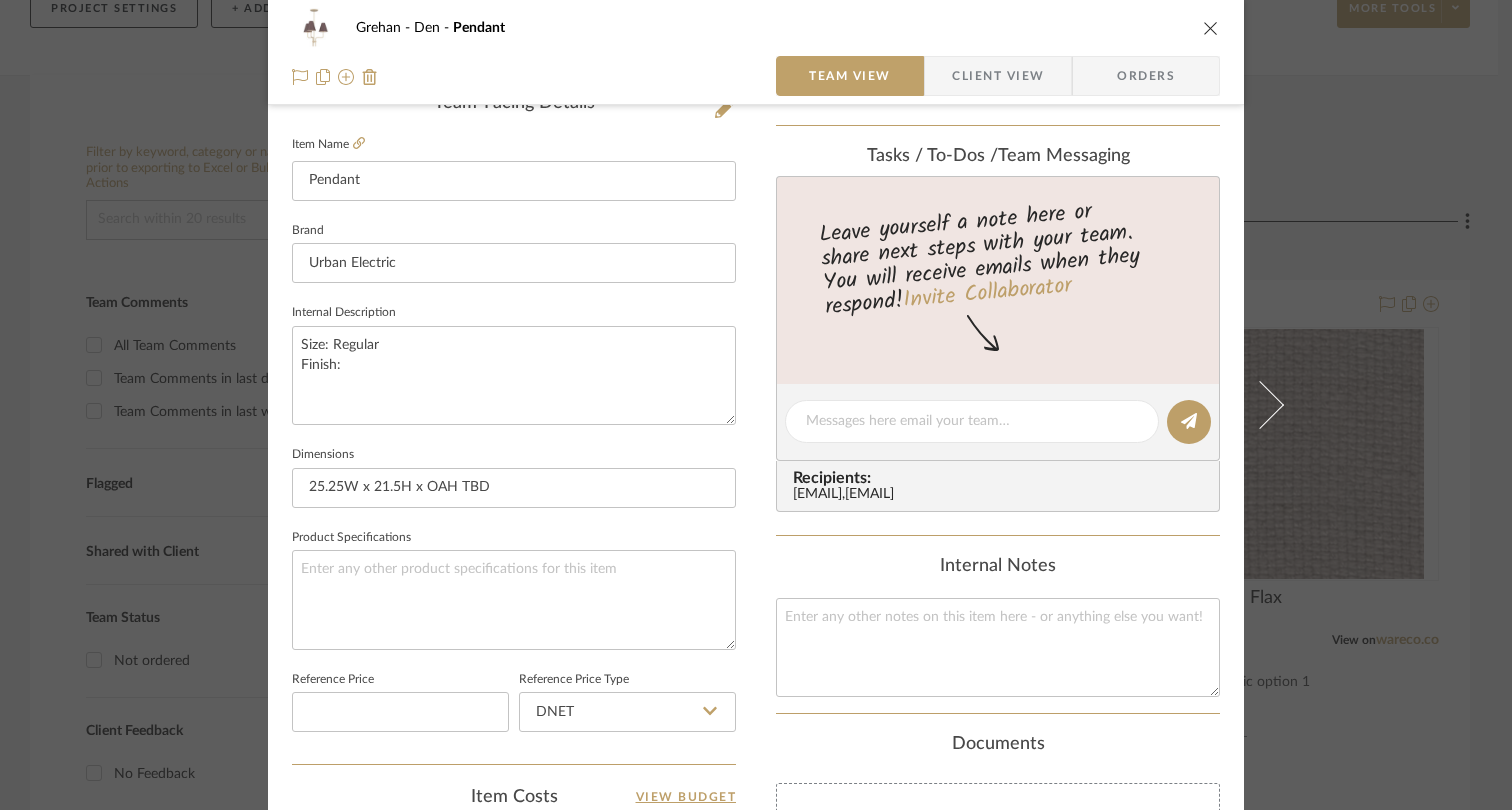 type on "Size: Regular
Finish:" 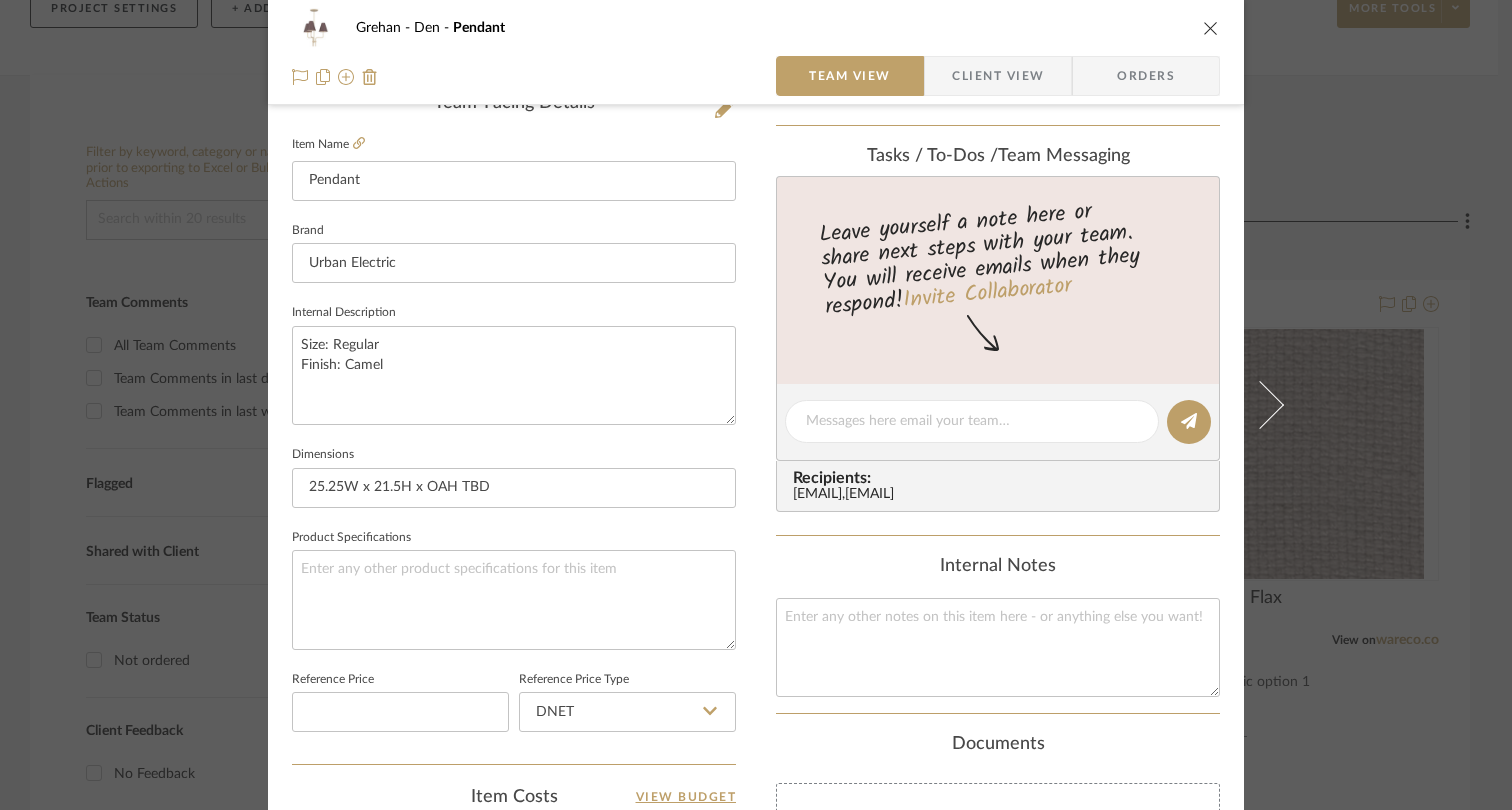type on "Size: Regular
Finish: Camel" 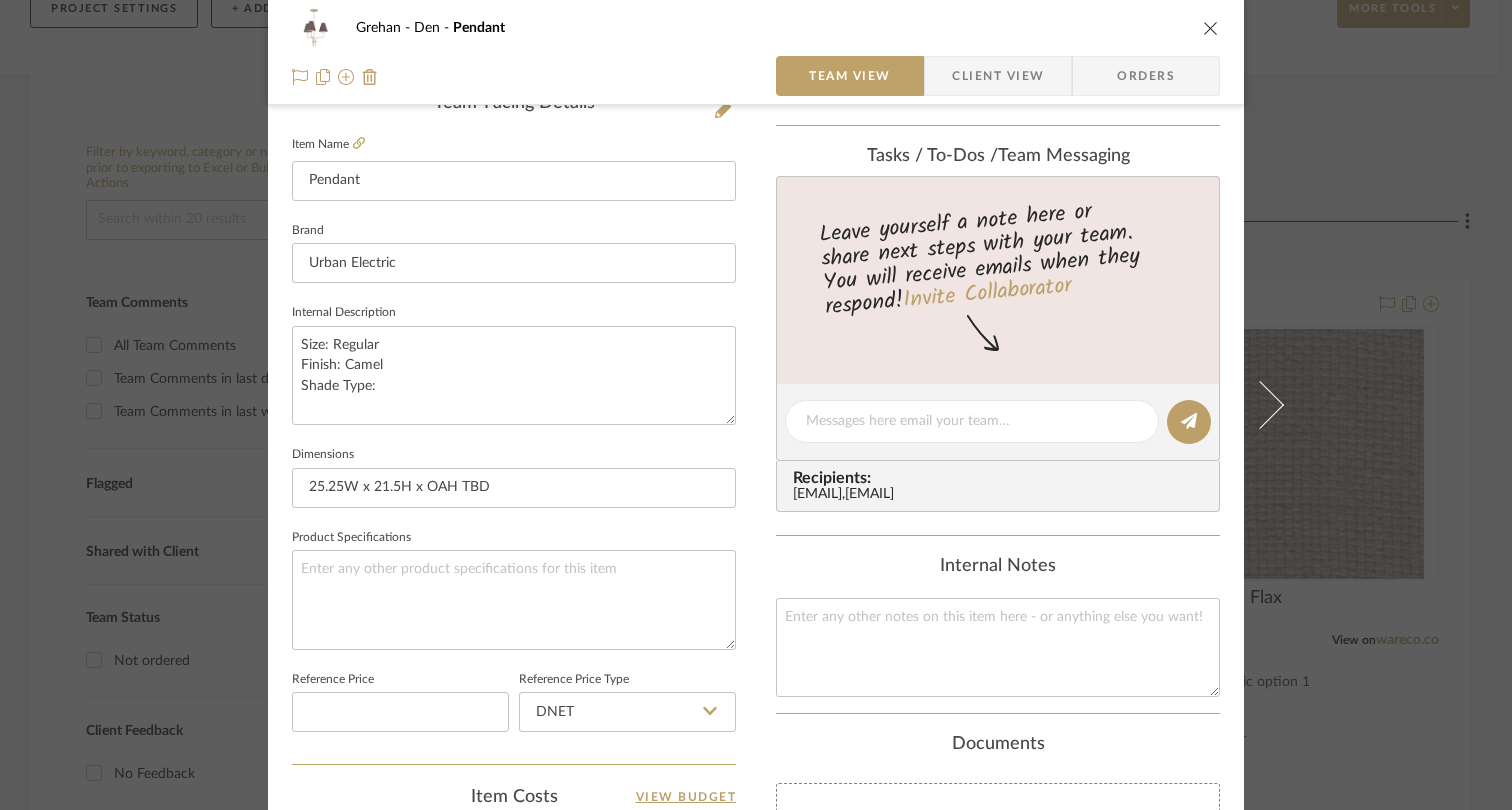 type on "Size: Regular
Finish: Camel
Shade Type:" 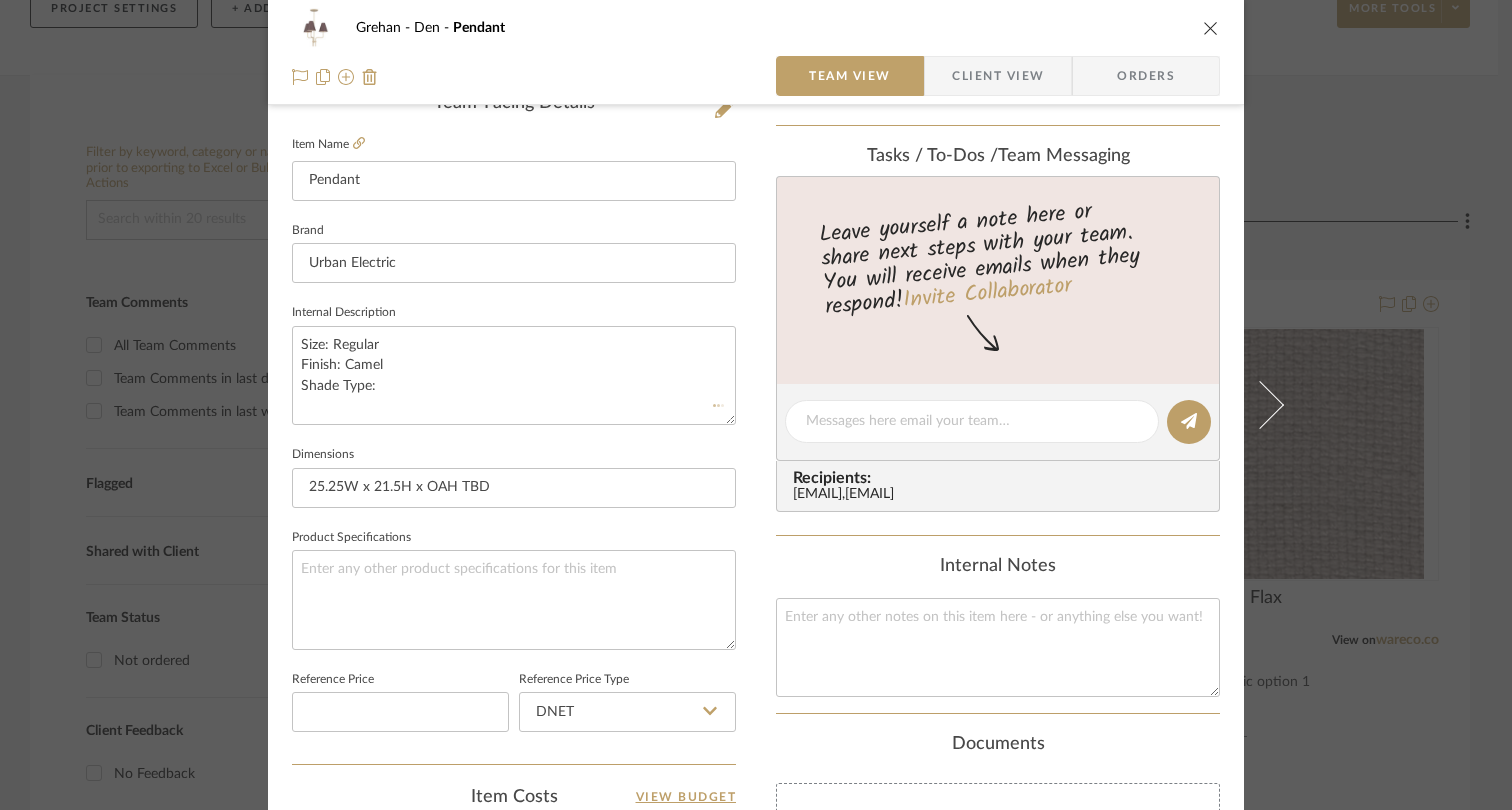 type 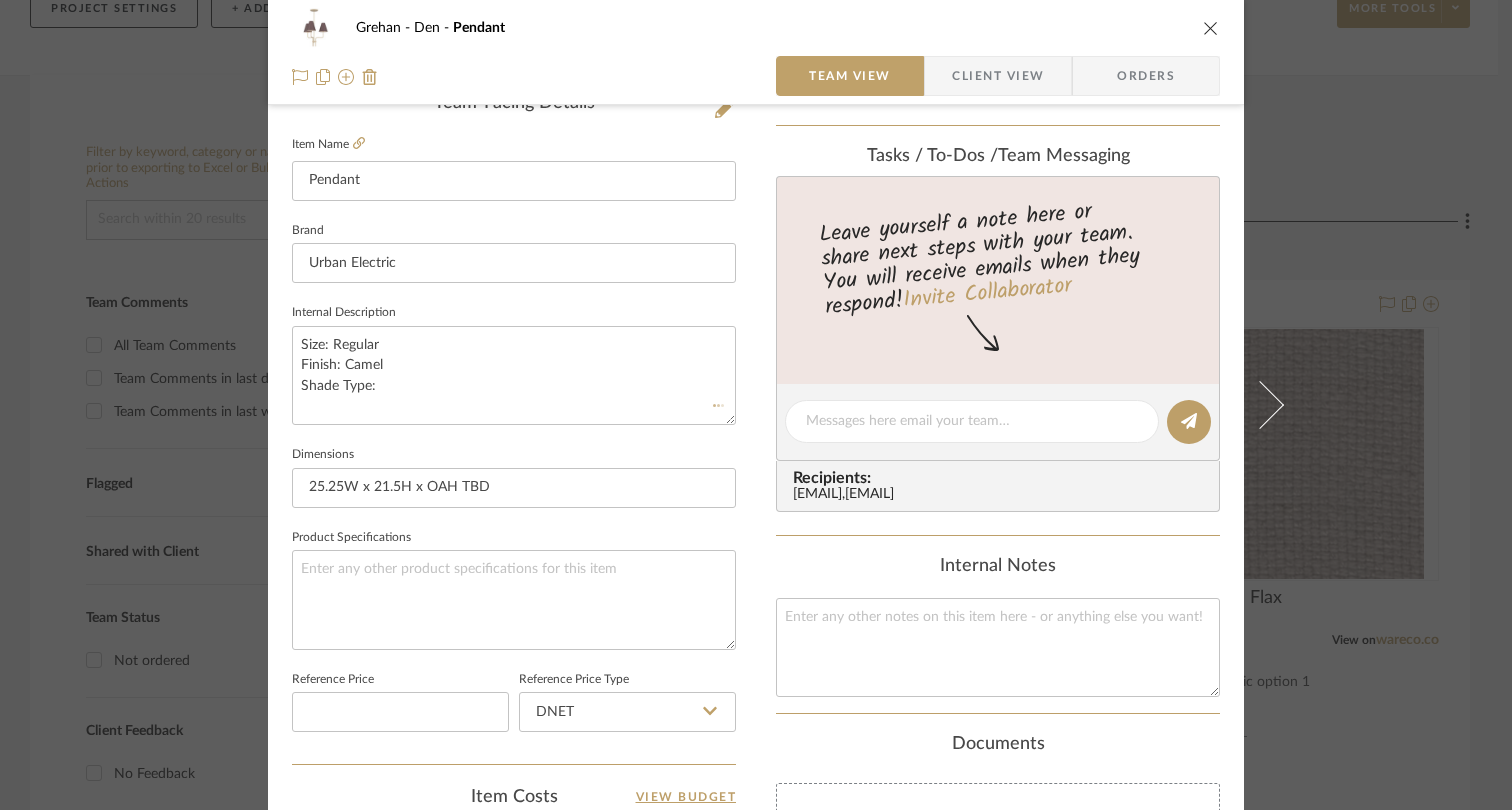 type 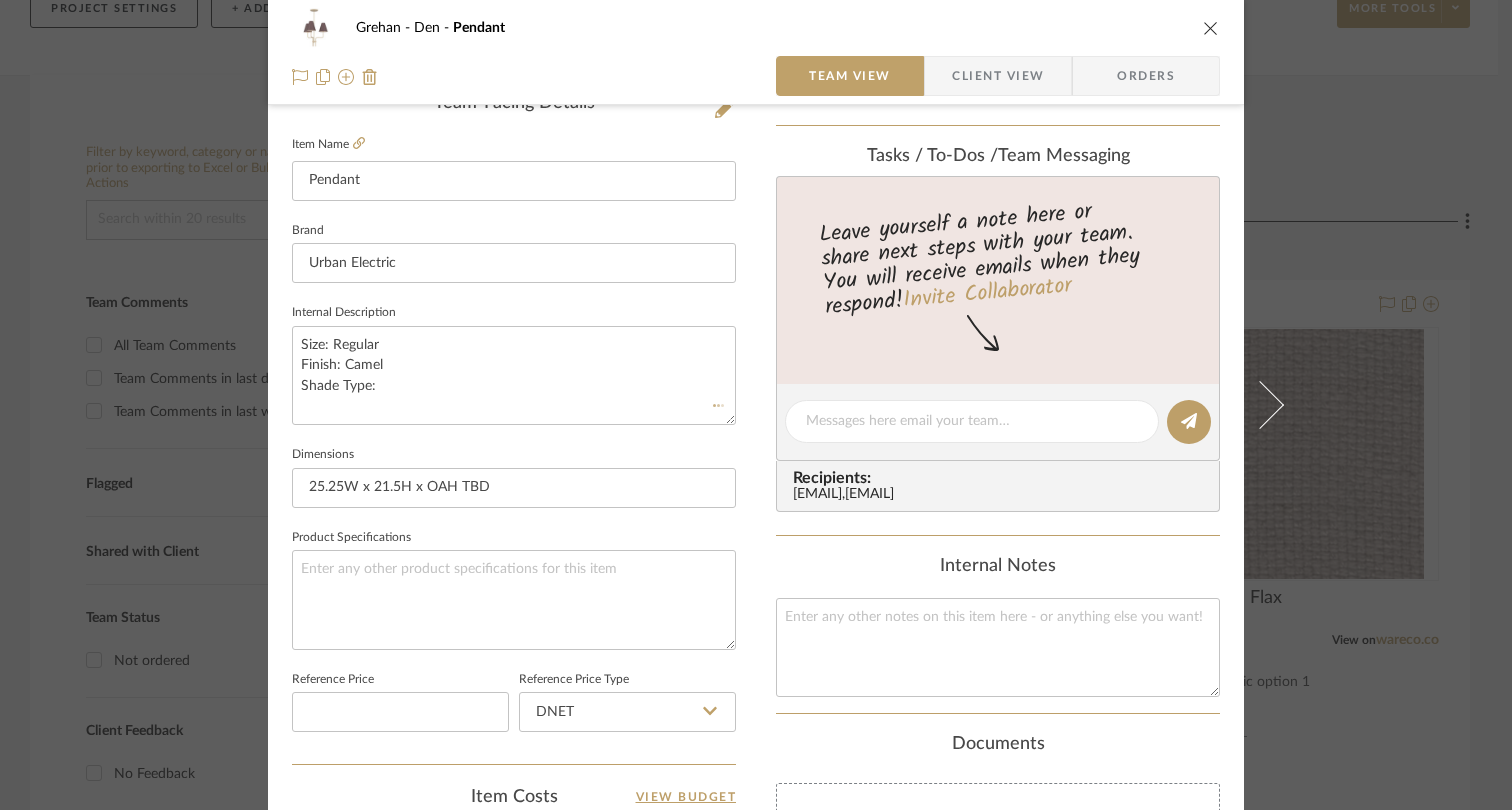type 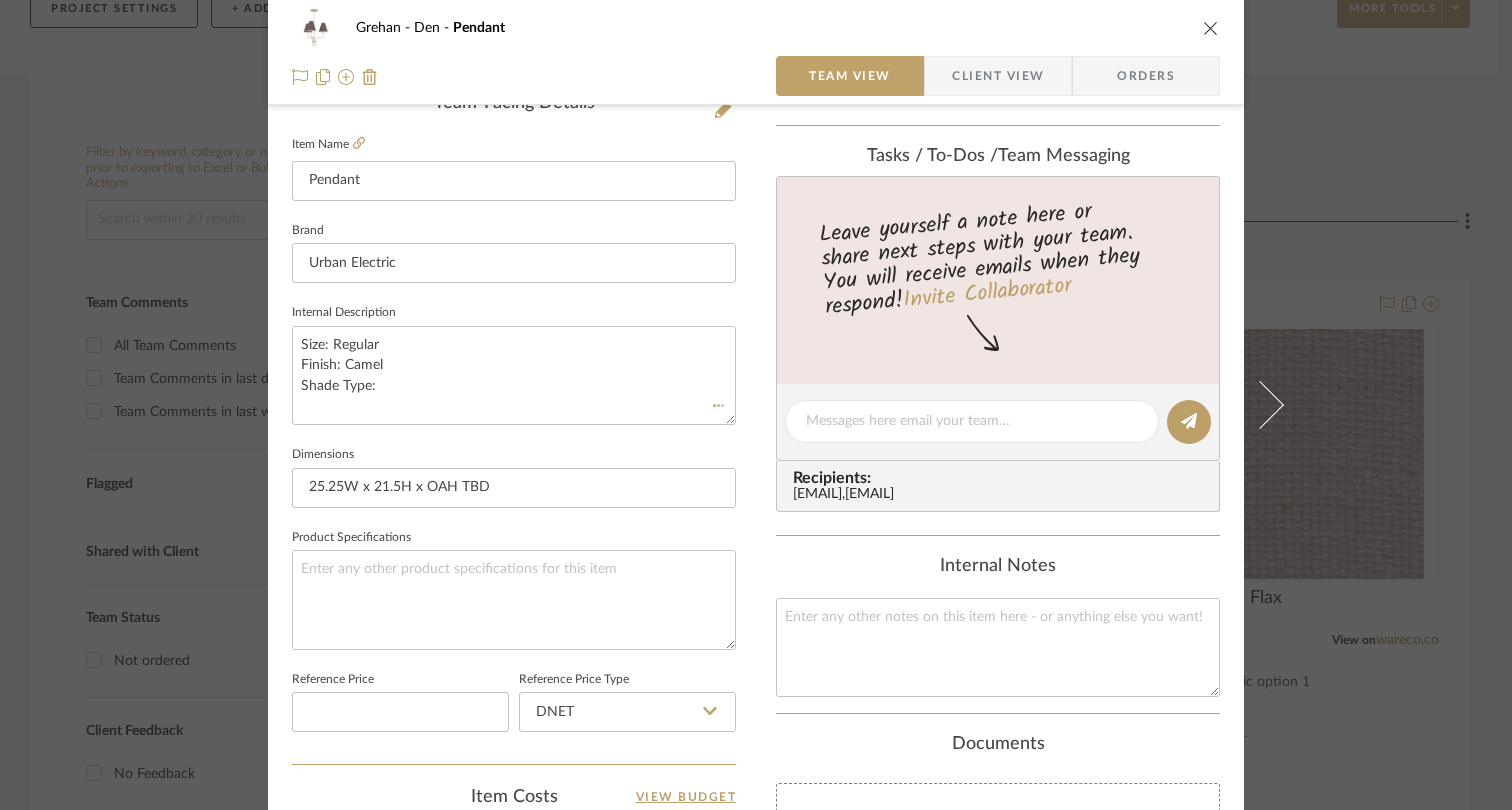 type 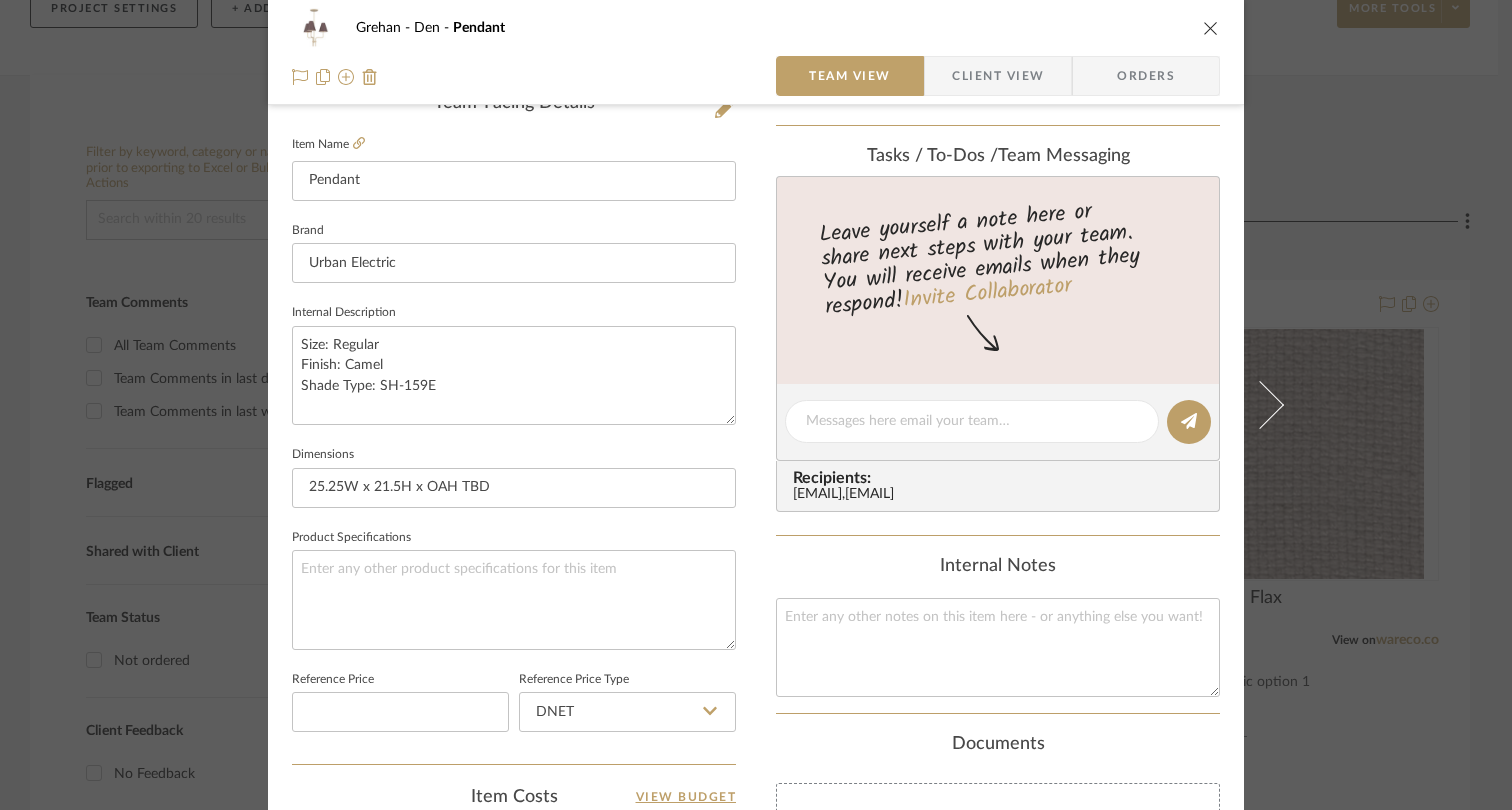 type on "Size: Regular
Finish: Camel
Shade Type: SH-159E" 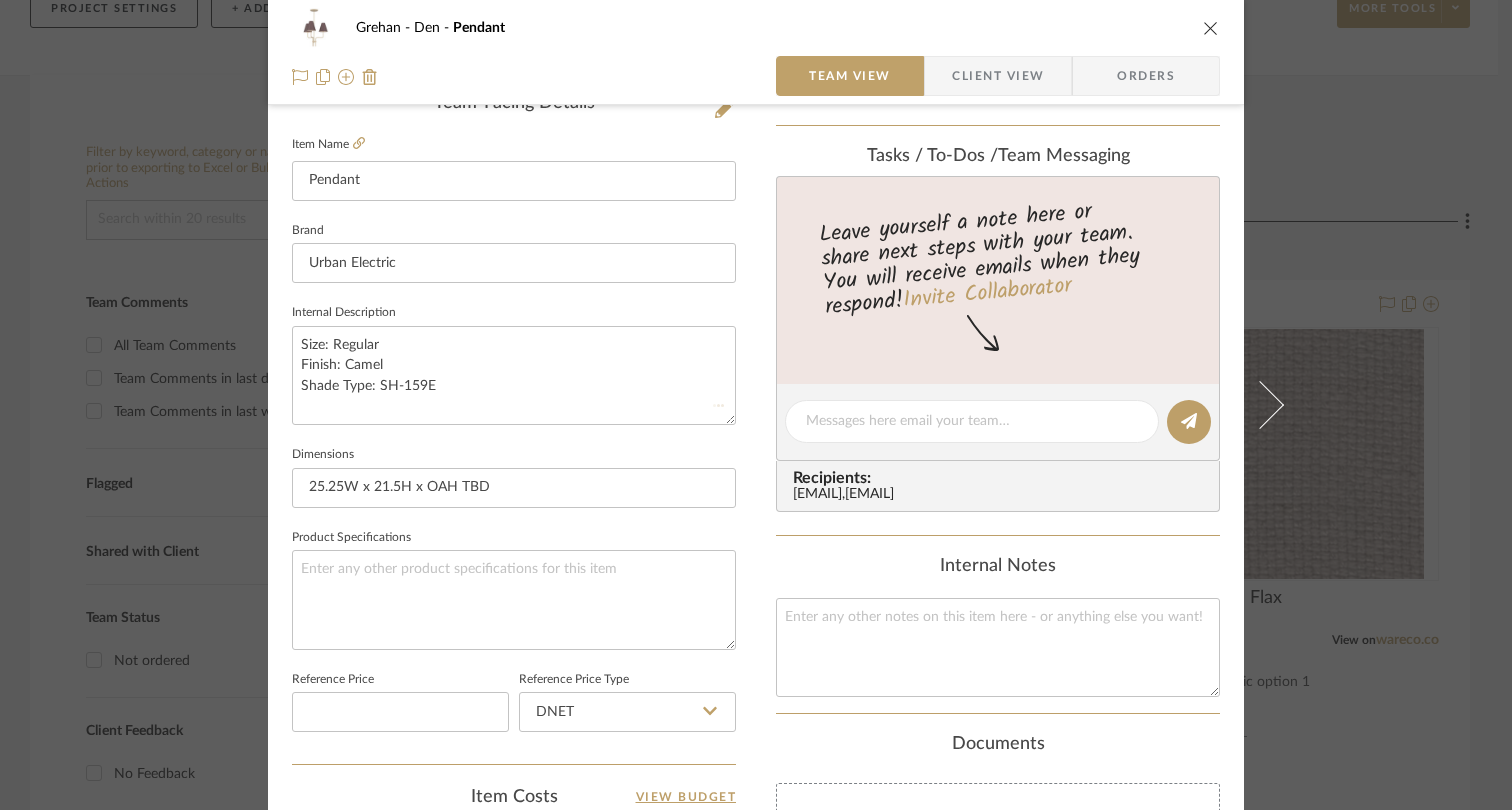type 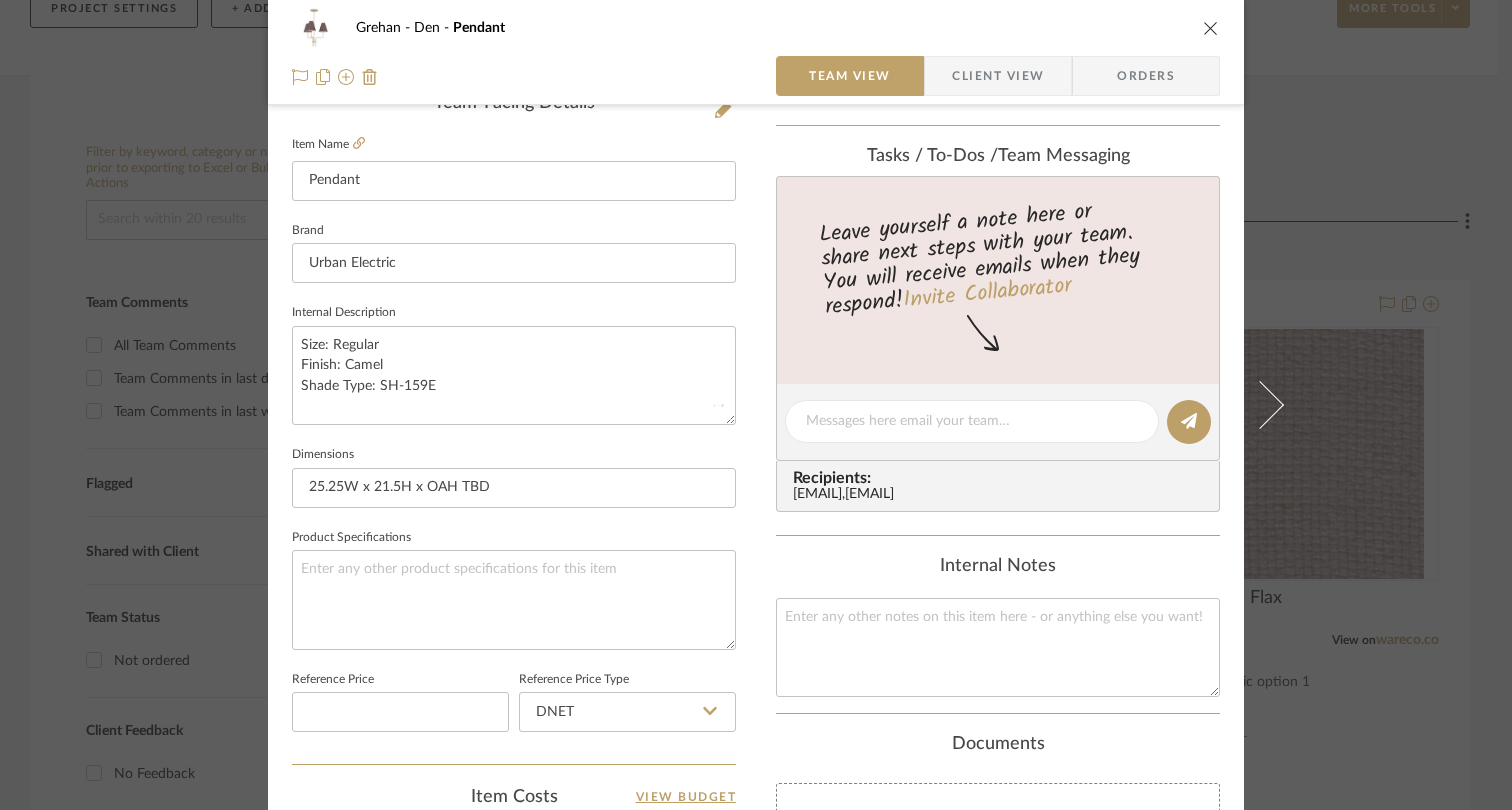 type 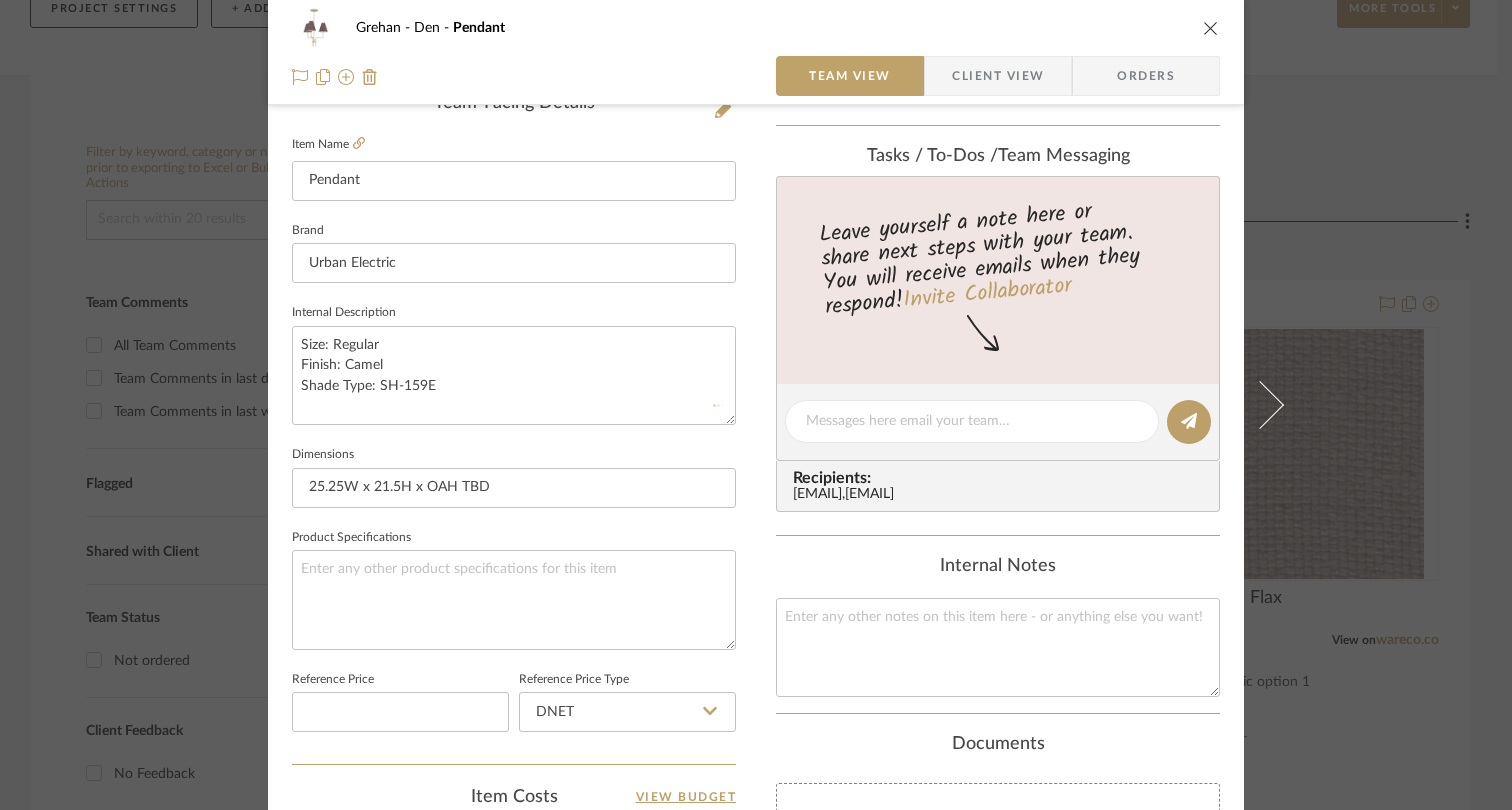 type 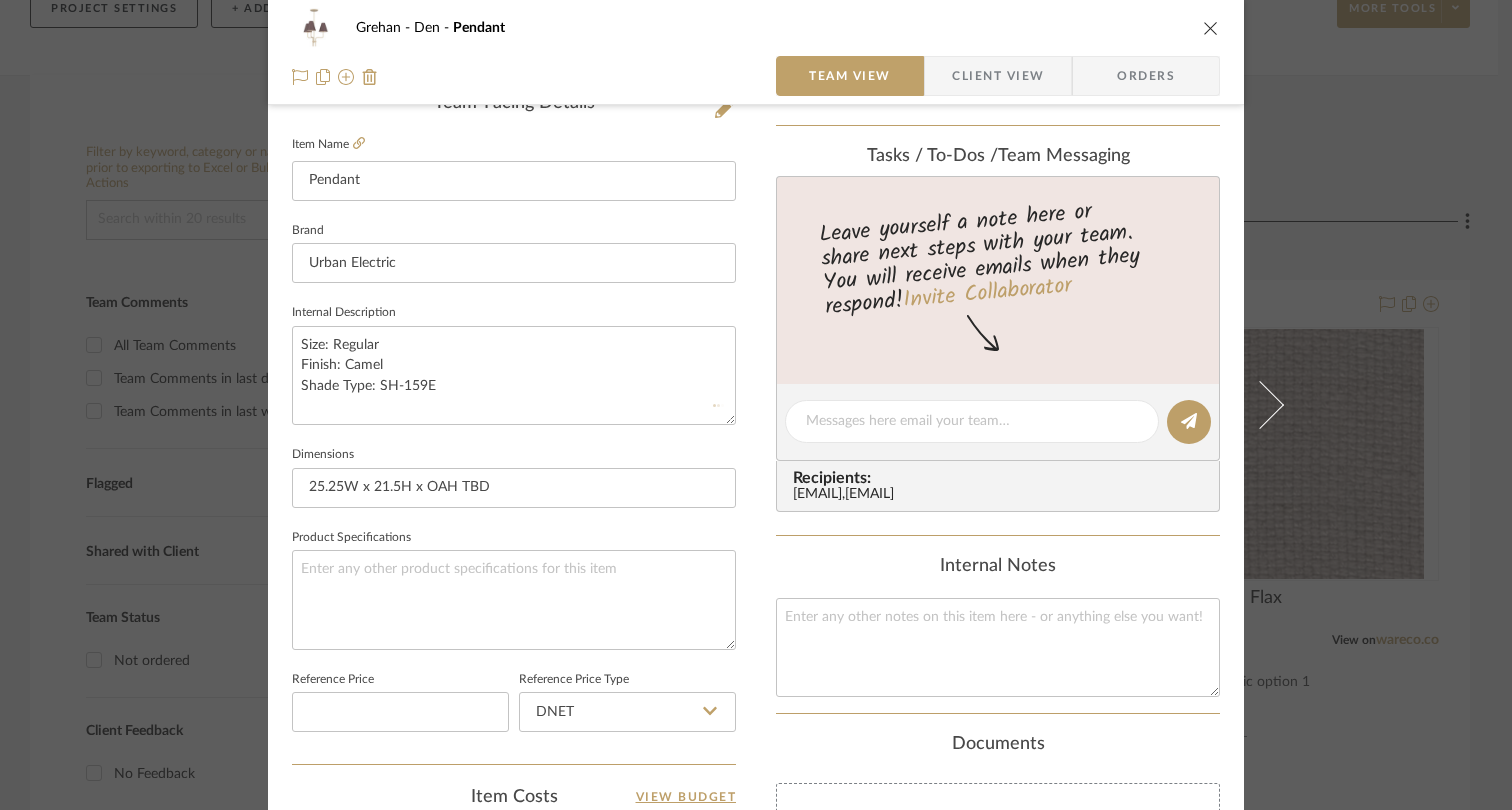 type 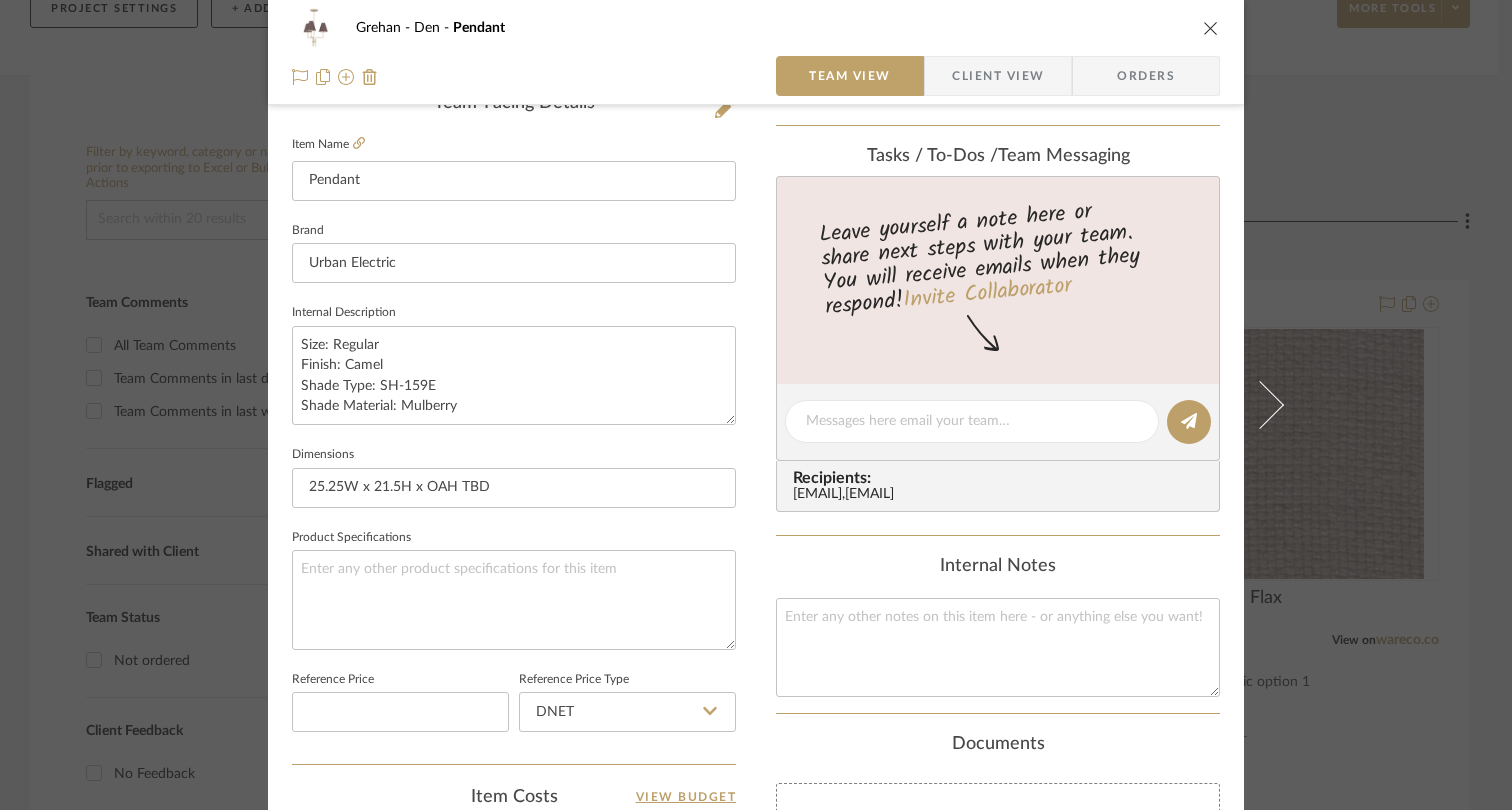type on "Size: Regular
Finish: Camel
Shade Type: SH-159E
Shade Material: Mulberry" 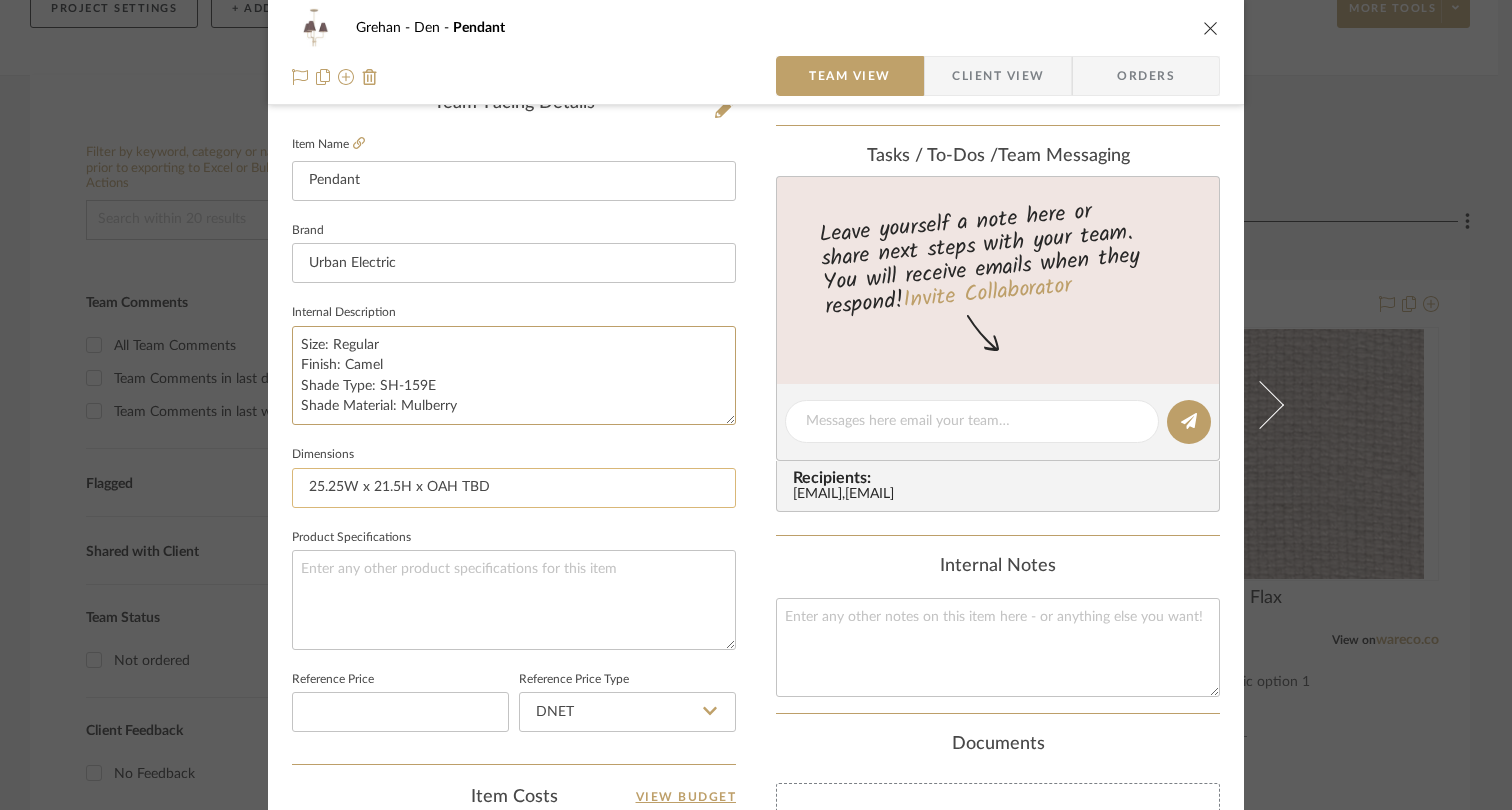 scroll, scrollTop: 10, scrollLeft: 0, axis: vertical 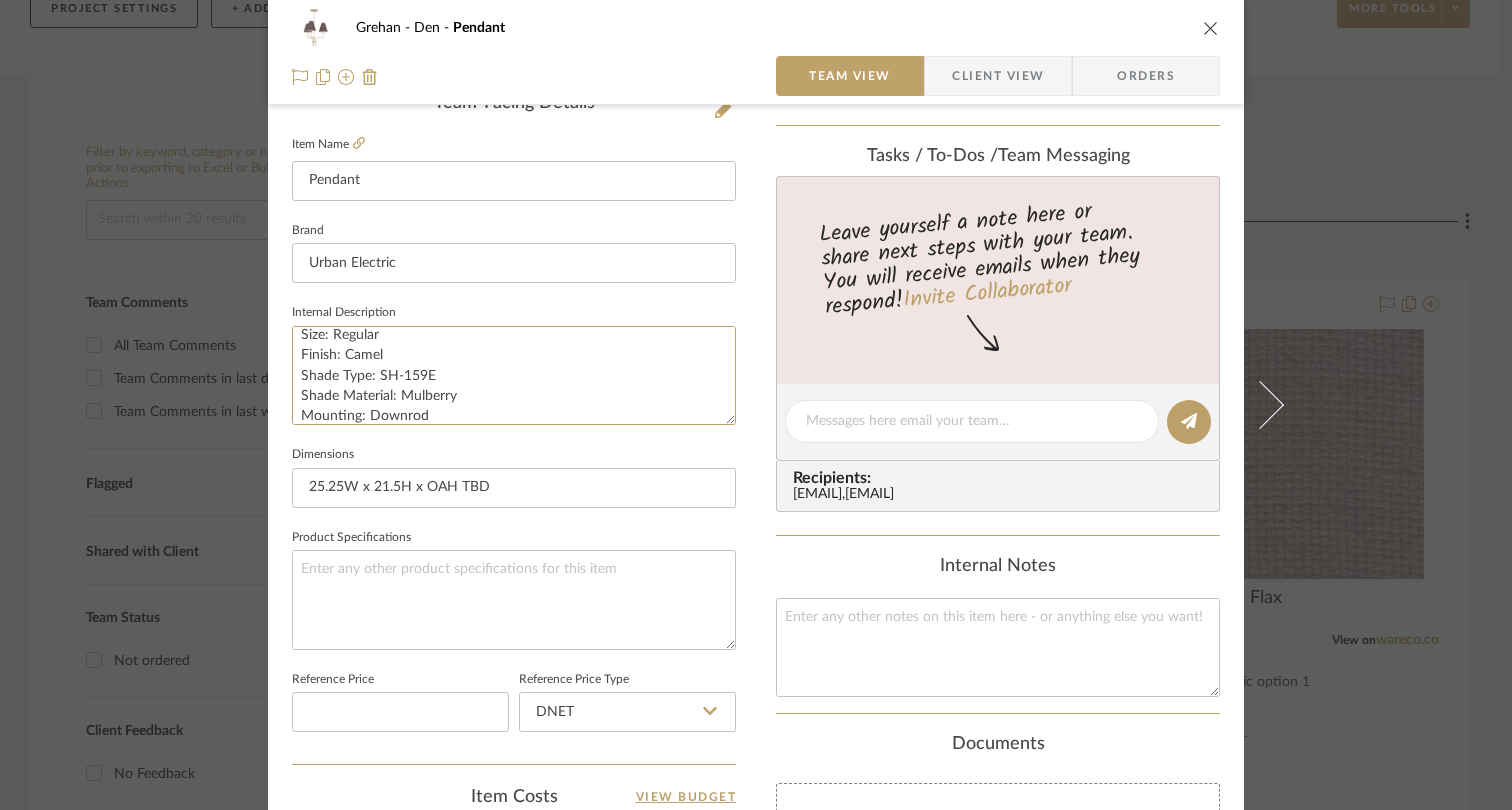 type on "Size: Regular
Finish: Camel
Shade Type: SH-159E
Shade Material: Mulberry
Mounting: Downrod" 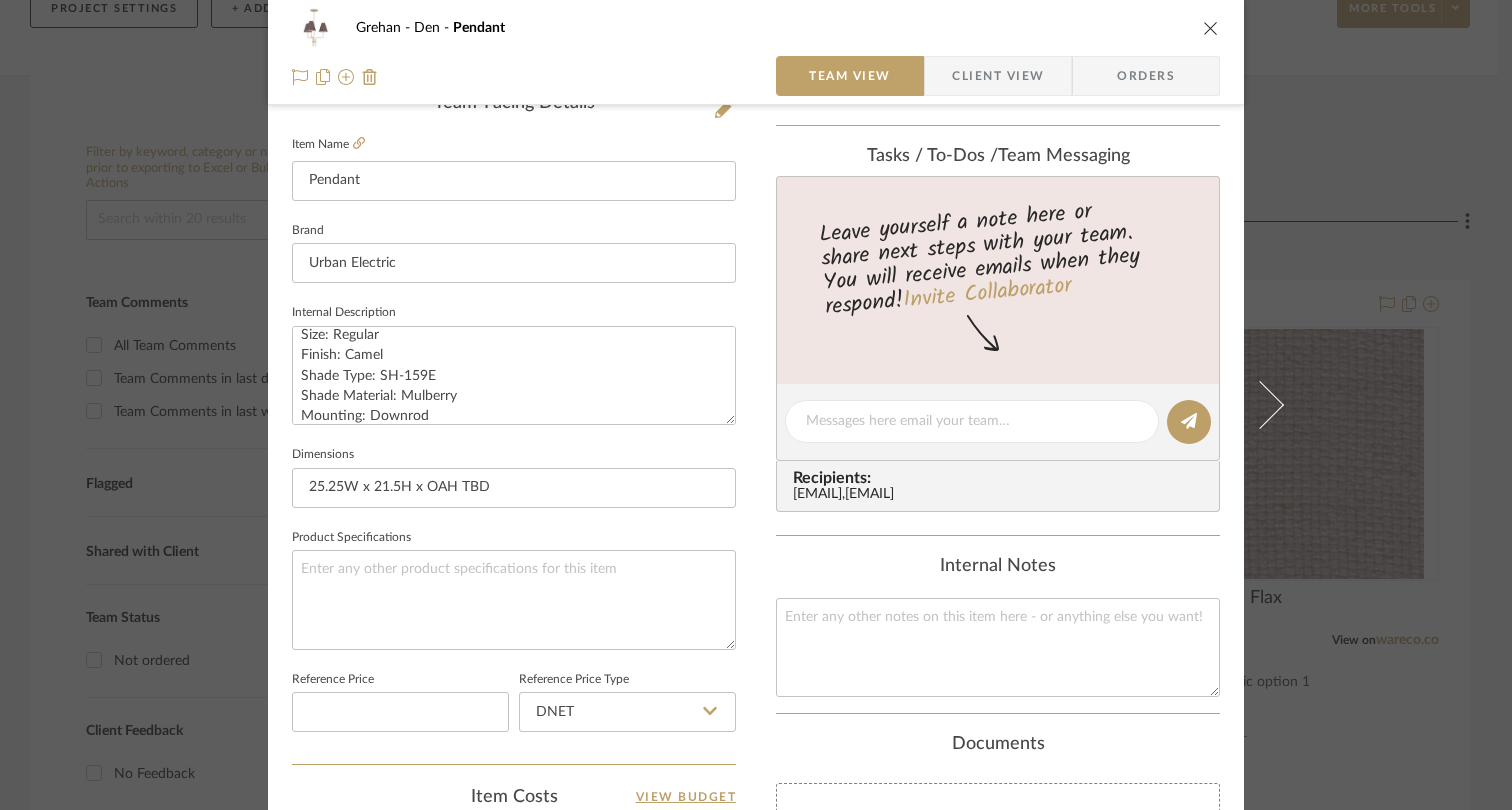 type 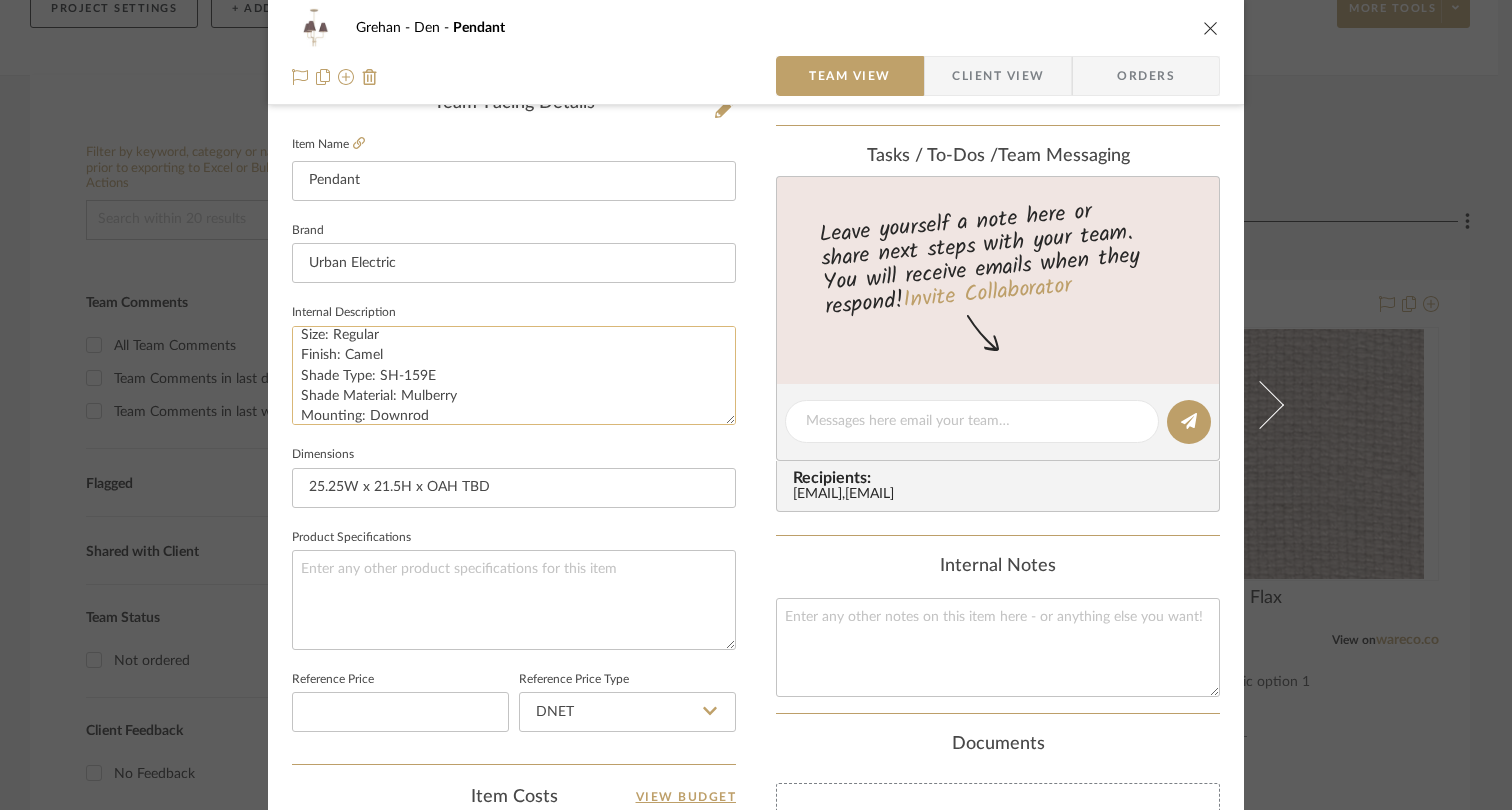 scroll, scrollTop: 0, scrollLeft: 0, axis: both 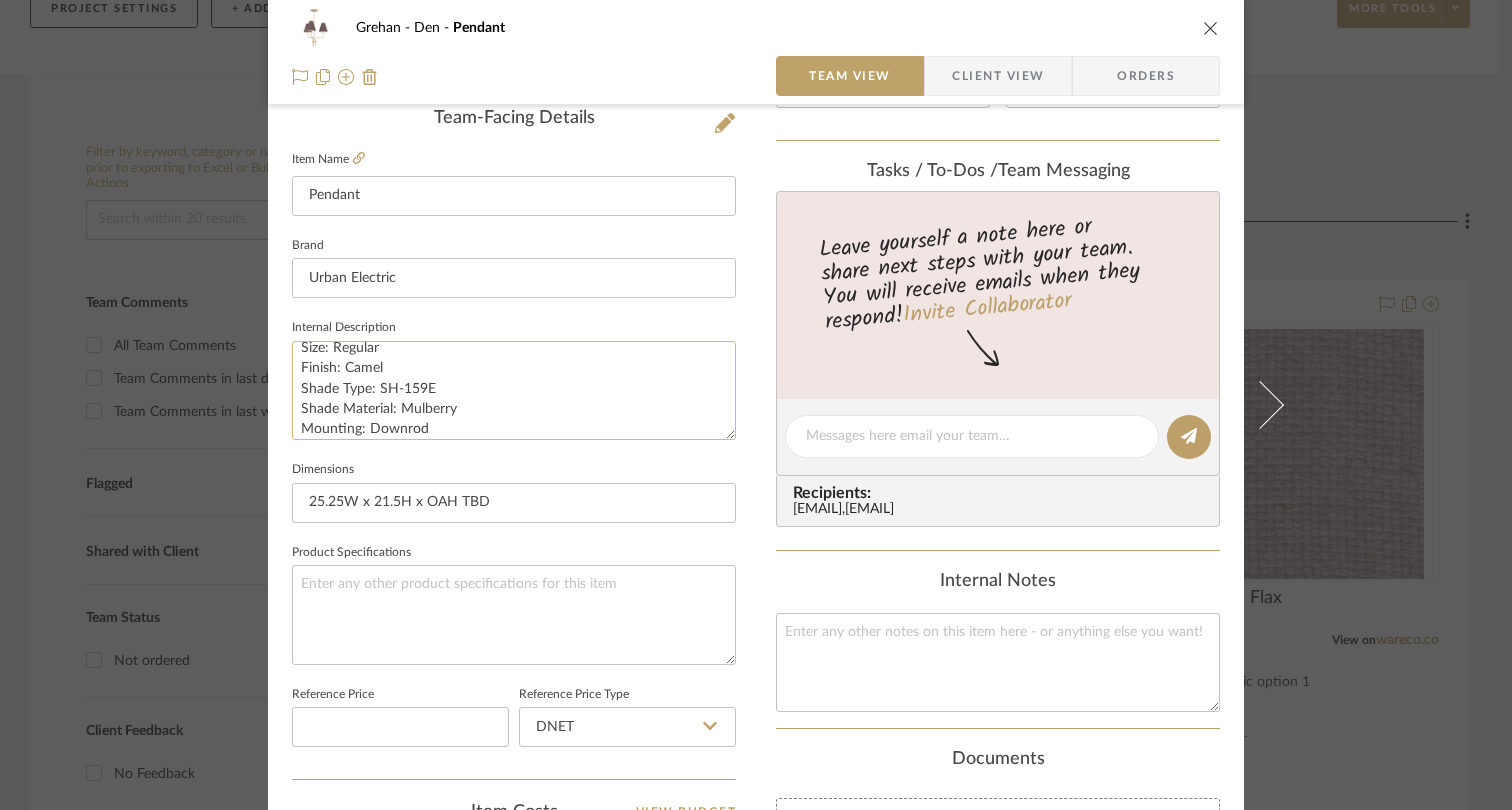 click on "Size: Regular
Finish: Camel
Shade Type: SH-159E
Shade Material: Mulberry
Mounting: Downrod" 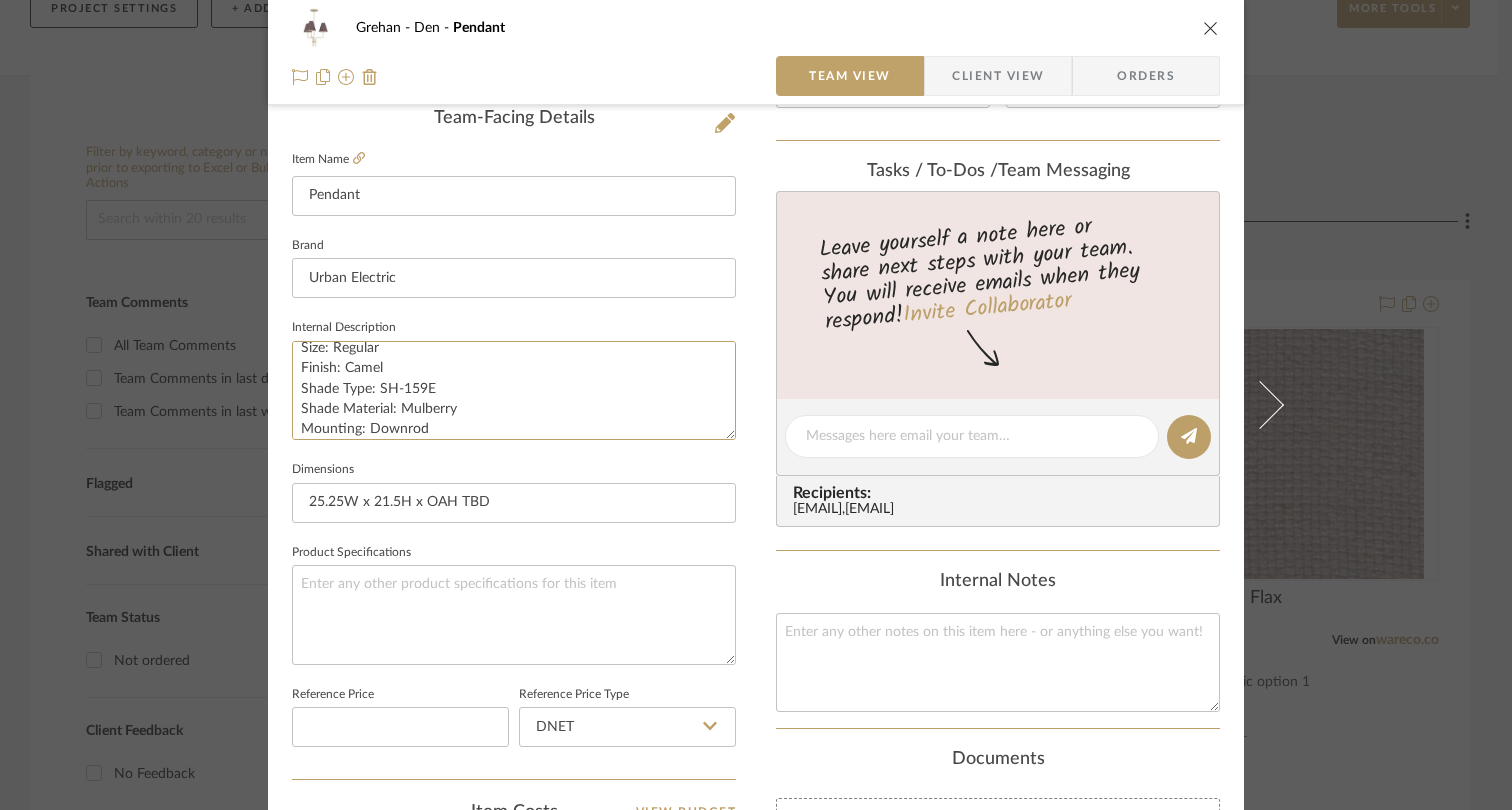 scroll, scrollTop: 0, scrollLeft: 0, axis: both 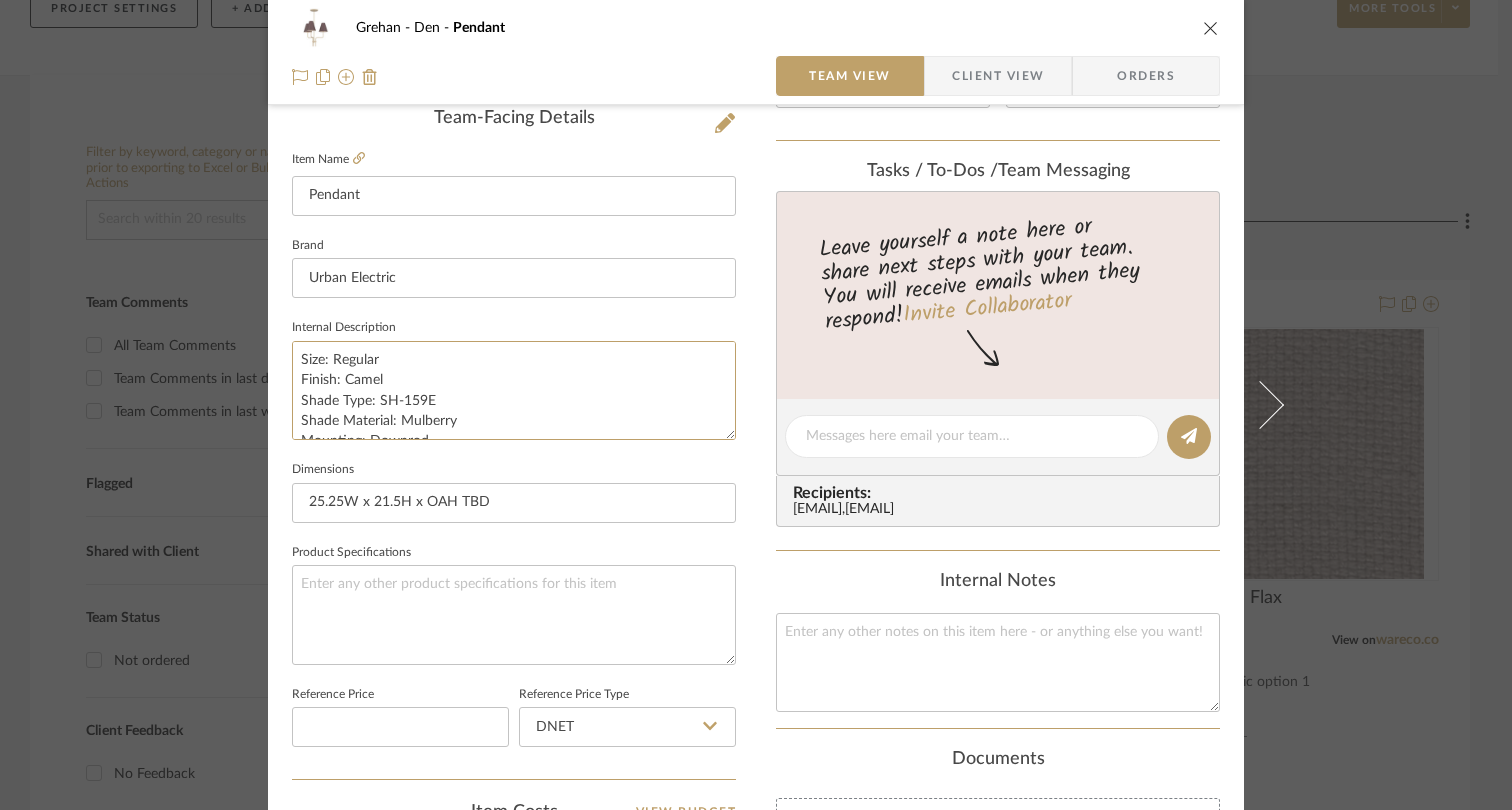 drag, startPoint x: 428, startPoint y: 428, endPoint x: 281, endPoint y: 311, distance: 187.87762 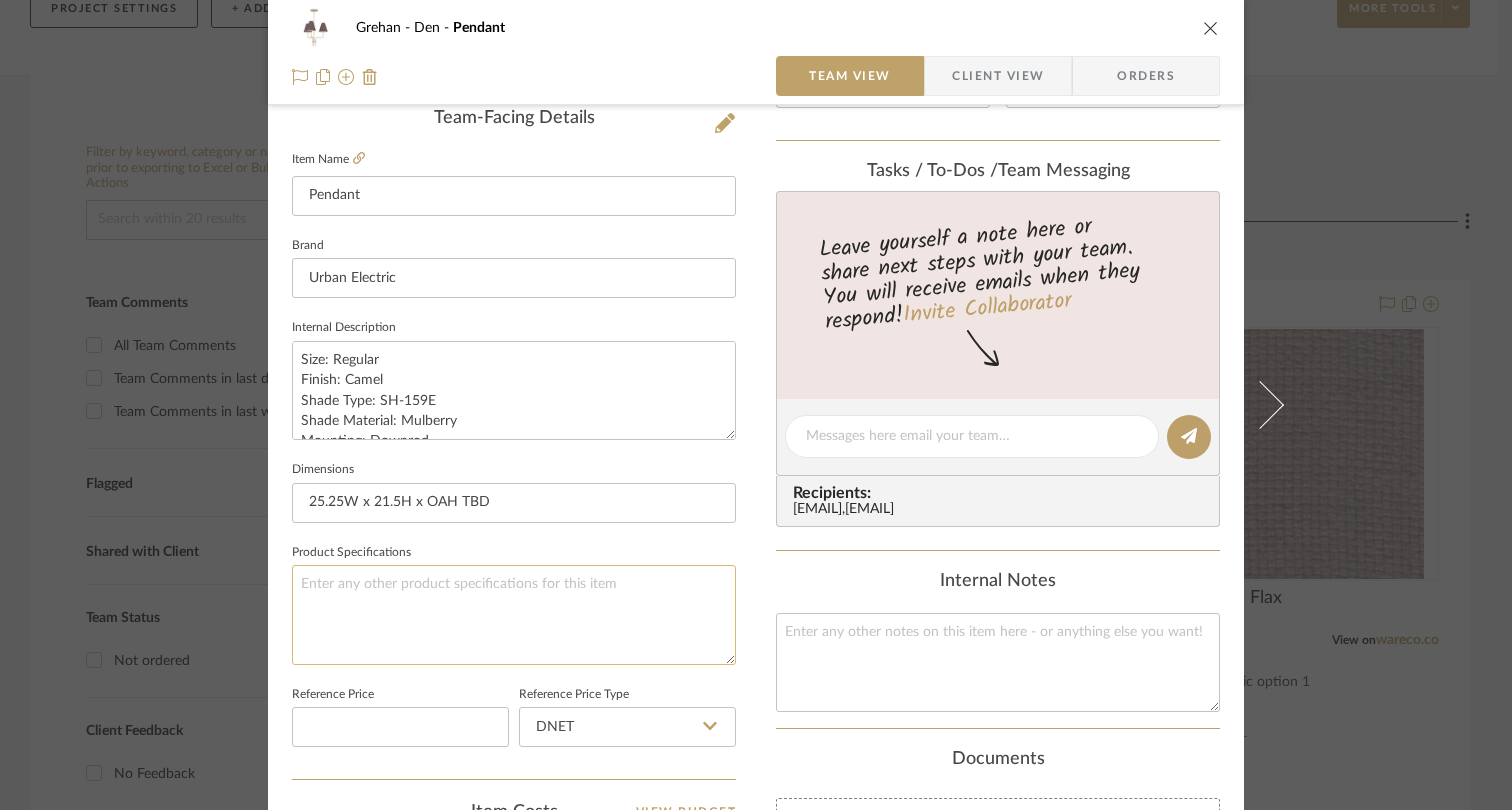 click 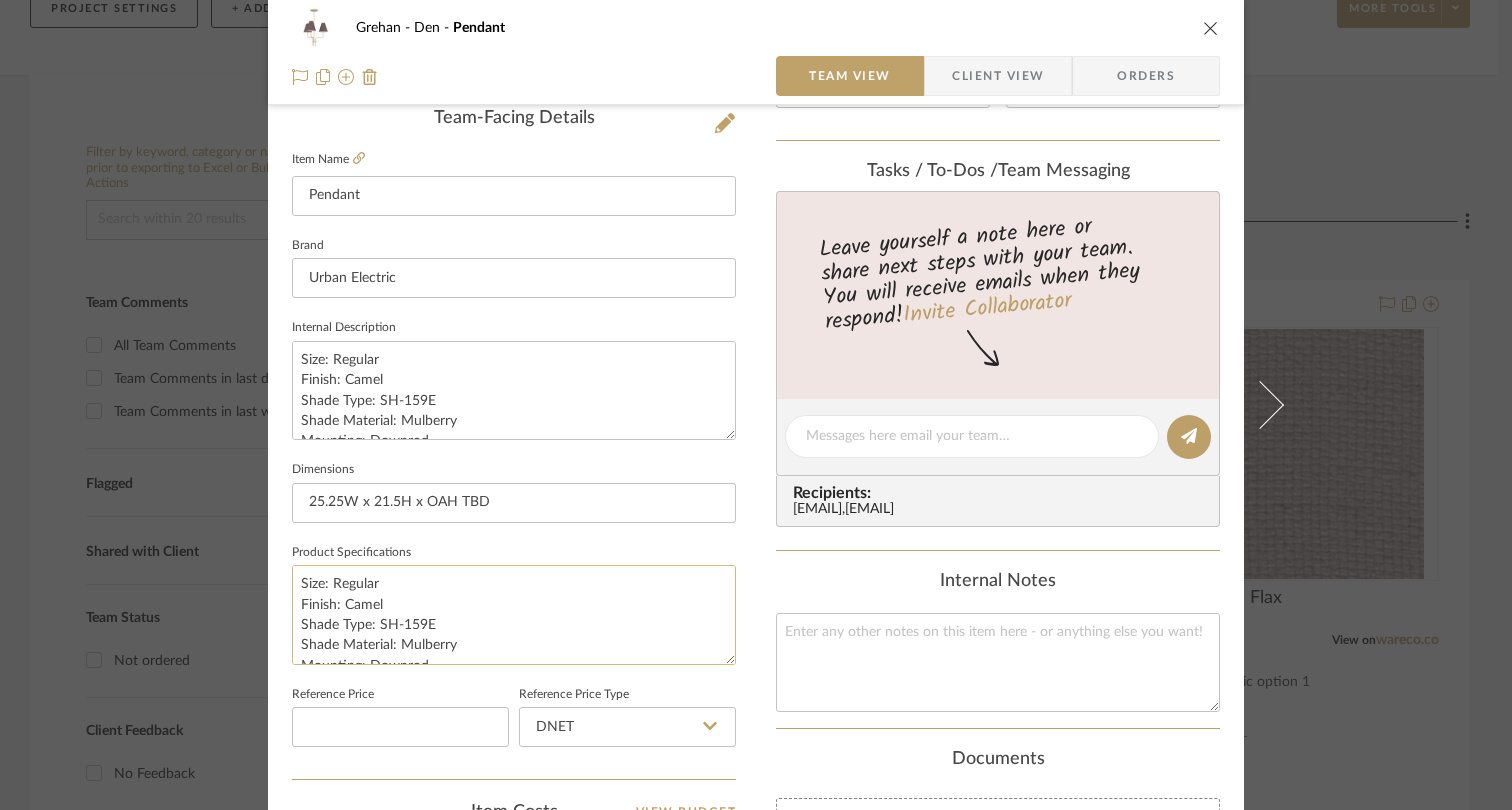 scroll, scrollTop: 11, scrollLeft: 0, axis: vertical 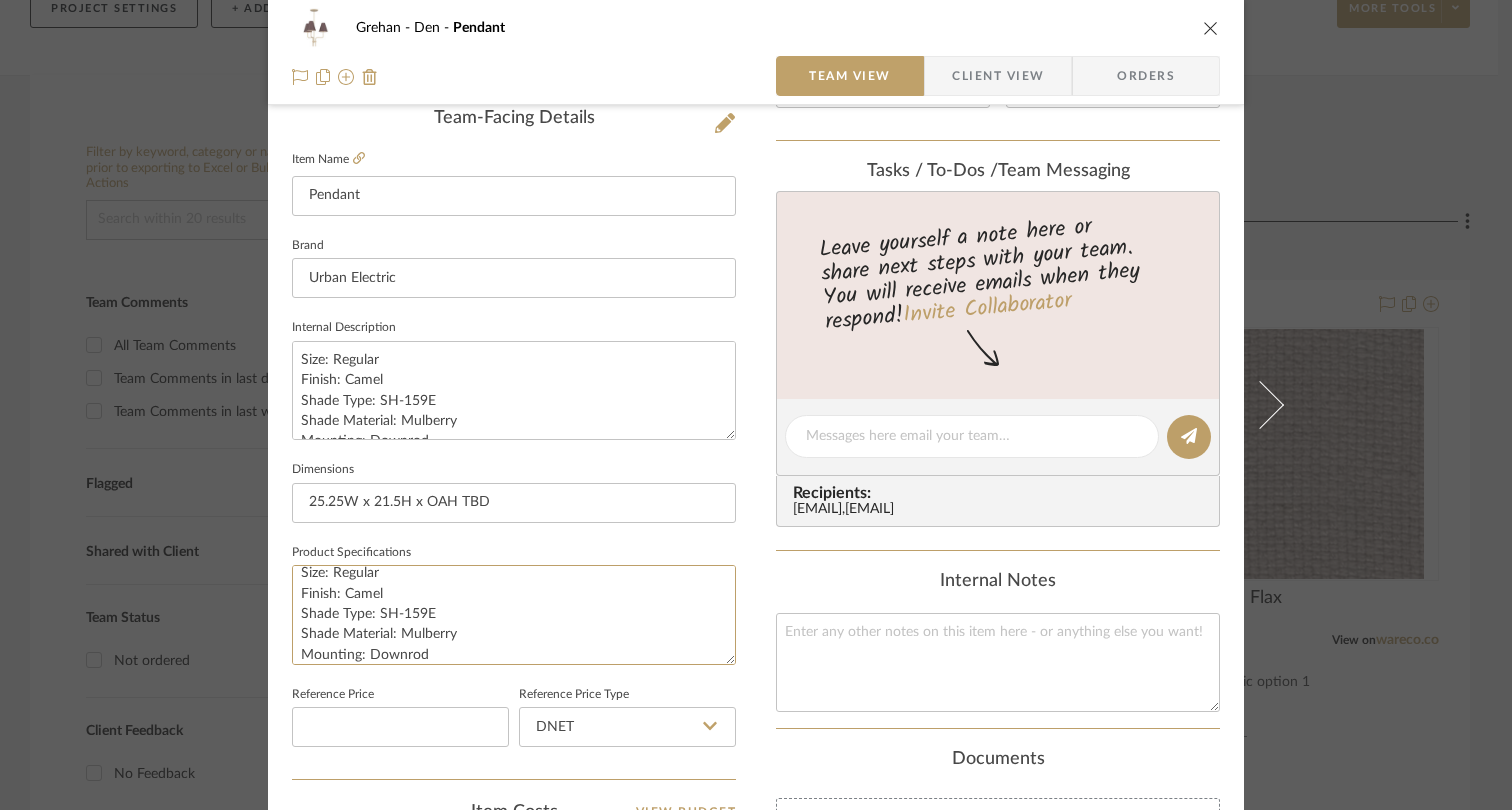 type on "Size: Regular
Finish: Camel
Shade Type: SH-159E
Shade Material: Mulberry
Mounting: Downrod" 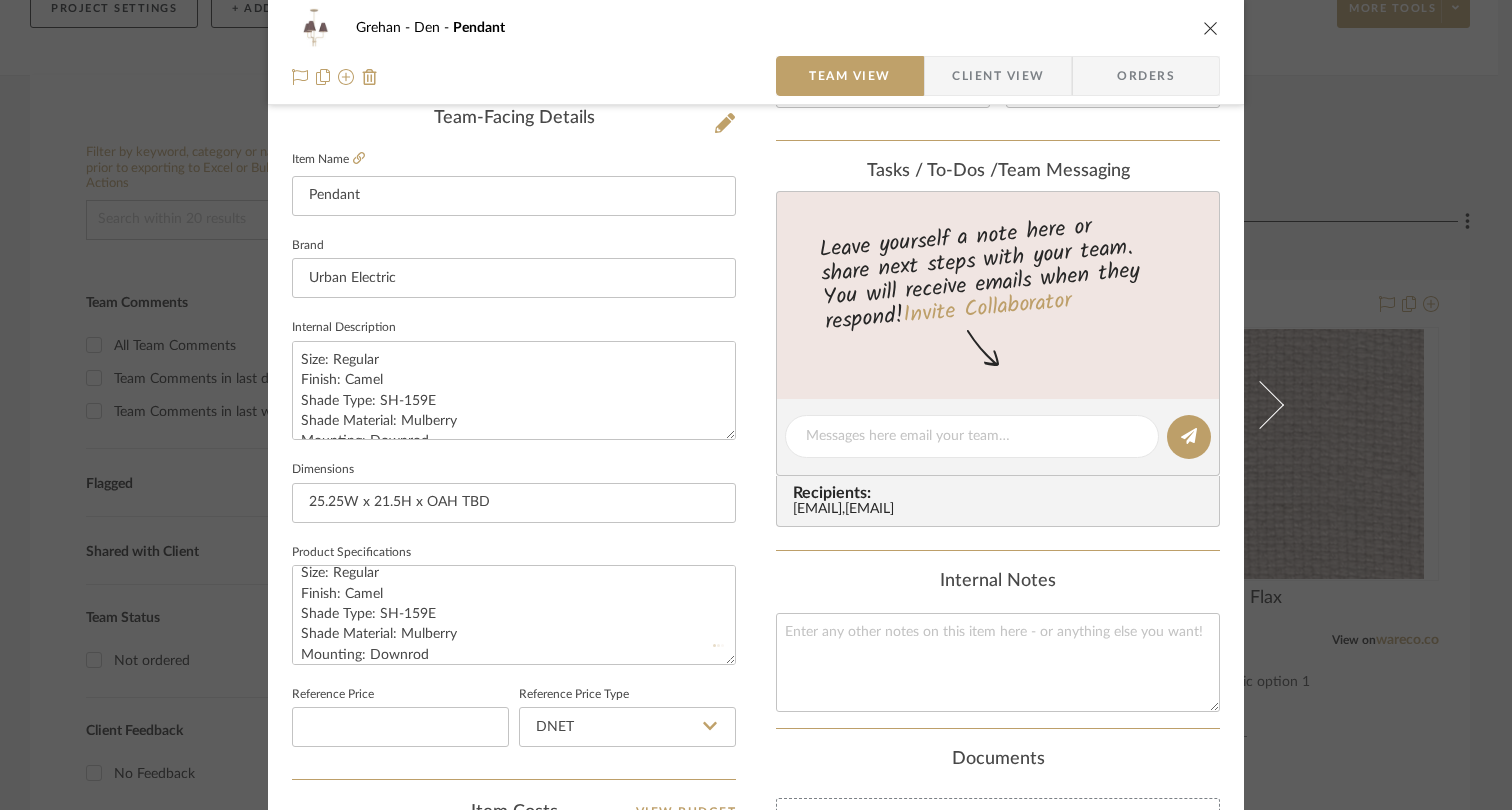 click on "Grehan Den Pendant Team View Client View Orders  Team-Facing Details   Item Name  Pendant  Brand  Urban Electric  Internal Description  Size: Regular
Finish: Camel
Shade Type: SH-159E
Shade Material: Mulberry
Mounting: Downrod  Dimensions  25.25W x 21.5H x OAH TBD  Product Specifications  Size: Regular
Finish: Camel
Shade Type: SH-159E
Shade Material: Mulberry
Mounting: Downrod  Reference Price   Reference Price Type  DNET  Item Costs   View Budget   Markup %  (Use "-X%" to discount) 100%  Unit Cost  $0.00  Cost Type  DNET  Client Unit Price  $0.00  Quantity  1  Unit Type  Each  Subtotal   $0.00   Tax %  10%  Total Tax   $0.00   Shipping Cost  $0.00  Ship. Markup %  0% Taxable  Total Shipping   $0.00  Total Client Price  $0.00  Your Cost  $0.00  Your Margin  $0.00  Content here copies to Client View - confirm visibility there.  Show in Client Dashboard  Bulk Manage Dashboard Settings  Include in Budget   View Budget  Team Status Internal Client Status  Lead Time  In Stock Weeks  Est. Min   Est. Max  ,   Den" at bounding box center (756, 422) 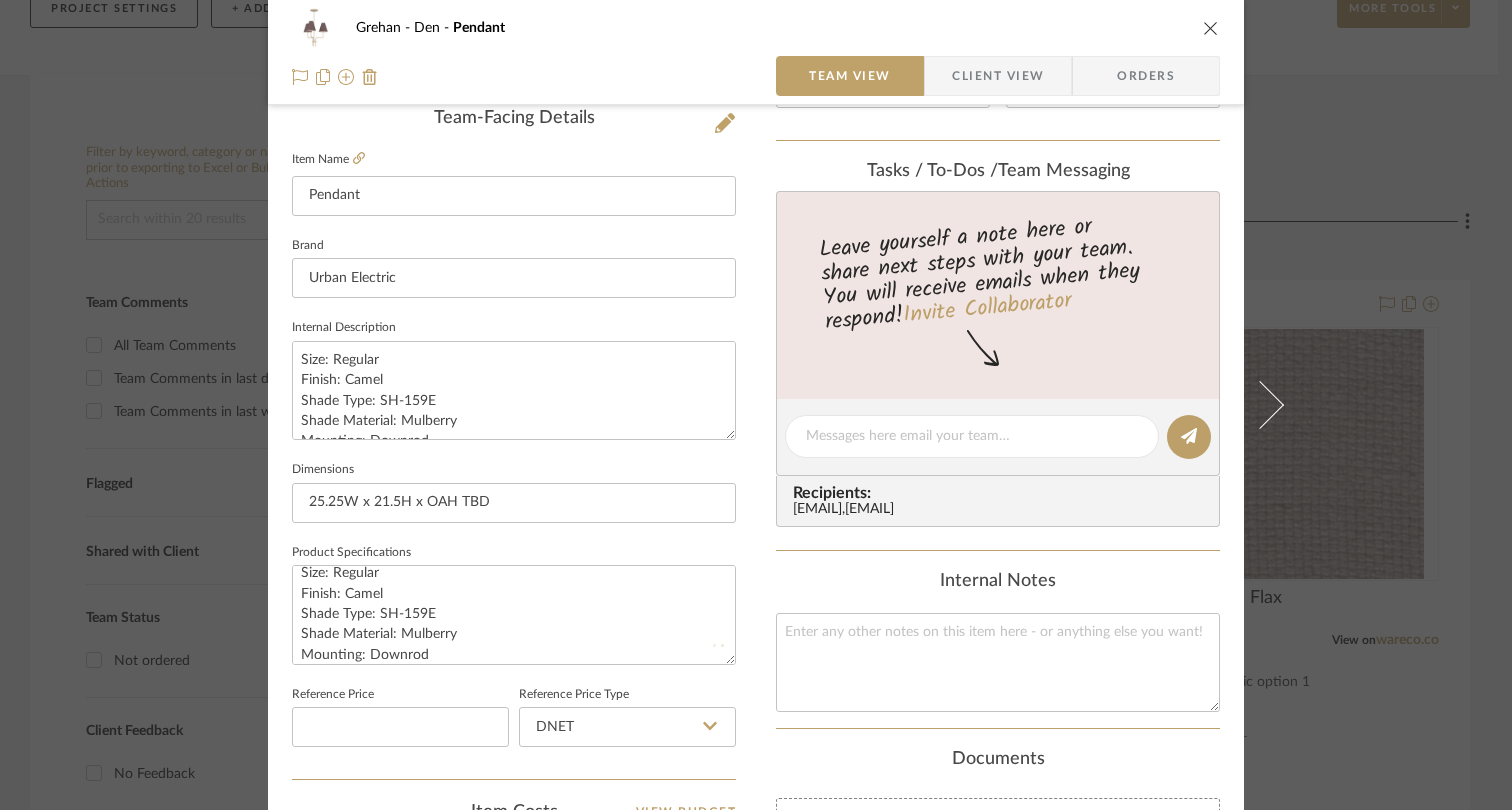 type 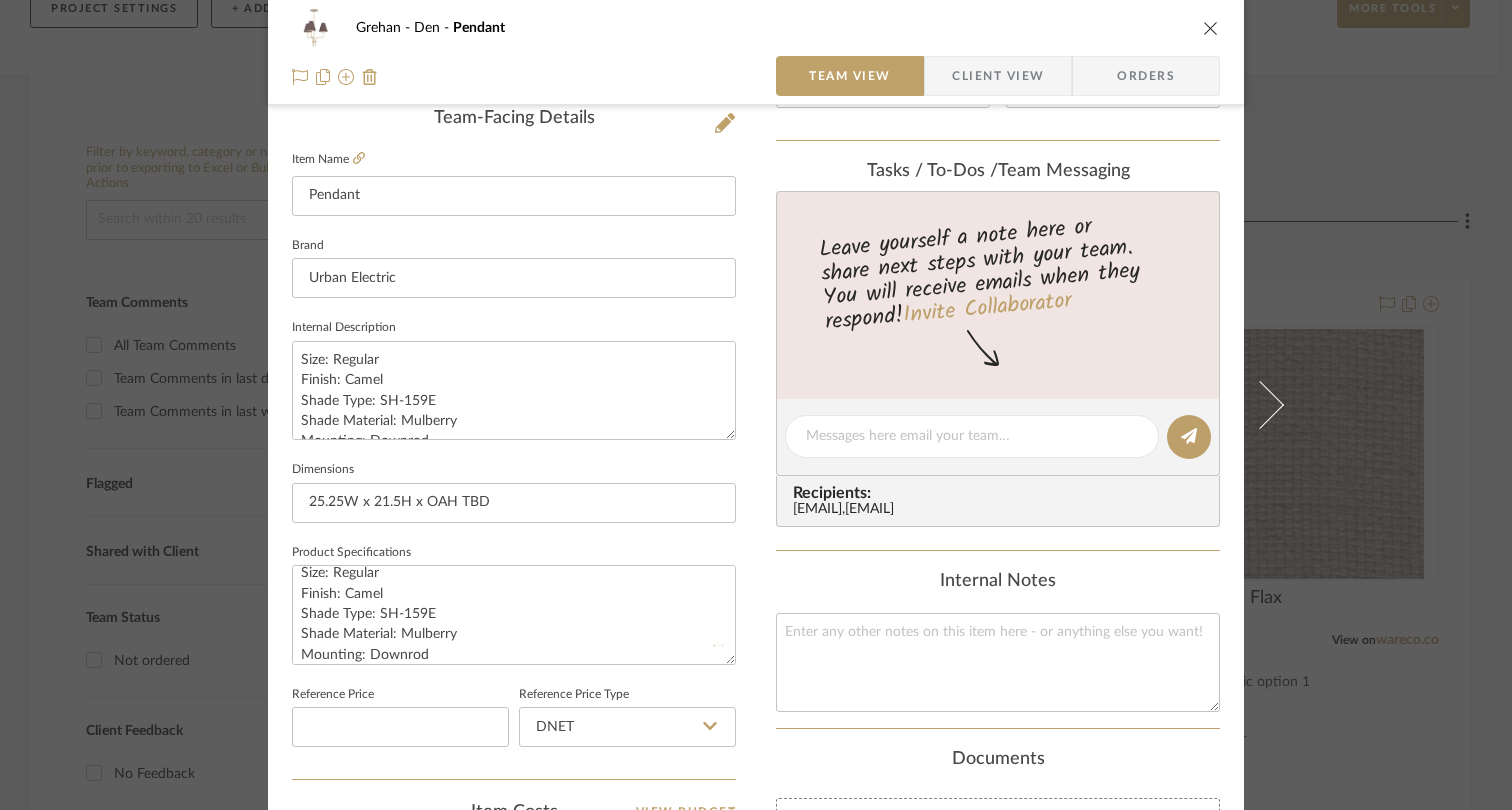 type 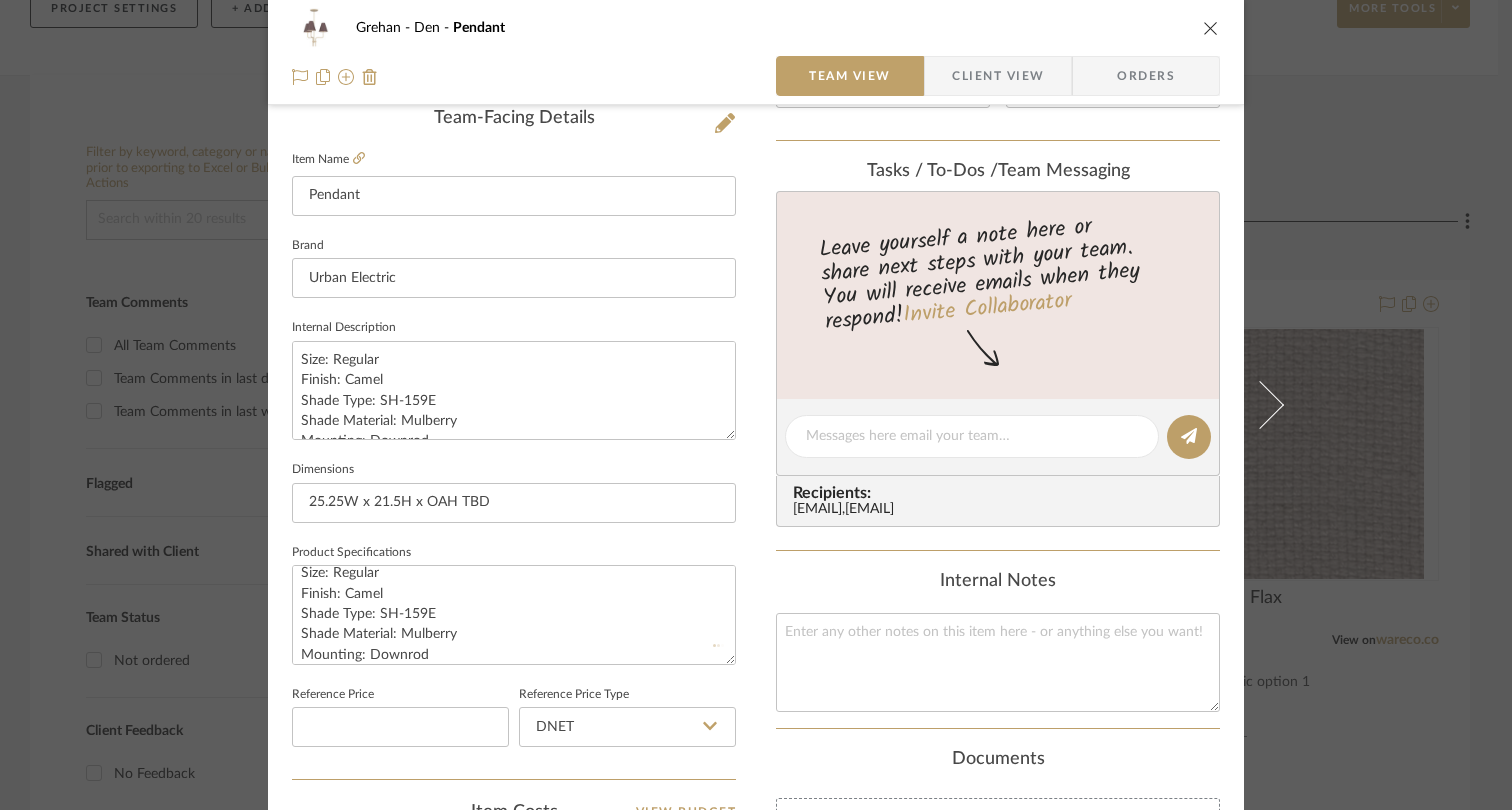 type 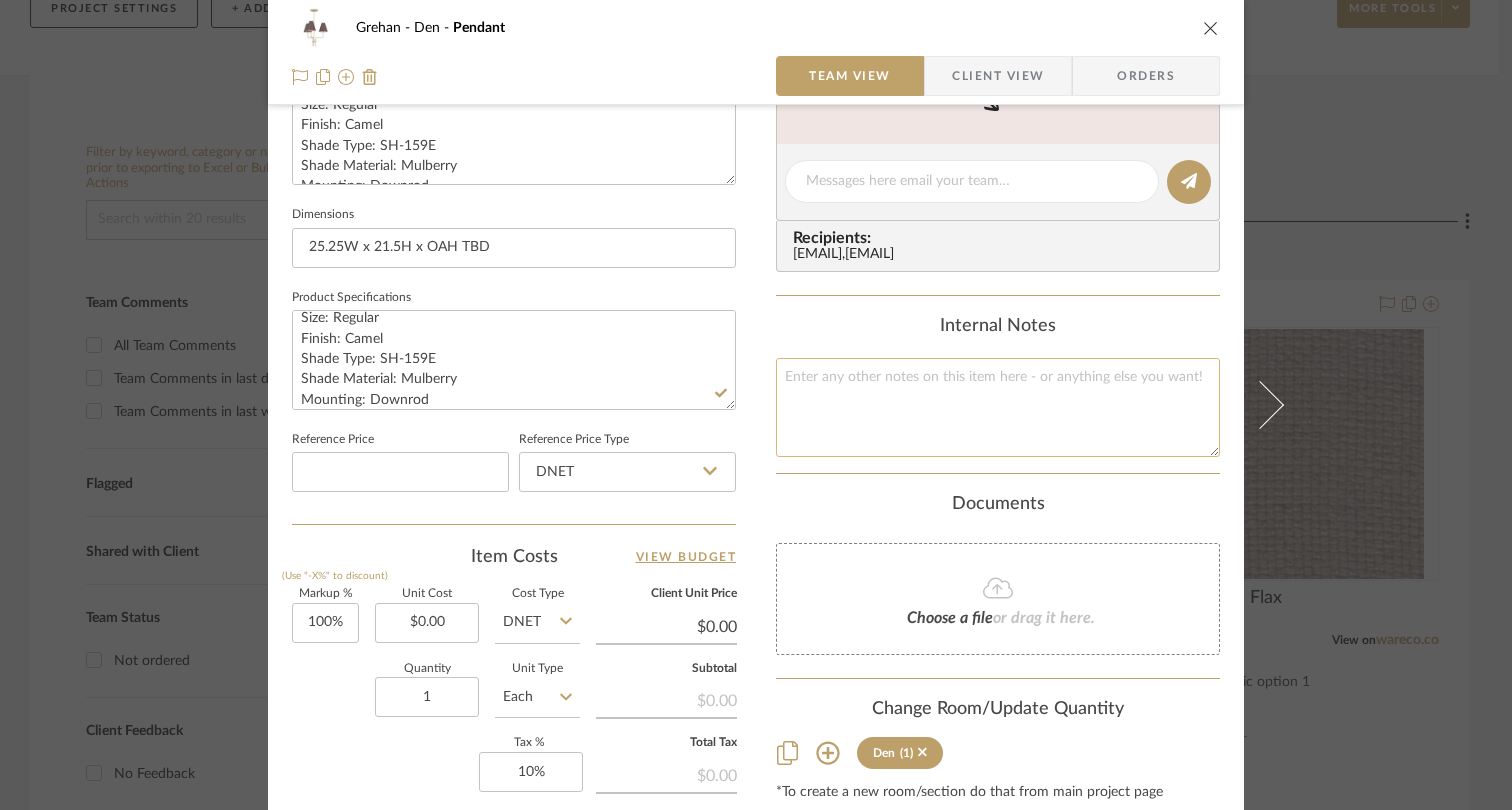 scroll, scrollTop: 1048, scrollLeft: 0, axis: vertical 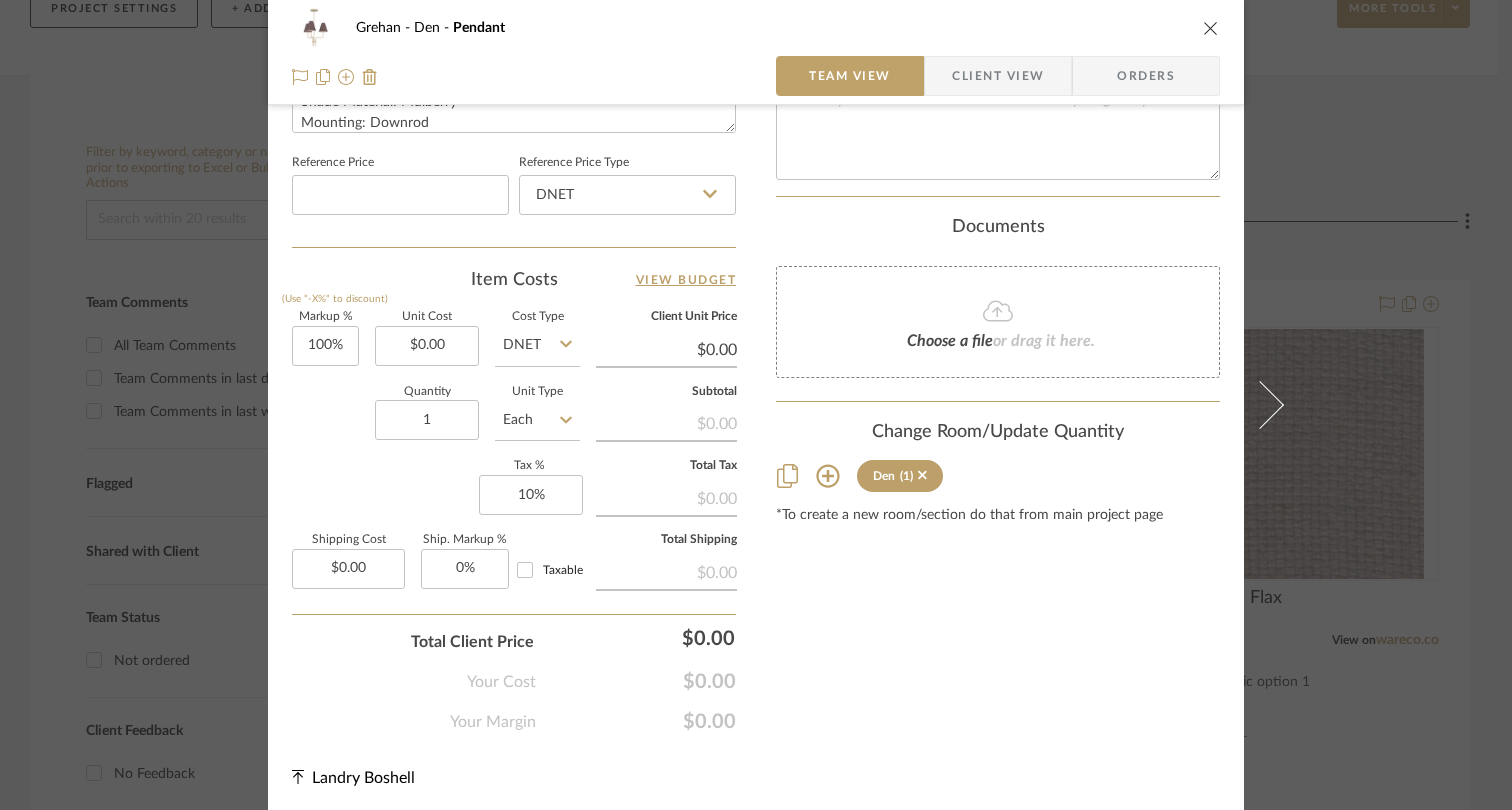 click on "Choose a file  or drag it here." 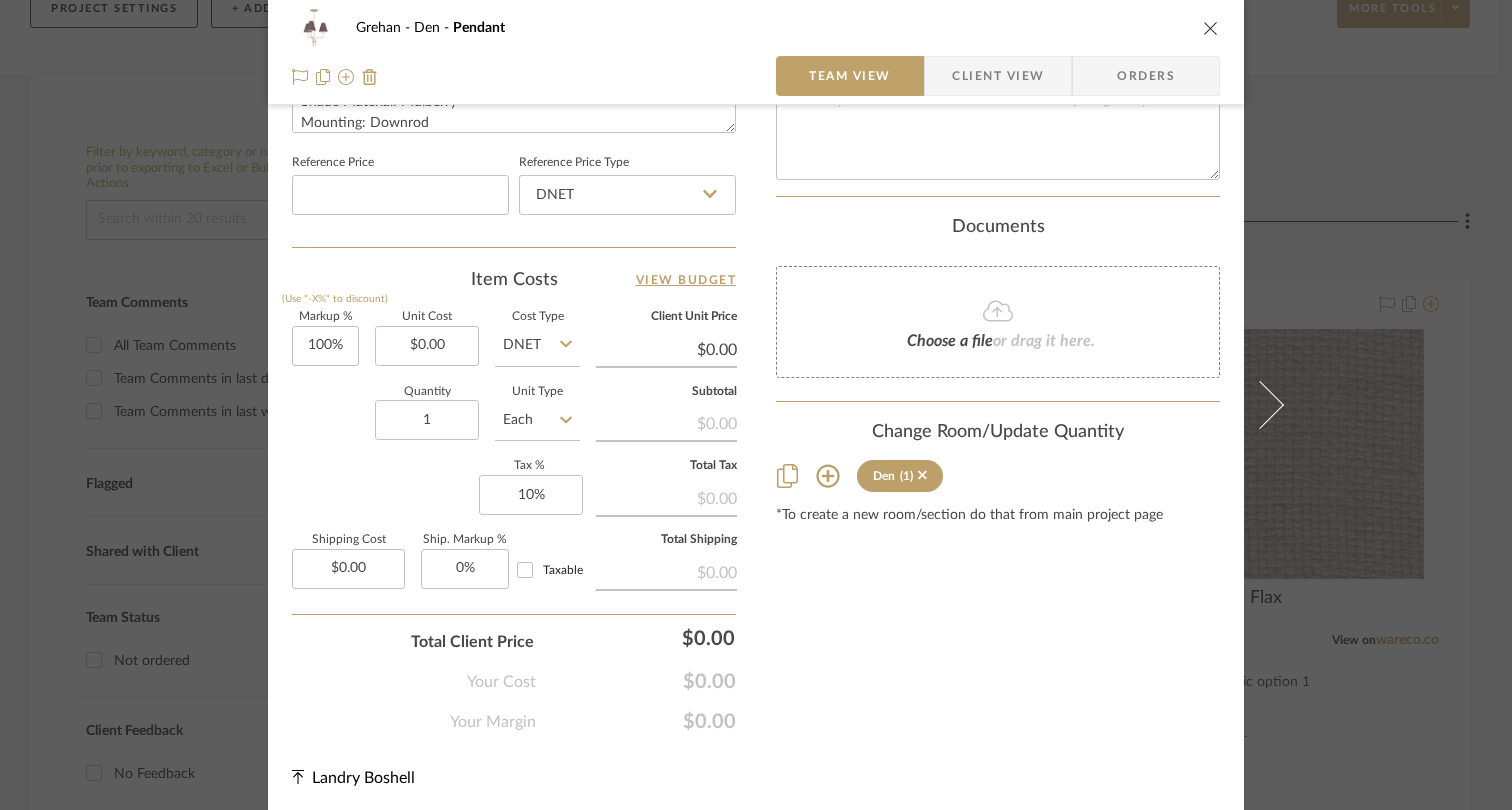 type 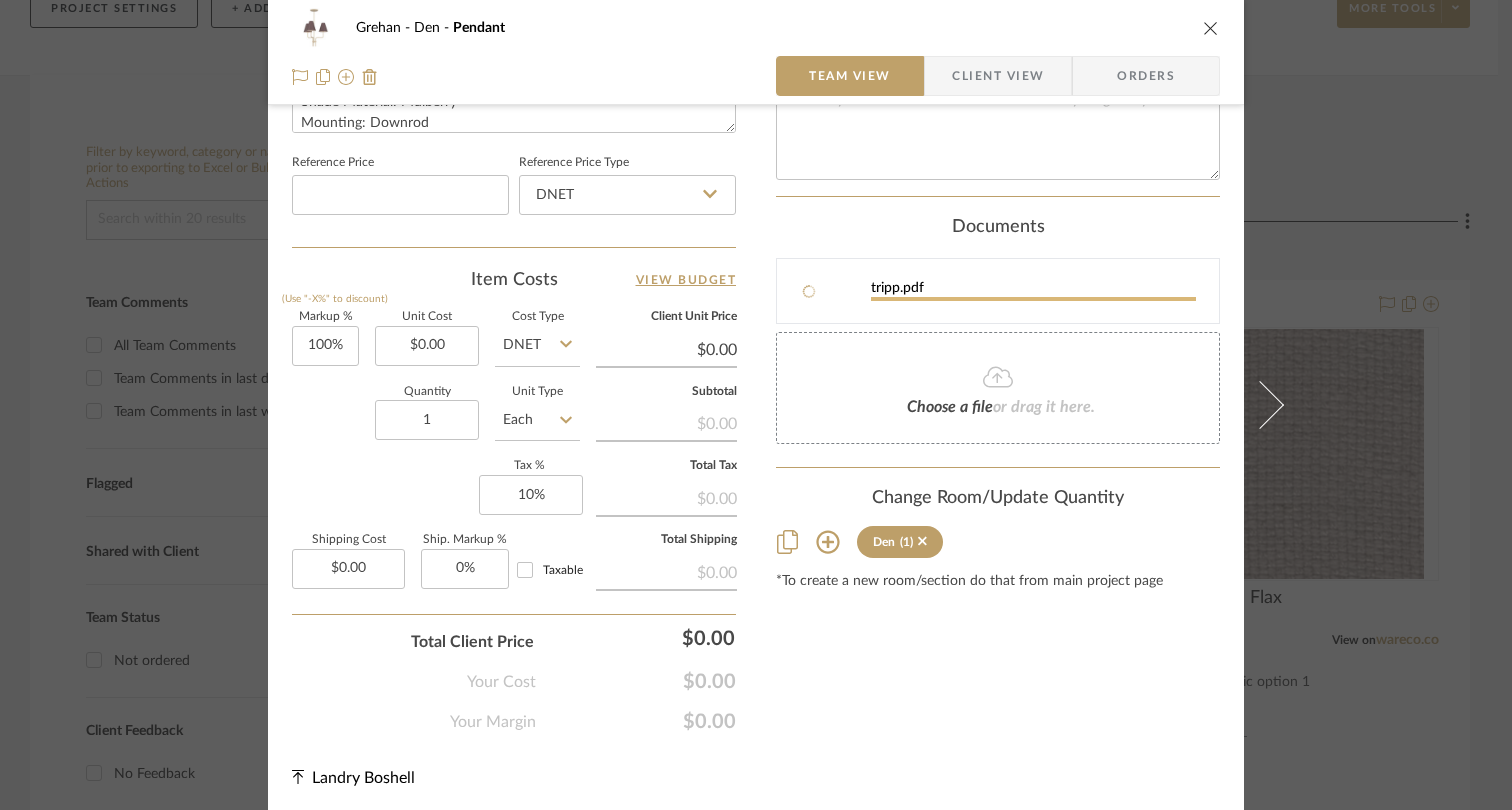 type 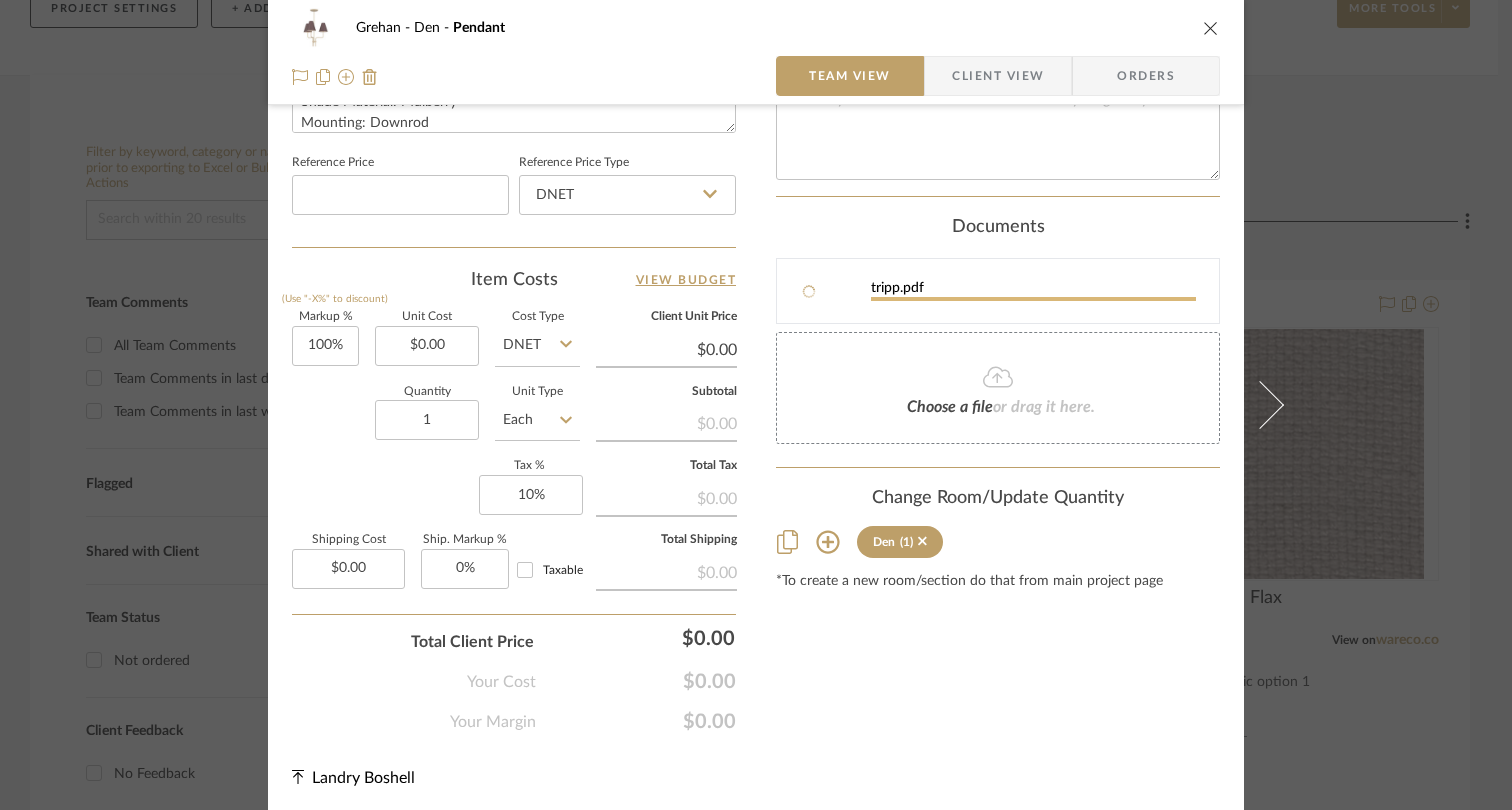 type 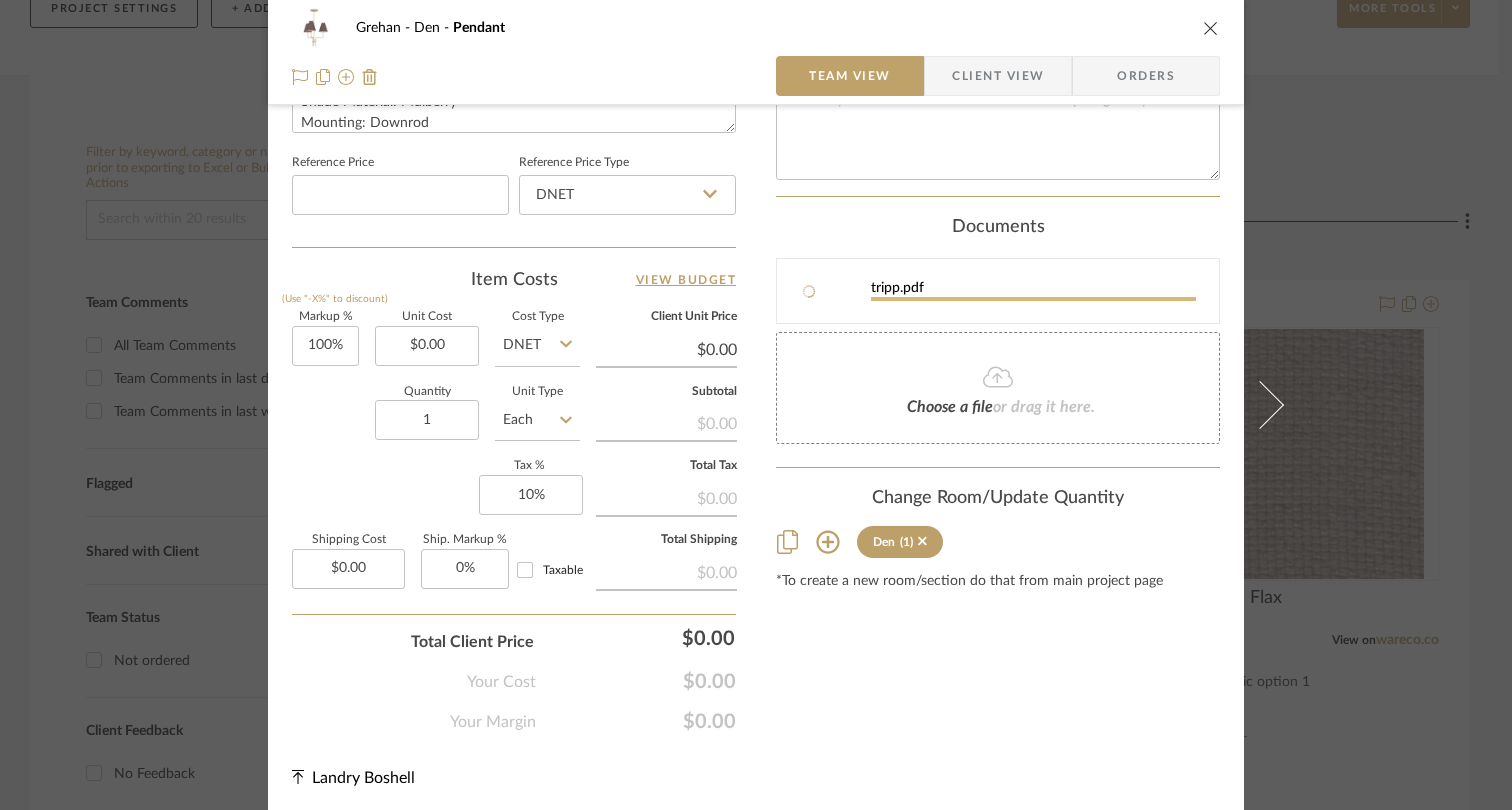 type 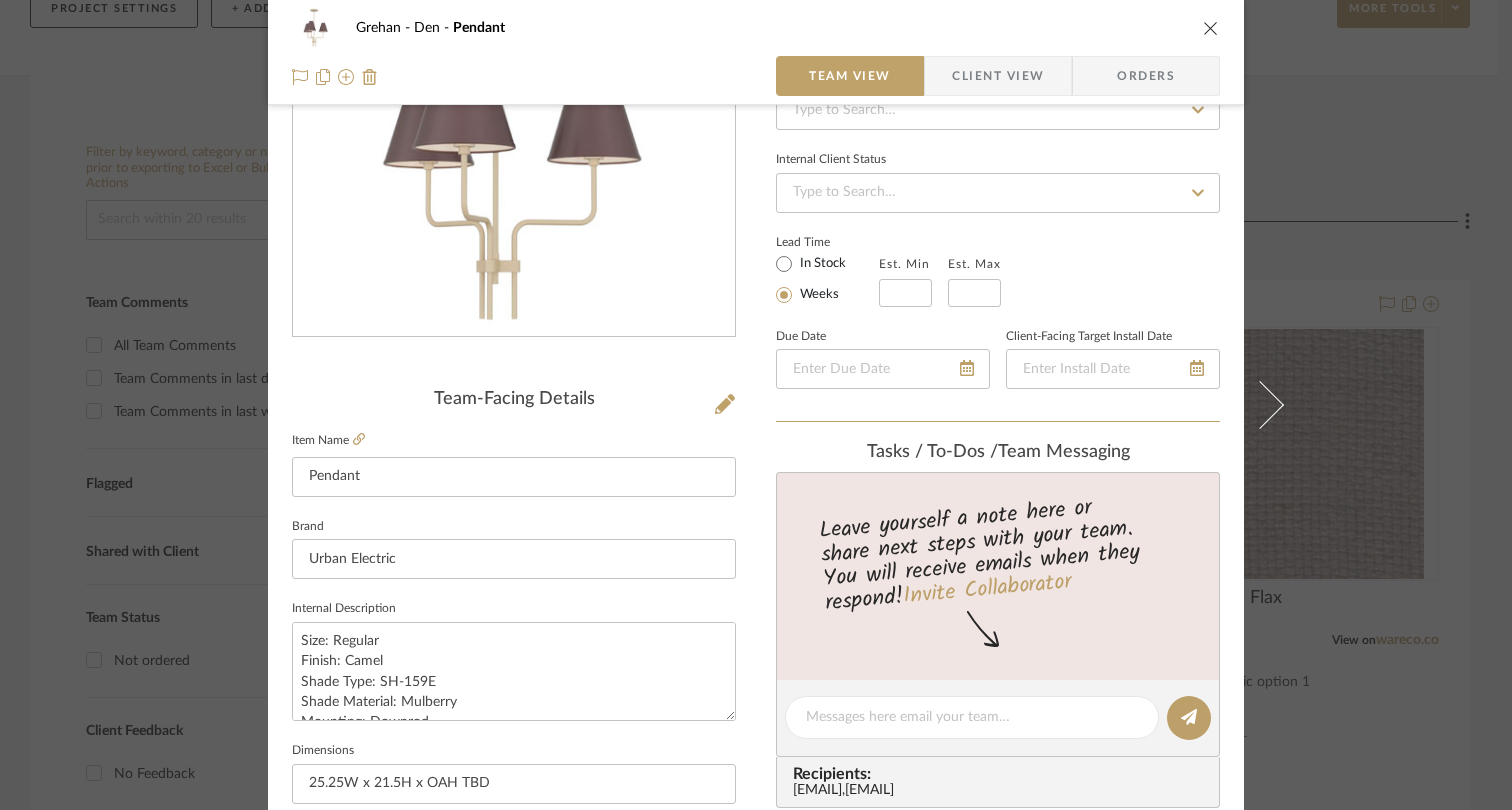 scroll, scrollTop: 0, scrollLeft: 0, axis: both 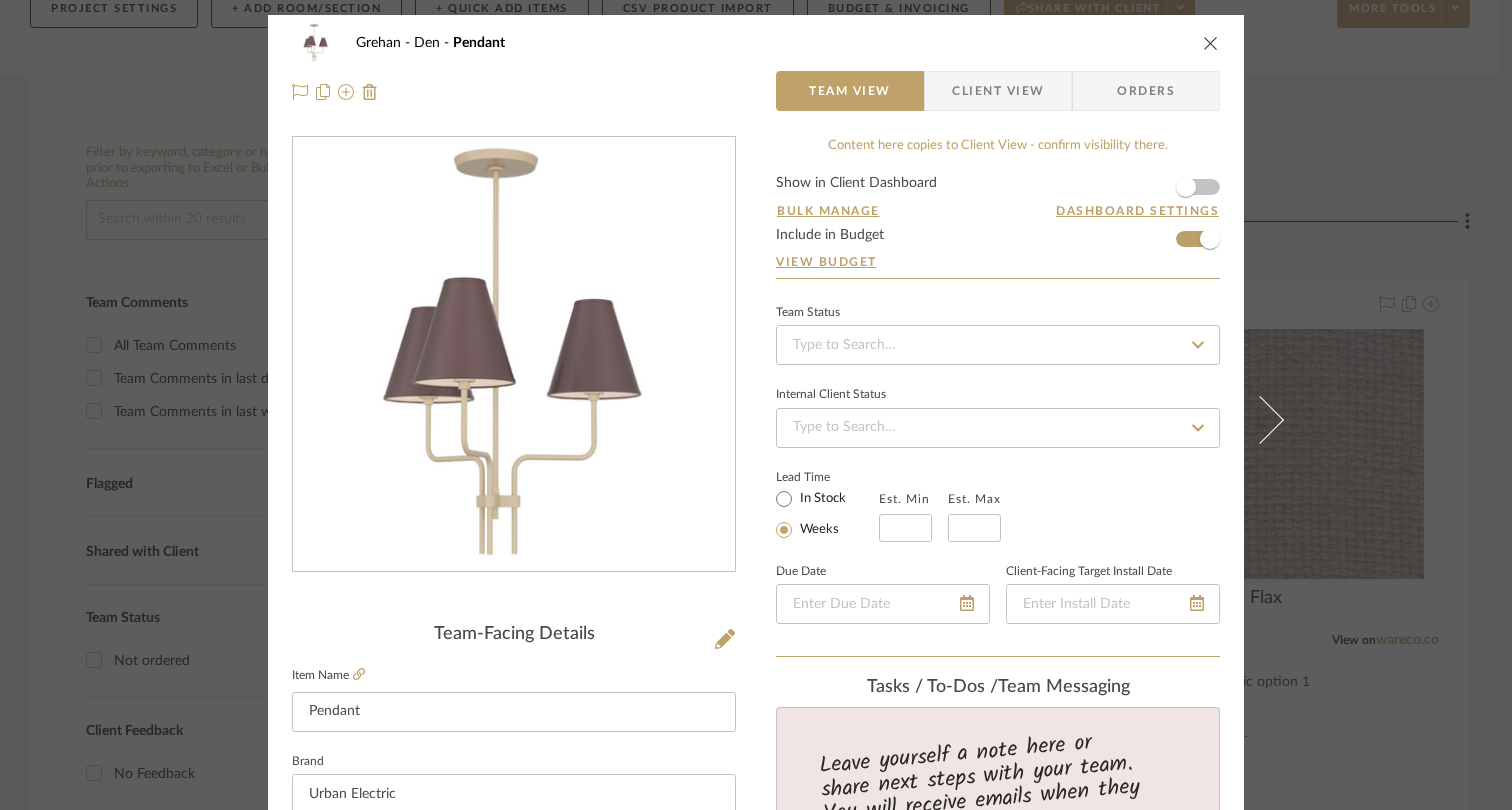 click on "Client View" at bounding box center (998, 91) 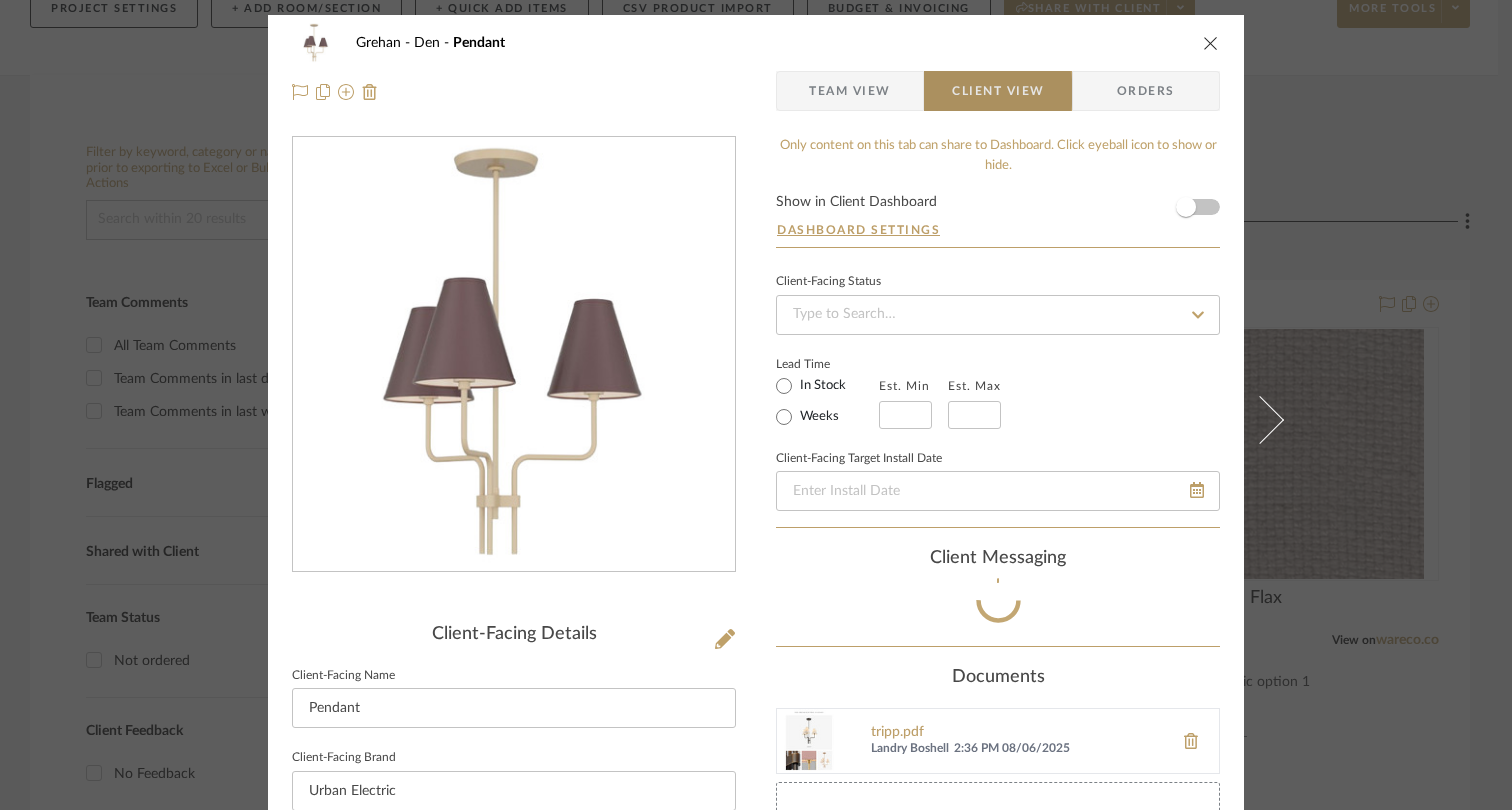 type 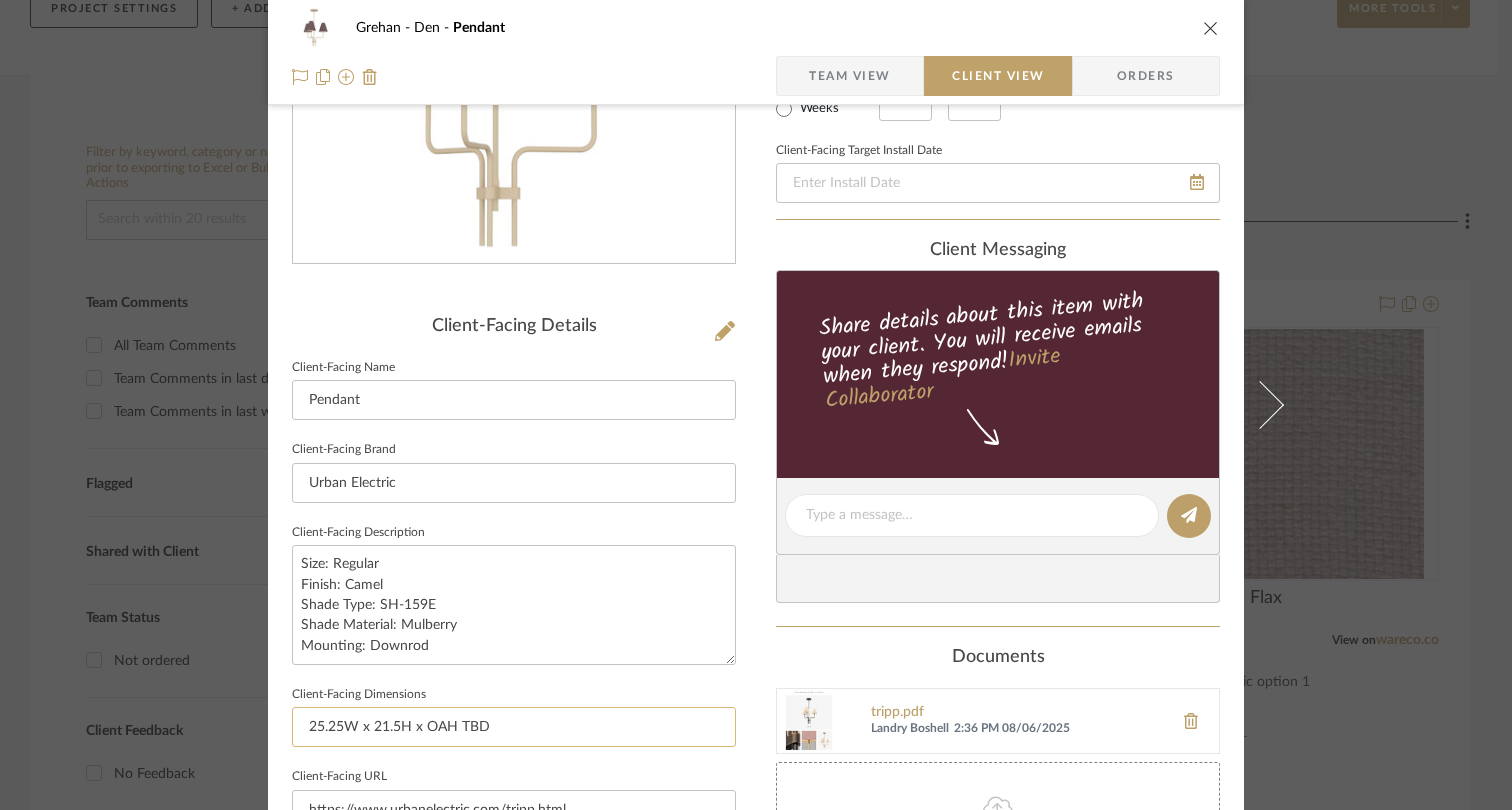 scroll, scrollTop: 140, scrollLeft: 0, axis: vertical 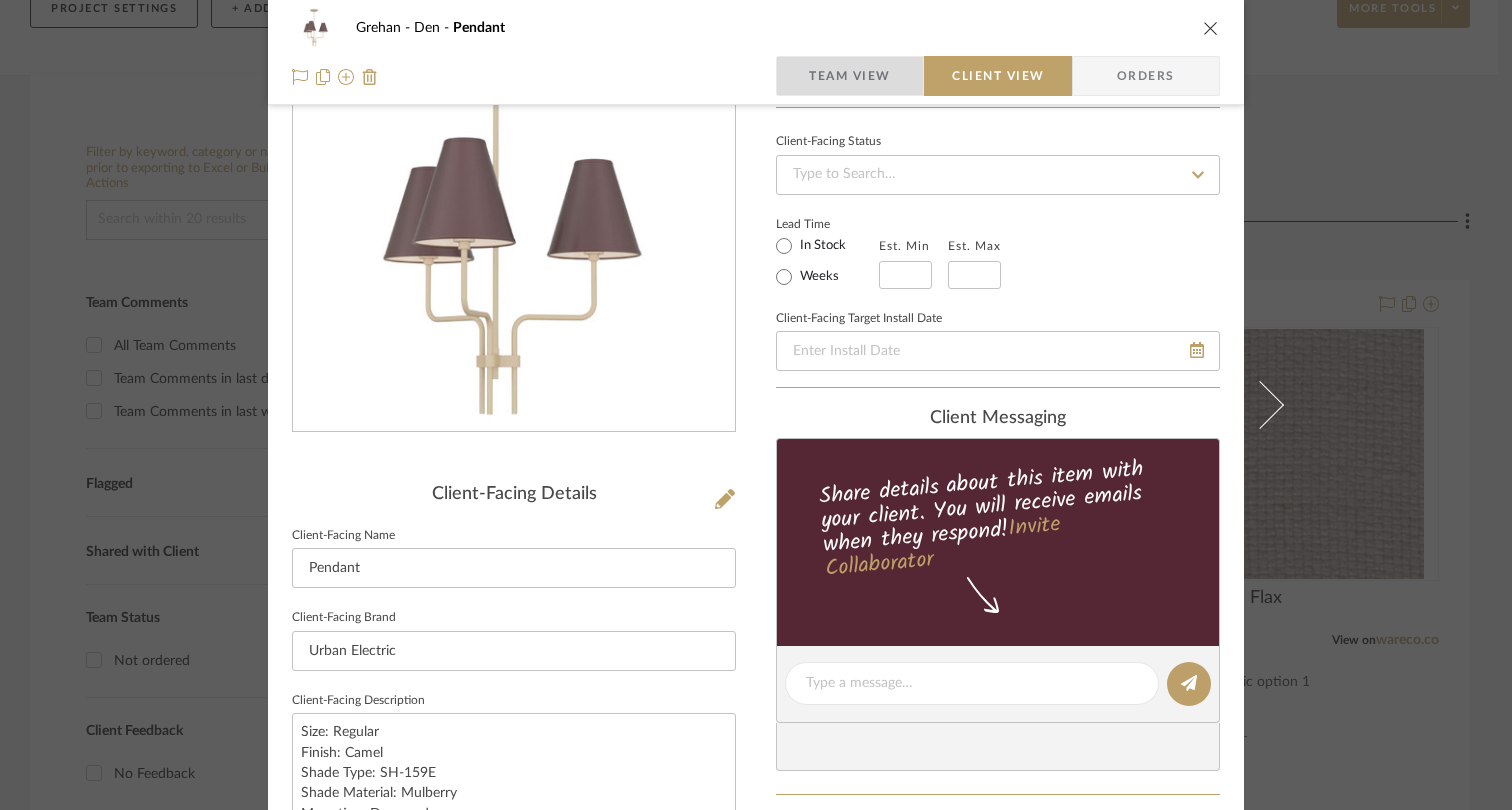 click on "Team View" at bounding box center [850, 76] 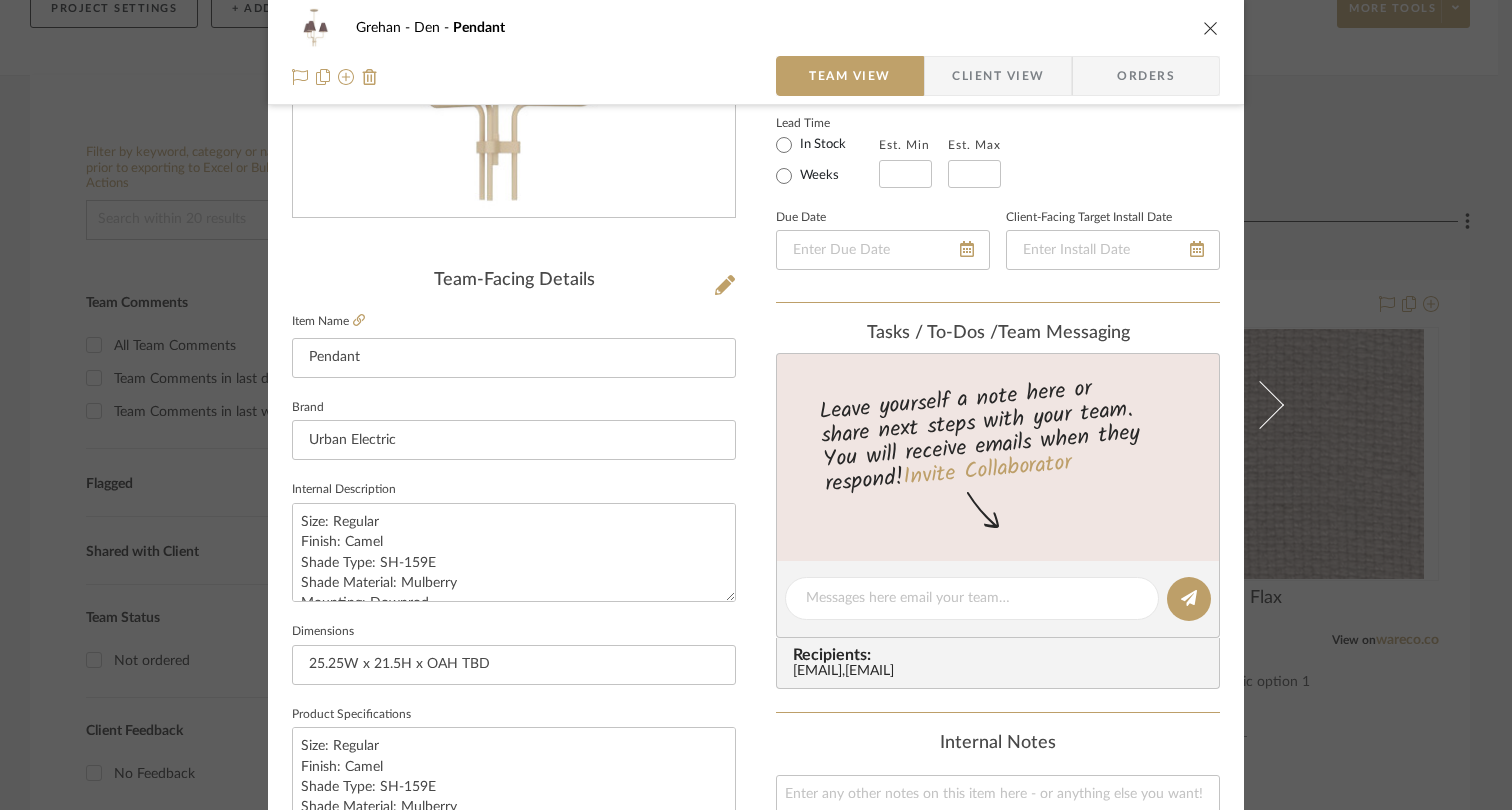 scroll, scrollTop: 523, scrollLeft: 0, axis: vertical 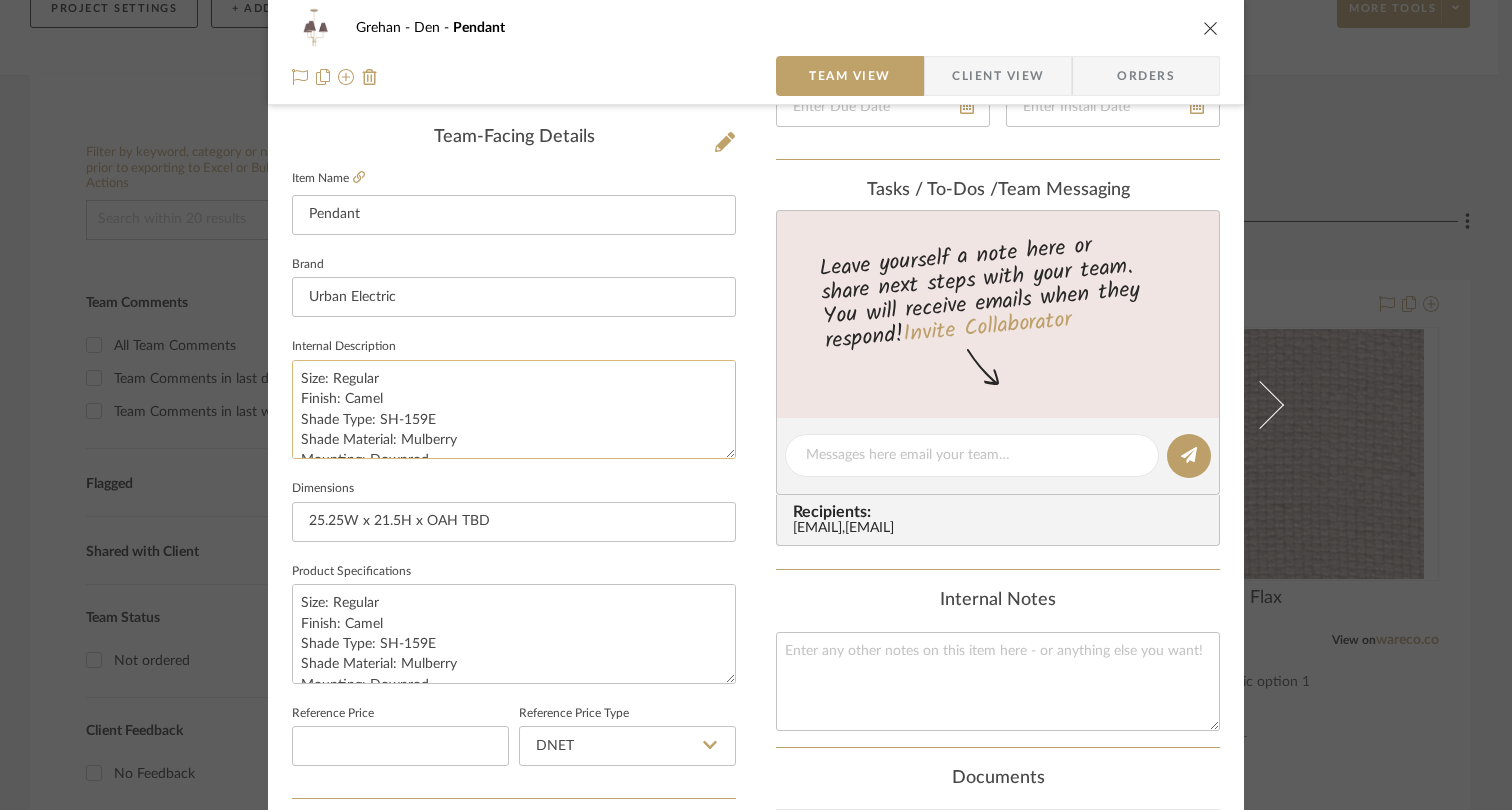 click on "Size: Regular
Finish: Camel
Shade Type: SH-159E
Shade Material: Mulberry
Mounting: Downrod" 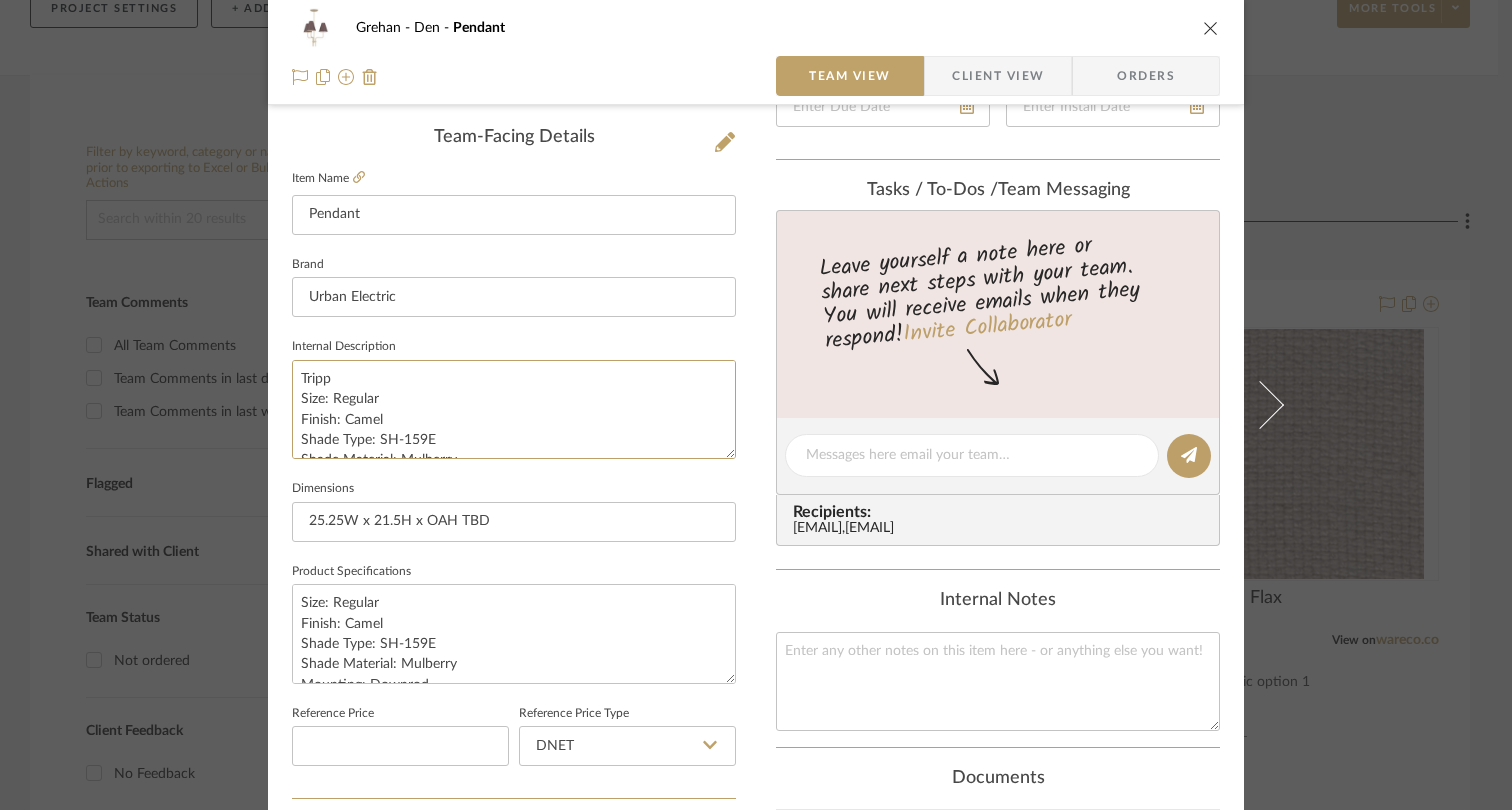type on "Tripp
Size: Regular
Finish: Camel
Shade Type: SH-159E
Shade Material: Mulberry
Mounting: Downrod" 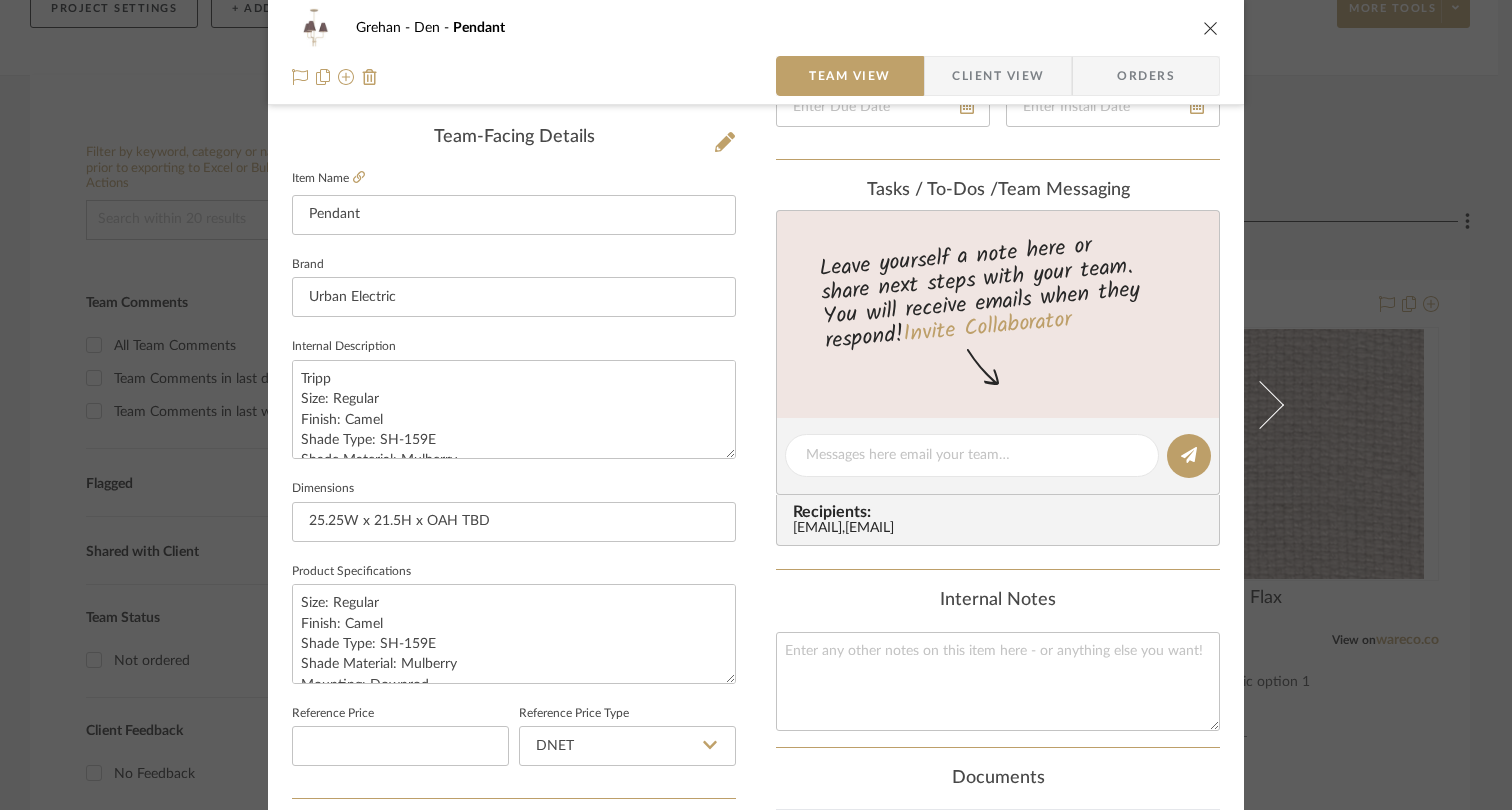 click on "Client View" at bounding box center (998, 76) 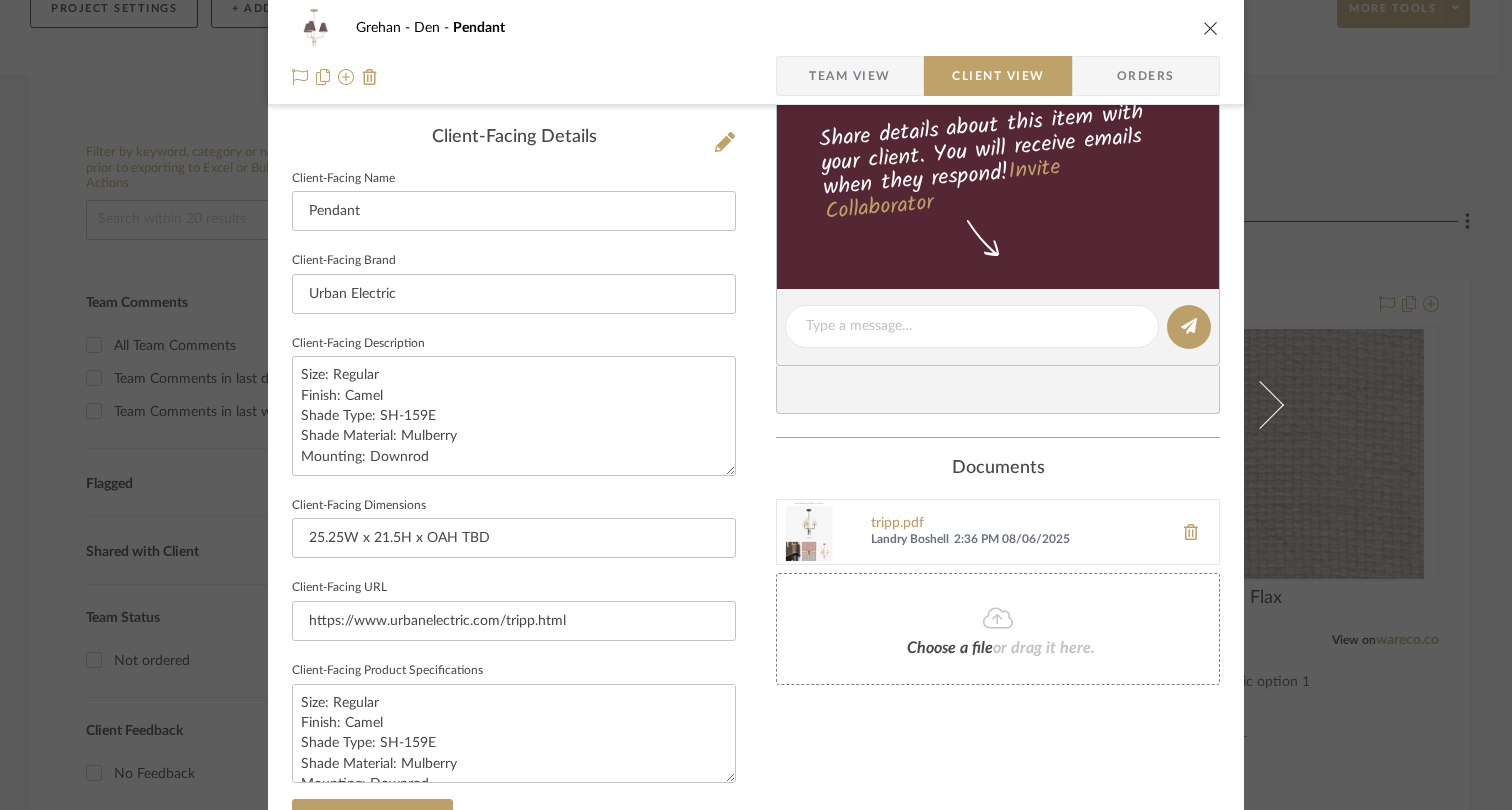 type on "Tripp
Size: Regular
Finish: Camel
Shade Type: SH-159E
Shade Material: Mulberry
Mounting: Downrod" 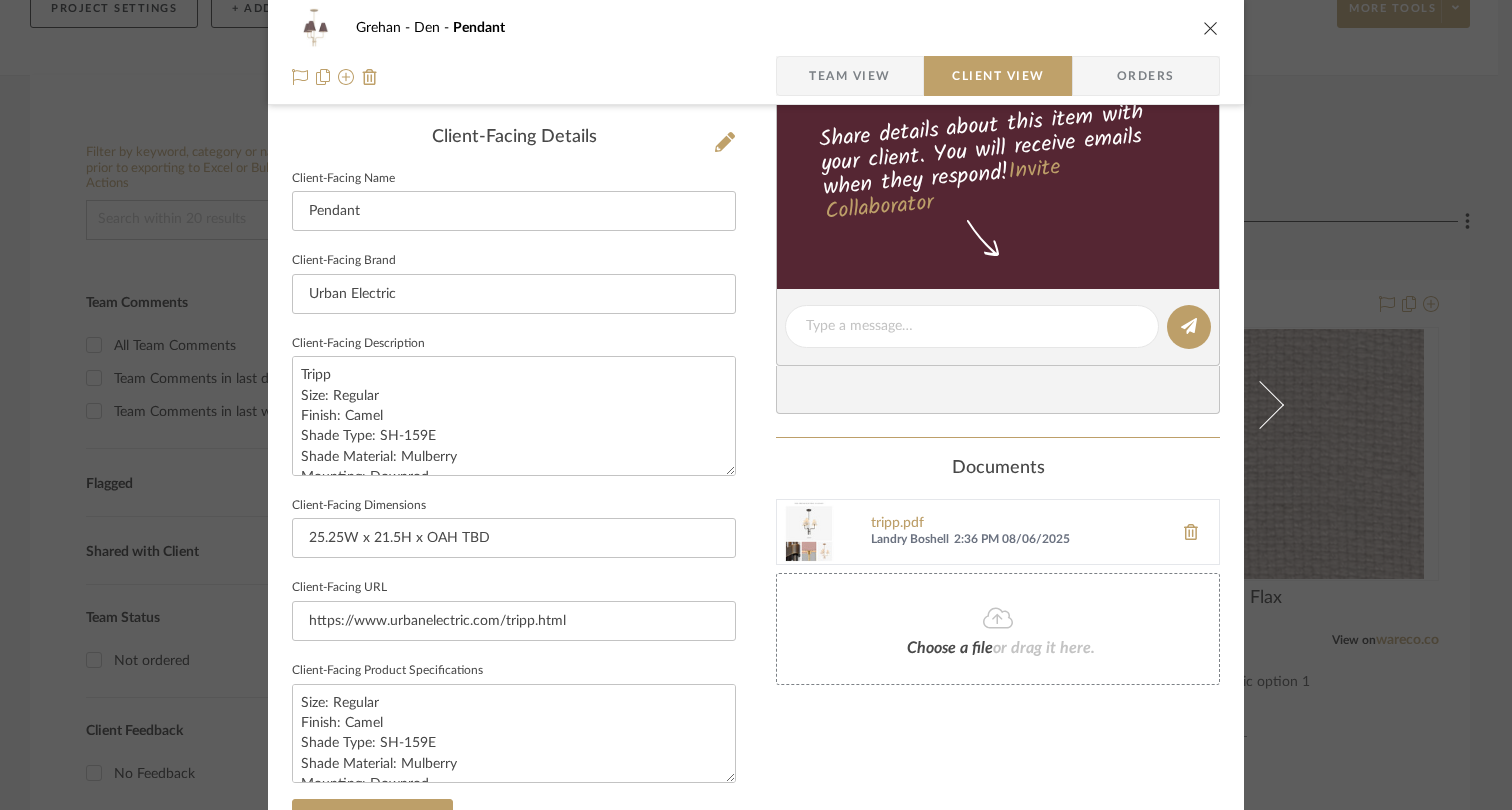 click on "Team View" at bounding box center [850, 76] 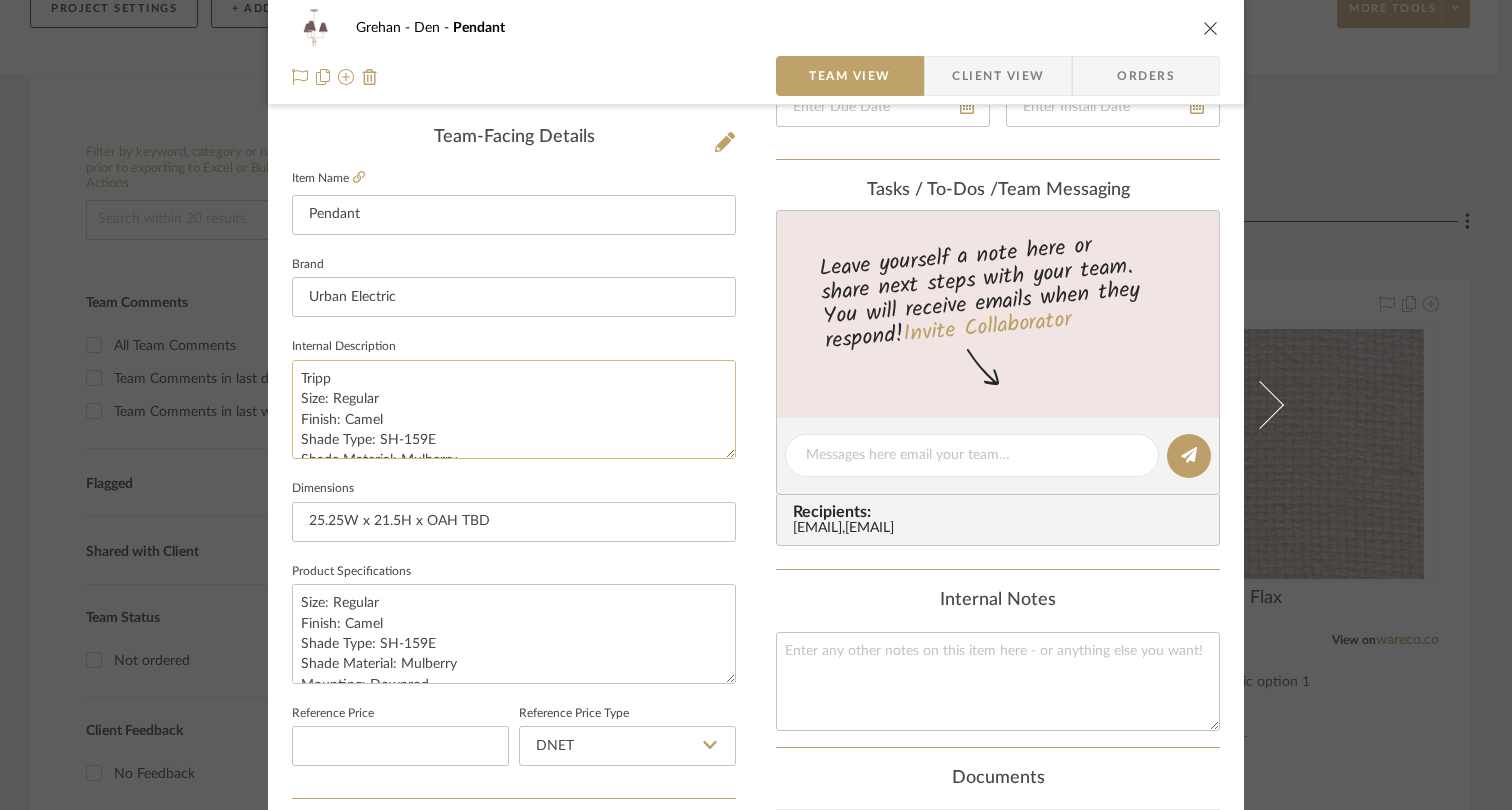 click on "Tripp
Size: Regular
Finish: Camel
Shade Type: SH-159E
Shade Material: Mulberry
Mounting: Downrod" 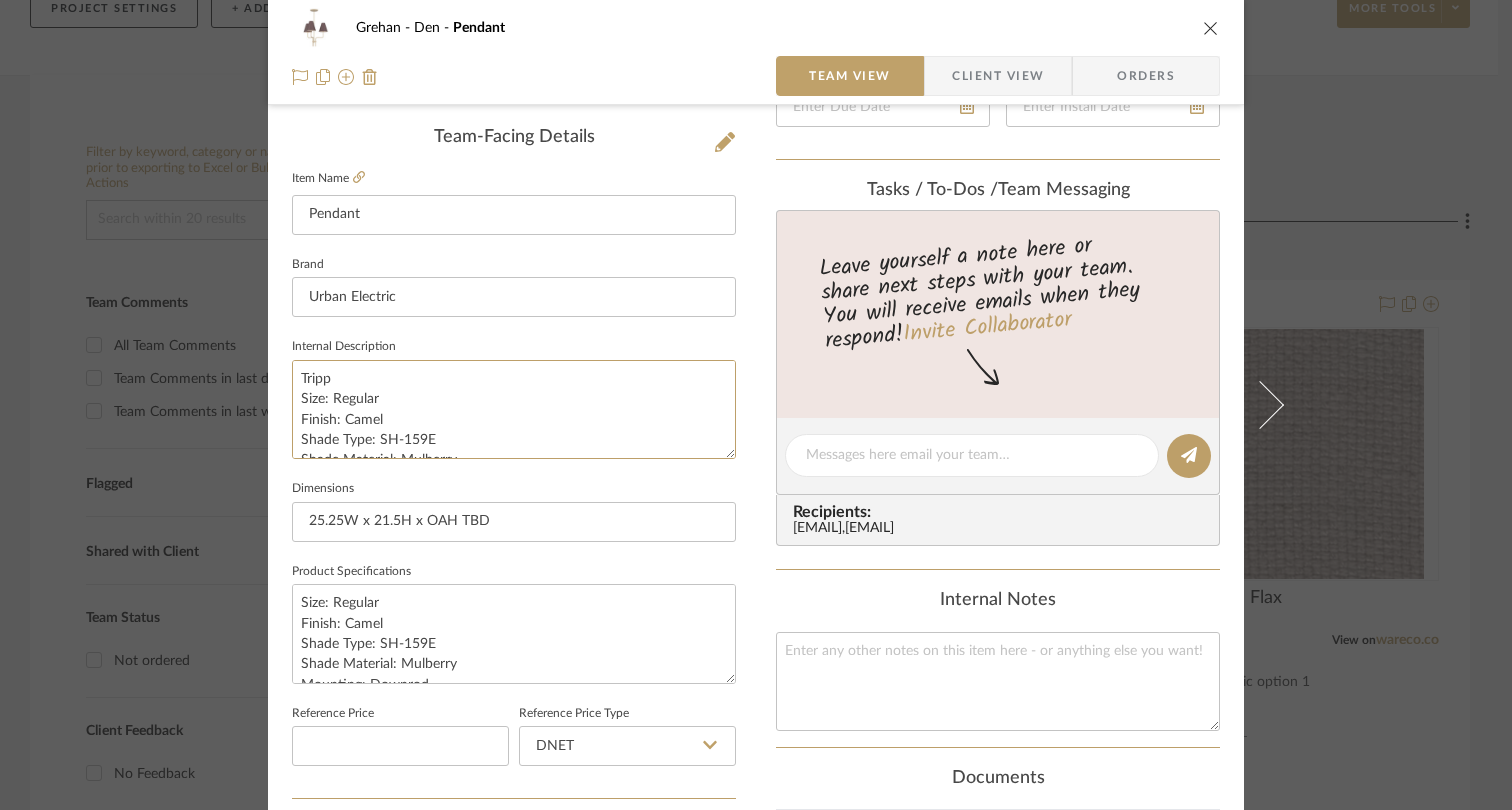 drag, startPoint x: 329, startPoint y: 377, endPoint x: 235, endPoint y: 377, distance: 94 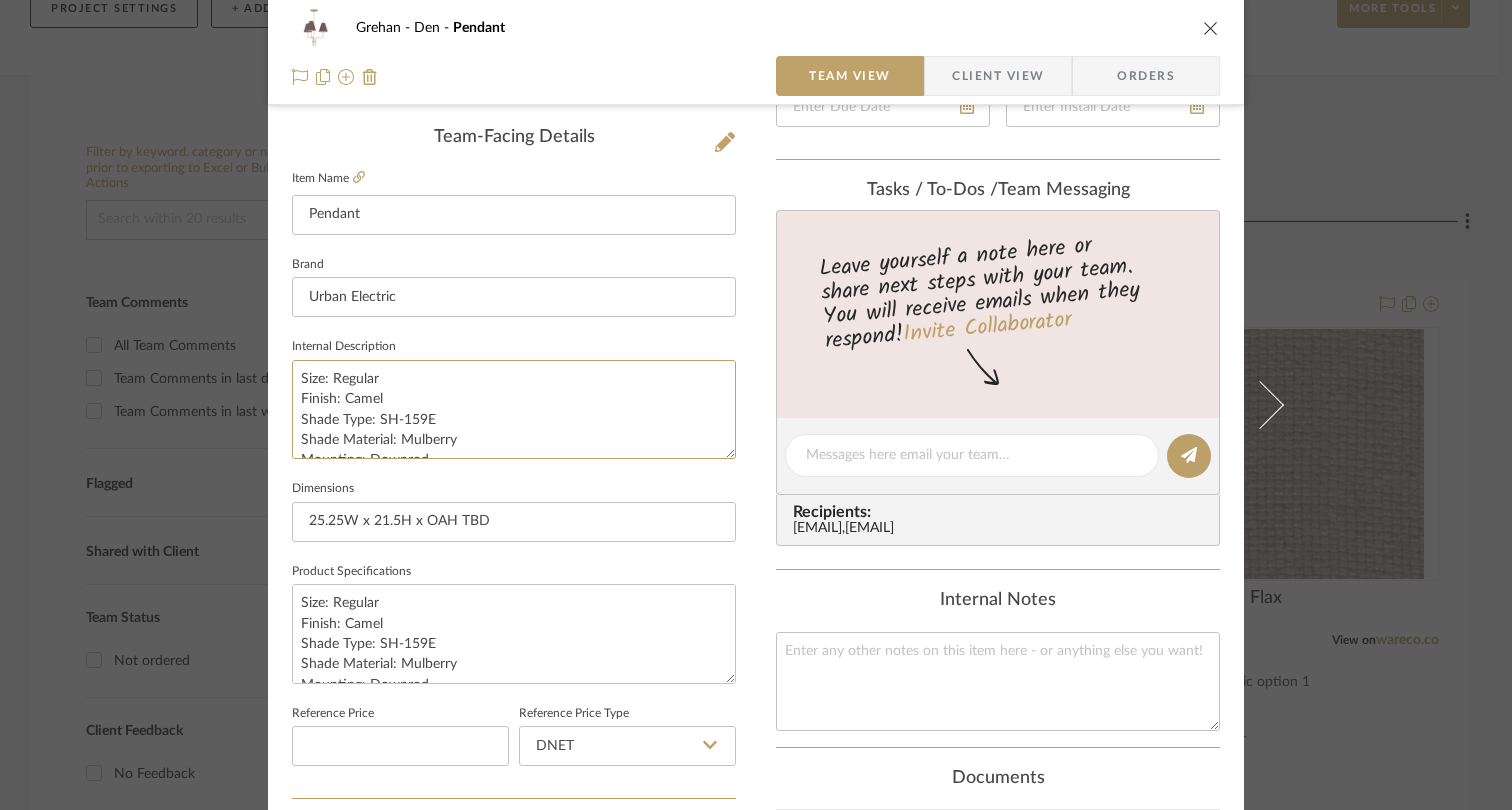 type on "Size: Regular
Finish: Camel
Shade Type: SH-159E
Shade Material: Mulberry
Mounting: Downrod" 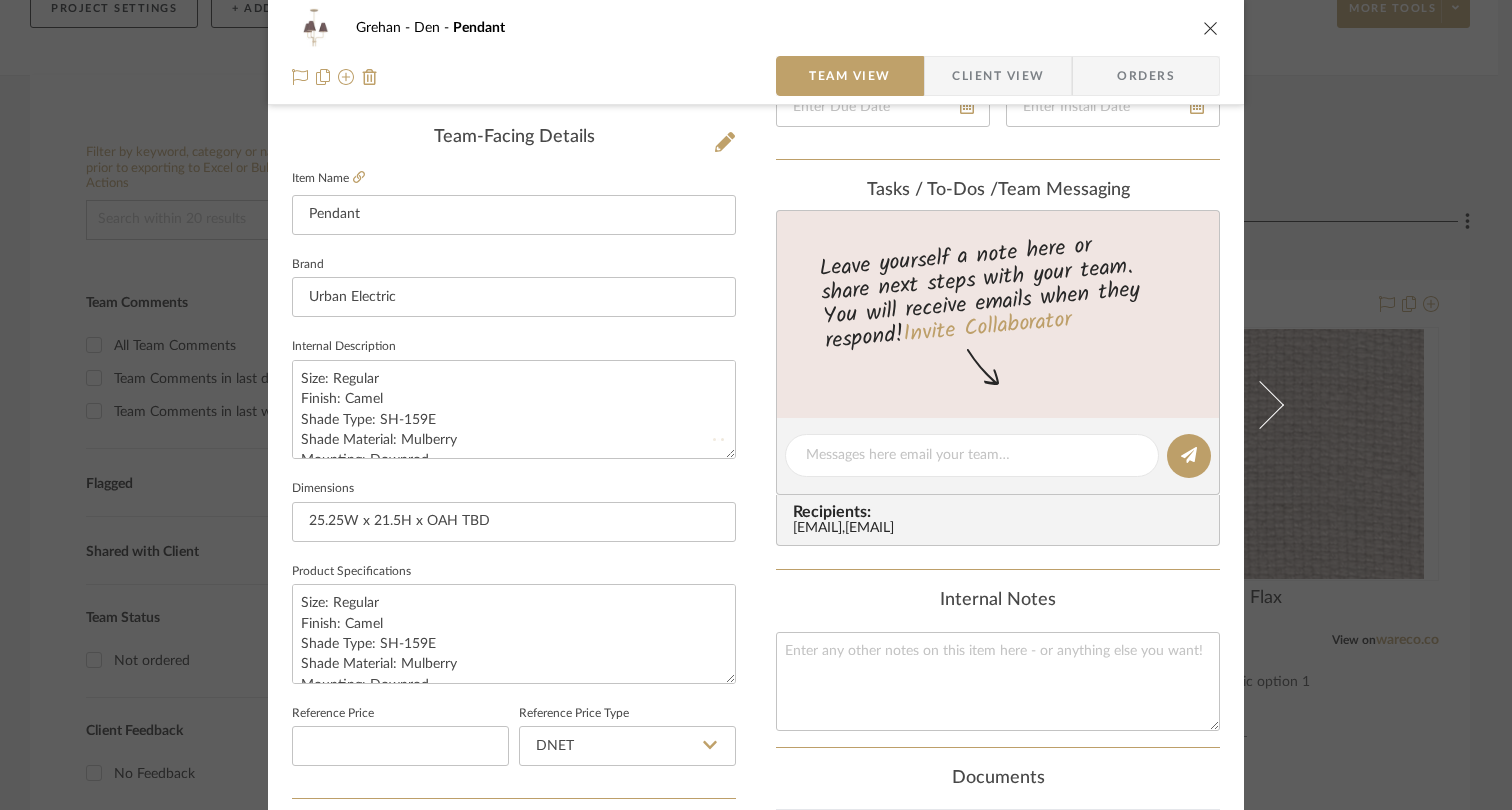 click on "Grehan Den Pendant Team View Client View Orders  Team-Facing Details   Item Name  Pendant  Brand  Urban Electric  Internal Description  Size: Regular
Finish: Camel
Shade Type: SH-159E
Shade Material: Mulberry
Mounting: Downrod  Dimensions  25.25W x 21.5H x OAH TBD  Product Specifications  Size: Regular
Finish: Camel
Shade Type: SH-159E
Shade Material: Mulberry
Mounting: Downrod  Reference Price   Reference Price Type  DNET  Item Costs   View Budget   Markup %  (Use "-X%" to discount) 100%  Unit Cost  $0.00  Cost Type  DNET  Client Unit Price  $0.00  Quantity  1  Unit Type  Each  Subtotal   $0.00   Tax %  10%  Total Tax   $0.00   Shipping Cost  $0.00  Ship. Markup %  0% Taxable  Total Shipping   $0.00  Total Client Price  $0.00  Your Cost  $0.00  Your Margin  $0.00  Content here copies to Client View - confirm visibility there.  Show in Client Dashboard  Bulk Manage Dashboard Settings  Include in Budget   View Budget  Team Status Internal Client Status  Lead Time  In Stock Weeks  Est. Min   Est. Max  ,   Den" at bounding box center (756, 441) 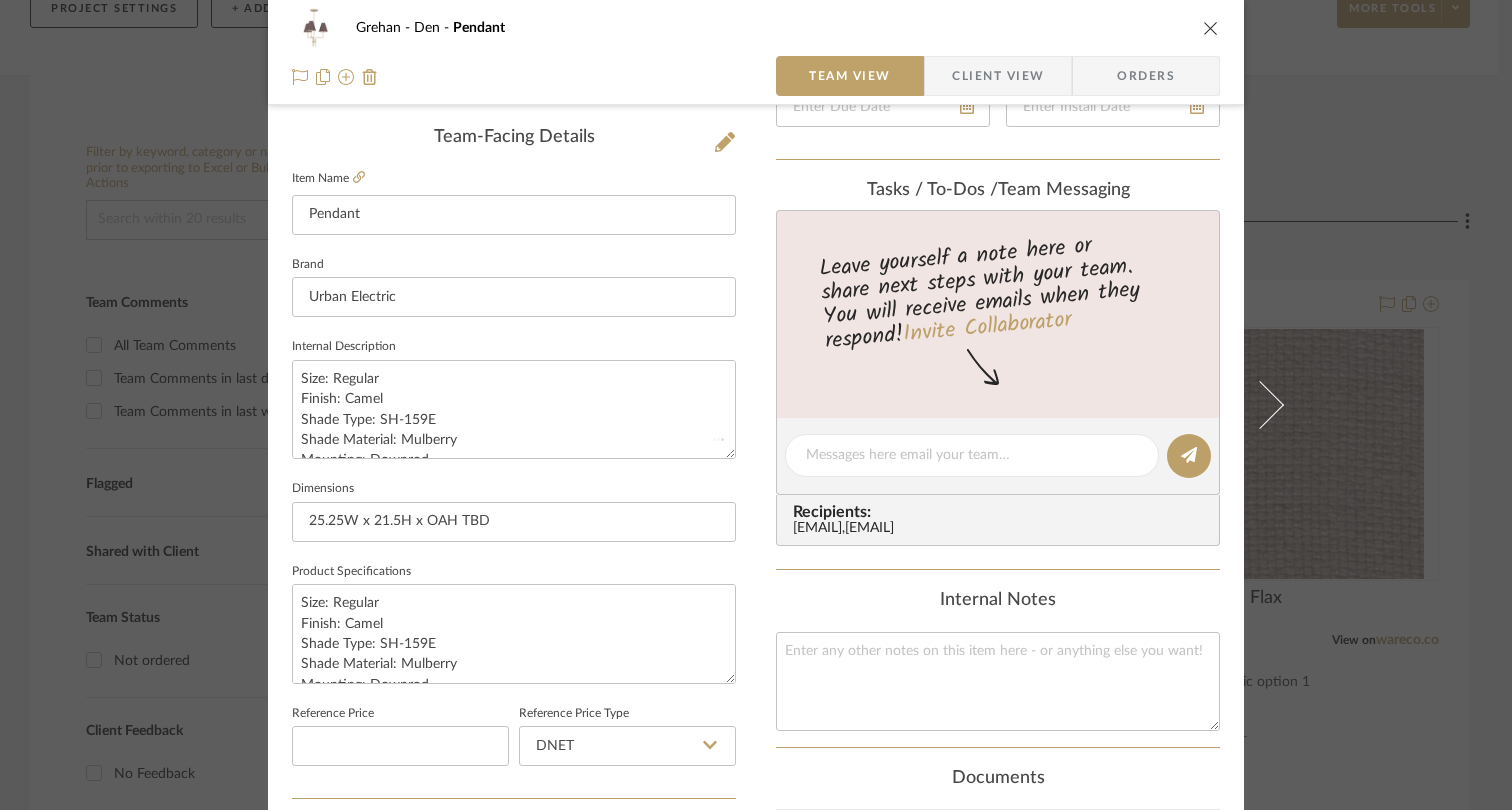 type 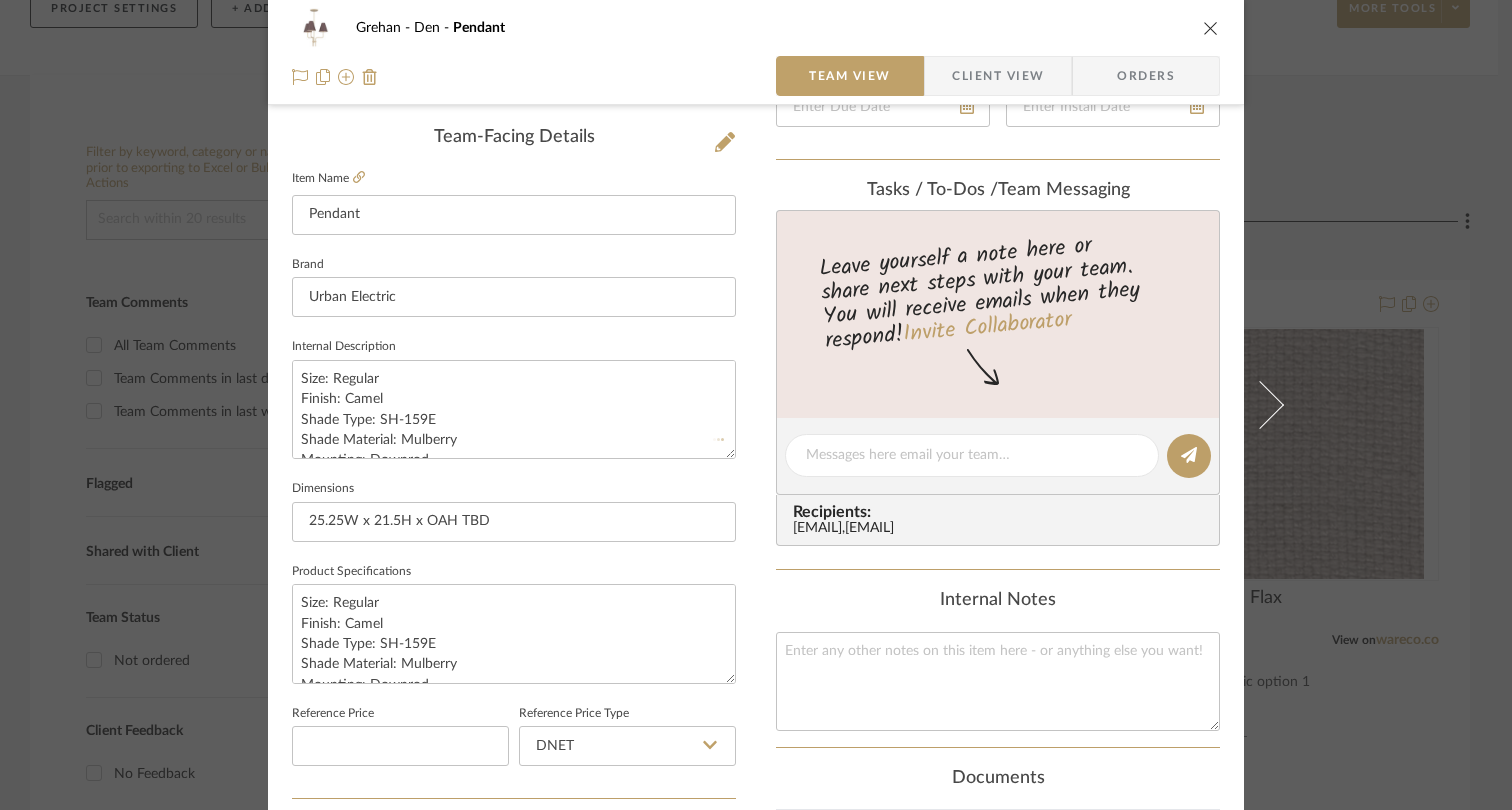 type 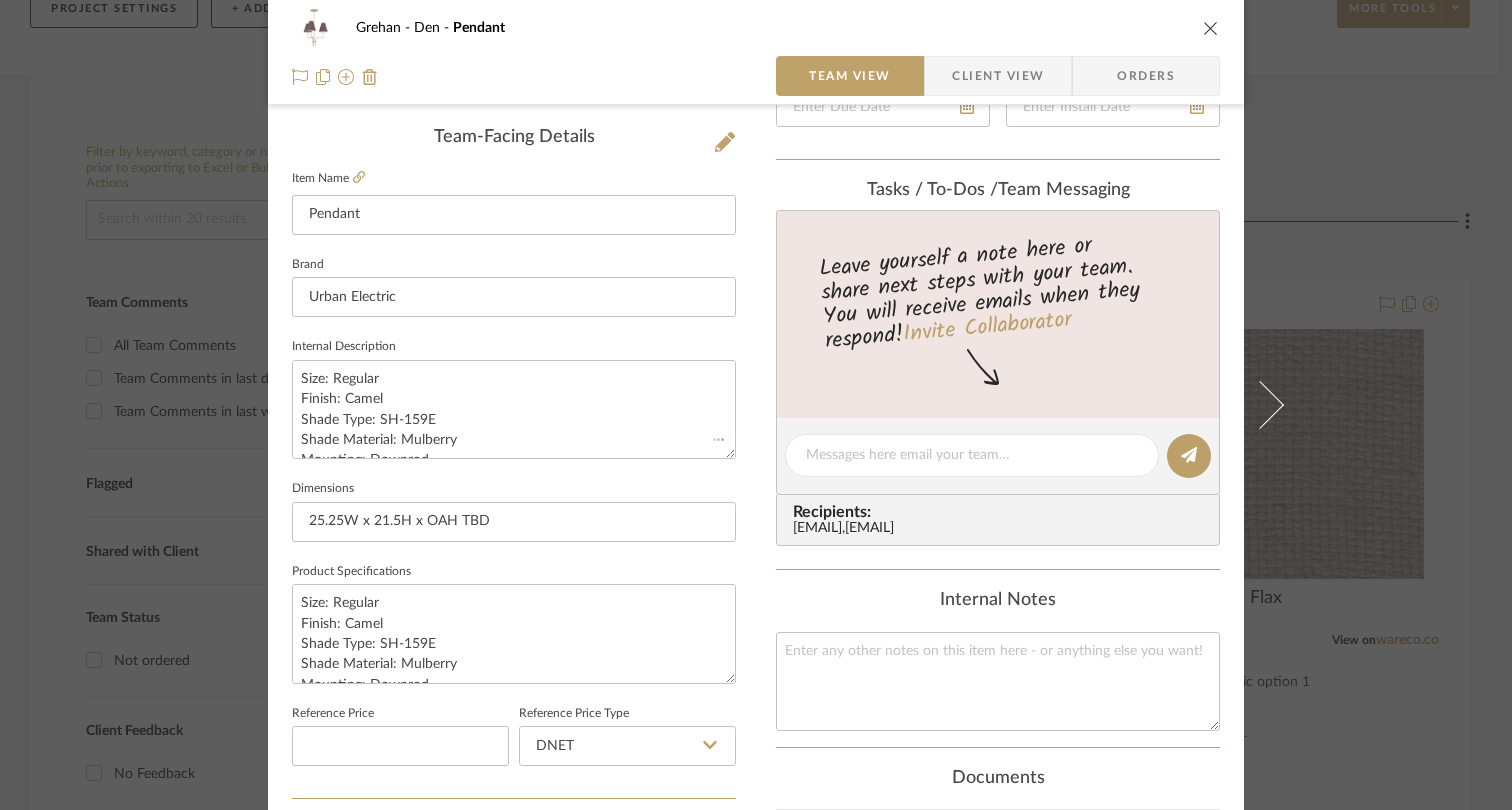 type 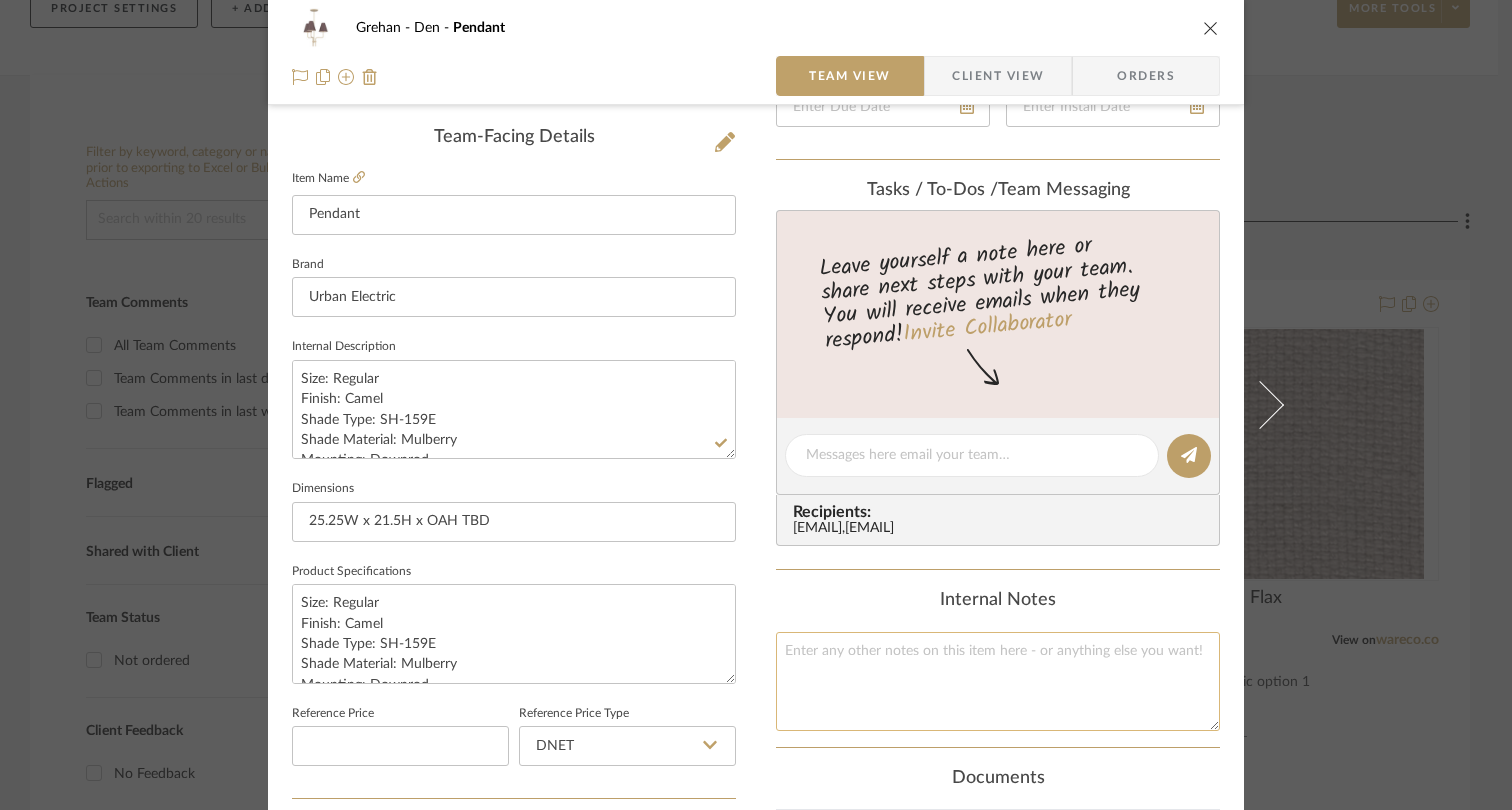 click 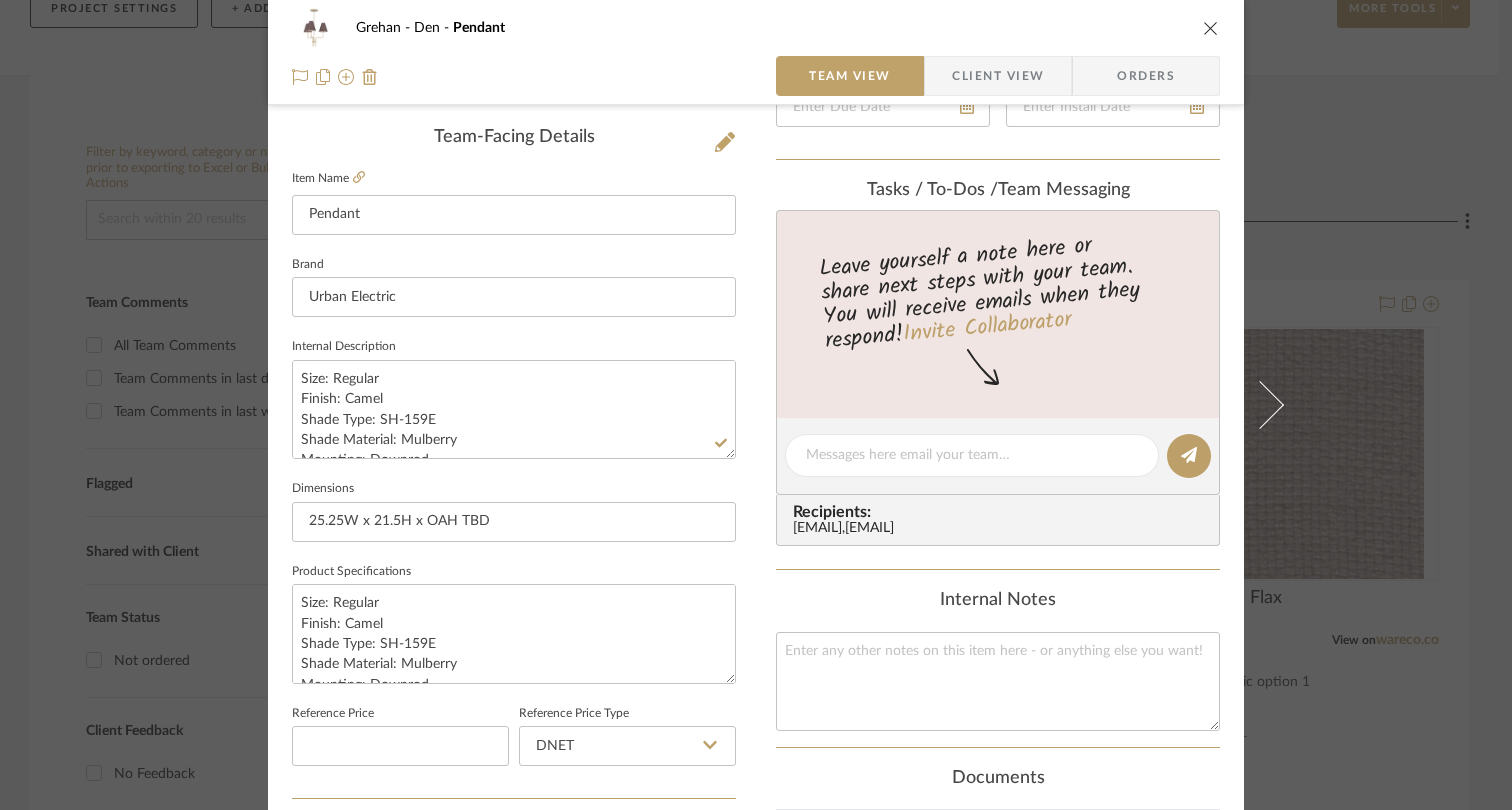 click on "Grehan Den Pendant Team View Client View Orders  Team-Facing Details   Item Name  Pendant  Brand  Urban Electric  Internal Description  Size: Regular
Finish: Camel
Shade Type: SH-159E
Shade Material: Mulberry
Mounting: Downrod  Dimensions  25.25W x 21.5H x OAH TBD  Product Specifications  Size: Regular
Finish: Camel
Shade Type: SH-159E
Shade Material: Mulberry
Mounting: Downrod  Reference Price   Reference Price Type  DNET  Item Costs   View Budget   Markup %  (Use "-X%" to discount) 100%  Unit Cost  $0.00  Cost Type  DNET  Client Unit Price  $0.00  Quantity  1  Unit Type  Each  Subtotal   $0.00   Tax %  10%  Total Tax   $0.00   Shipping Cost  $0.00  Ship. Markup %  0% Taxable  Total Shipping   $0.00  Total Client Price  $0.00  Your Cost  $0.00  Your Margin  $0.00  Content here copies to Client View - confirm visibility there.  Show in Client Dashboard  Bulk Manage Dashboard Settings  Include in Budget   View Budget  Team Status Internal Client Status  Lead Time  In Stock Weeks  Est. Min   Est. Max  ,   Den" at bounding box center (756, 441) 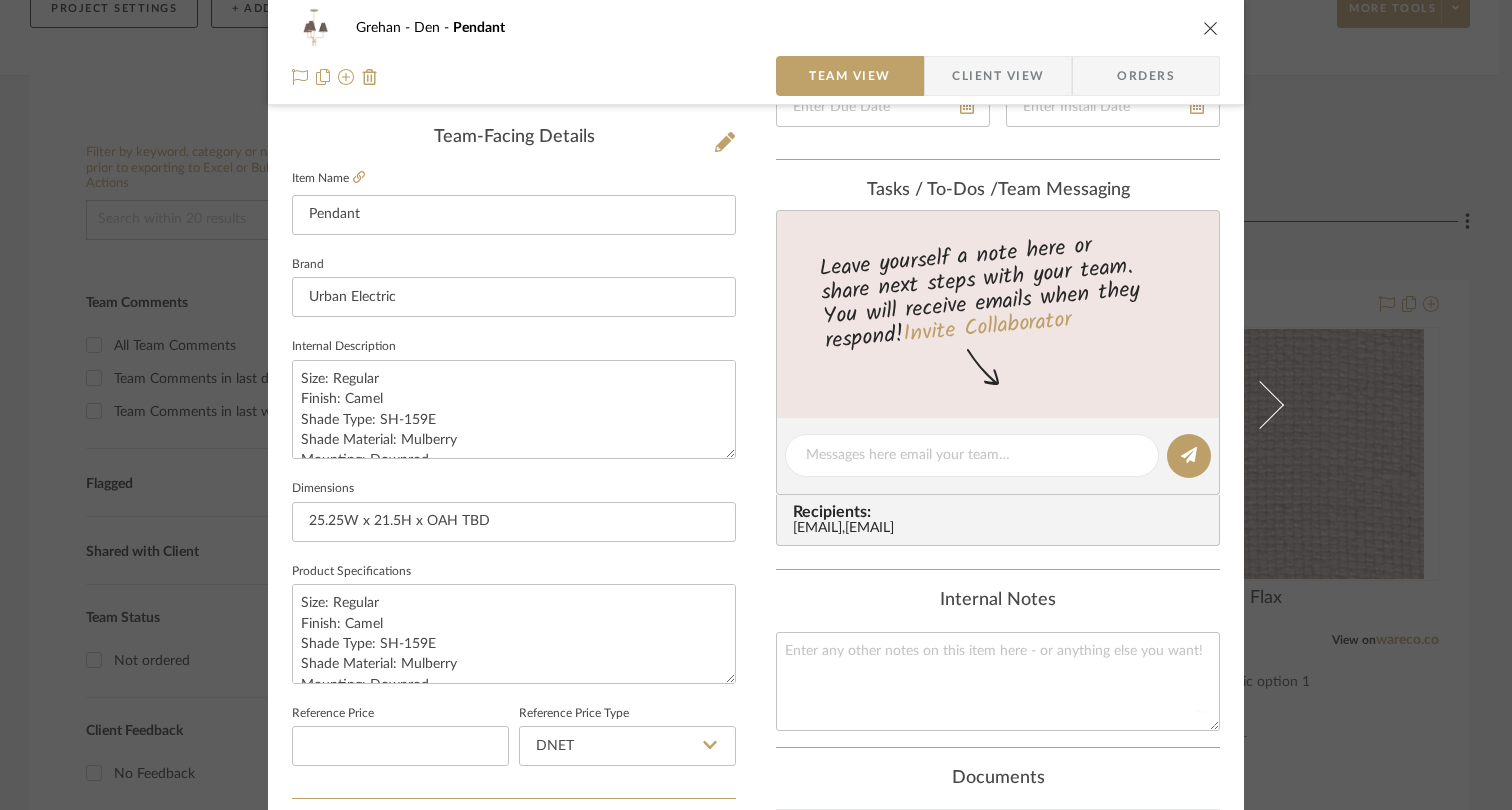 type 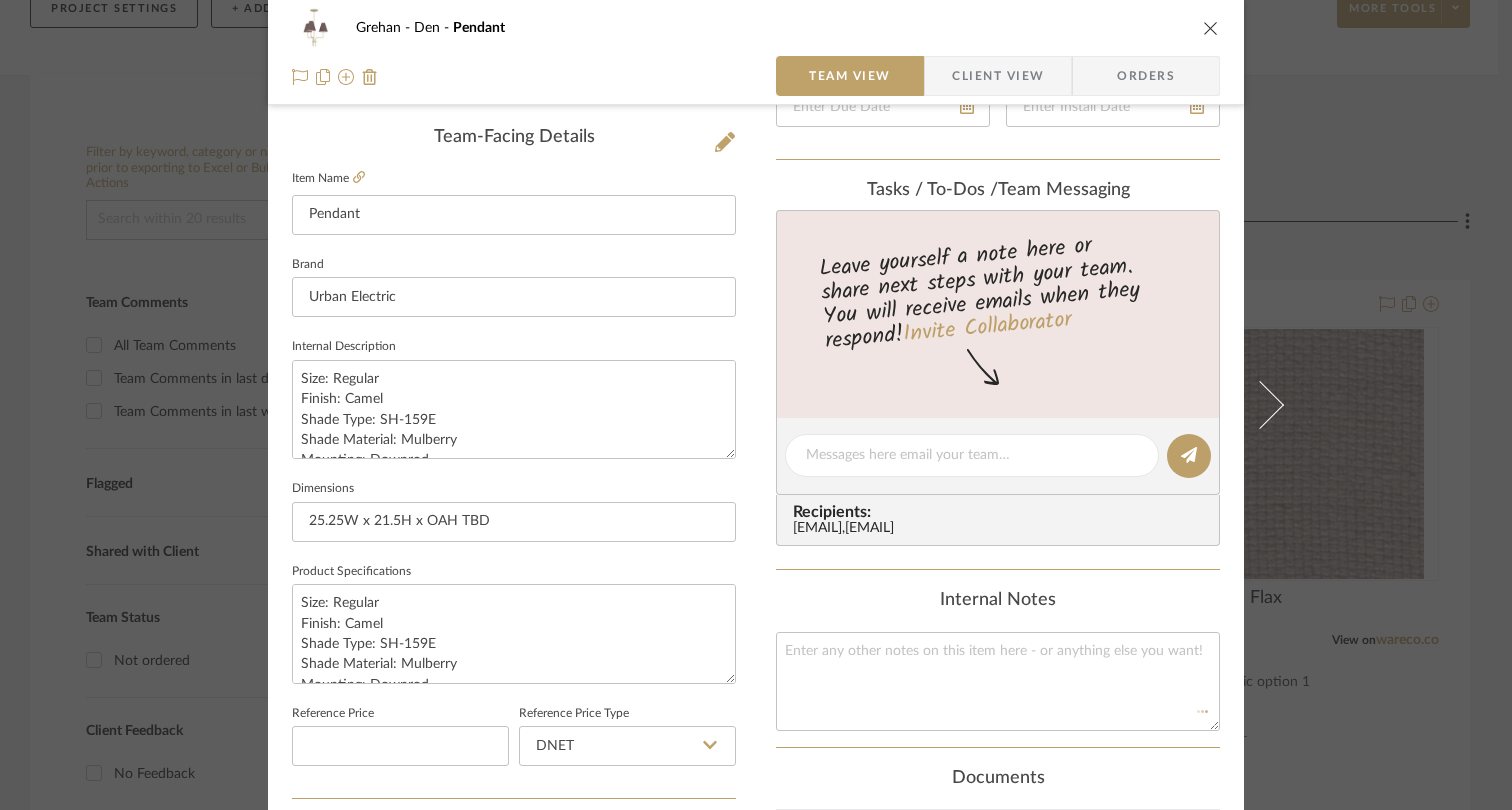 type 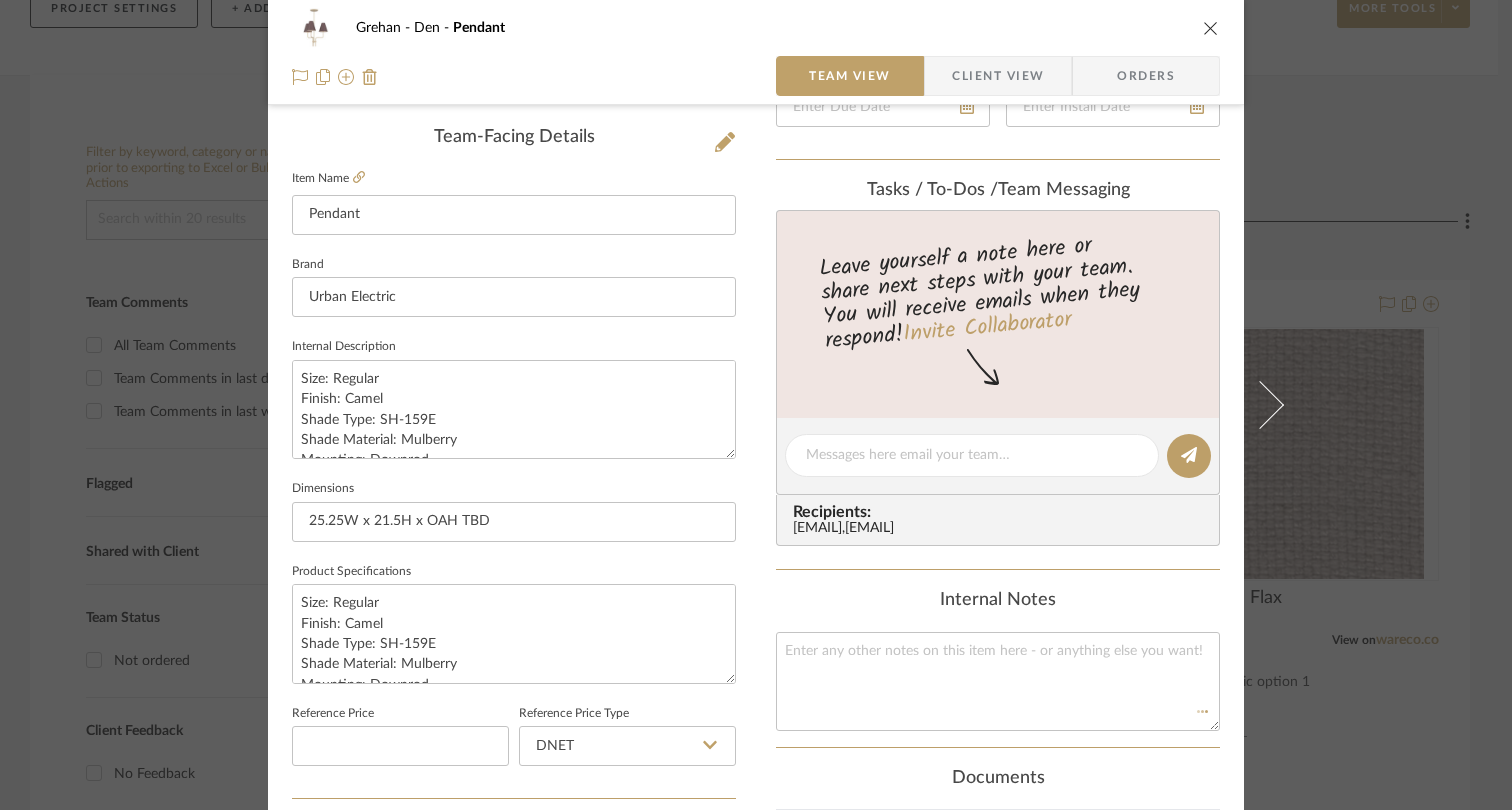 type 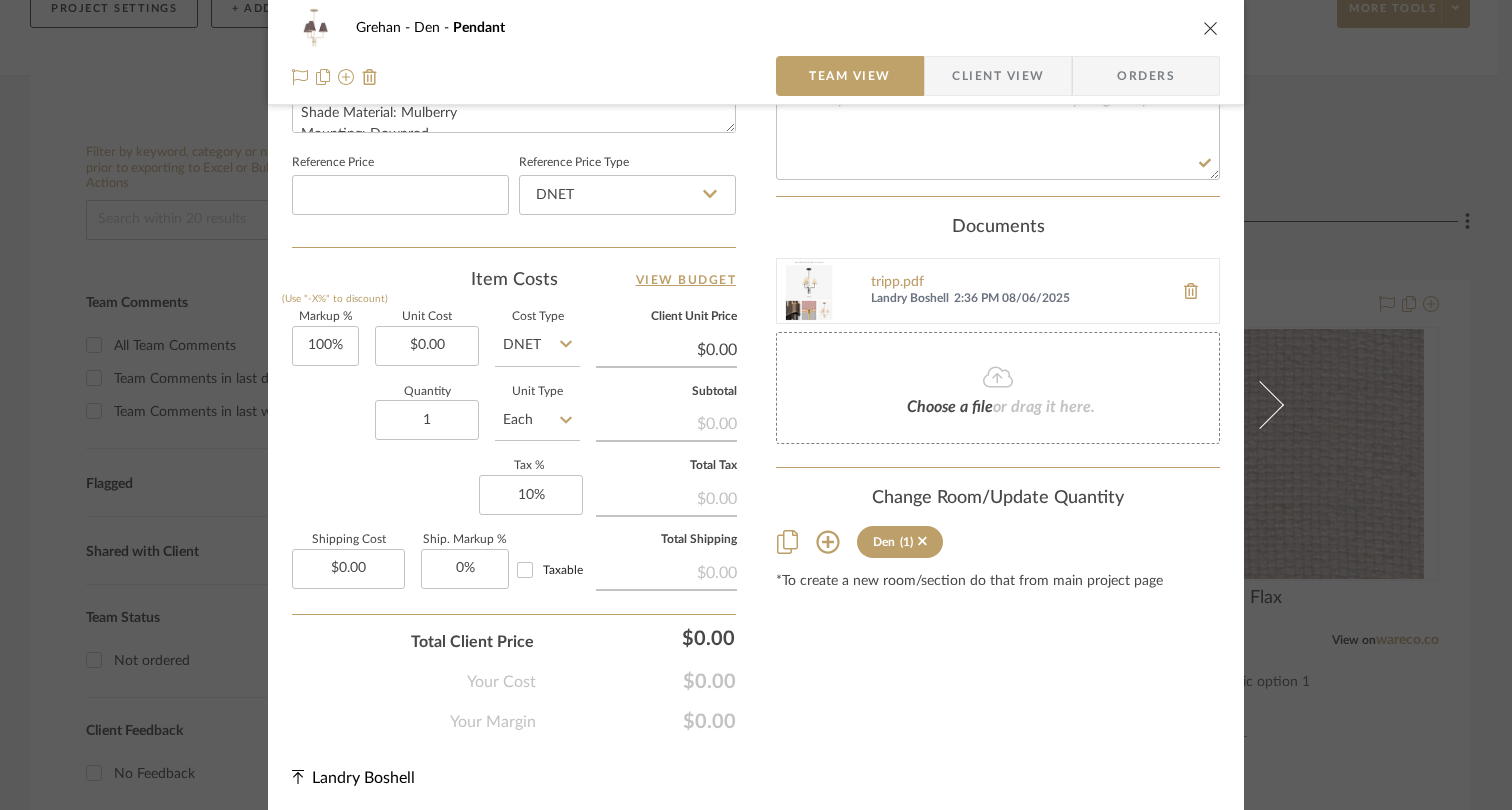 scroll, scrollTop: 0, scrollLeft: 0, axis: both 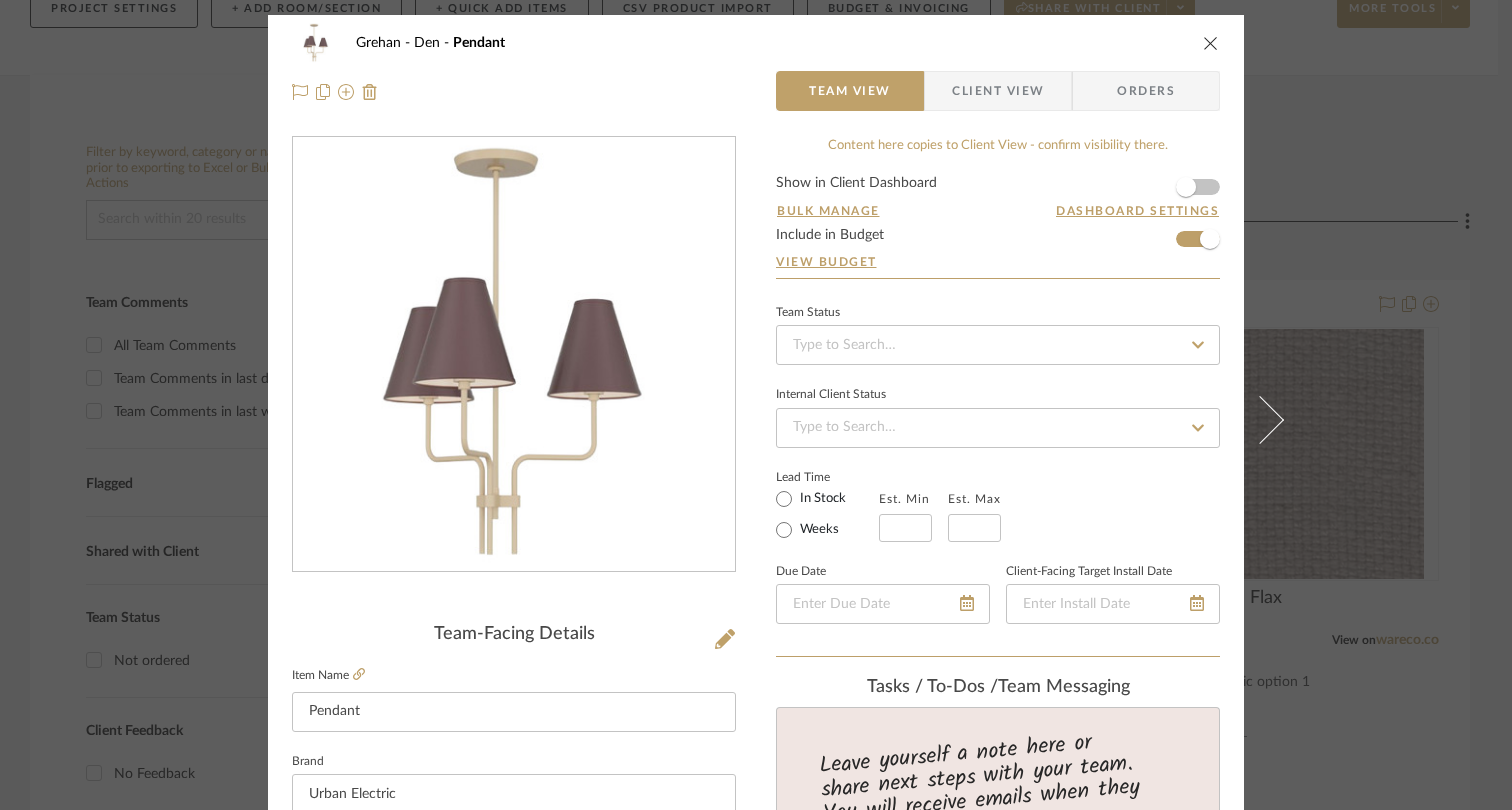 click at bounding box center [1211, 43] 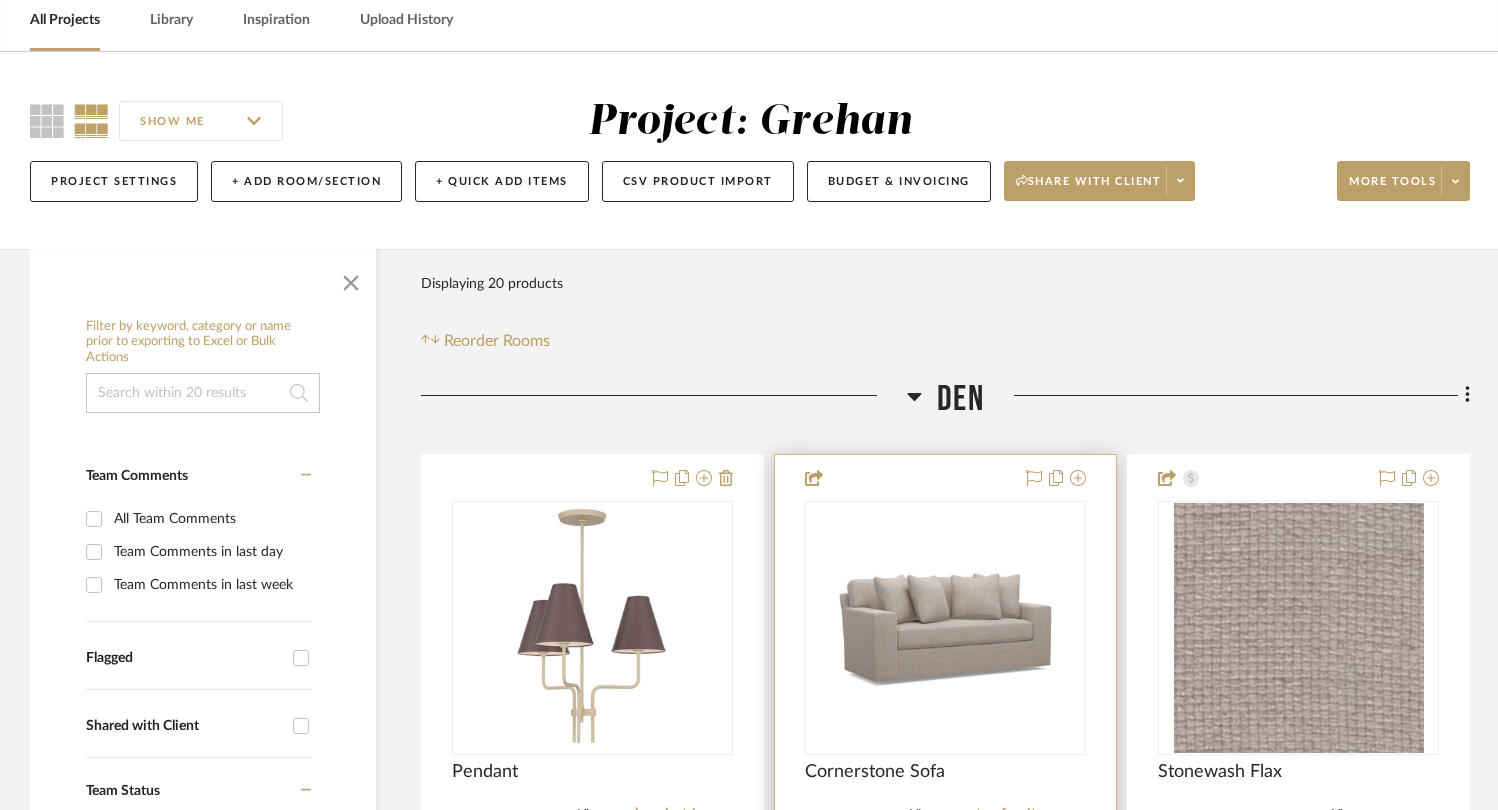 scroll, scrollTop: 53, scrollLeft: 0, axis: vertical 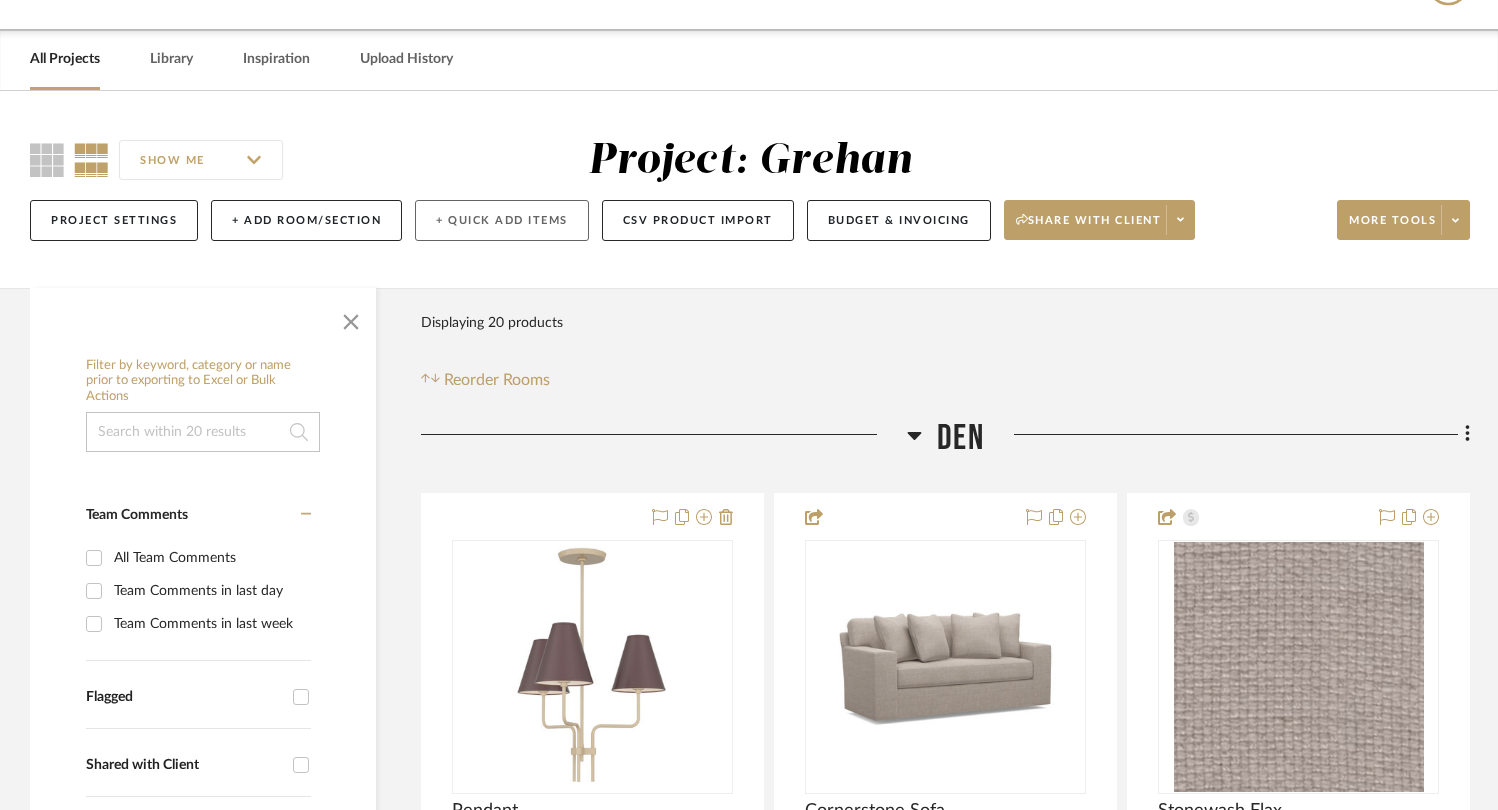 click on "+ Quick Add Items" 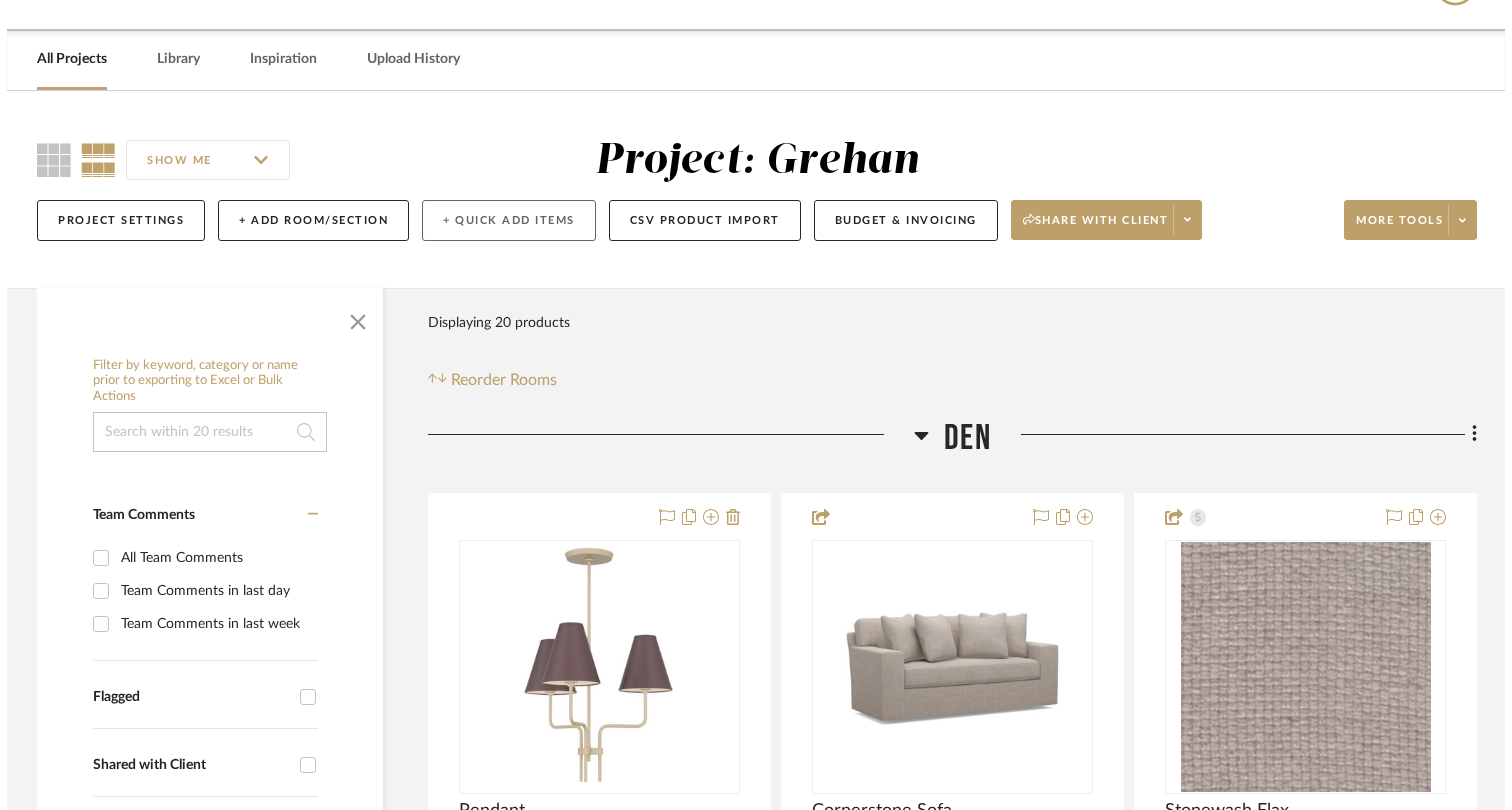 scroll, scrollTop: 0, scrollLeft: 0, axis: both 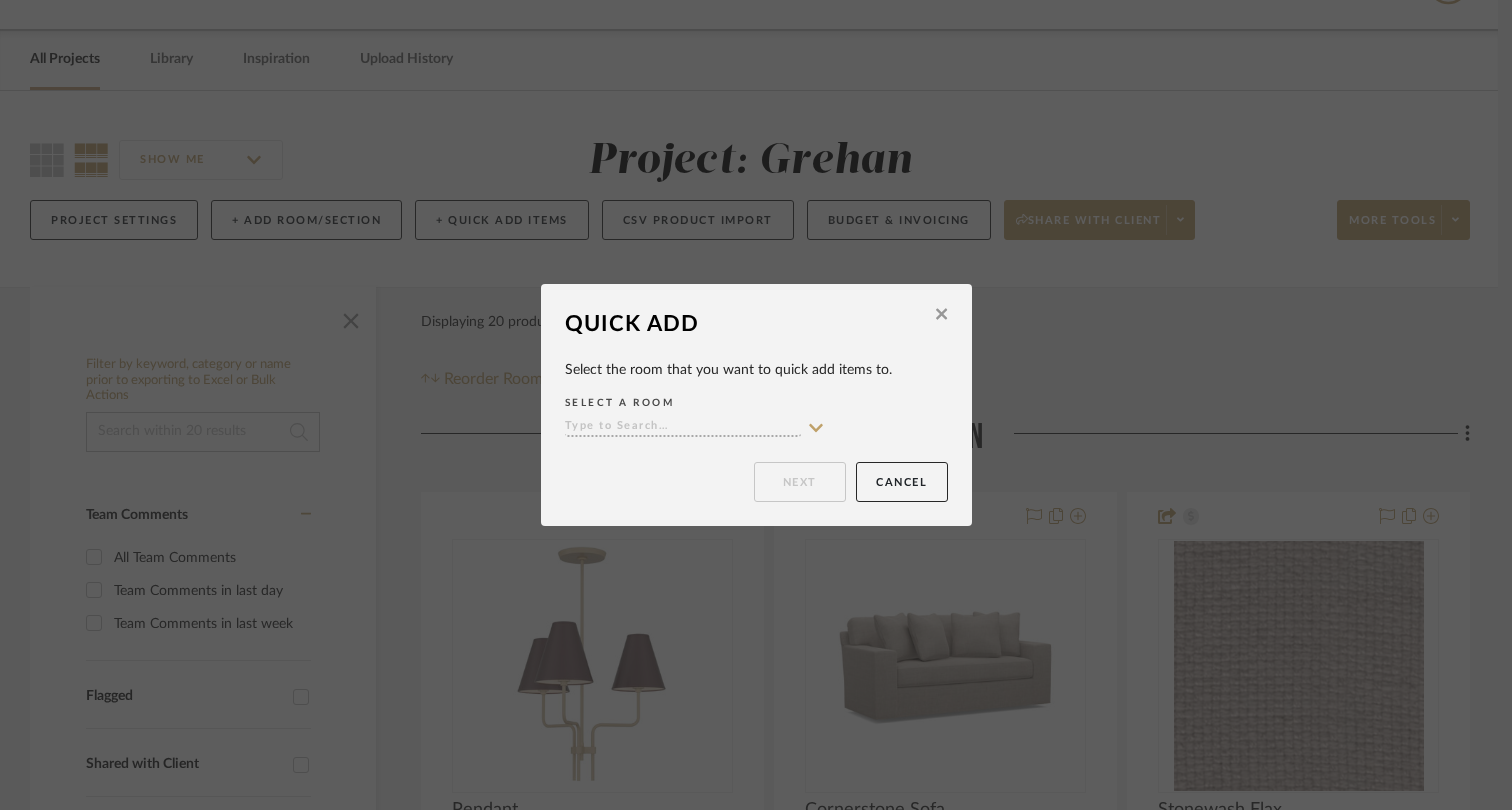 click on "SELECT A ROOM" at bounding box center [756, 416] 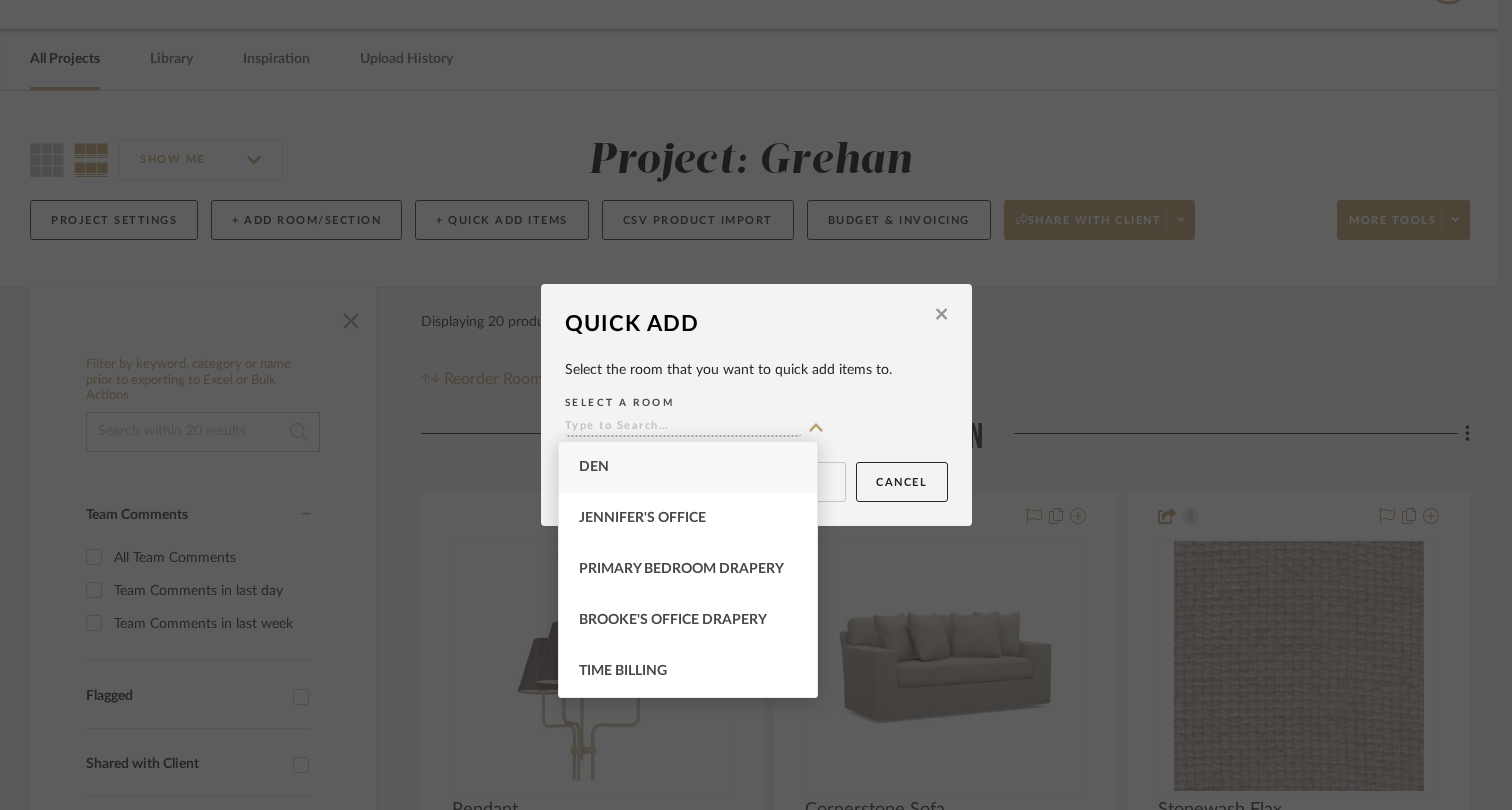 click on "Den" at bounding box center [688, 467] 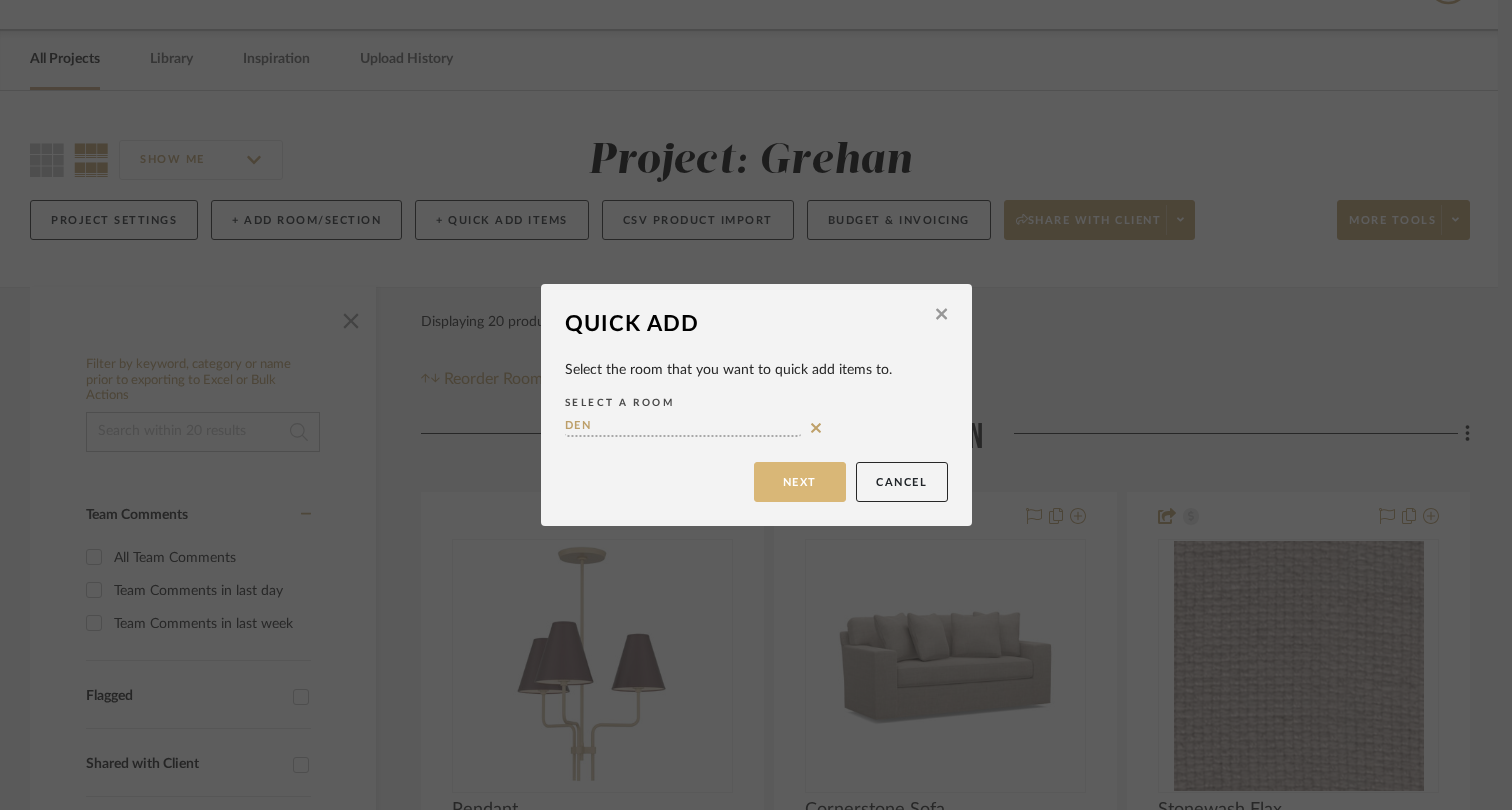 click on "Next" at bounding box center [800, 482] 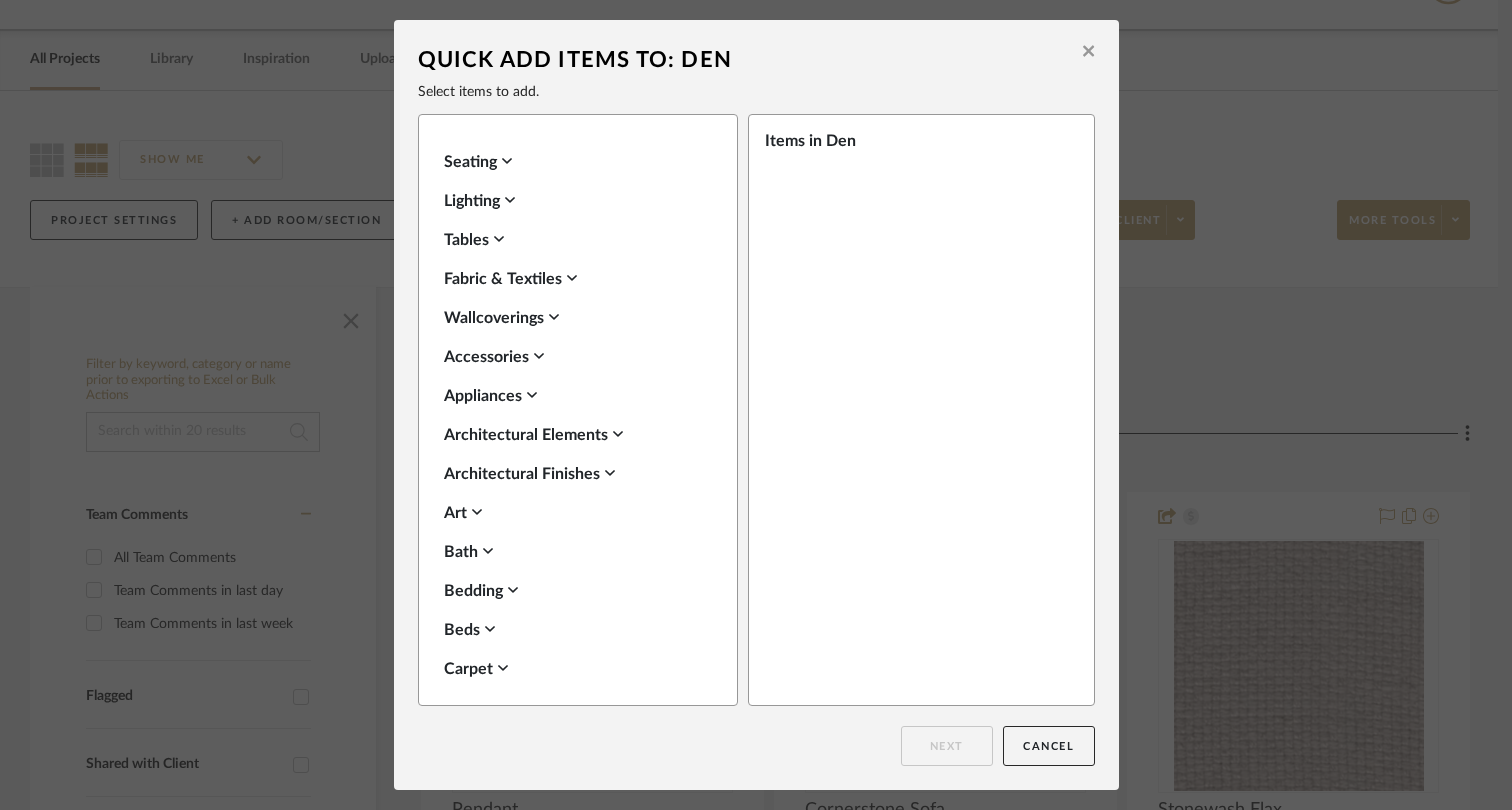 click on "Lighting" at bounding box center (573, 201) 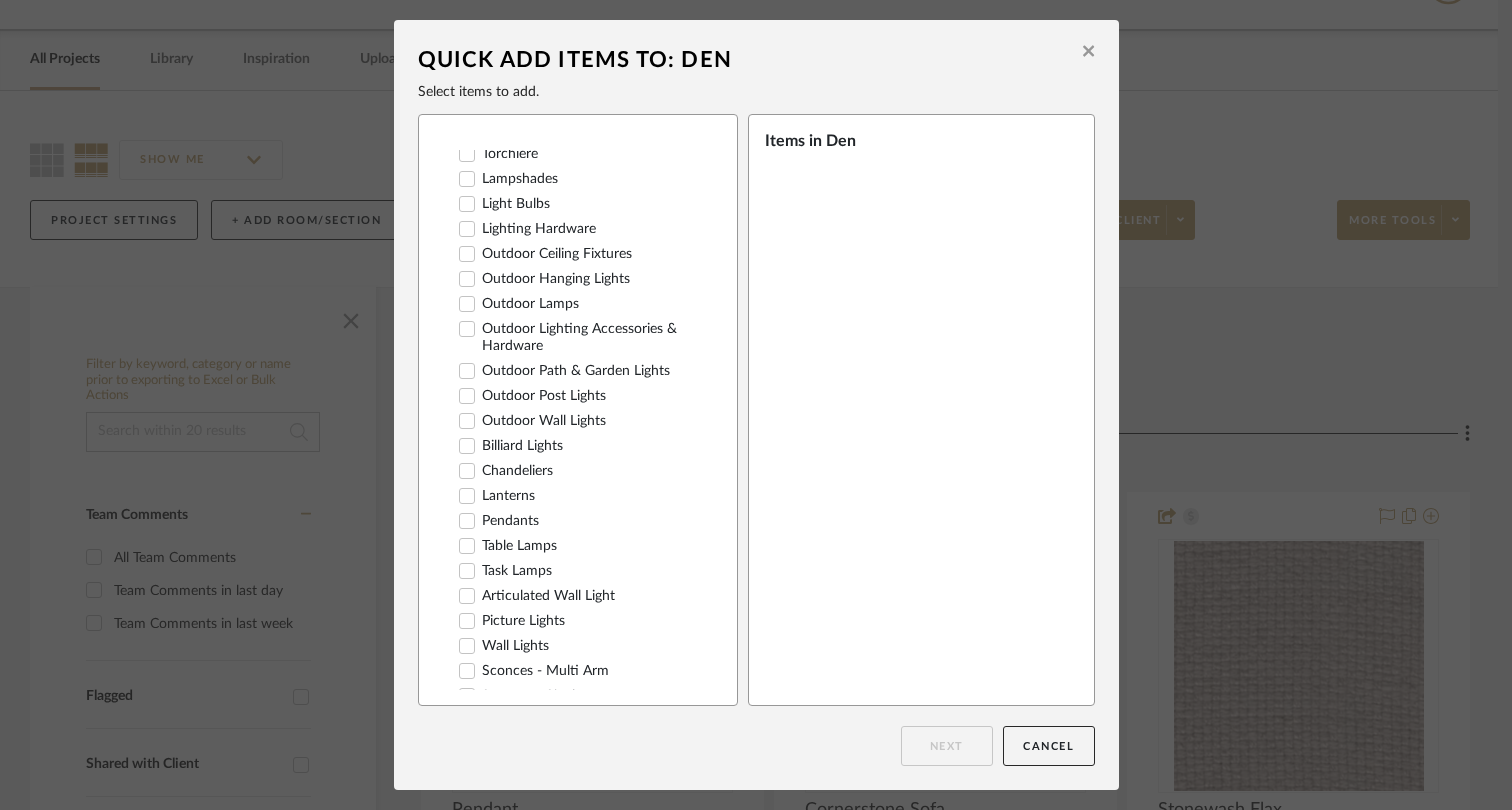 scroll, scrollTop: 345, scrollLeft: 0, axis: vertical 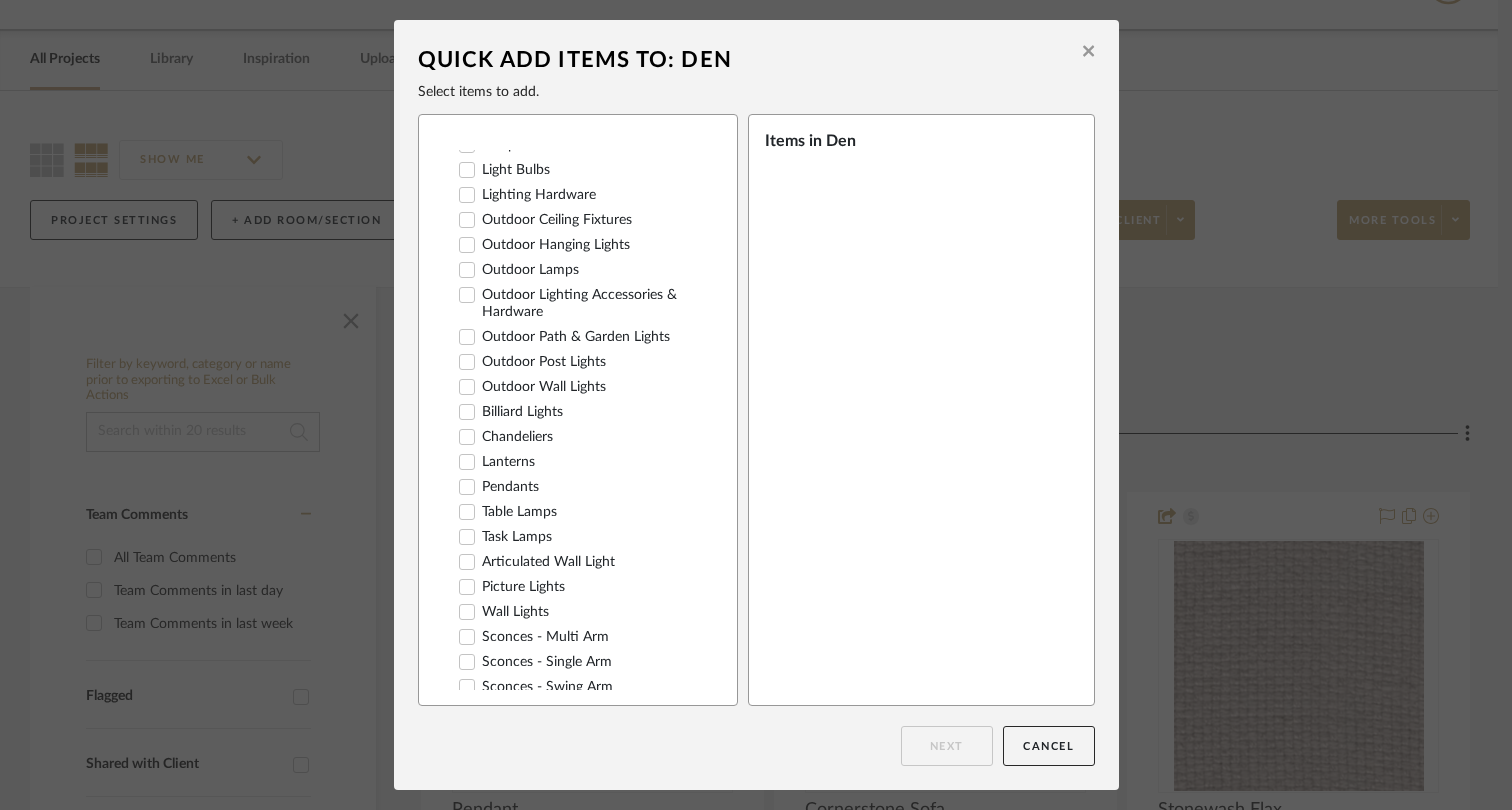 click 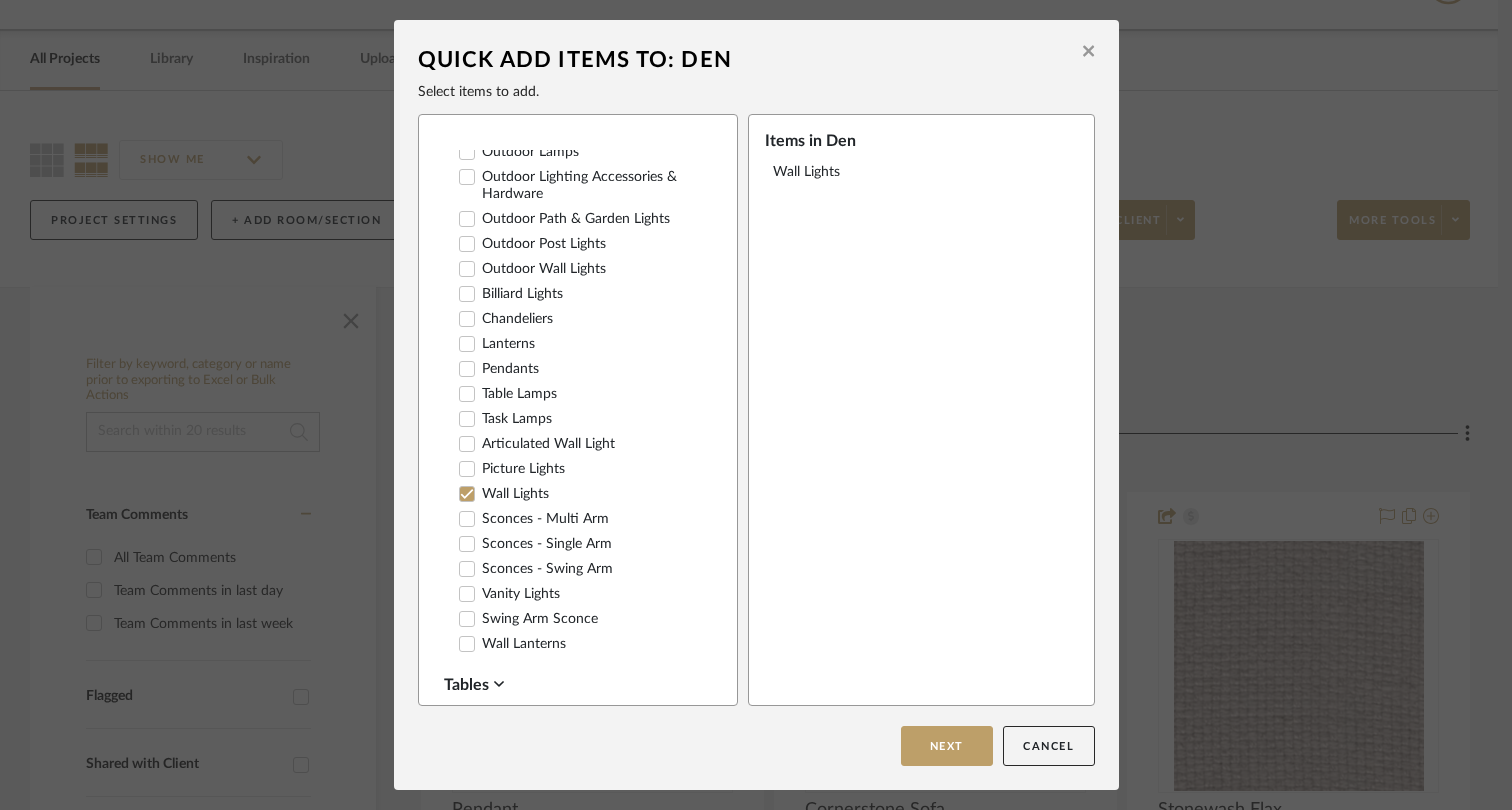 scroll, scrollTop: 569, scrollLeft: 0, axis: vertical 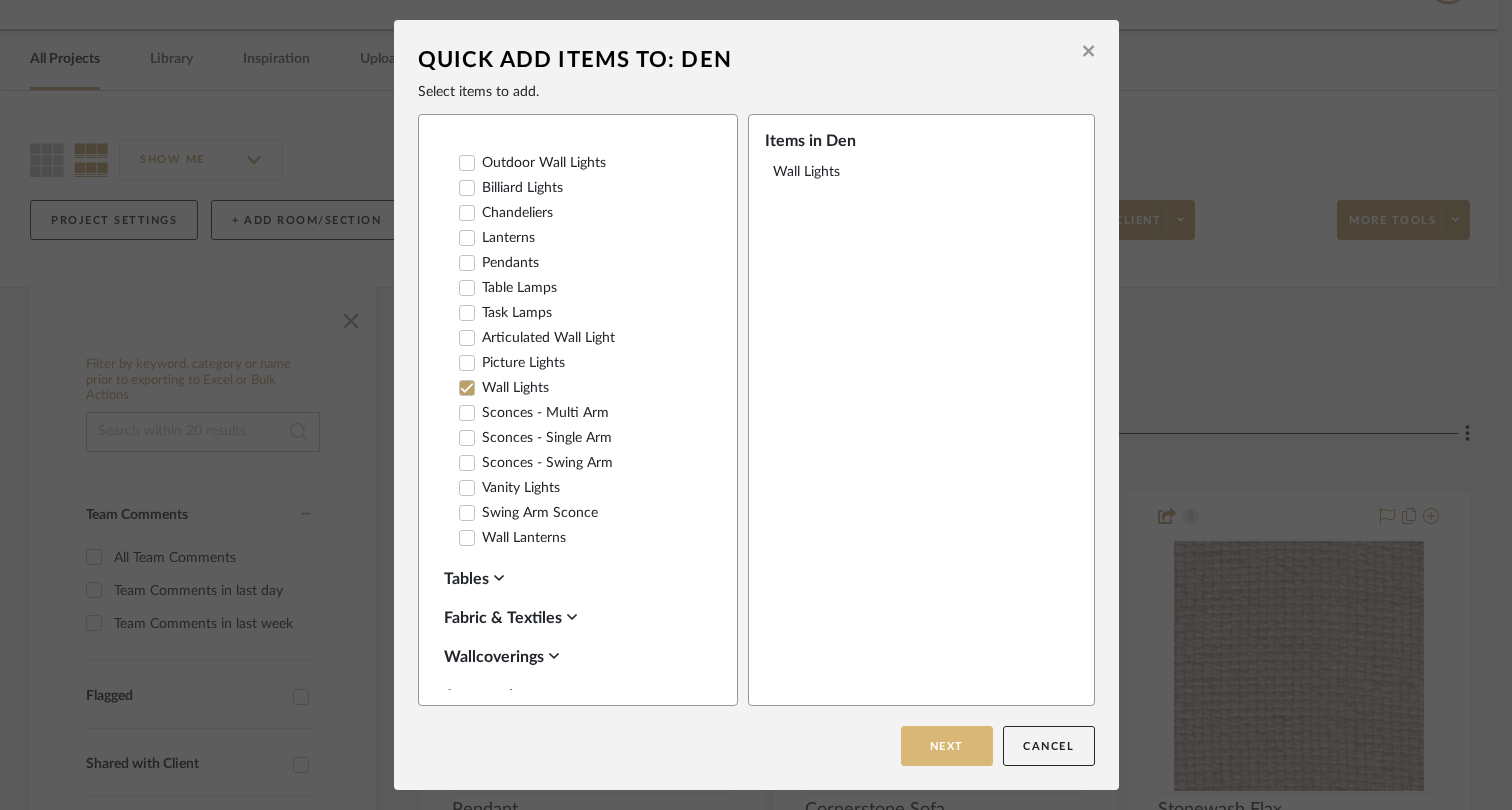 click on "Next" at bounding box center (947, 746) 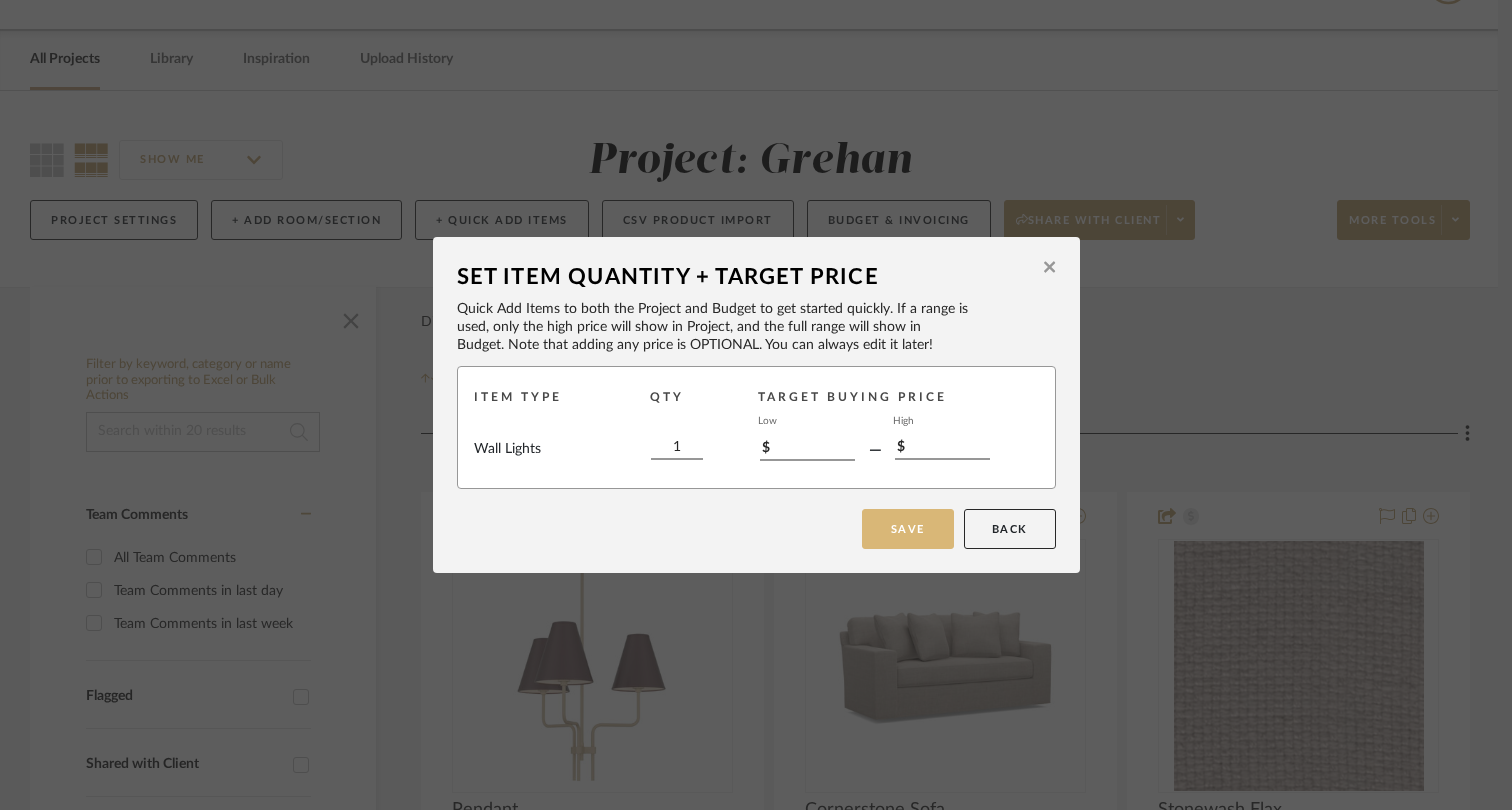 click on "Save" at bounding box center (908, 529) 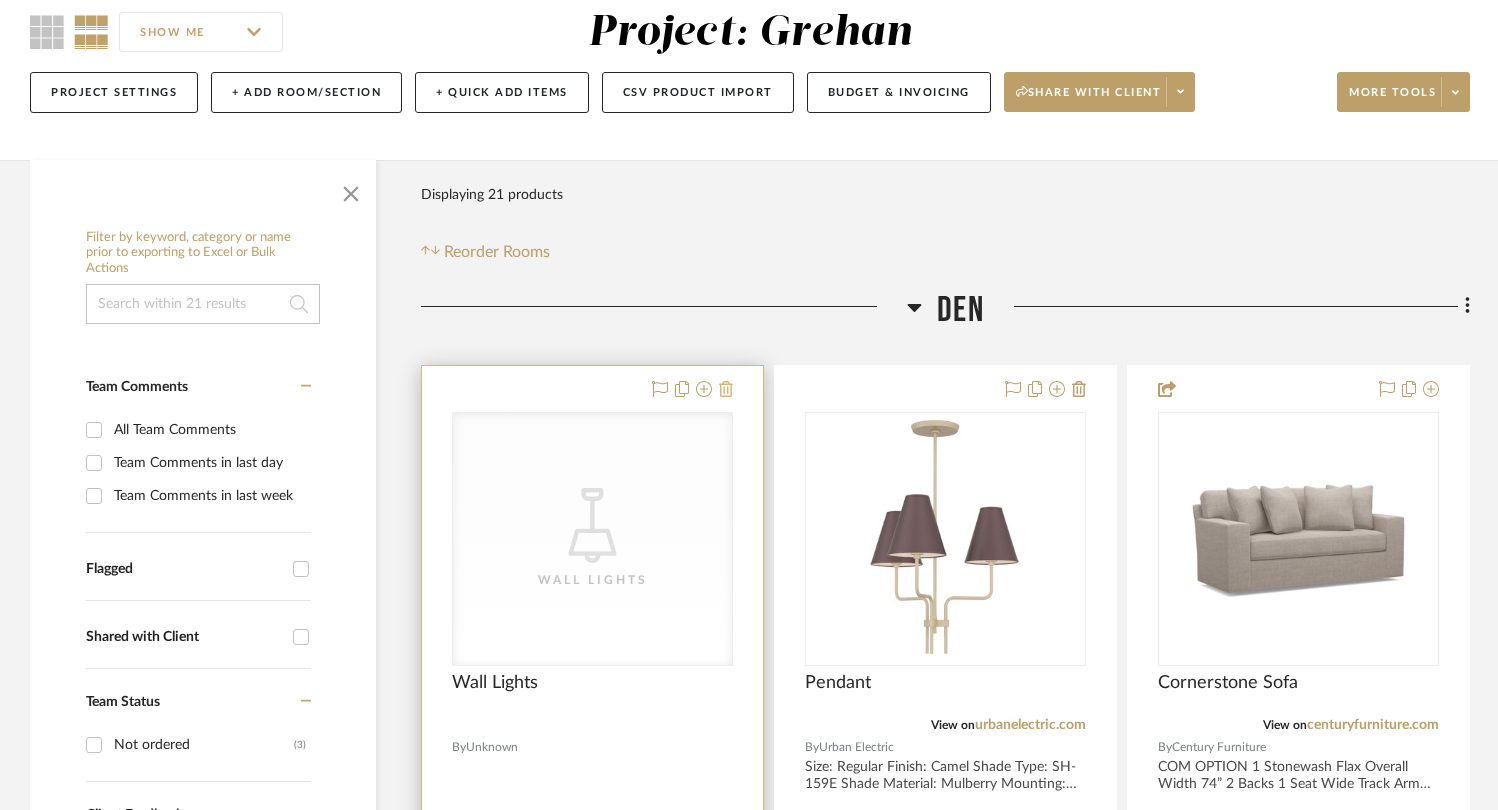 scroll, scrollTop: 269, scrollLeft: 0, axis: vertical 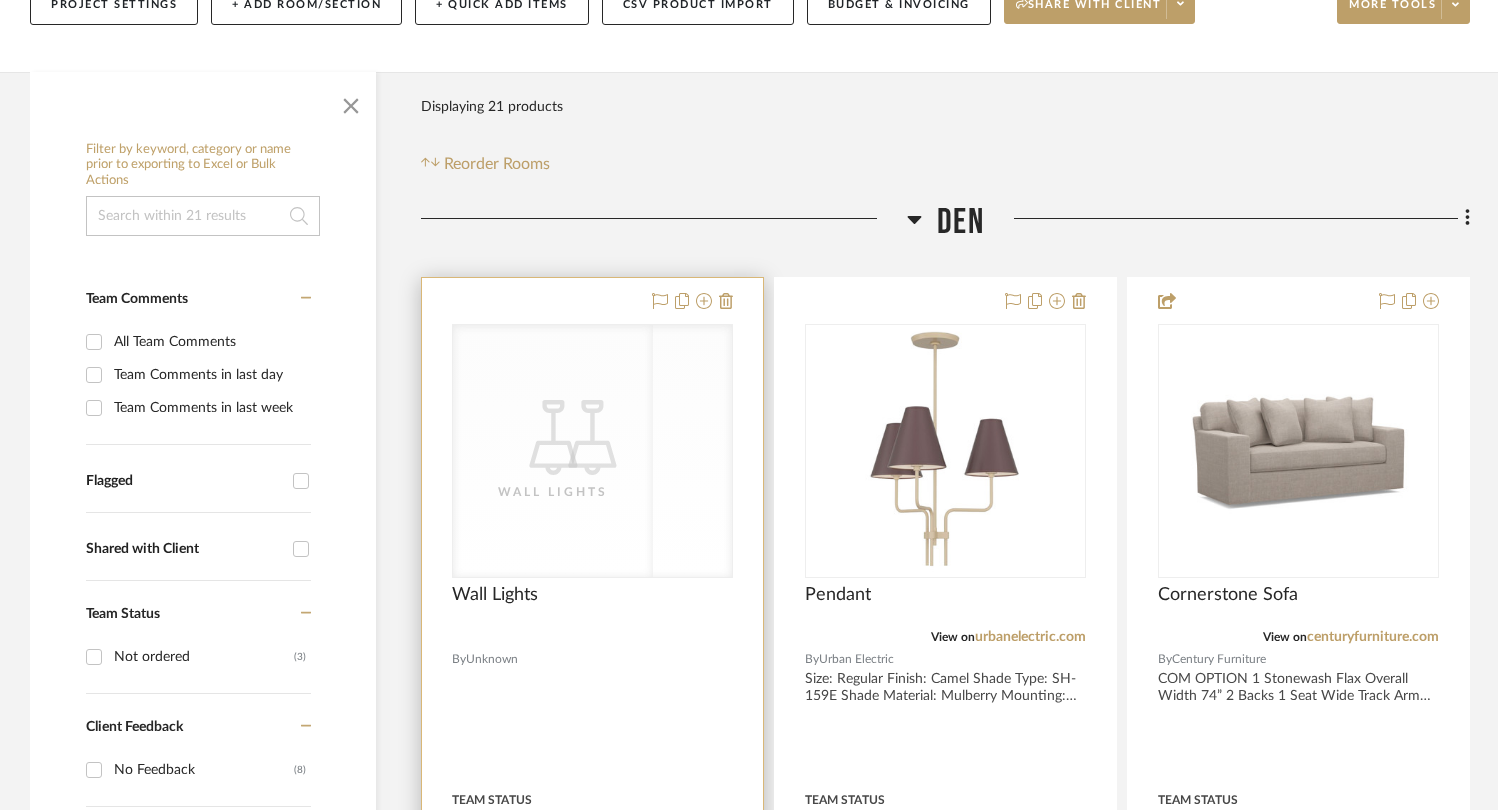 click on "CategoryIconLighting
Created with Sketch.
Wall Lights" at bounding box center (592, 451) 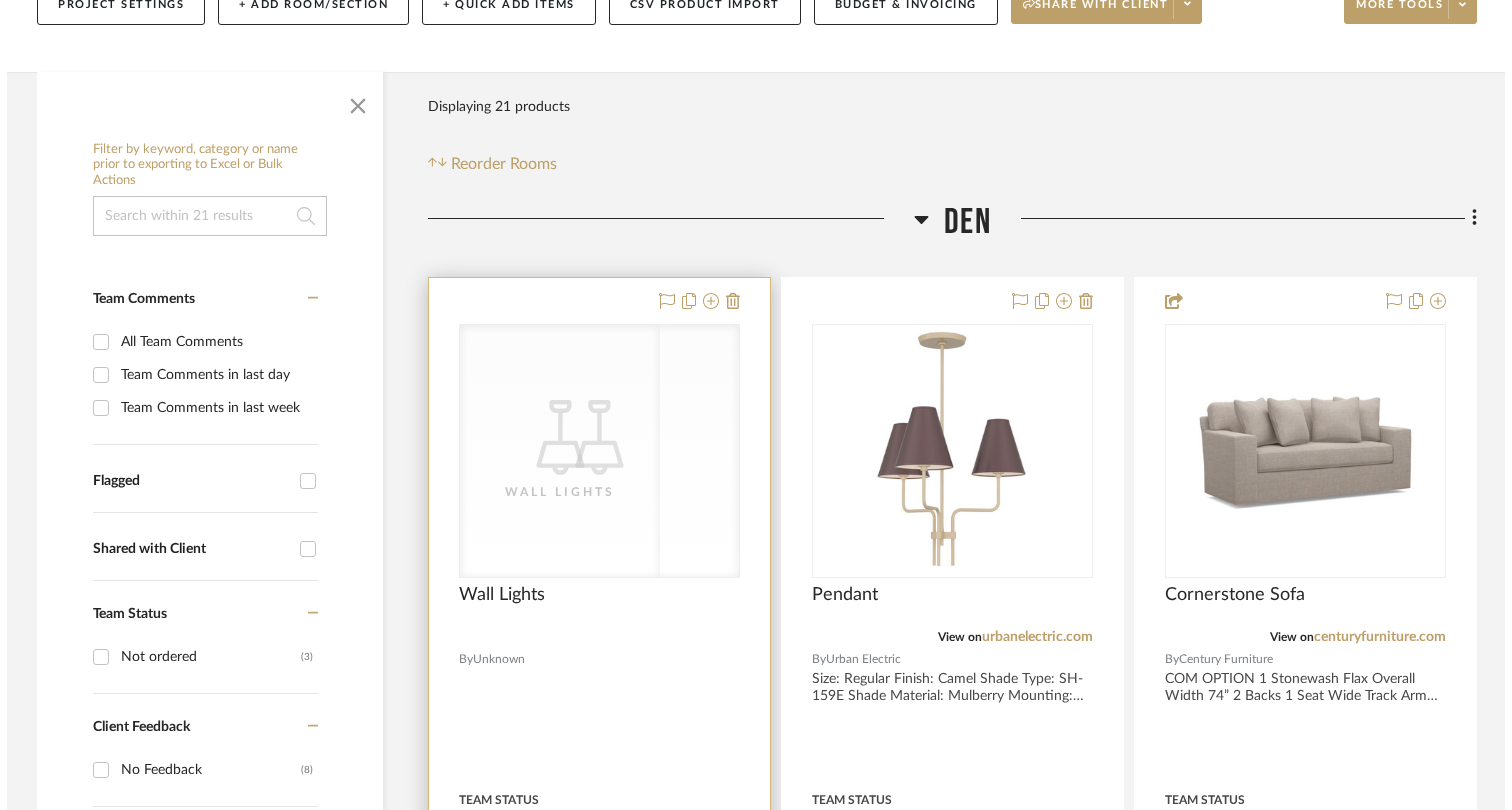 scroll, scrollTop: 0, scrollLeft: 0, axis: both 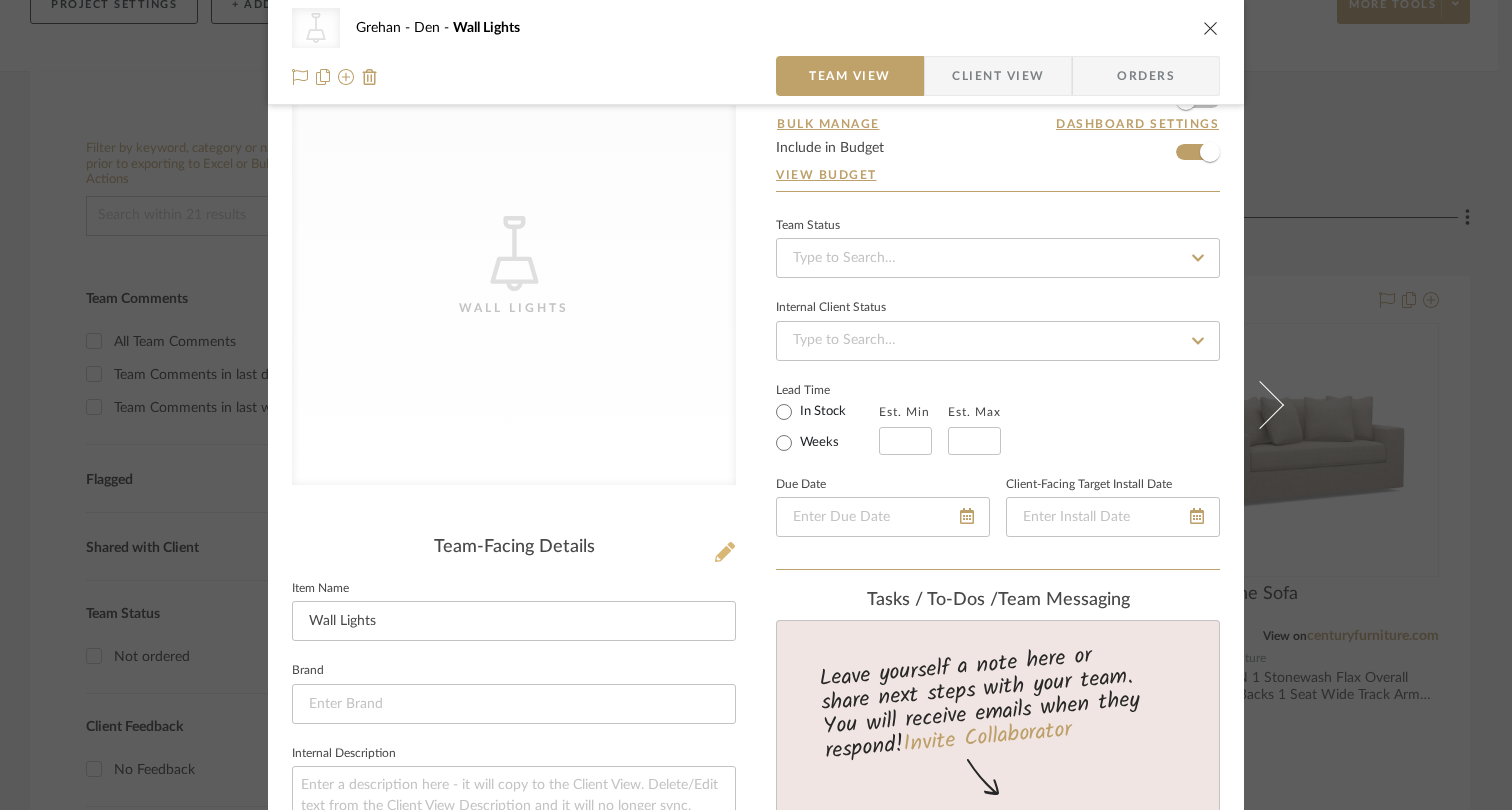 click 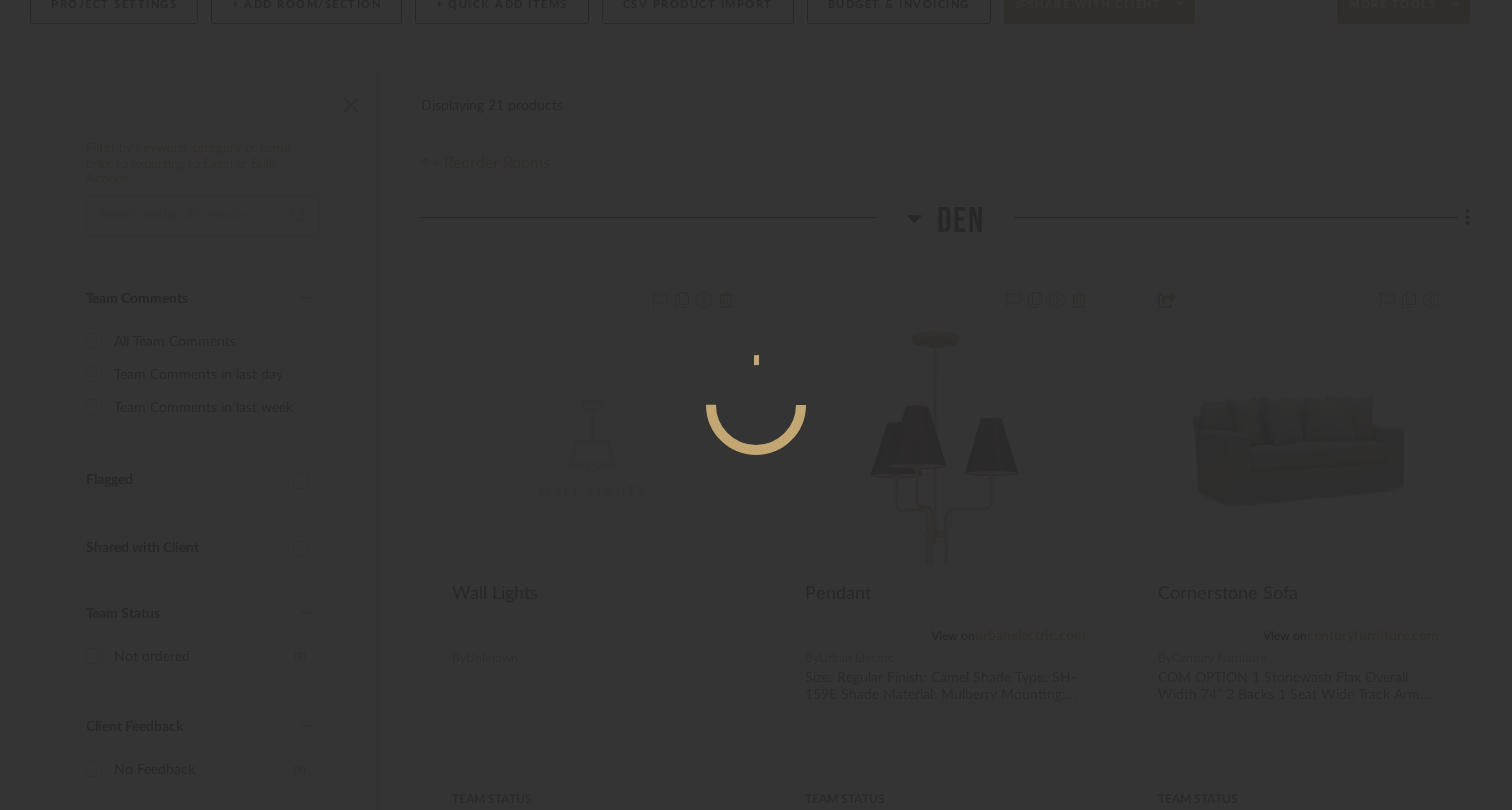 scroll, scrollTop: 0, scrollLeft: 0, axis: both 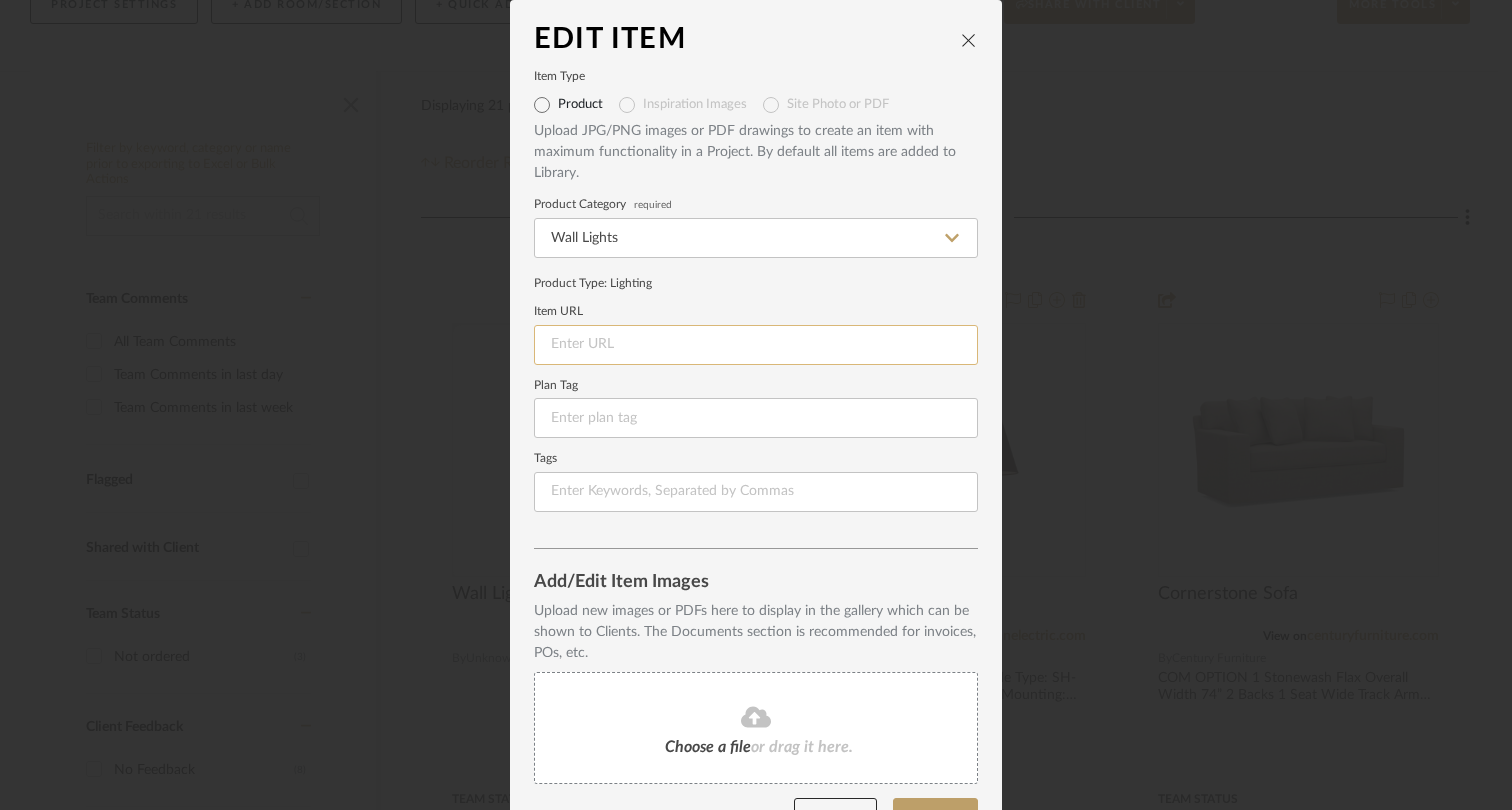 click at bounding box center (756, 345) 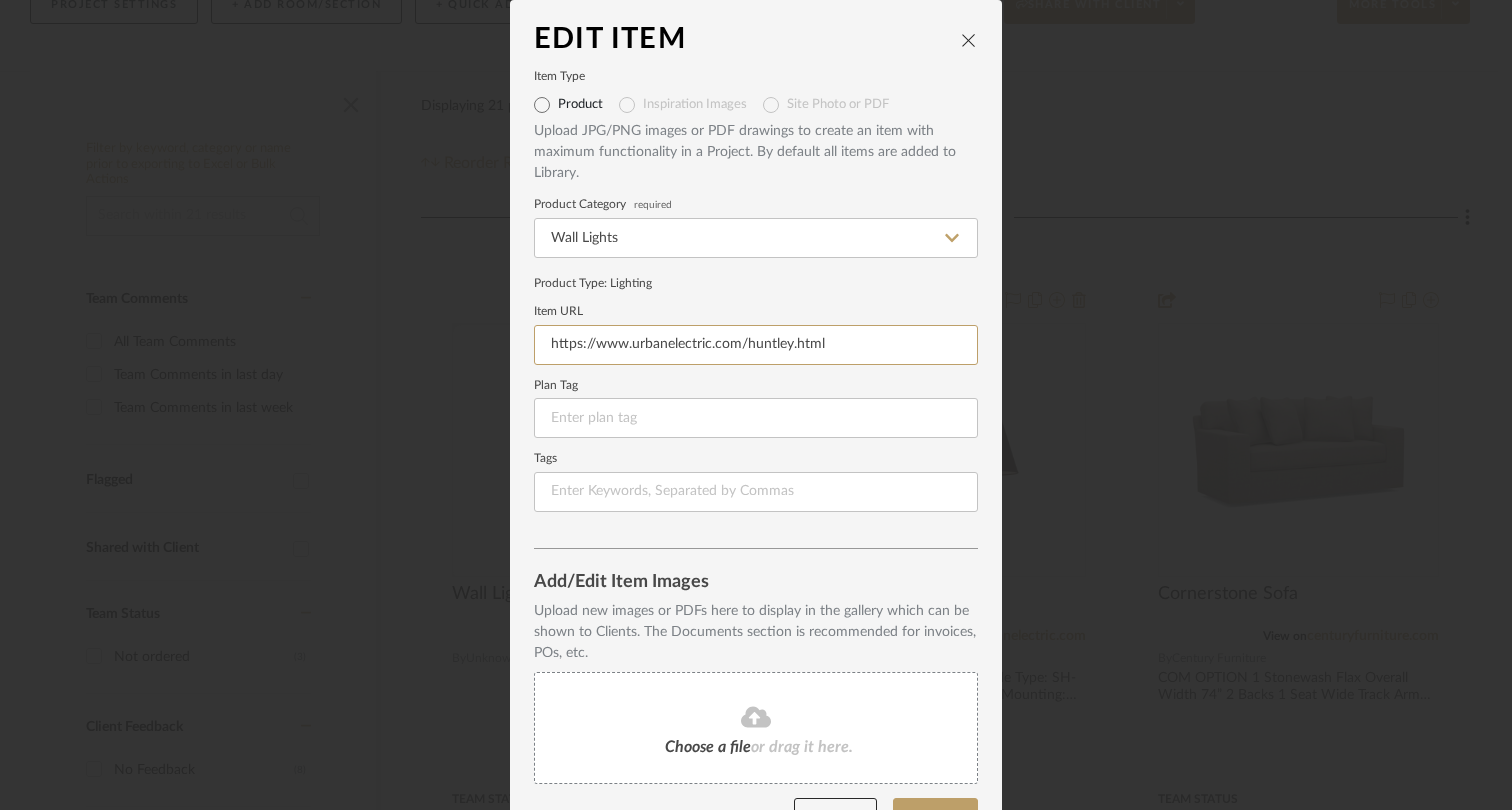 type on "https://www.urbanelectric.com/huntley.html" 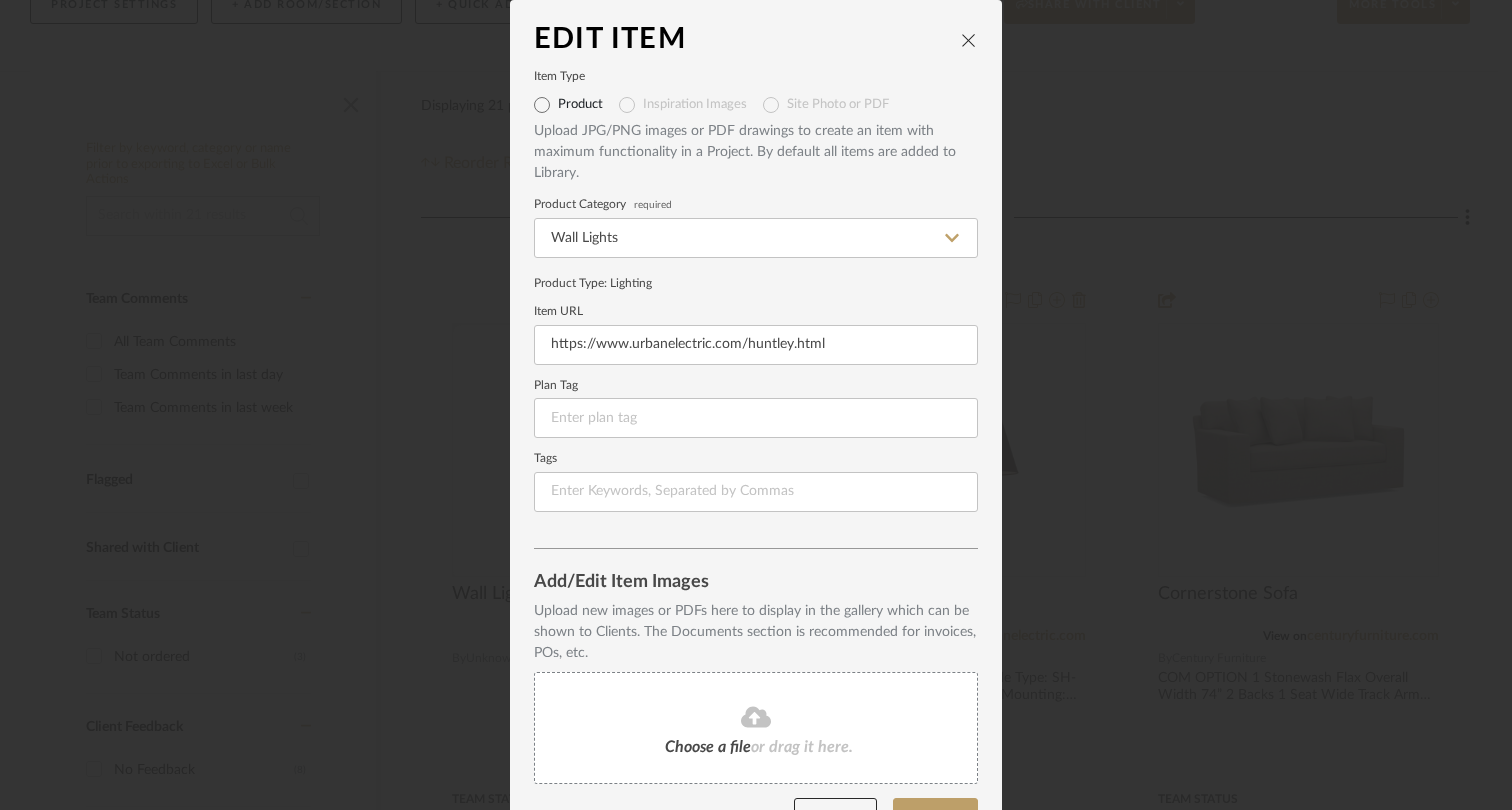 click on "Choose a file  or drag it here." 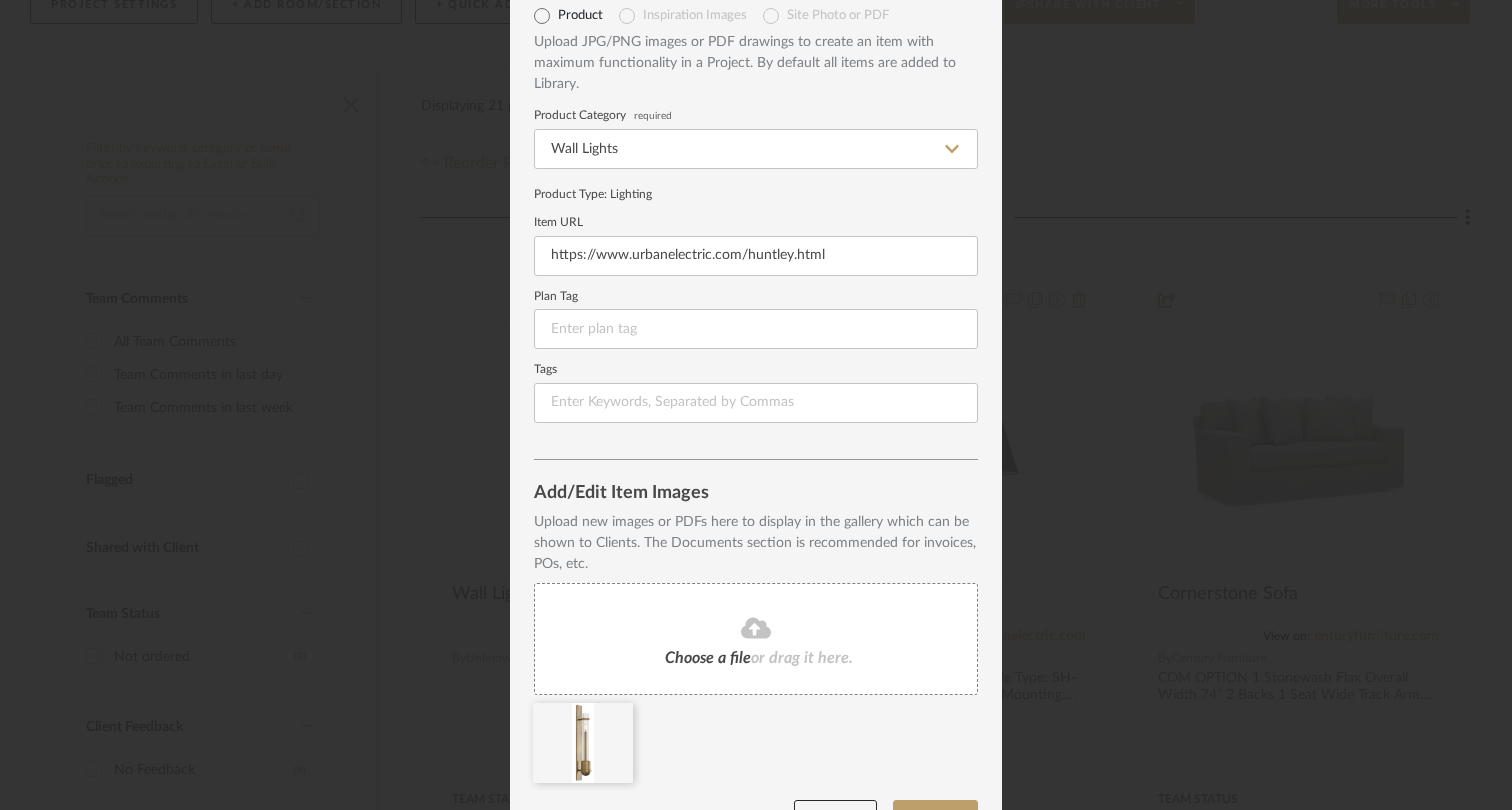 scroll, scrollTop: 143, scrollLeft: 0, axis: vertical 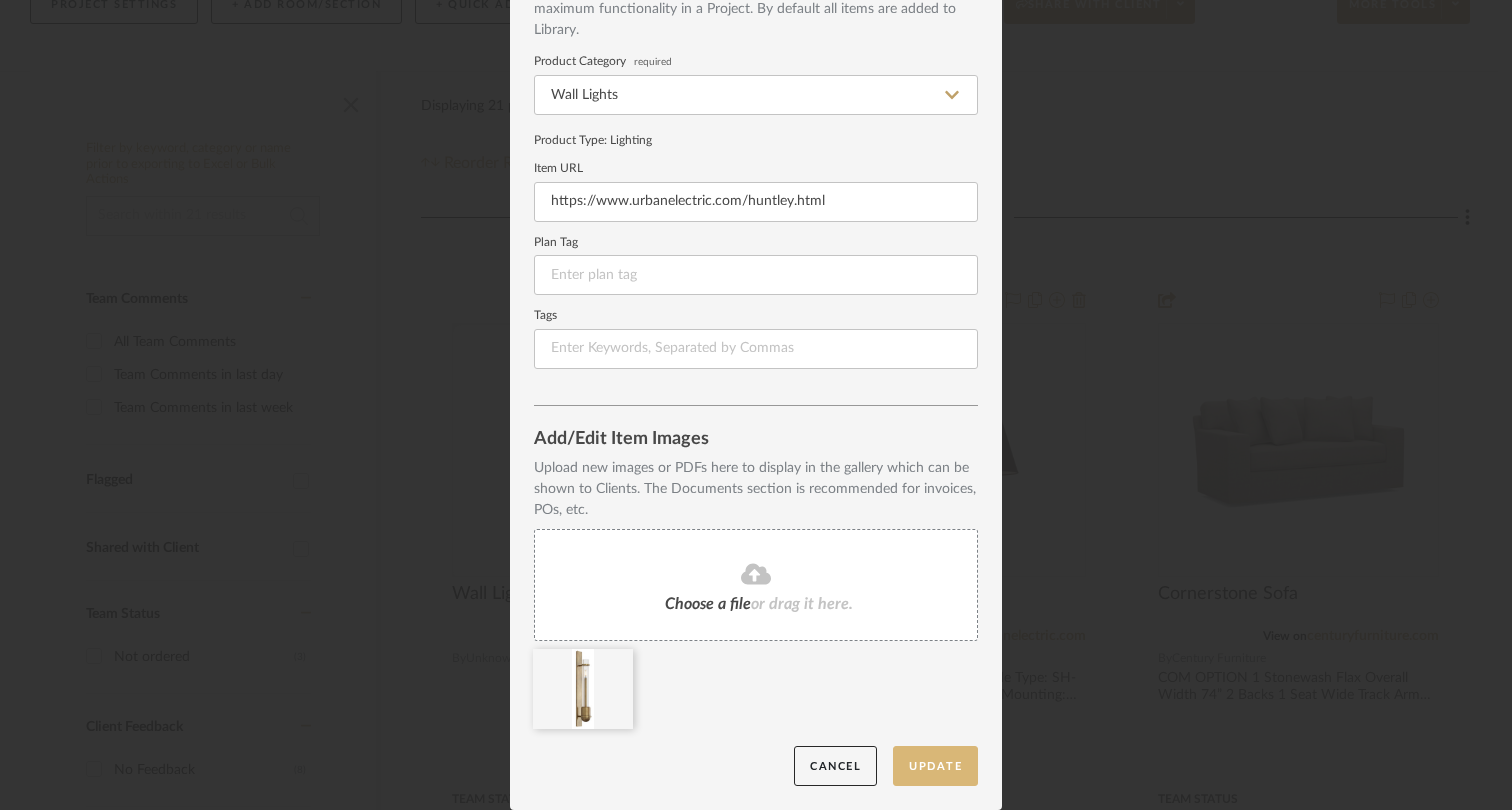 click on "Update" at bounding box center (935, 766) 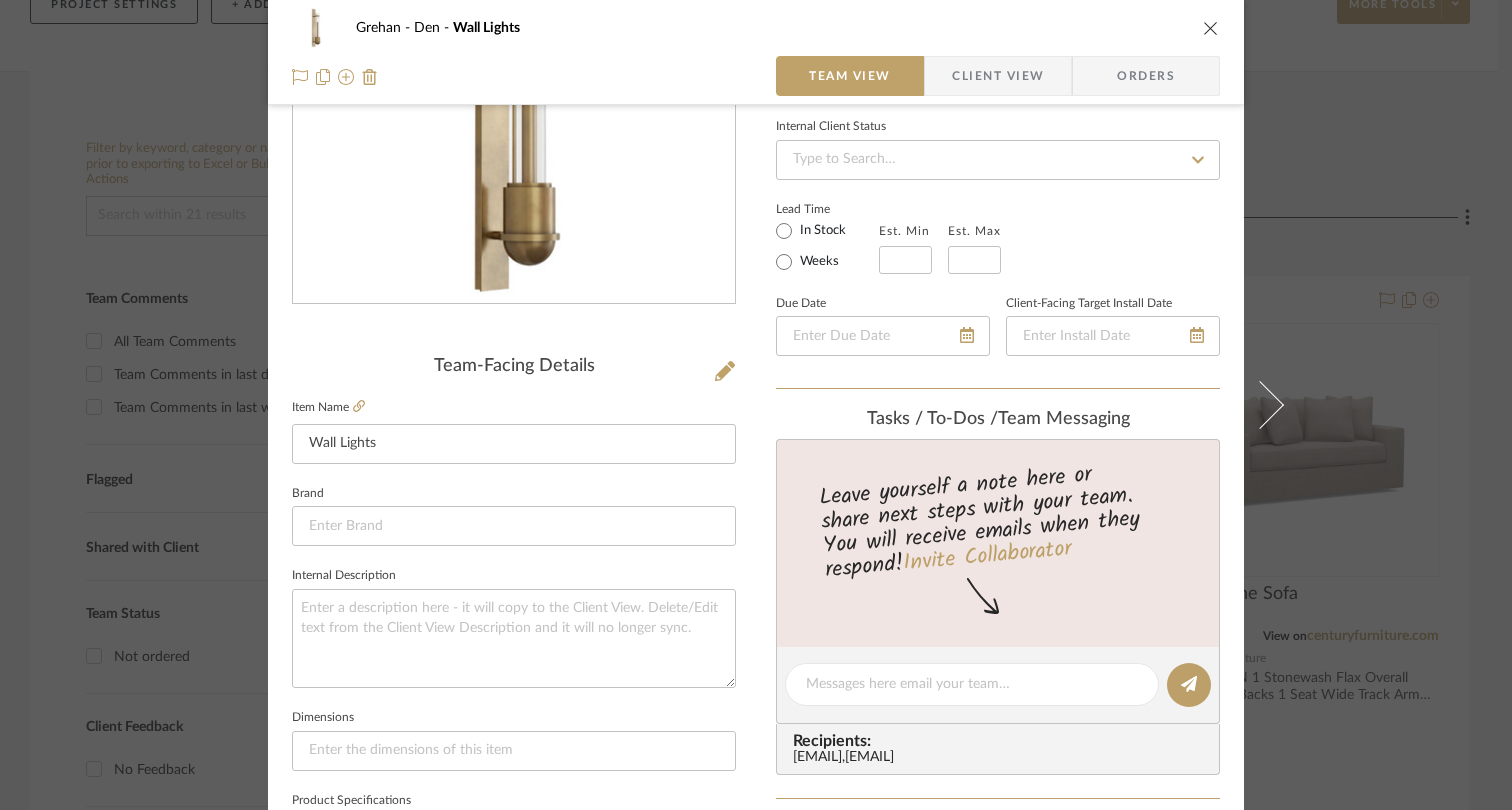 scroll, scrollTop: 280, scrollLeft: 0, axis: vertical 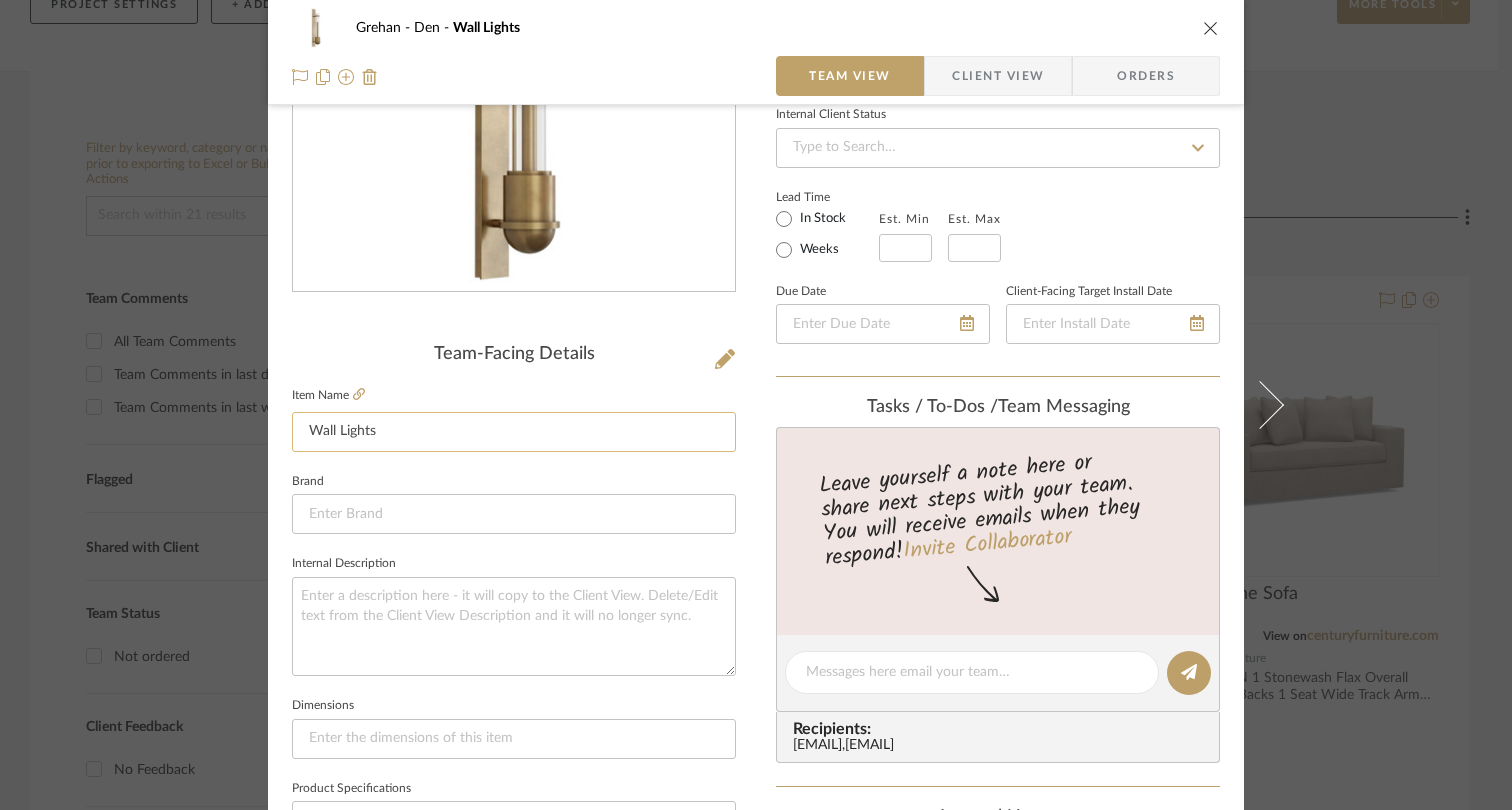 click on "Wall Lights" 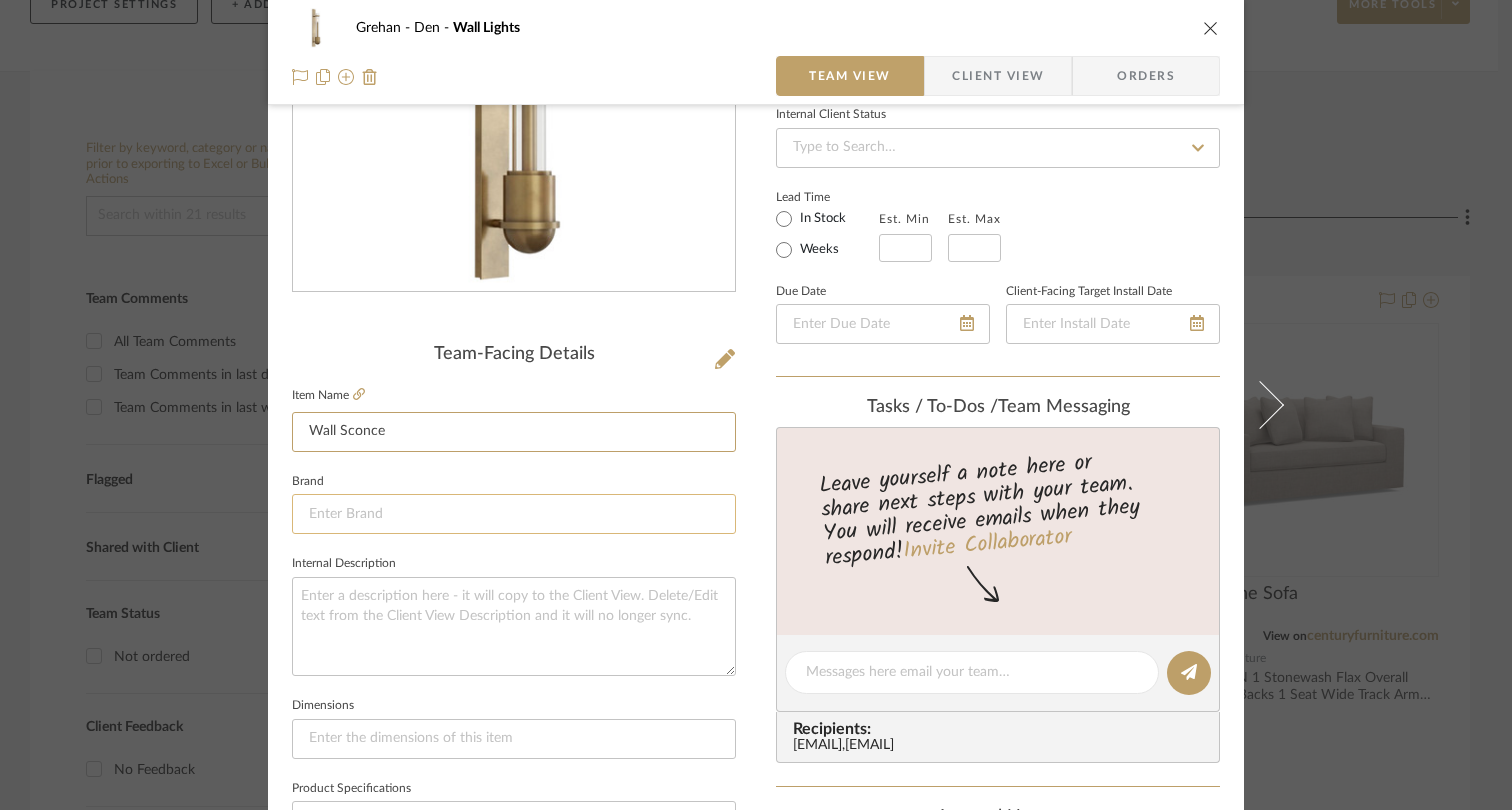 type on "Wall Sconce" 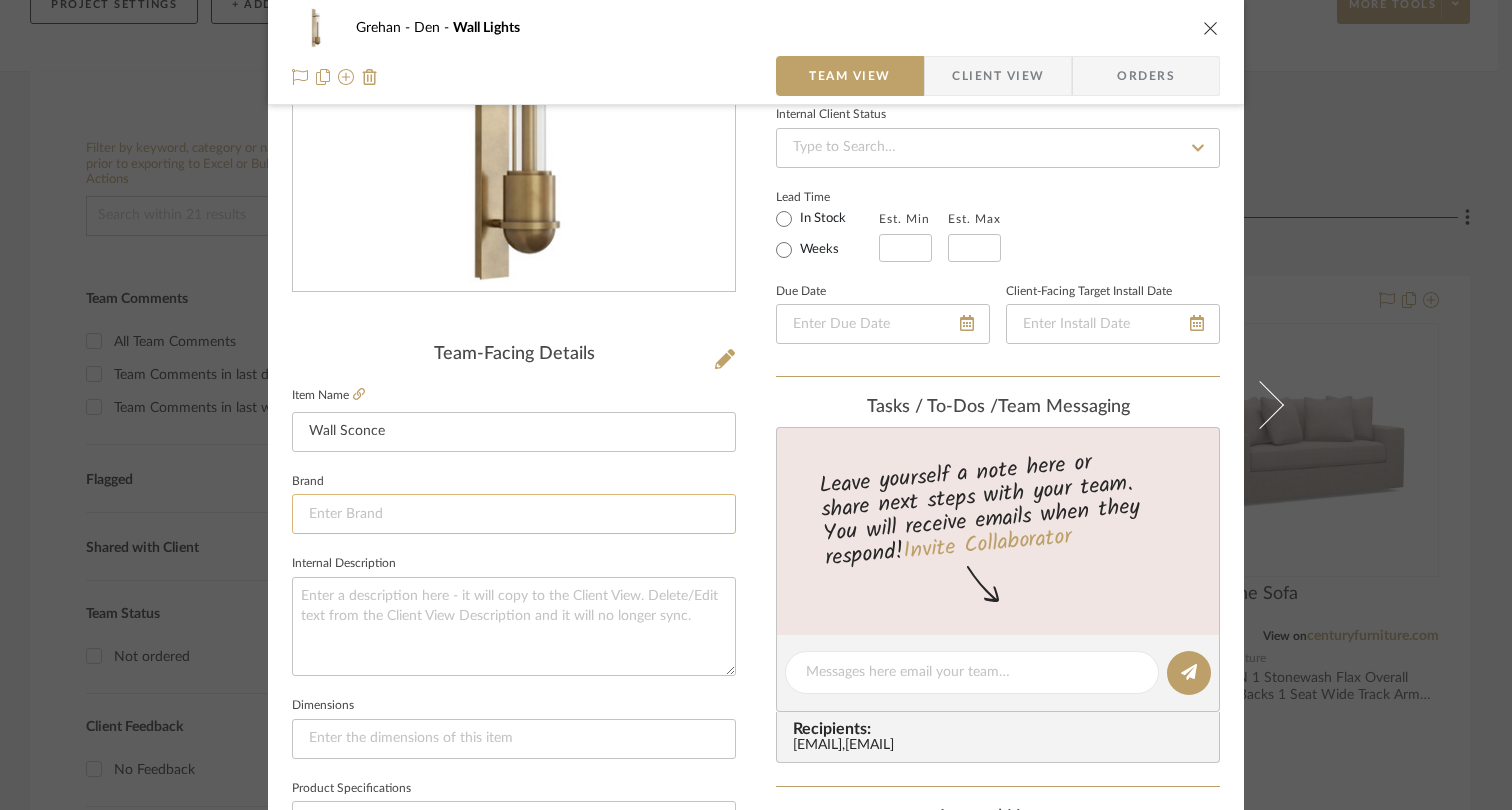 click 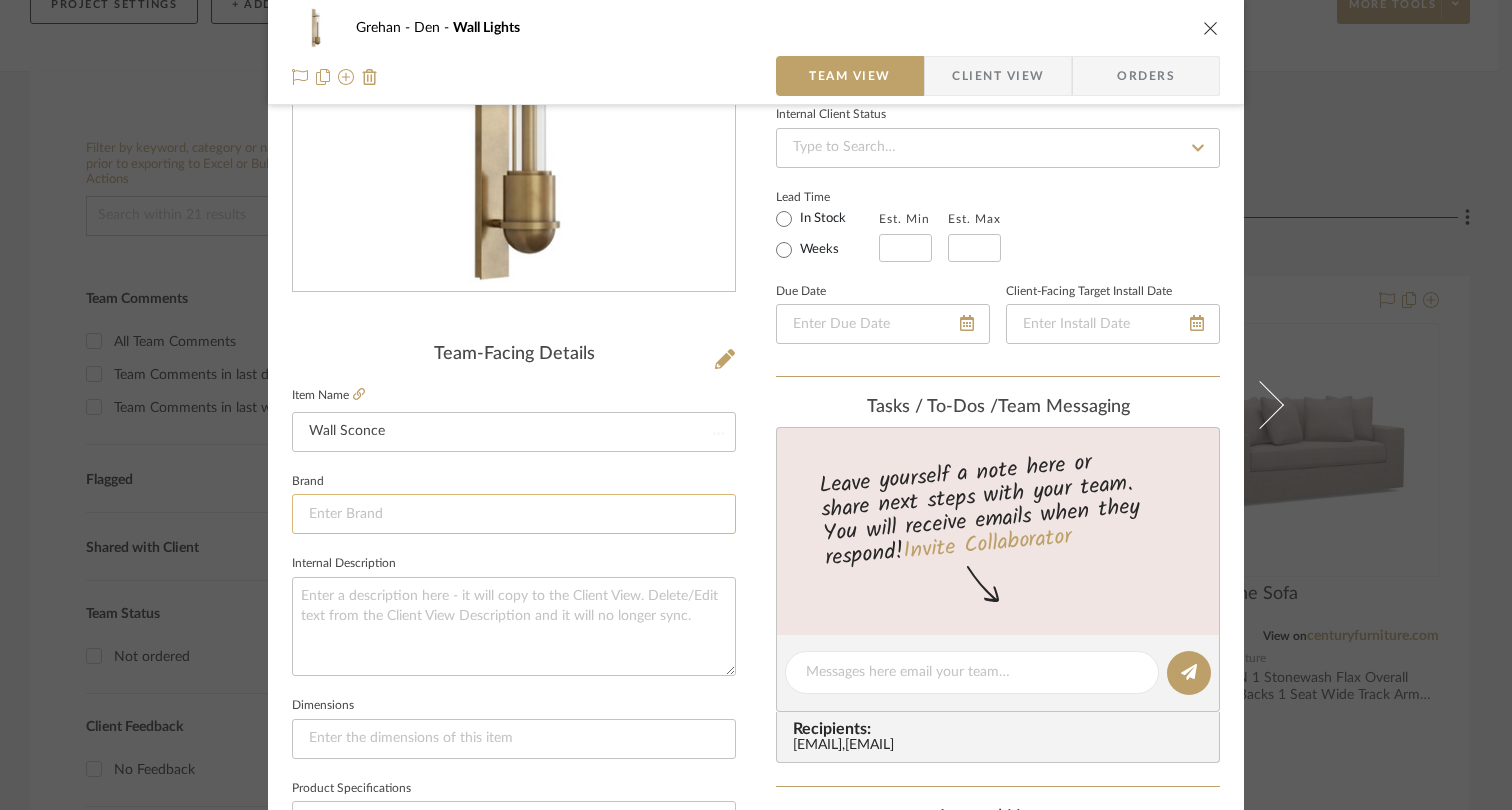 type 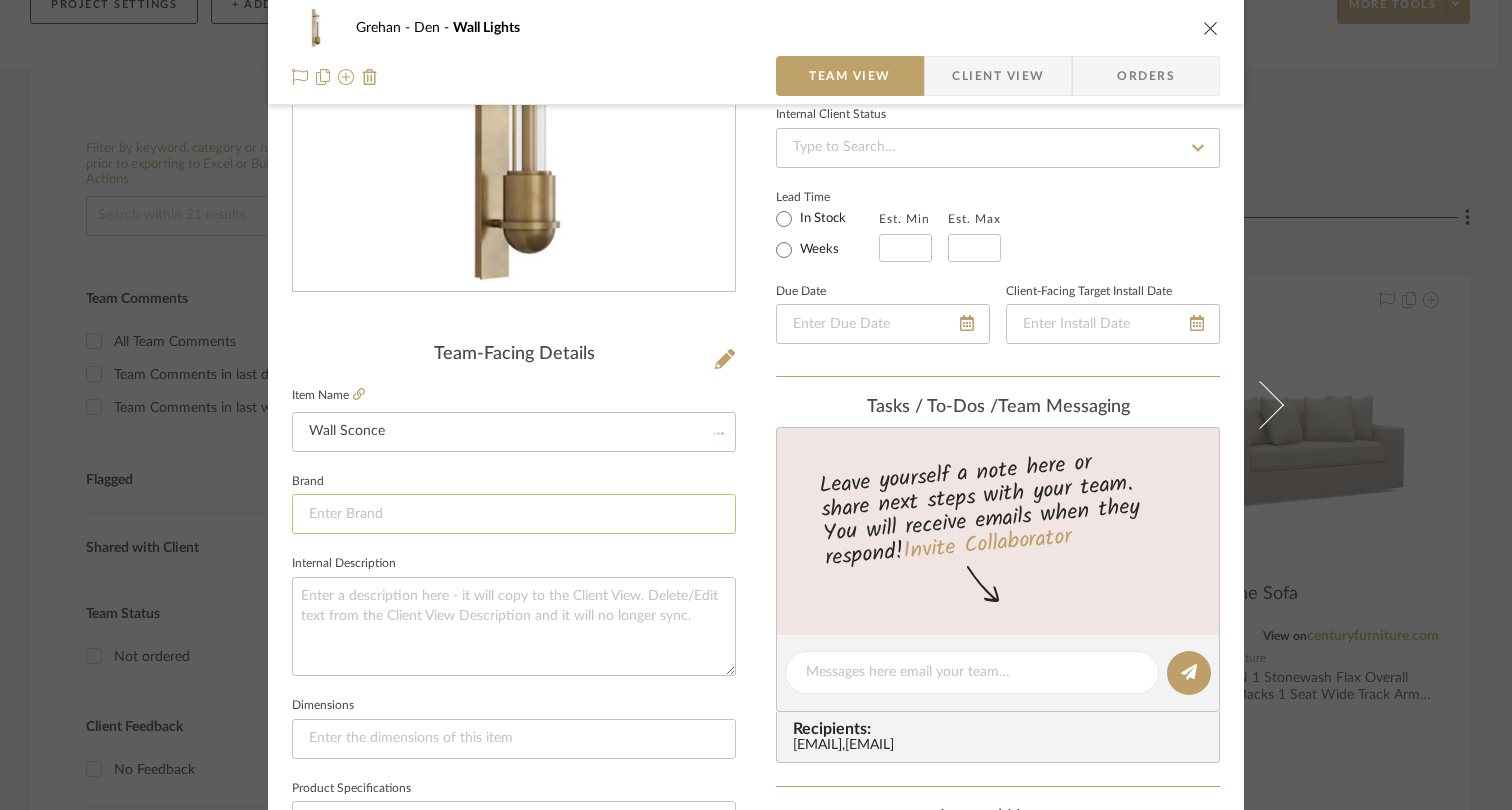 type 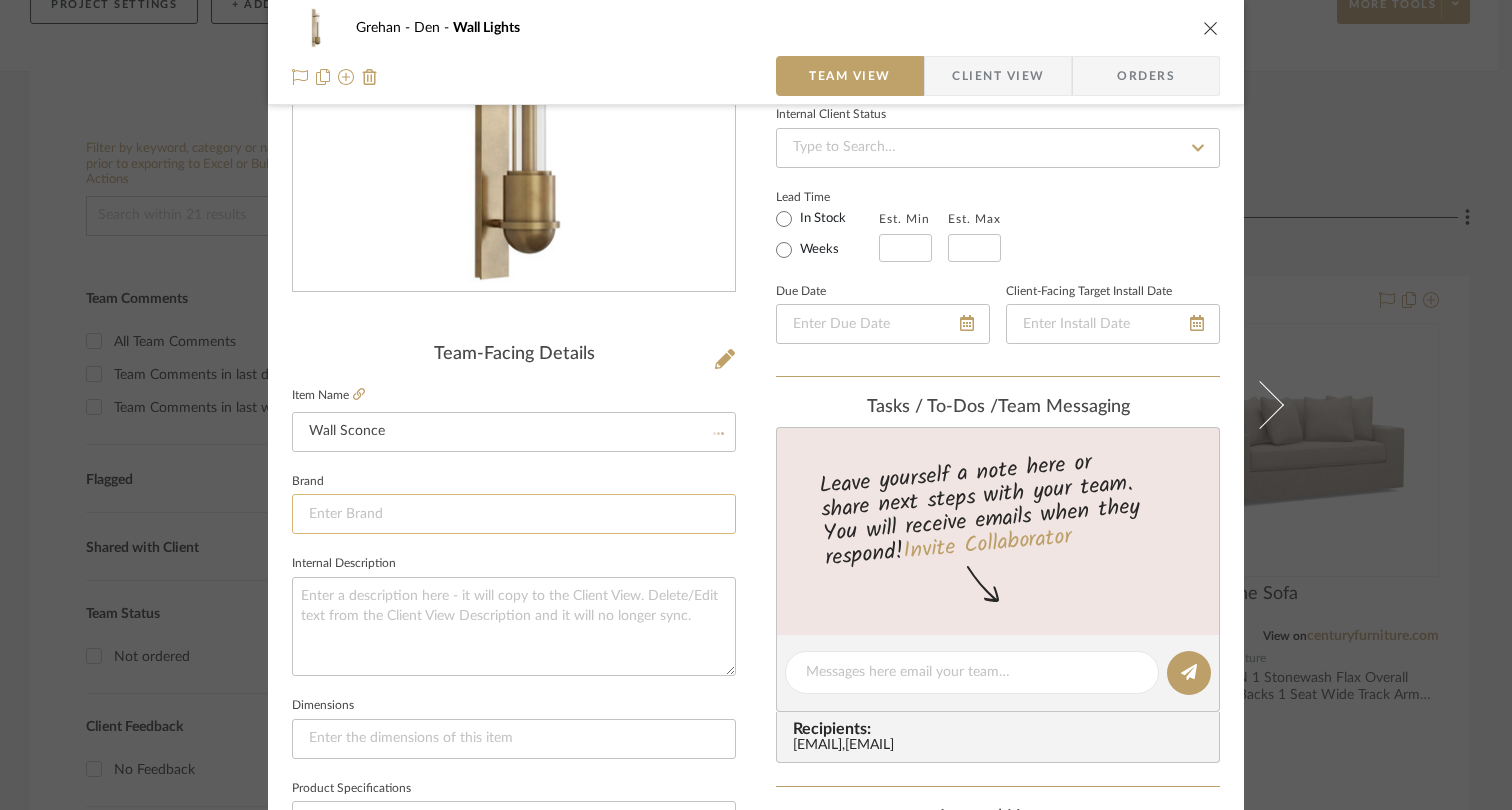 type 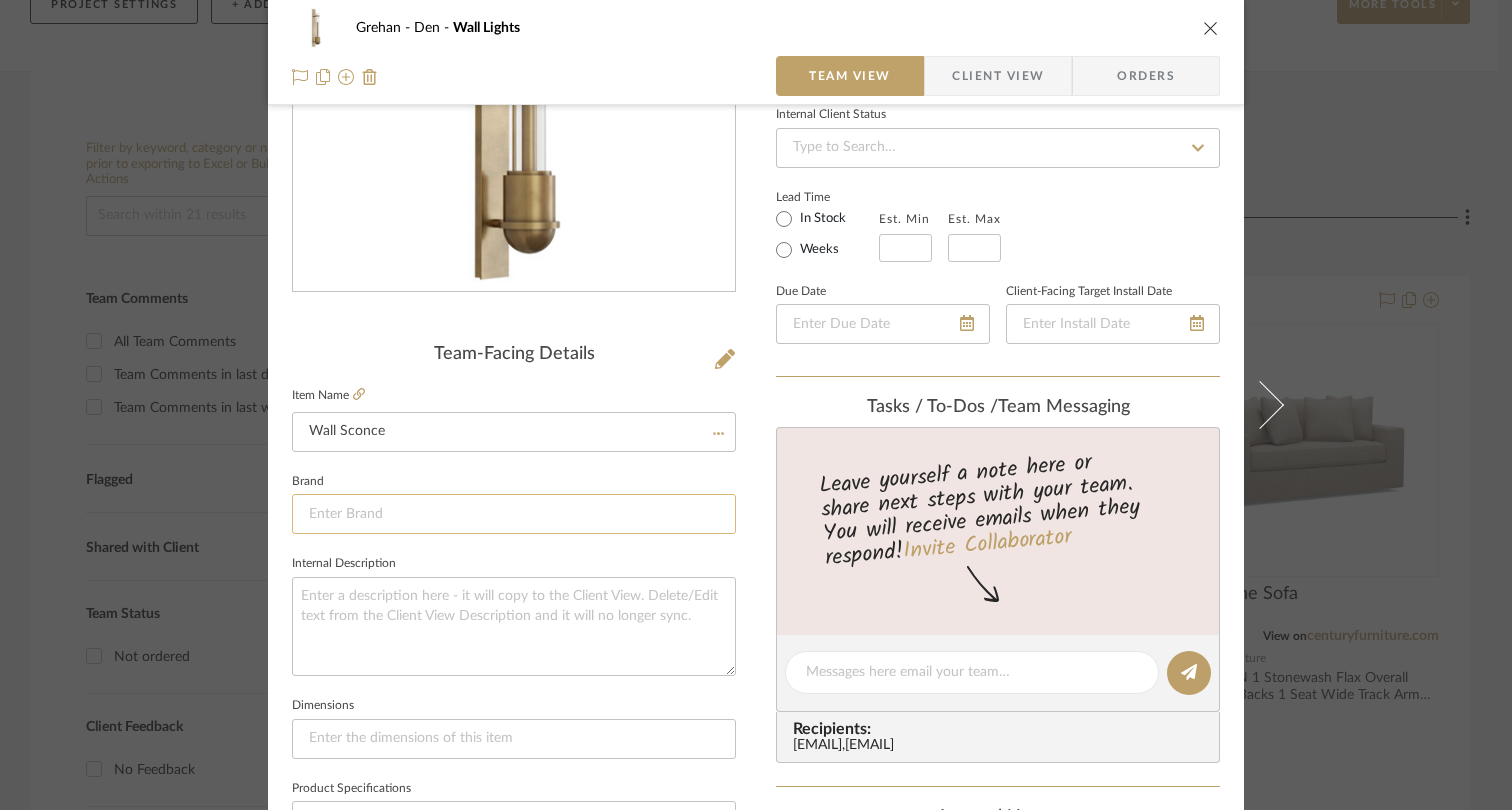 type 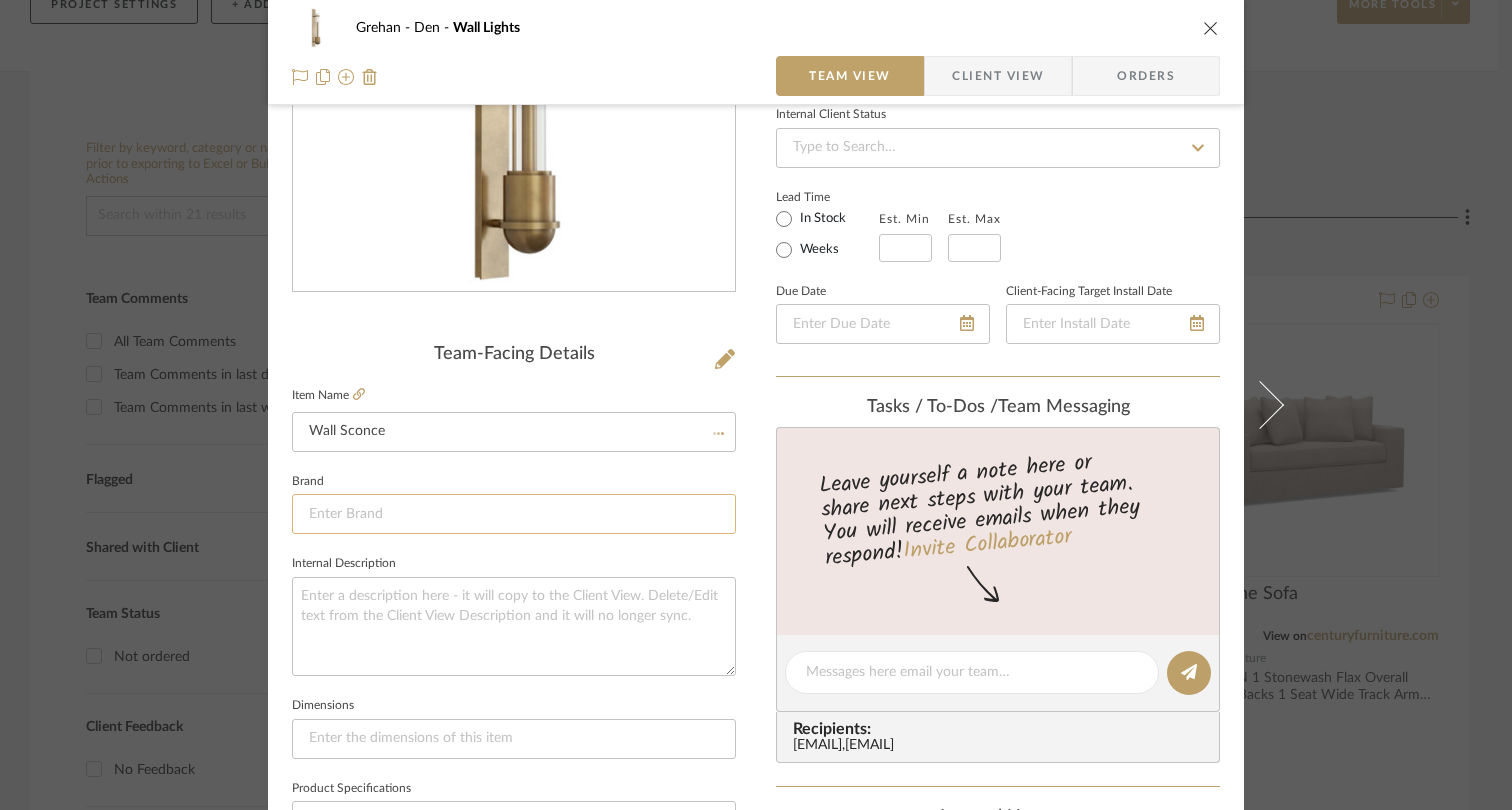 type 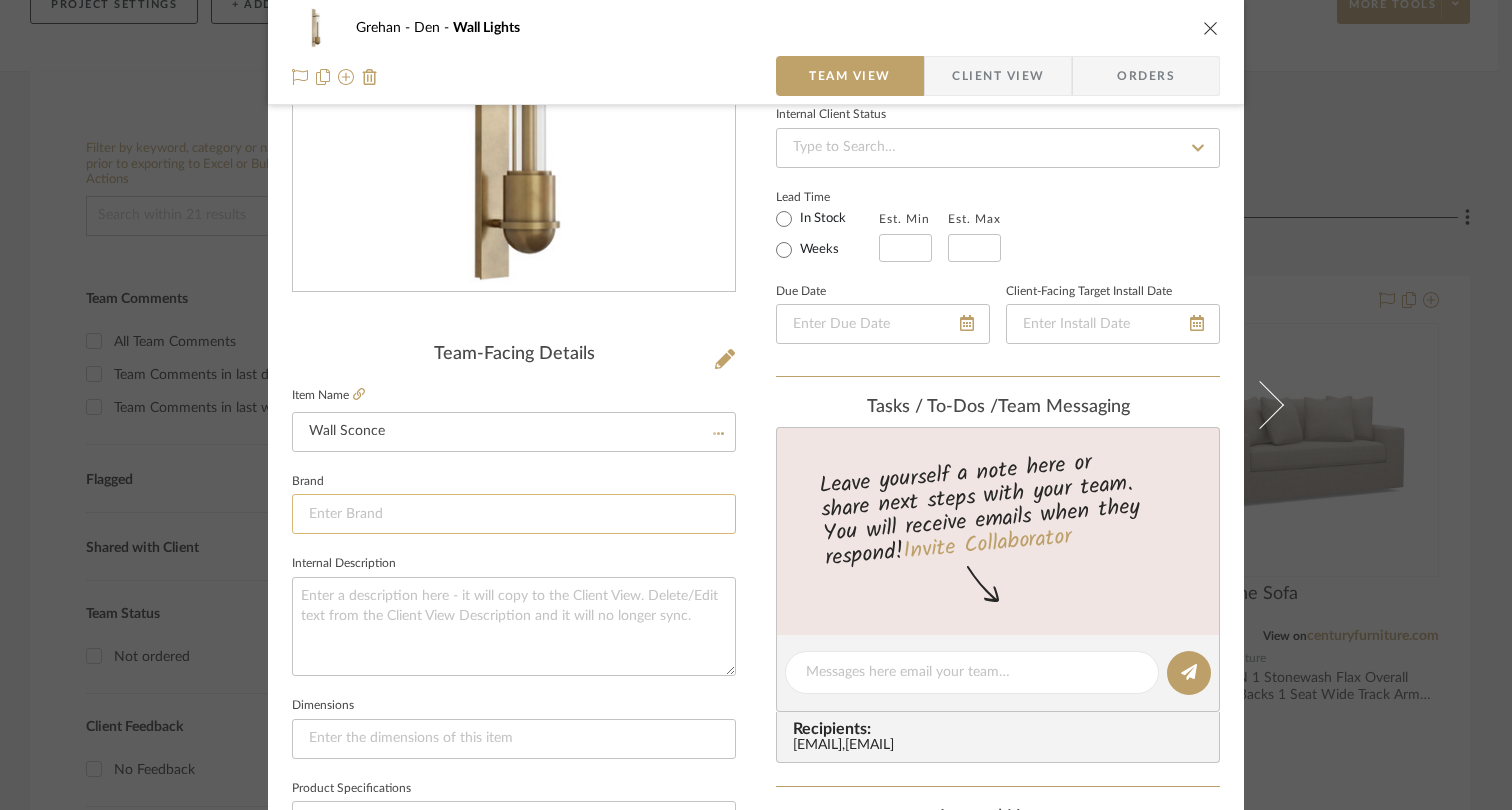 type 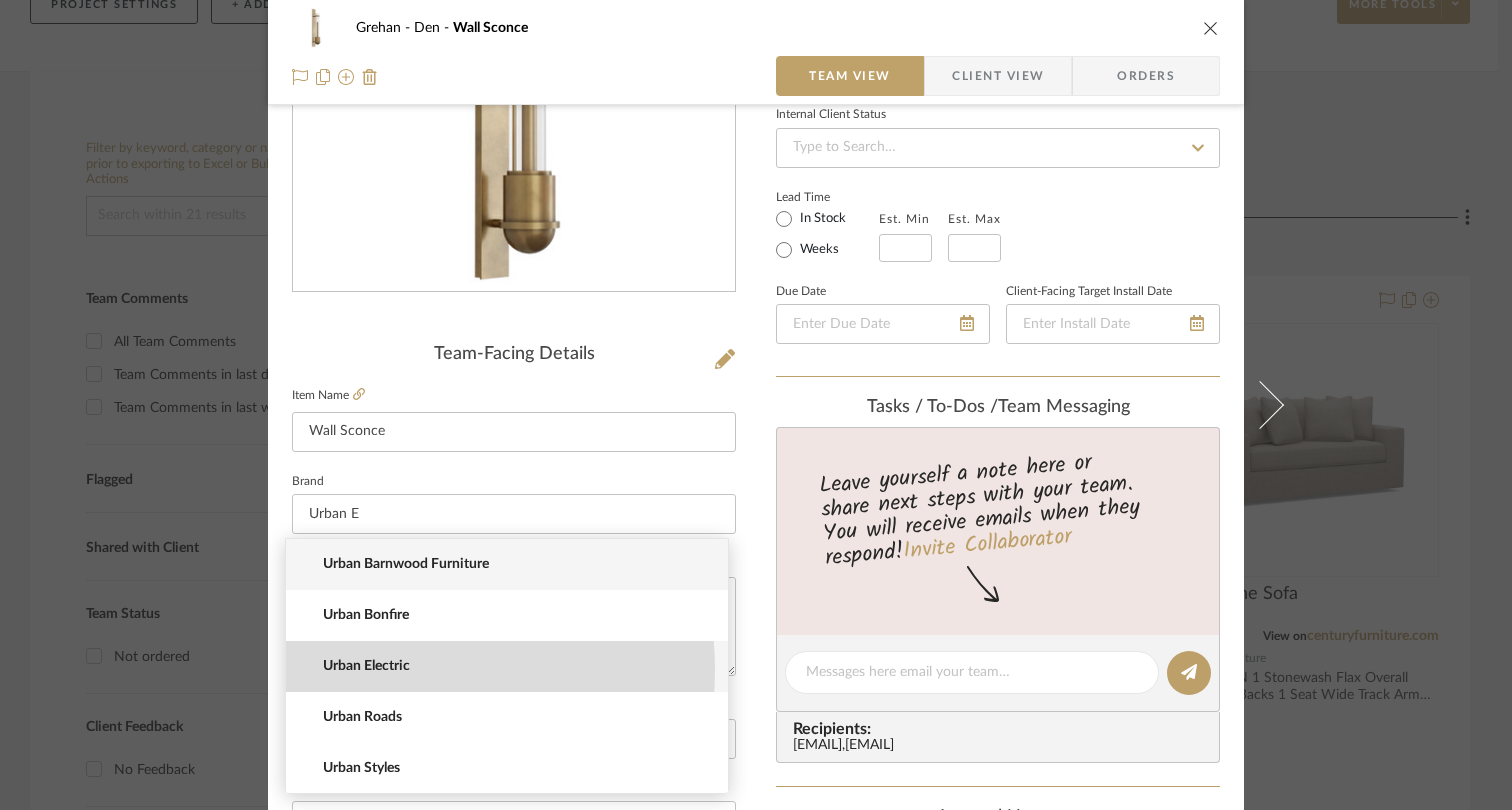 click on "Urban Electric" at bounding box center (515, 666) 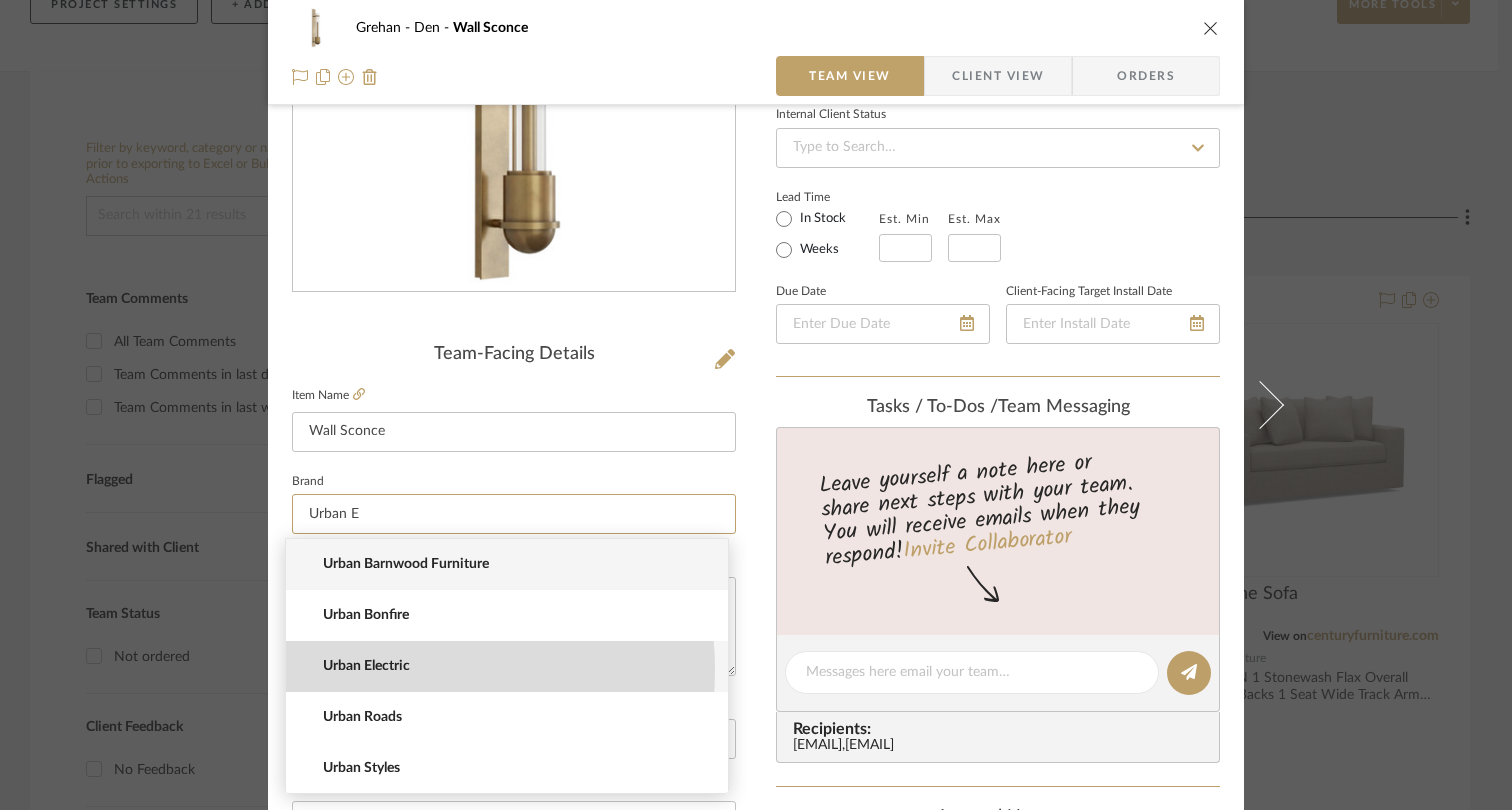 type on "Urban Electric" 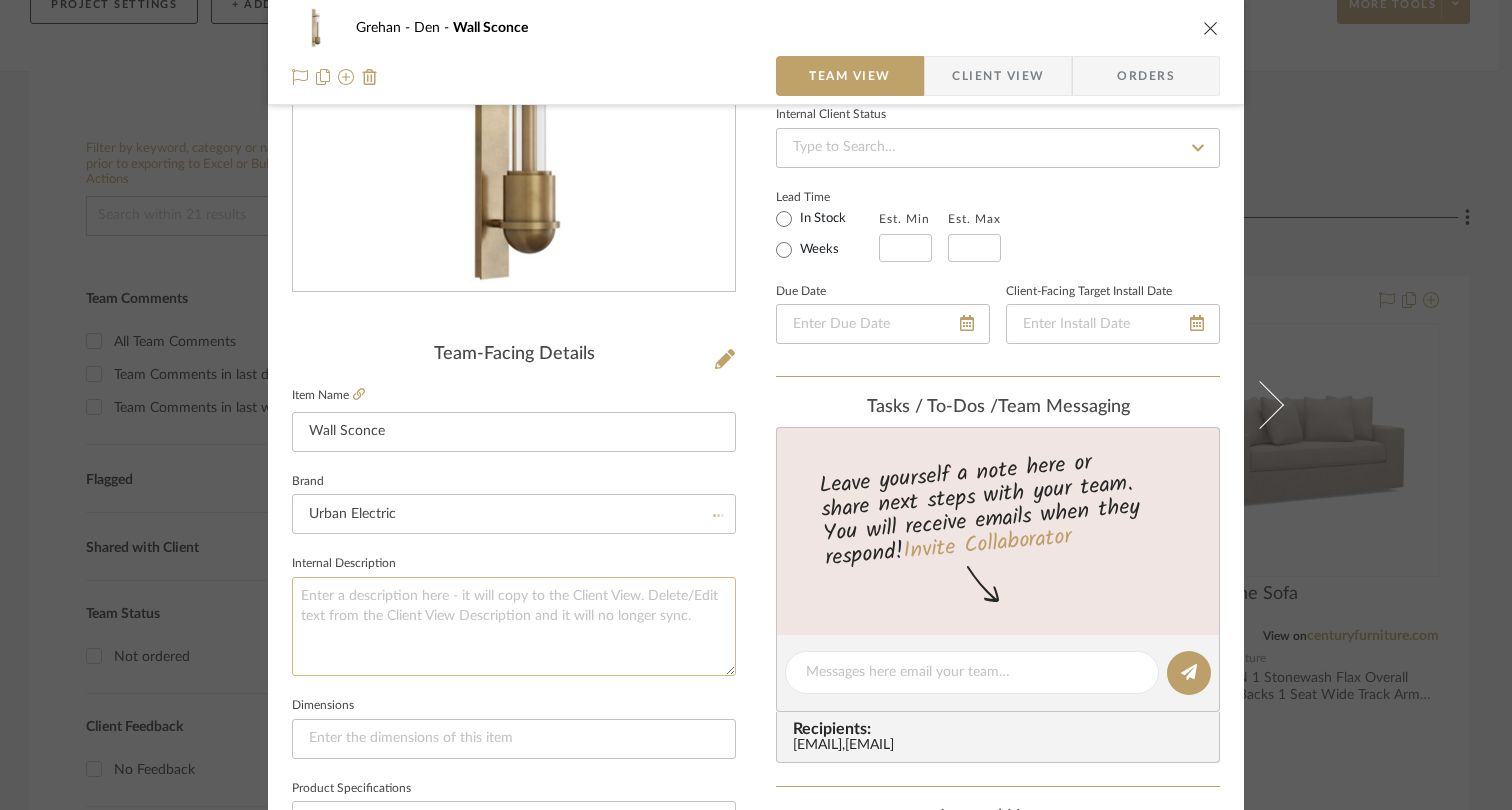 click 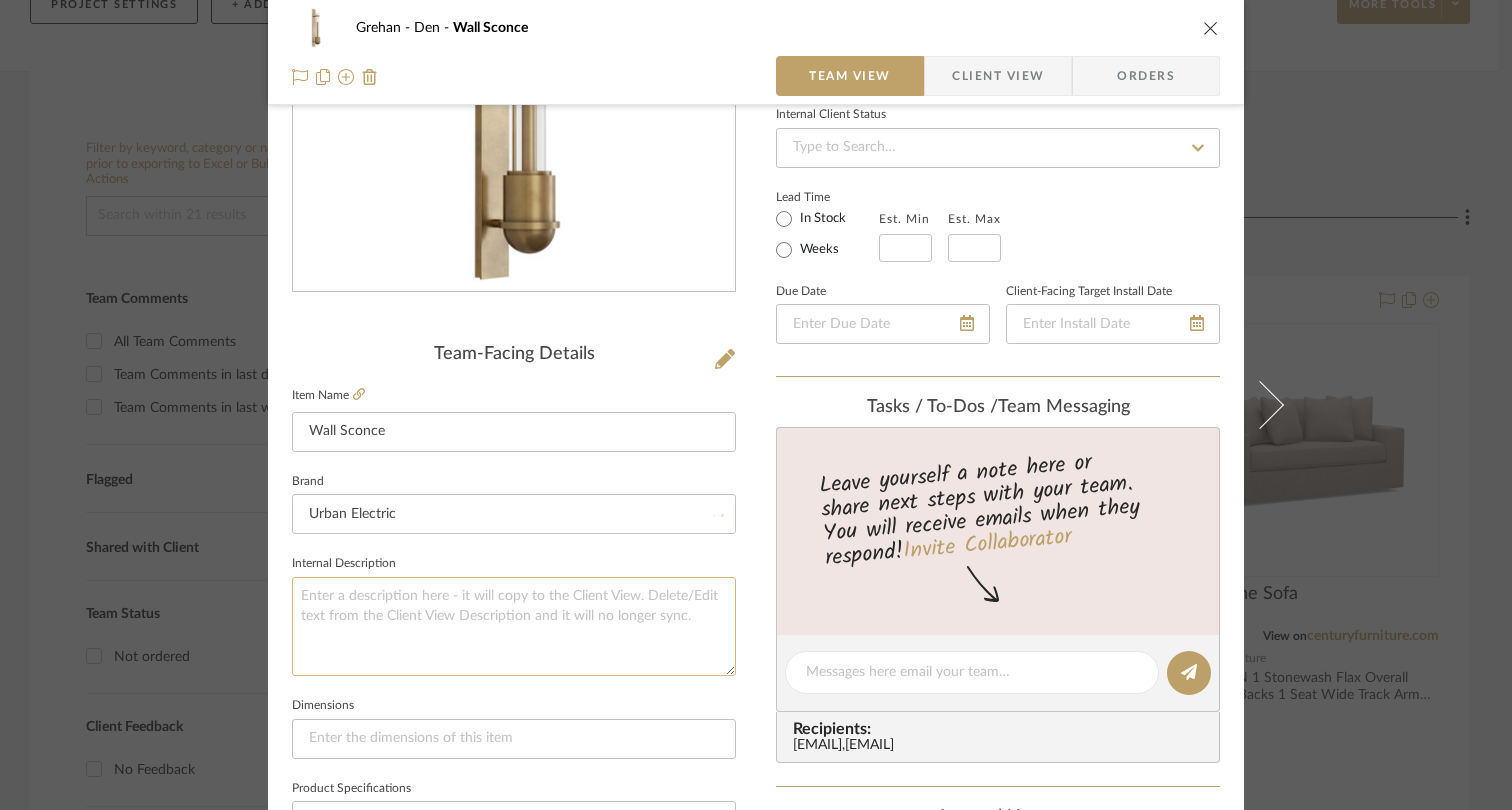 type 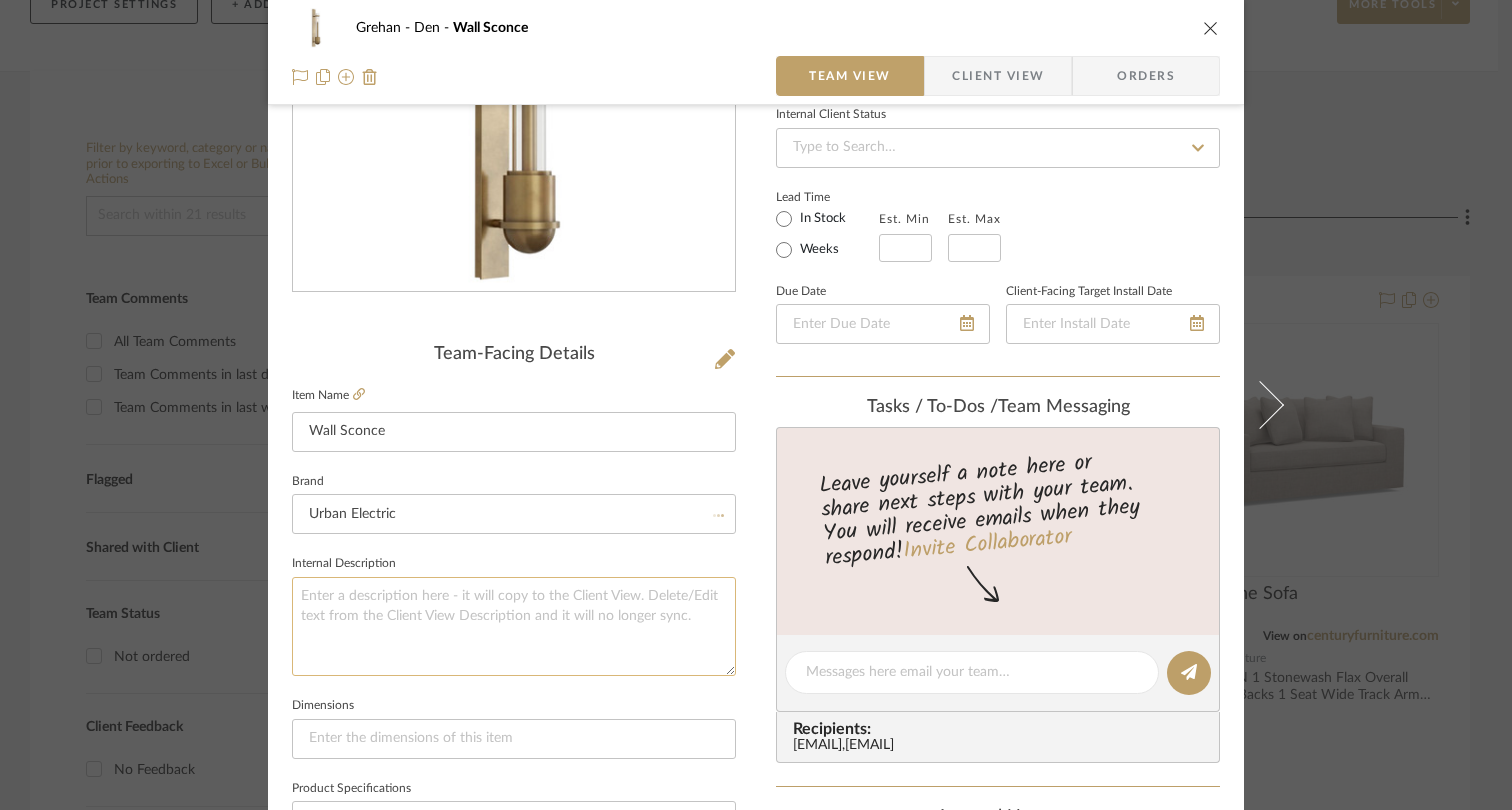 type 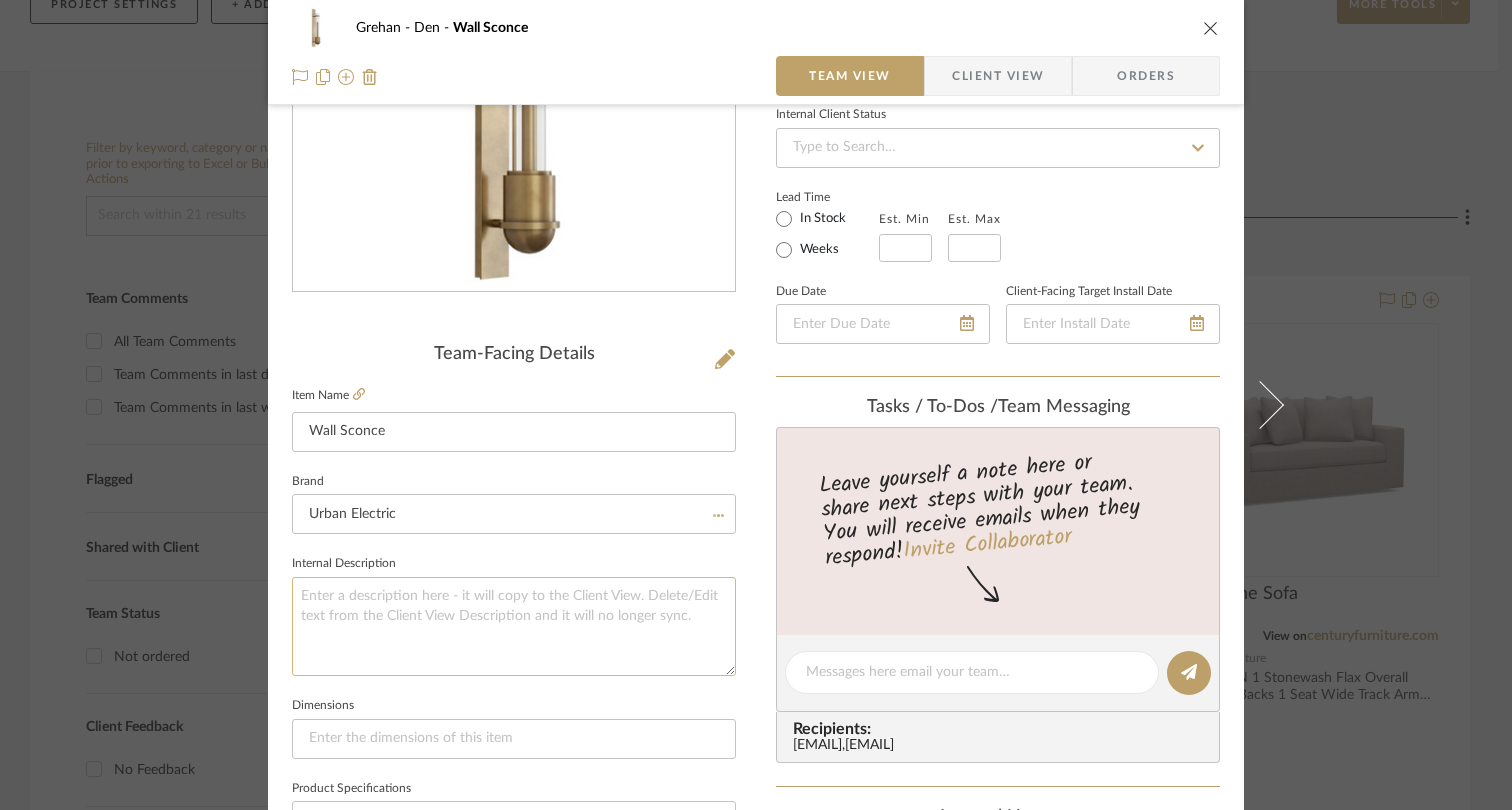 type 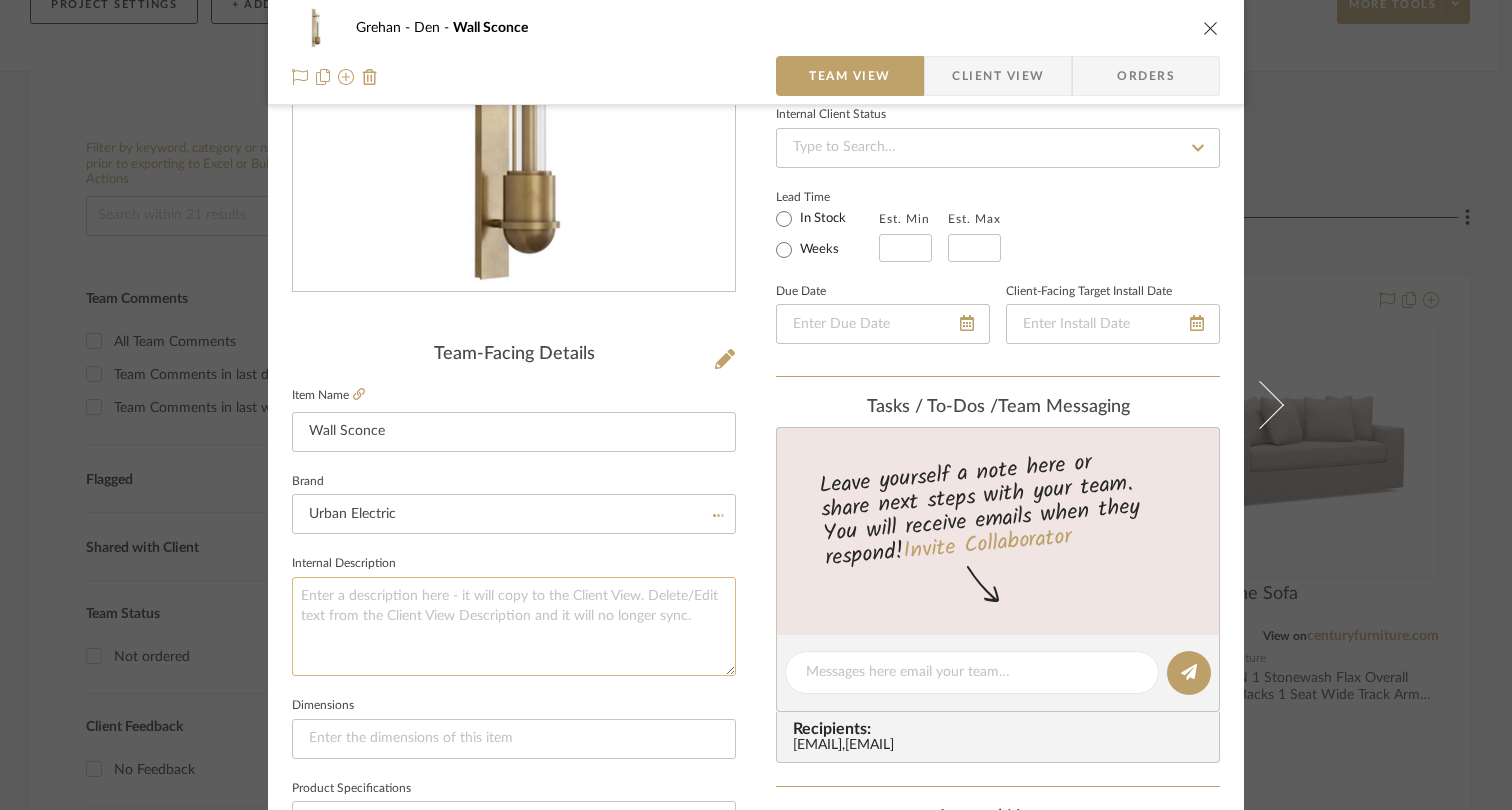 type 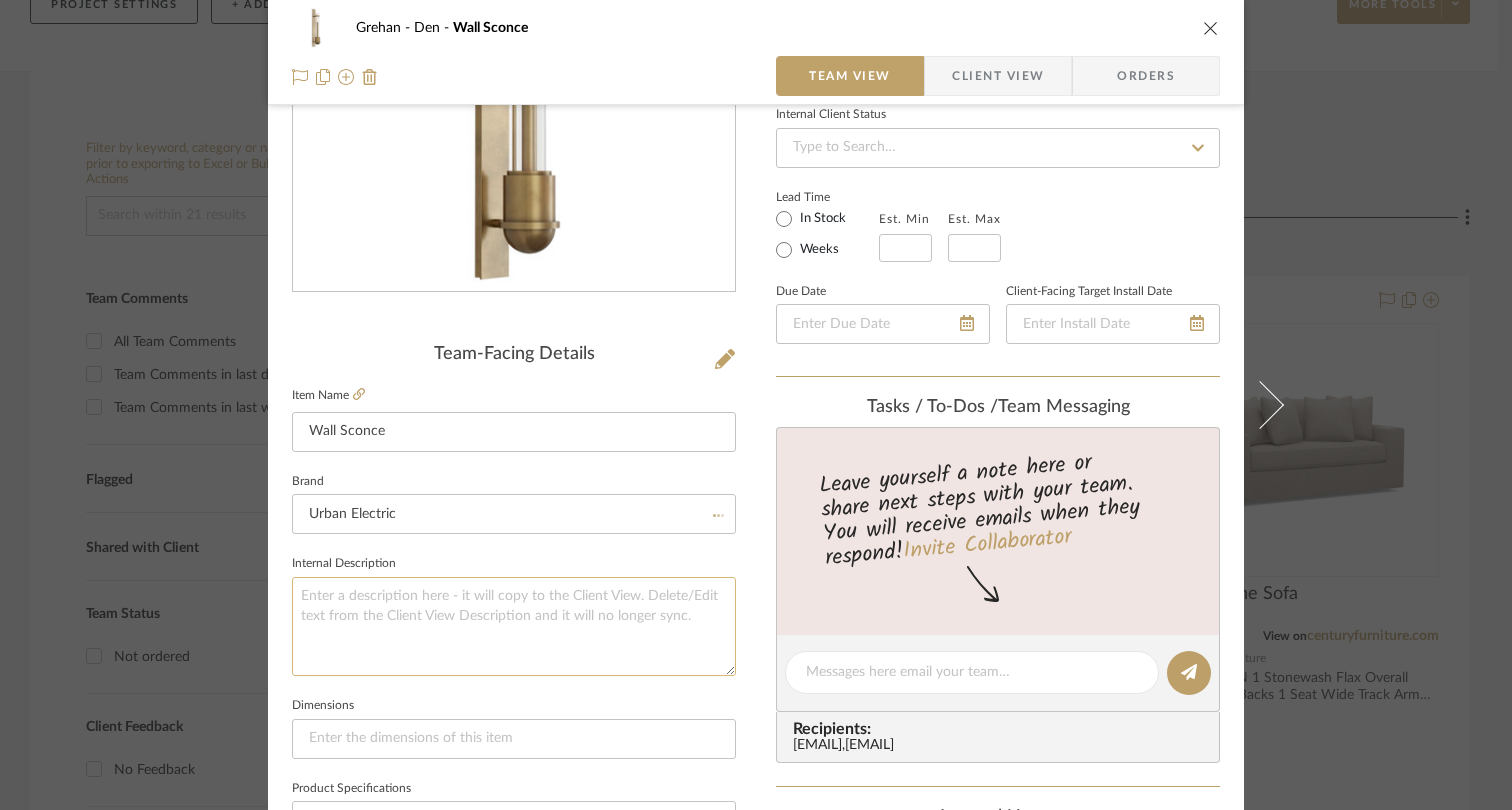 type 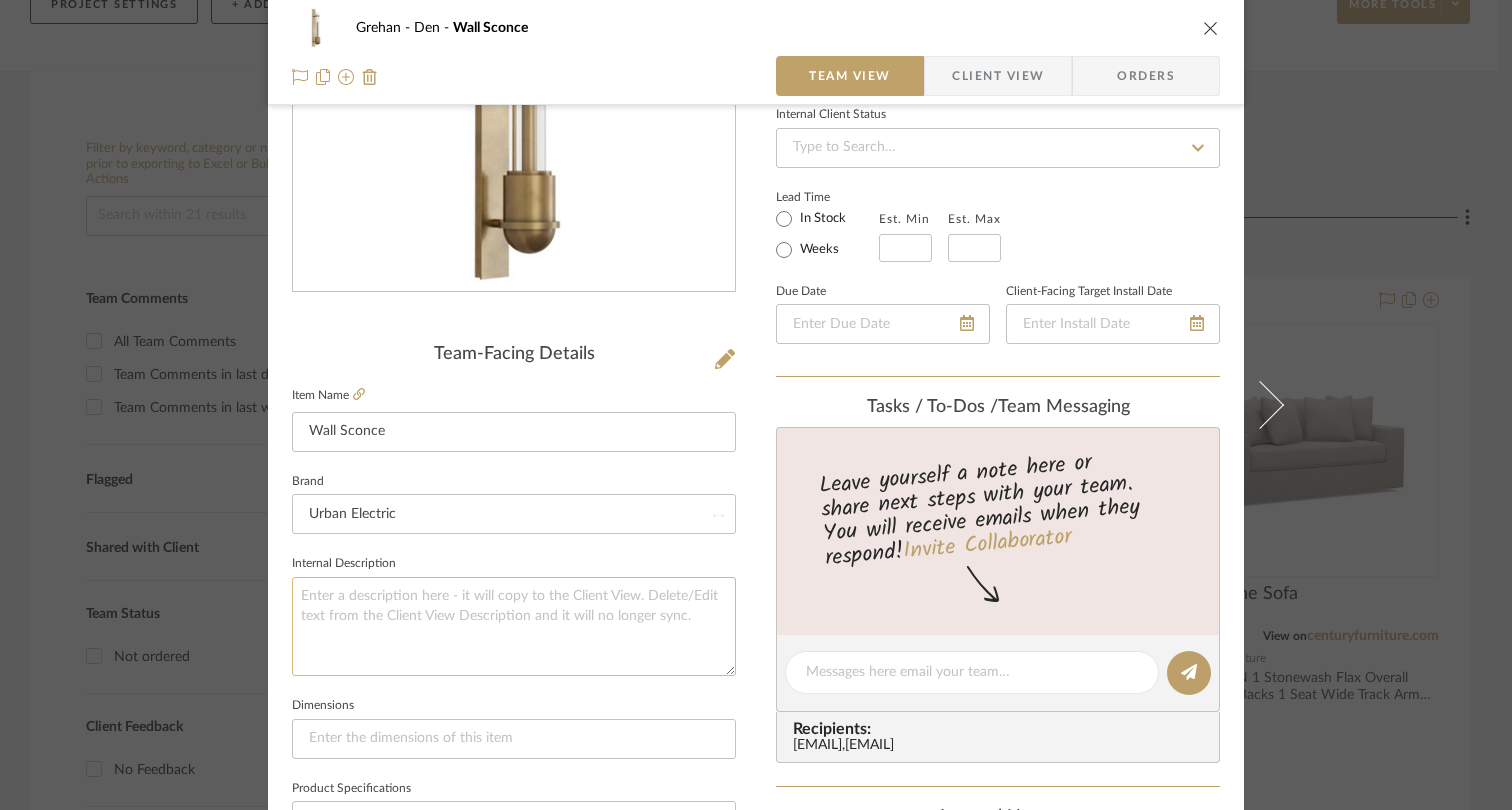 type 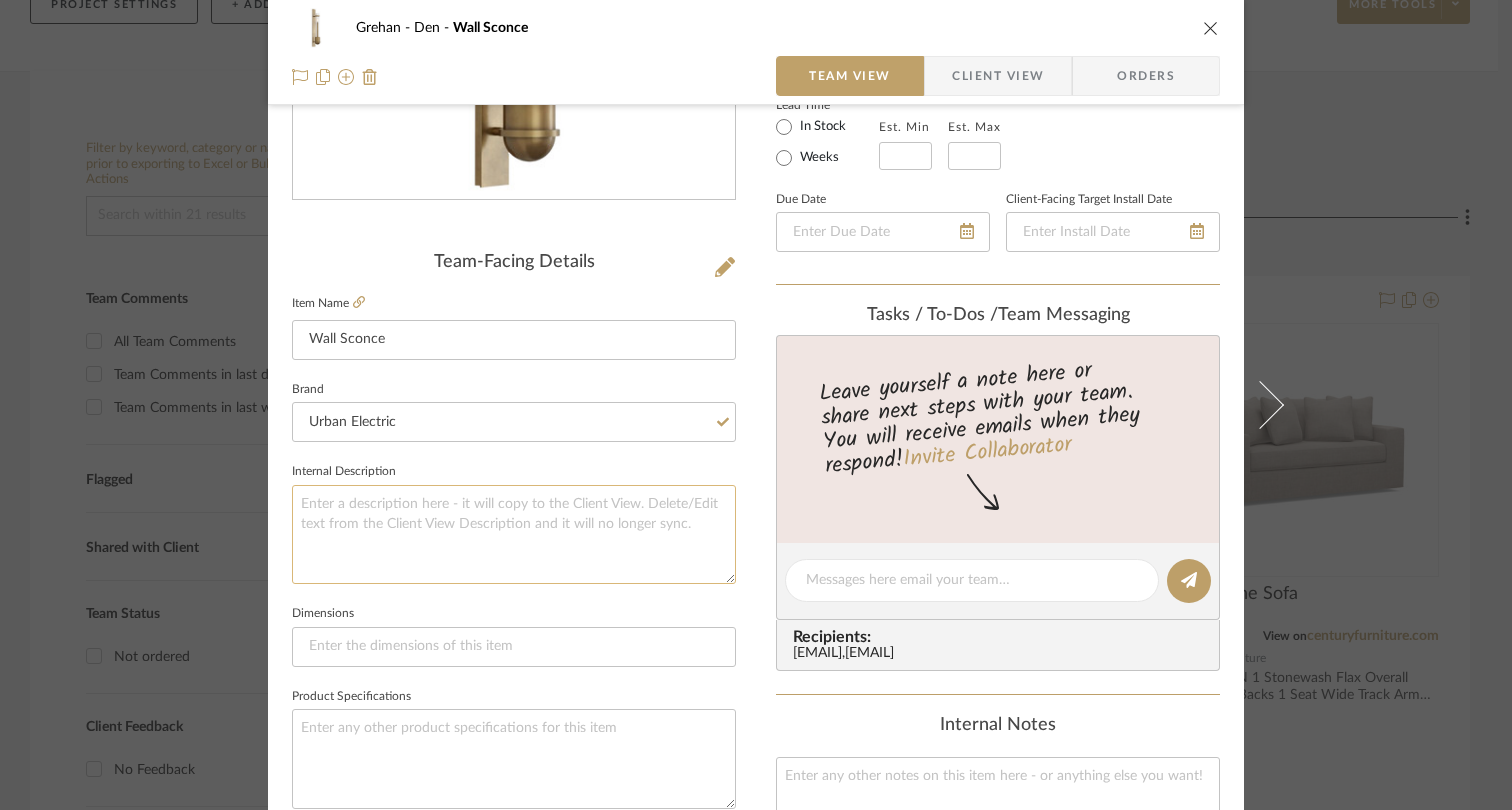 scroll, scrollTop: 389, scrollLeft: 0, axis: vertical 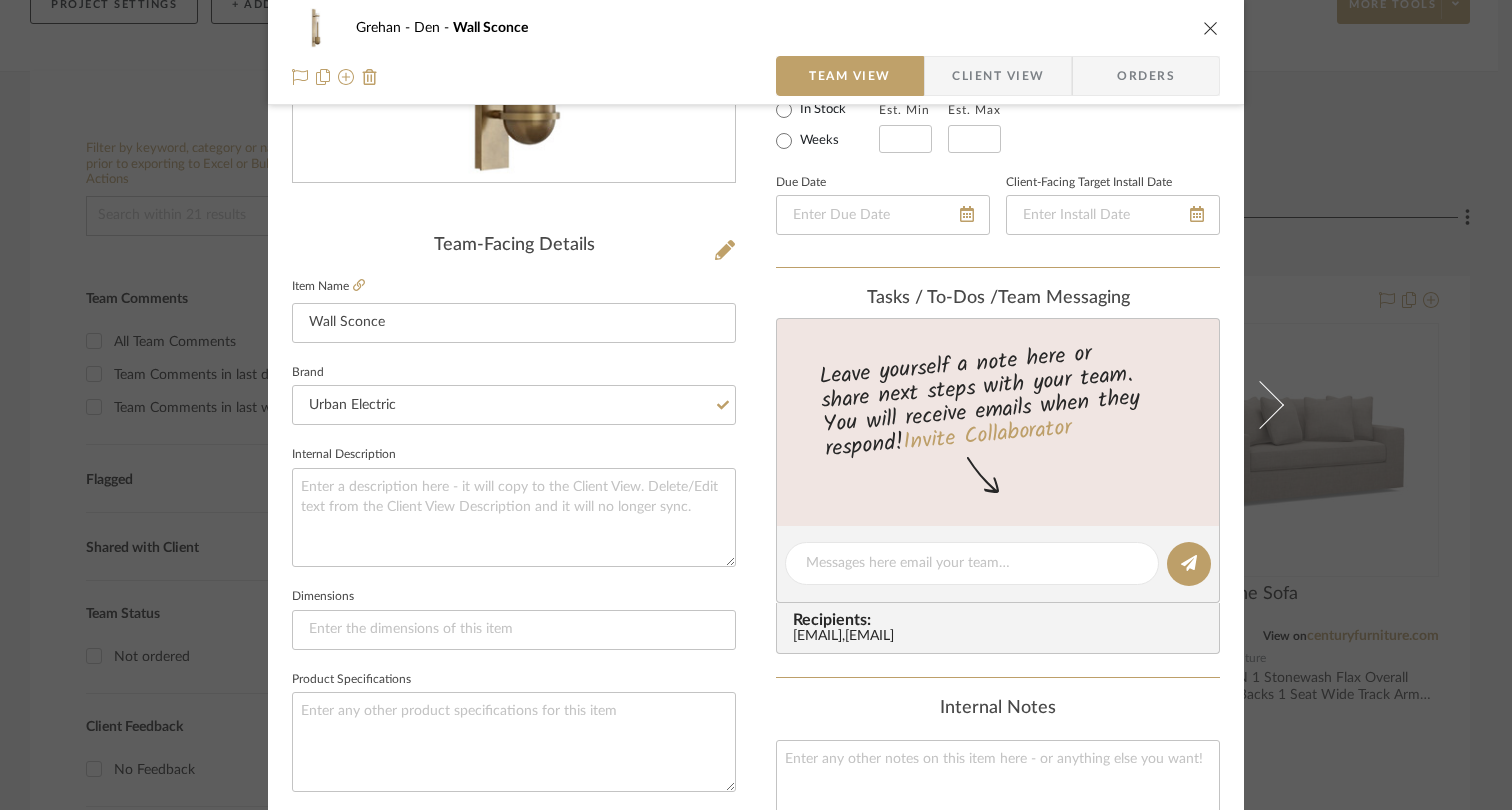 type 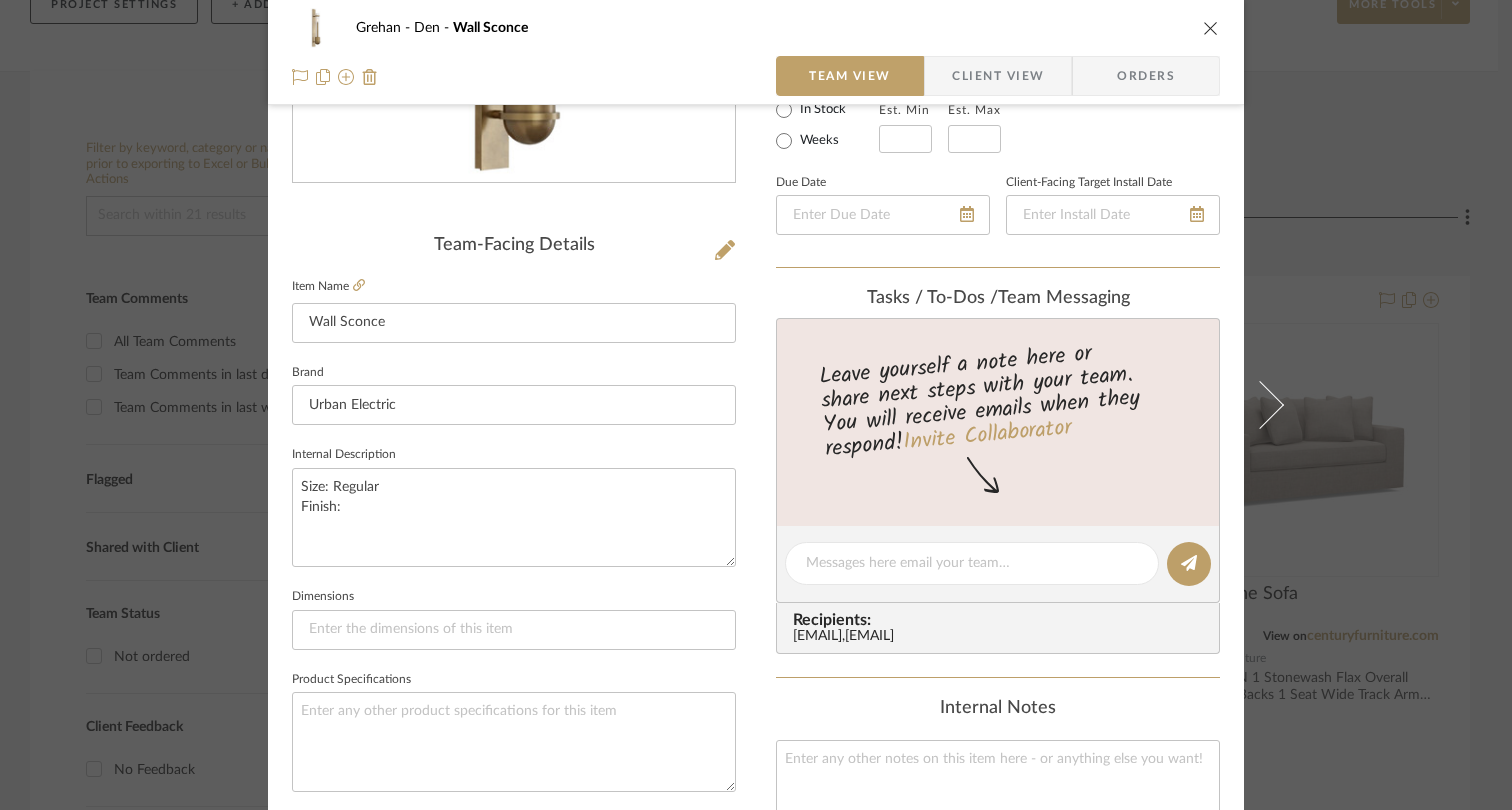 type on "Size: Regular
Finish:" 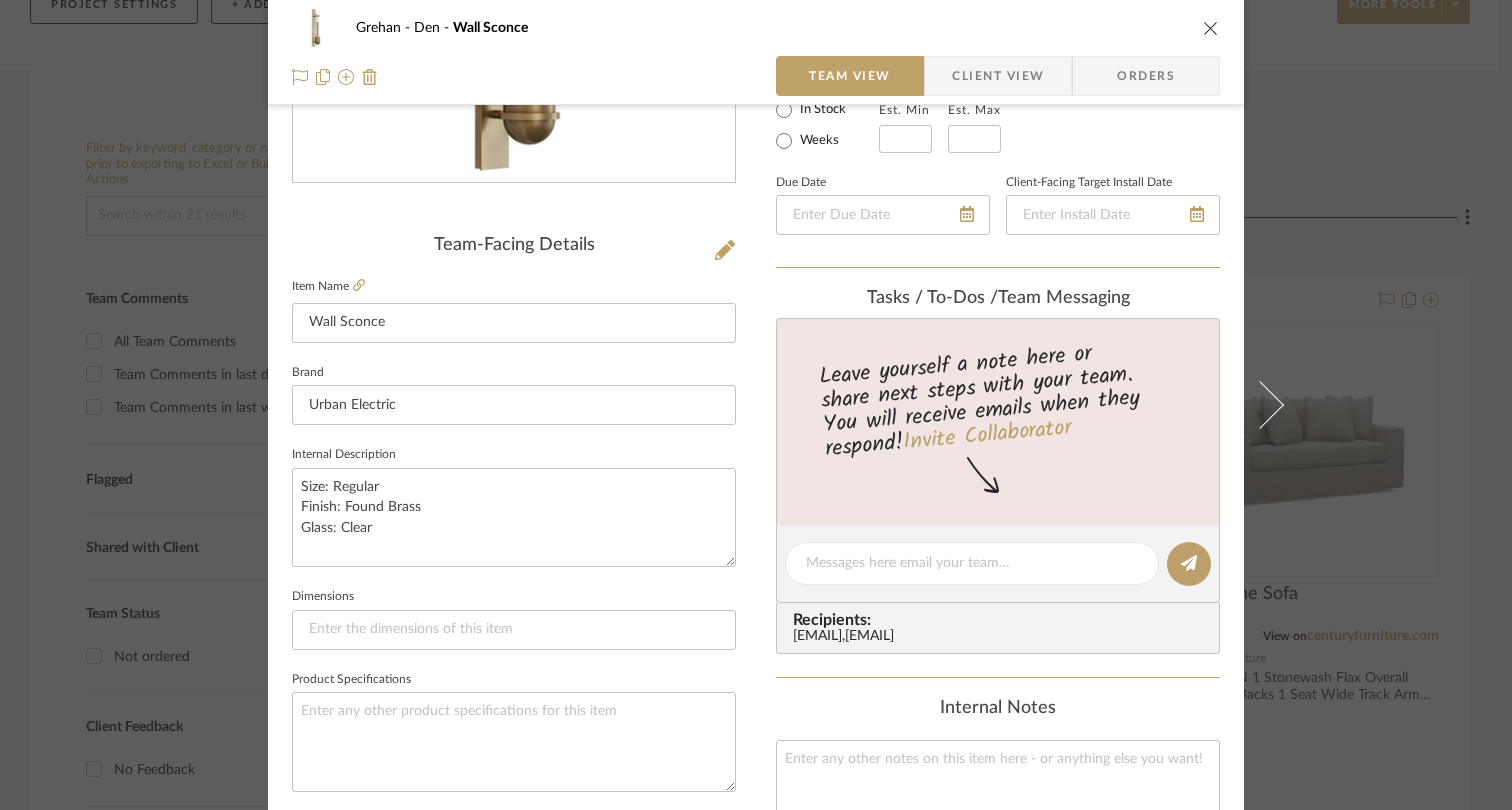 type on "Size: Regular
Finish: Found Brass
Glass: Clear" 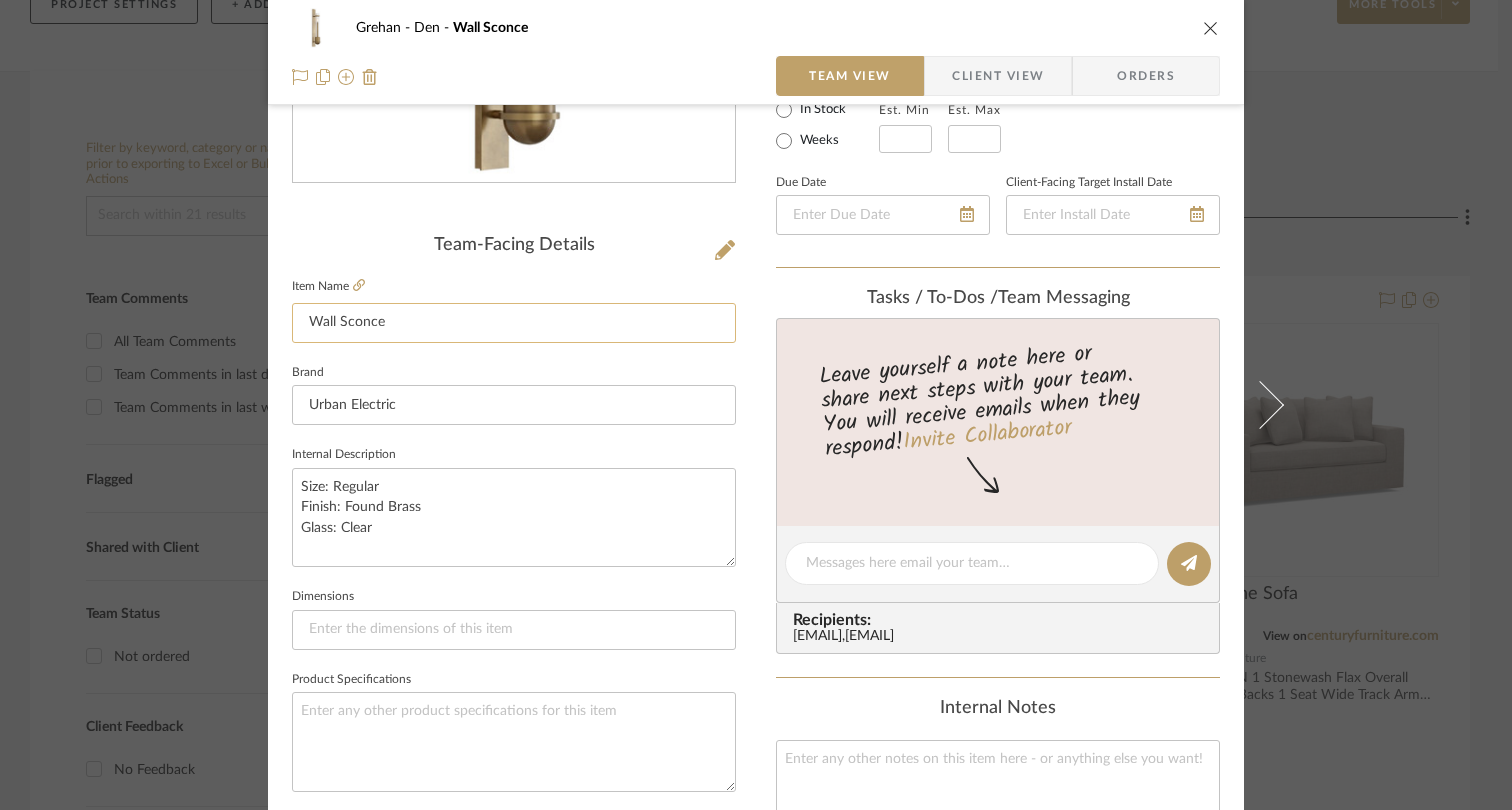 click on "Wall Sconce" 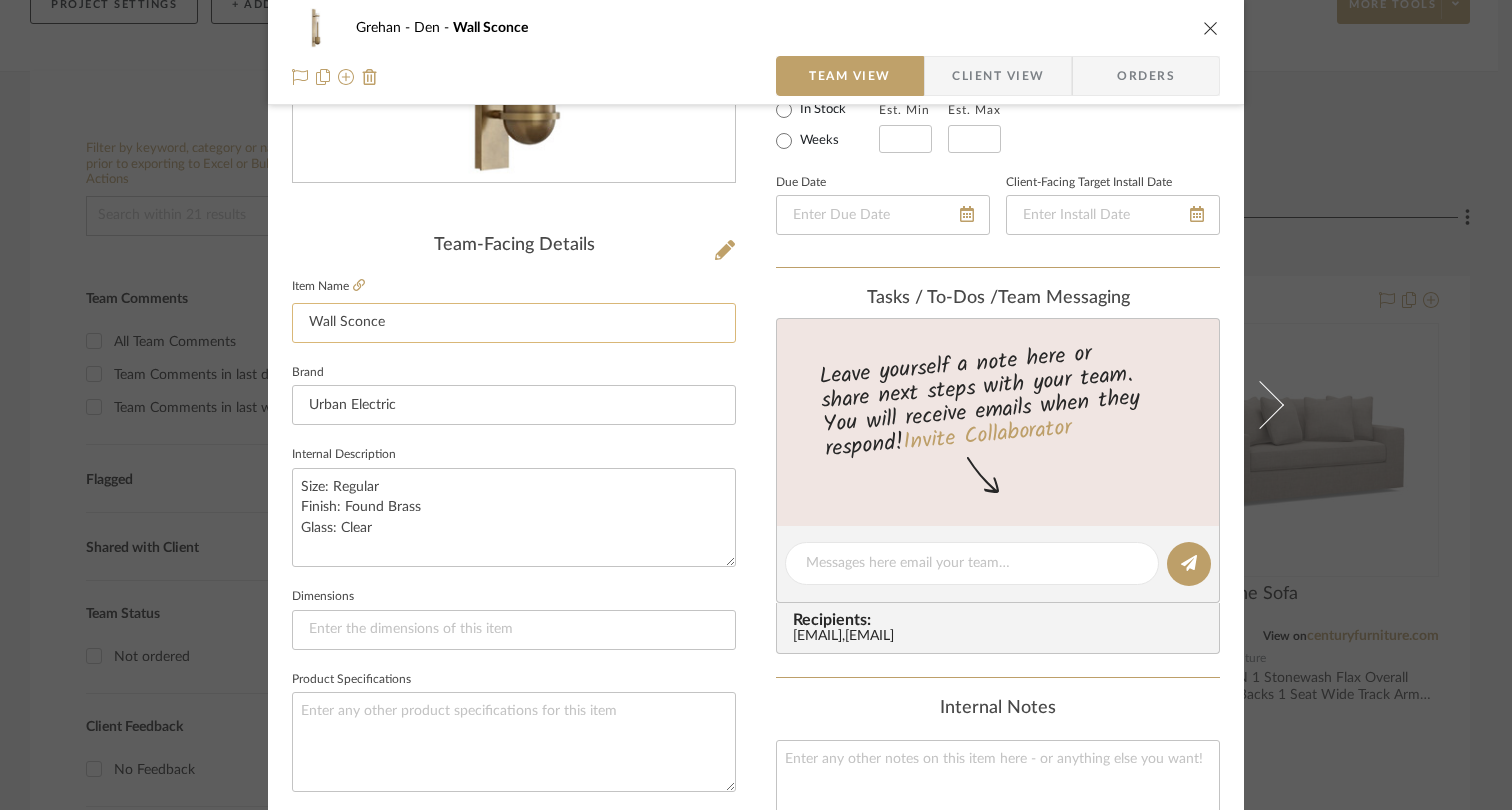 type on "Wall Sconce" 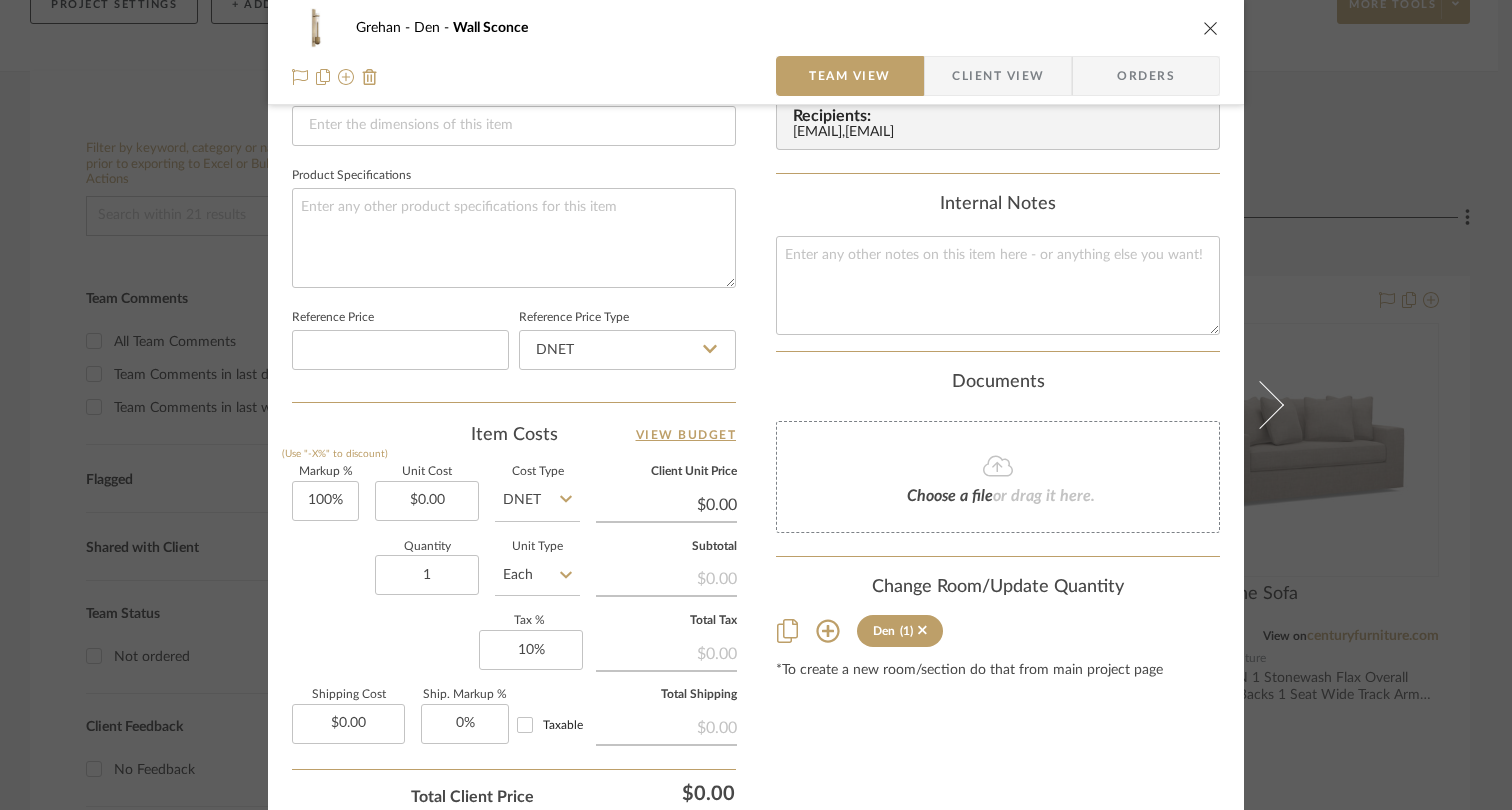scroll, scrollTop: 1048, scrollLeft: 0, axis: vertical 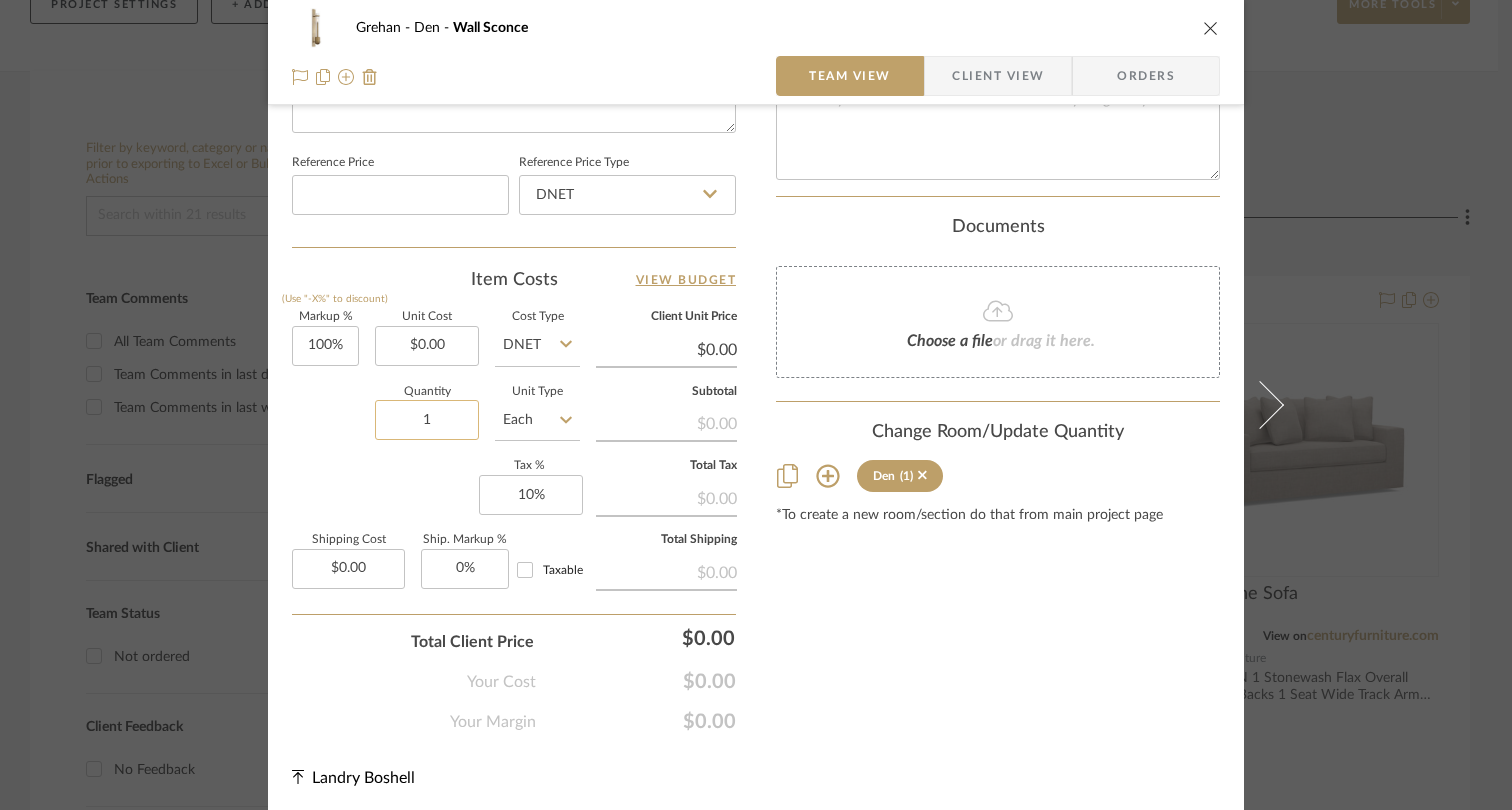 click on "1" 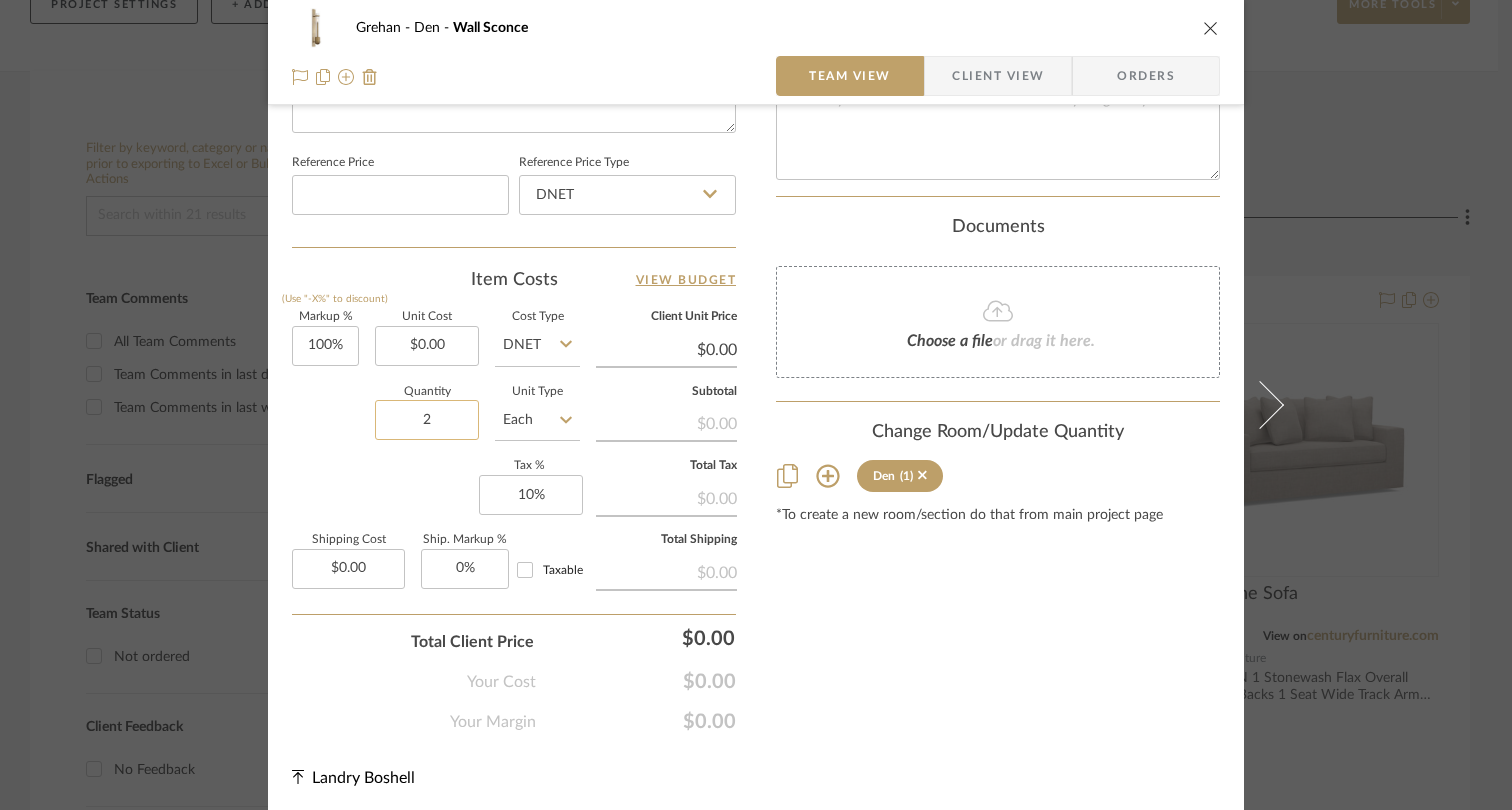 type on "2" 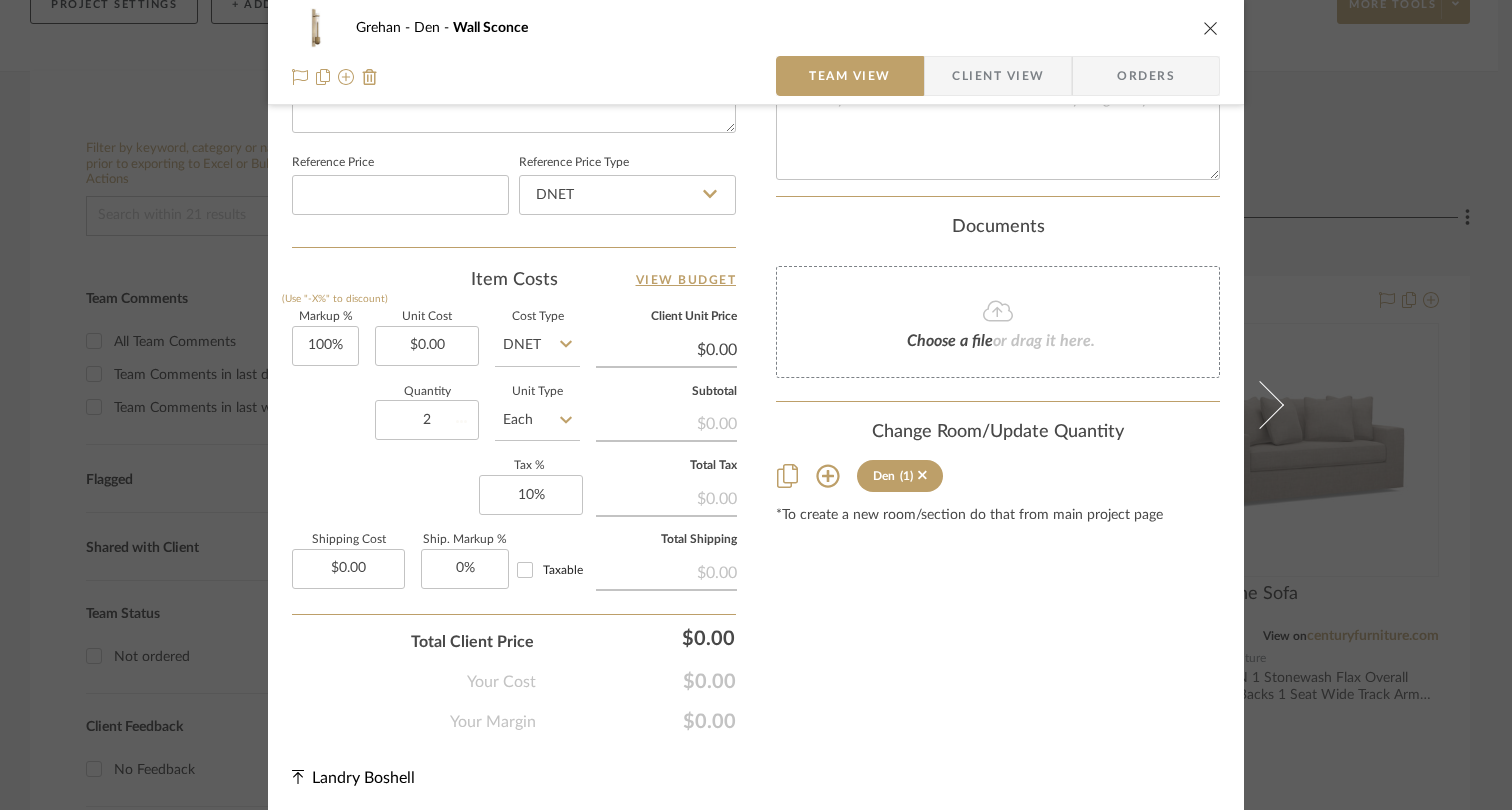 type 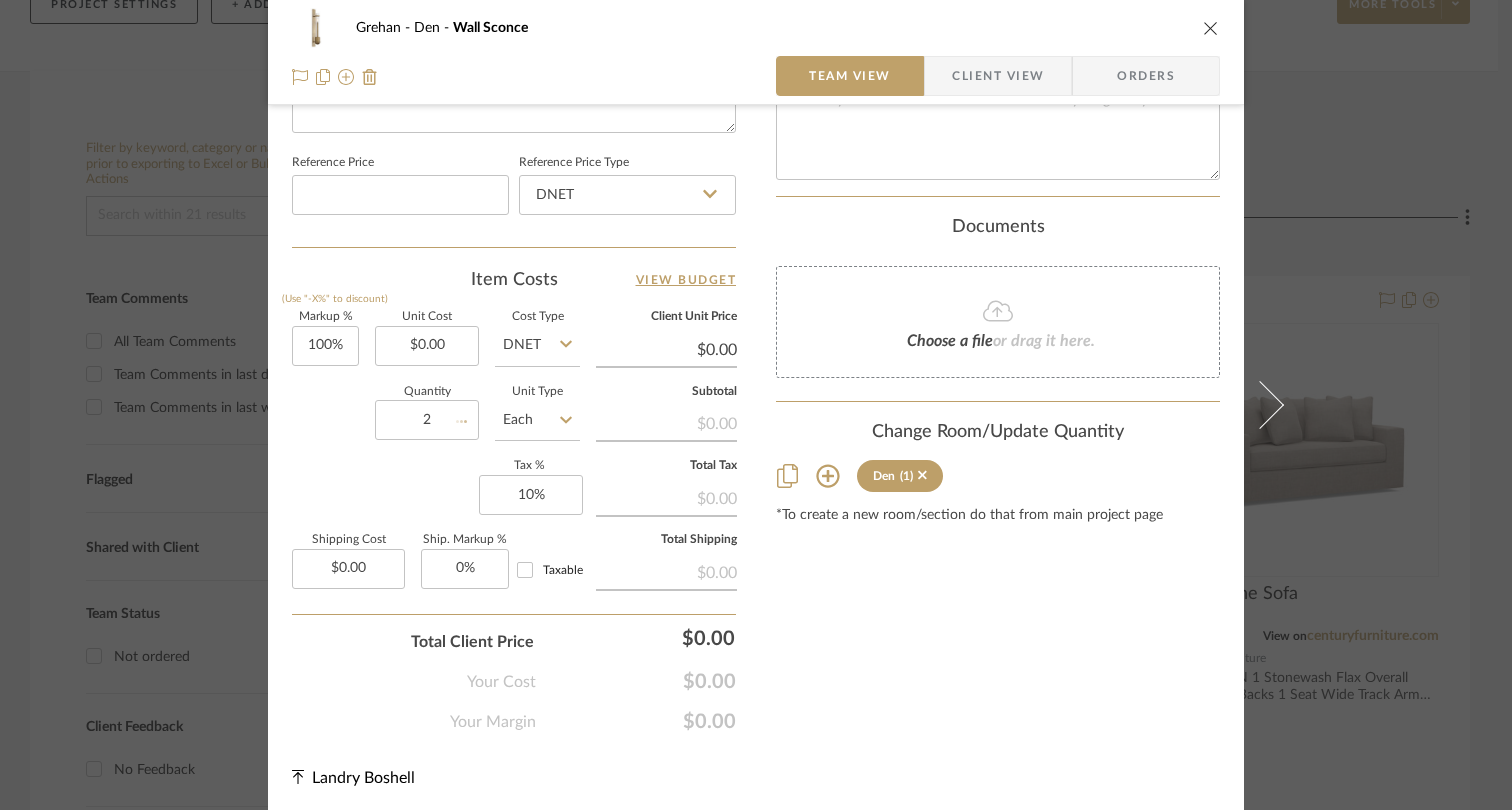 type 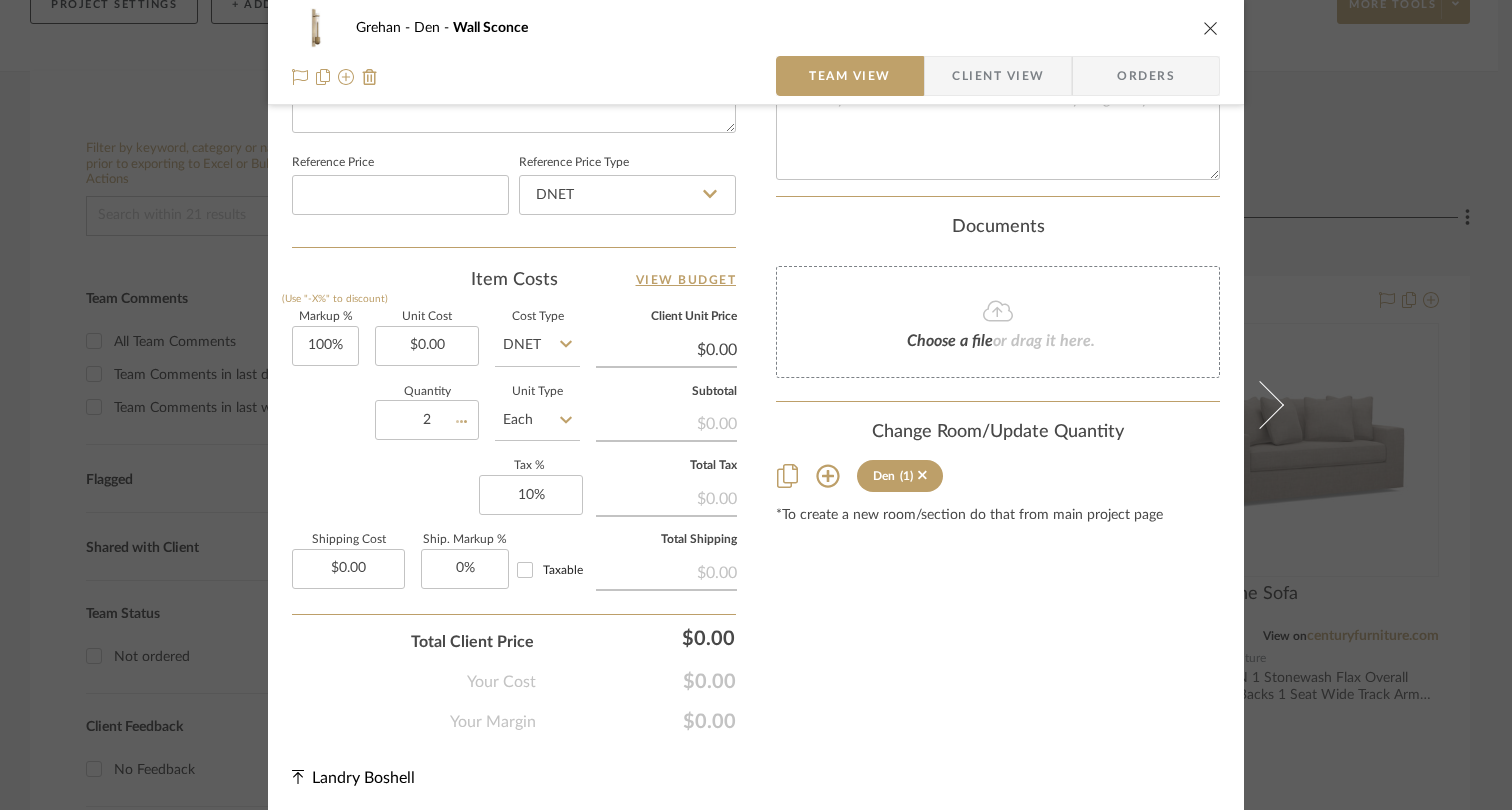 type 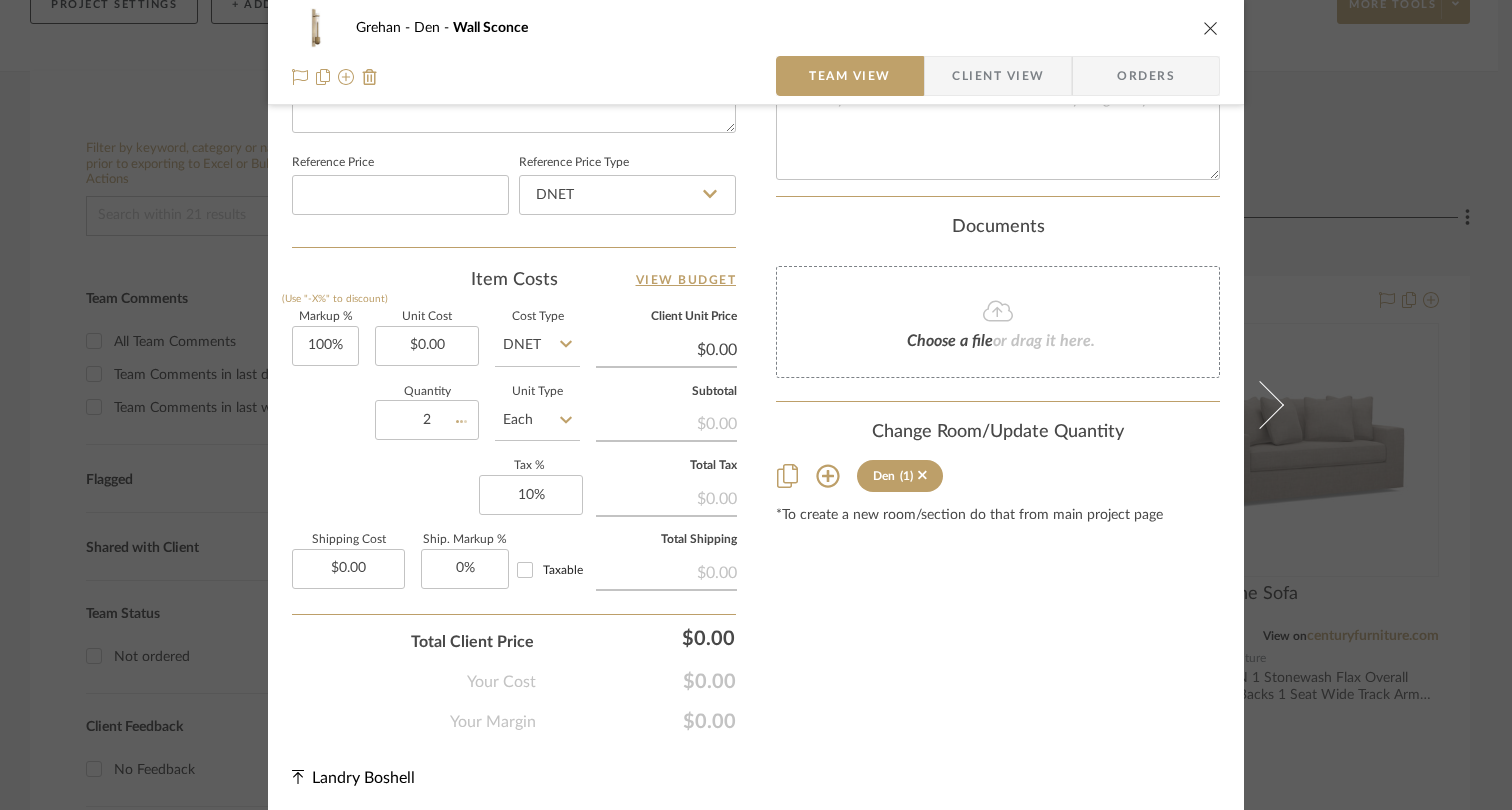 type 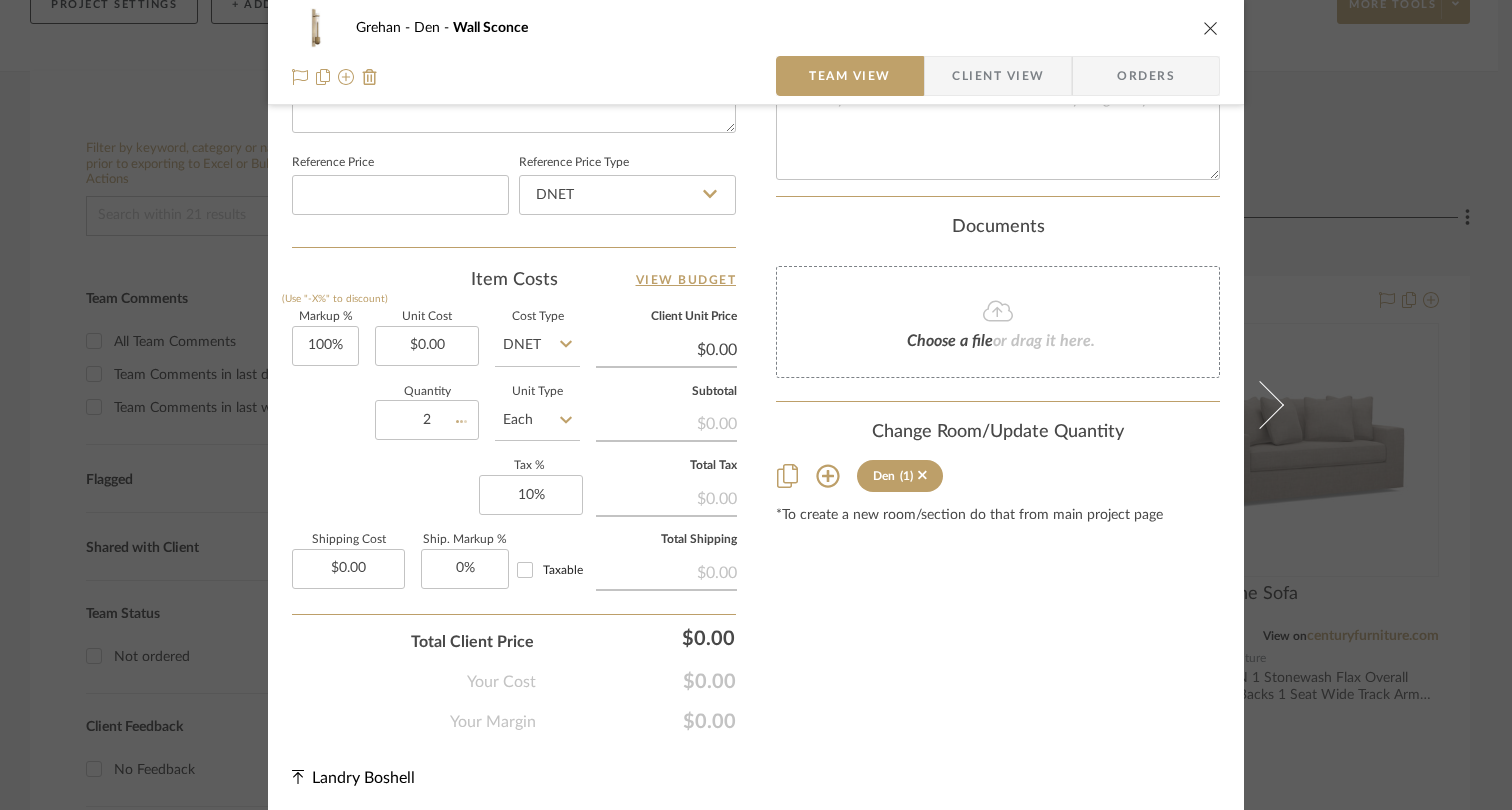 type 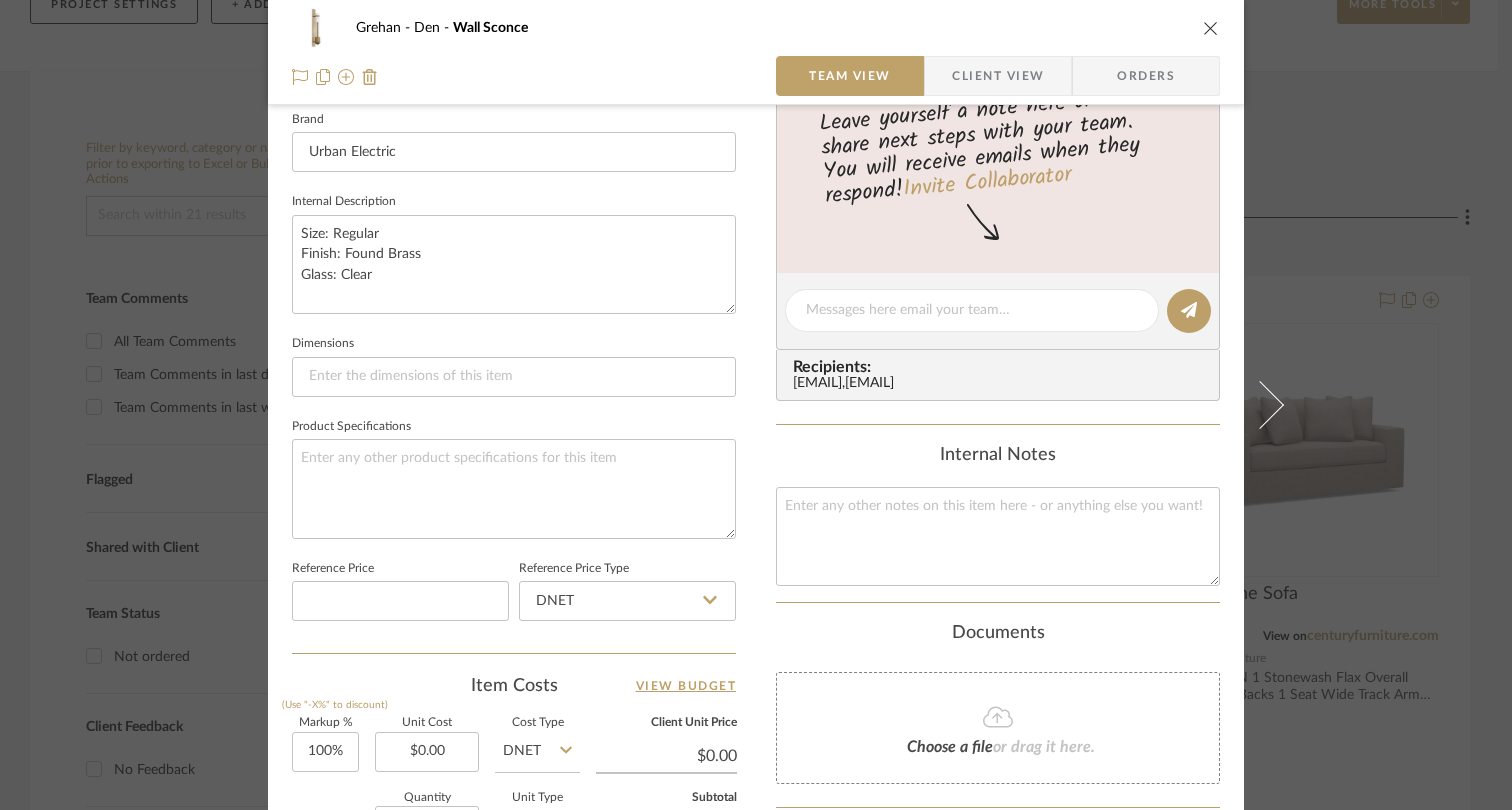 scroll, scrollTop: 641, scrollLeft: 0, axis: vertical 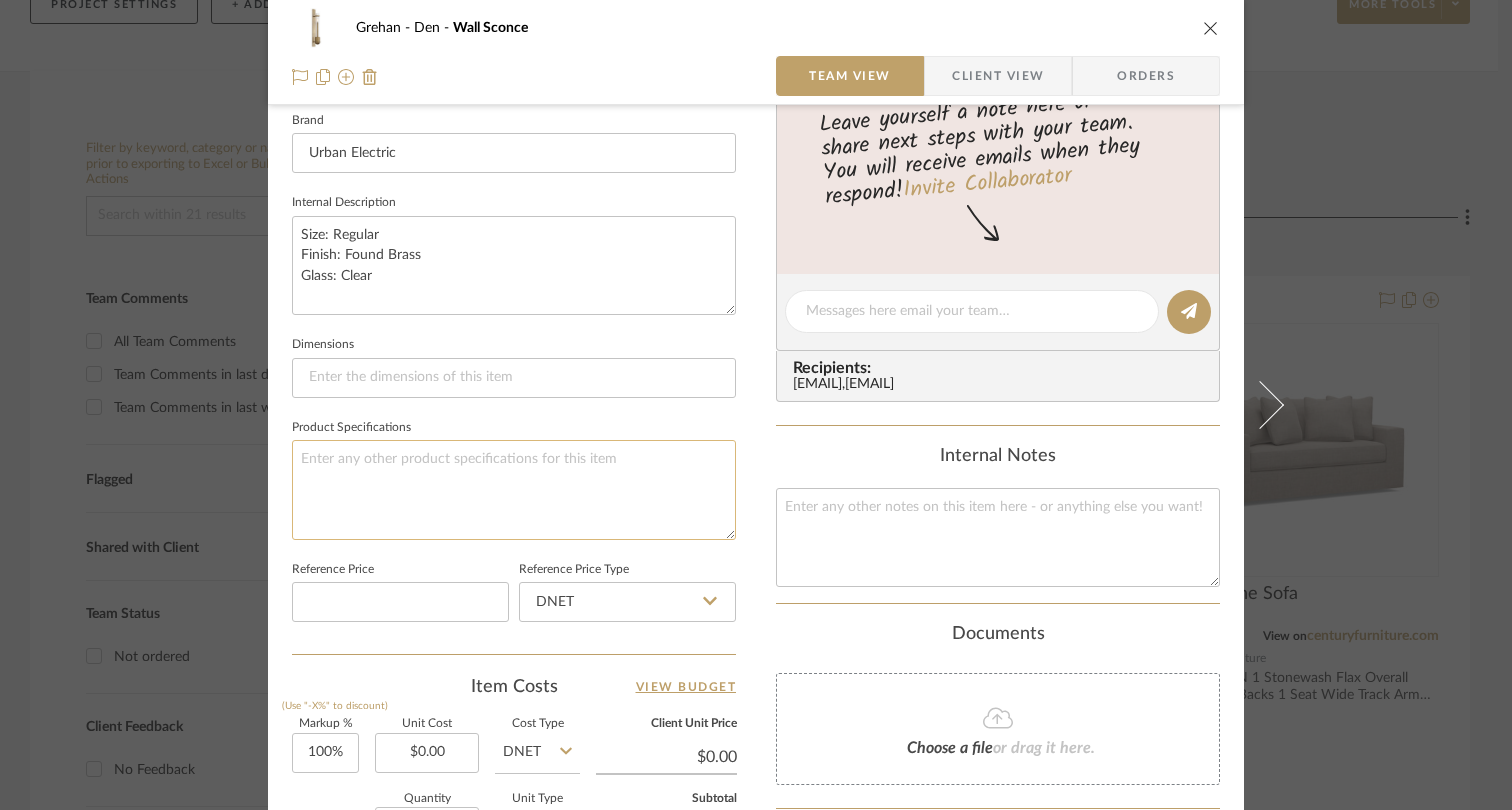 click 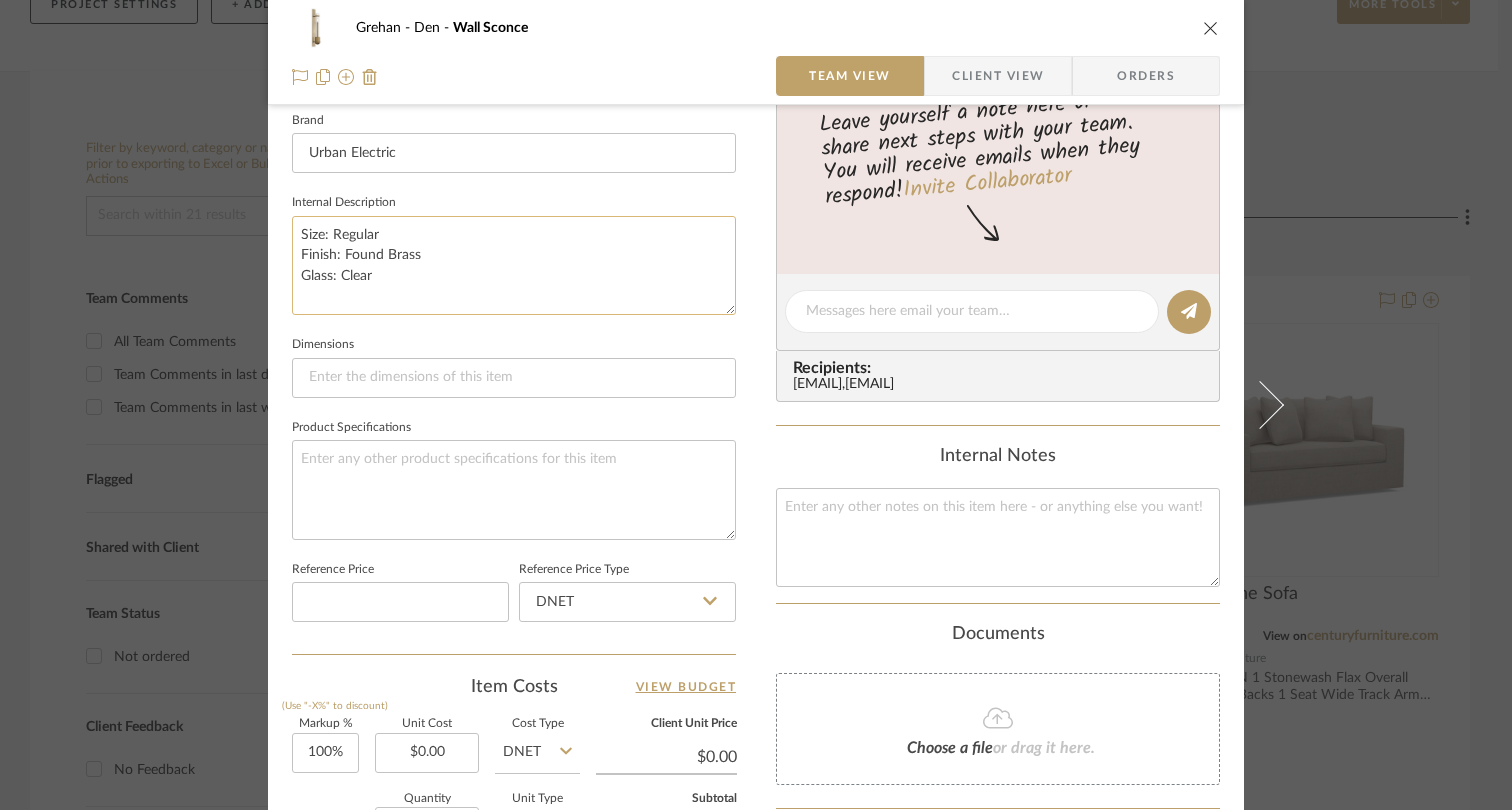 click on "Size: Regular
Finish: Found Brass
Glass: Clear" 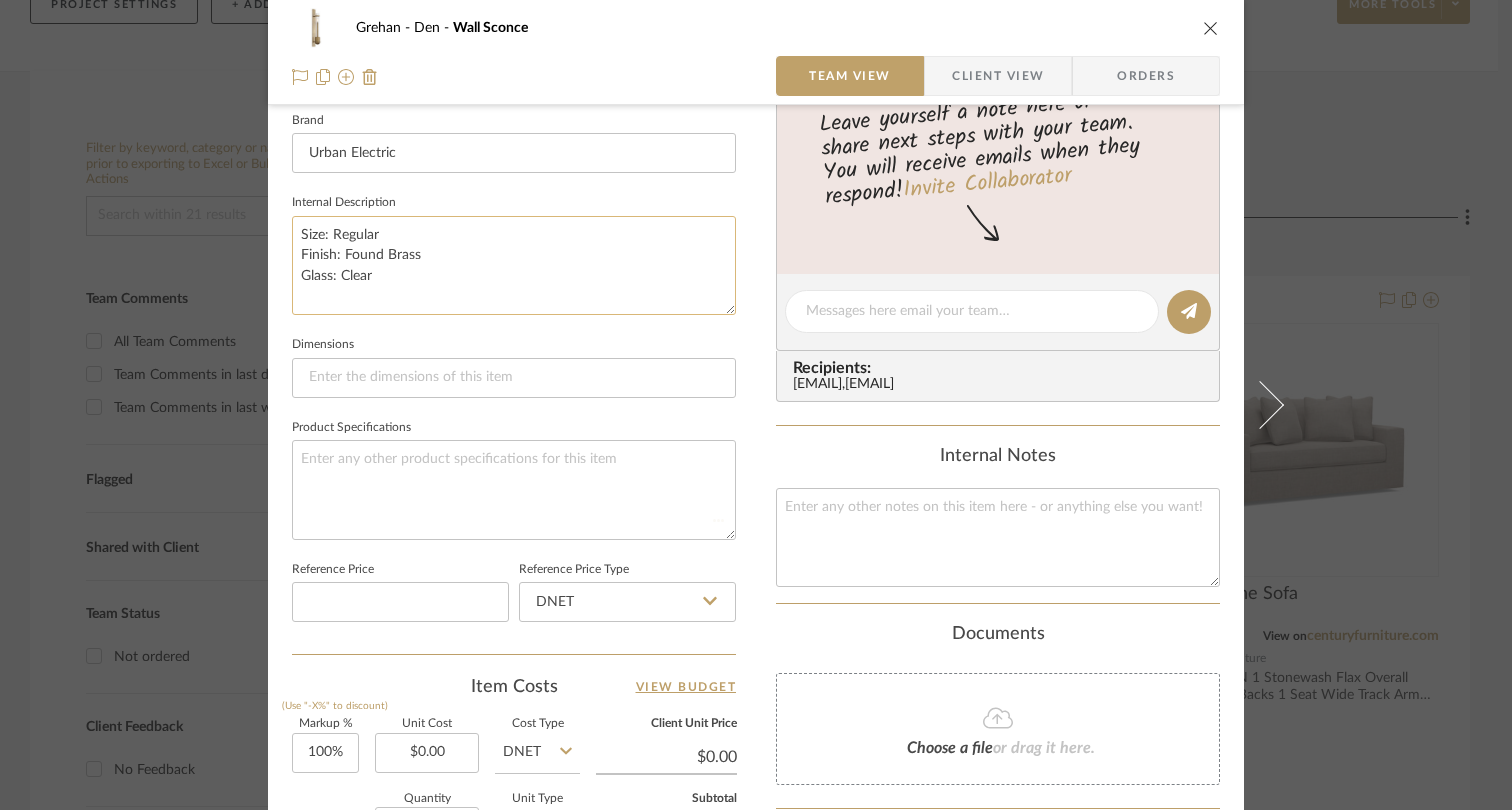 type 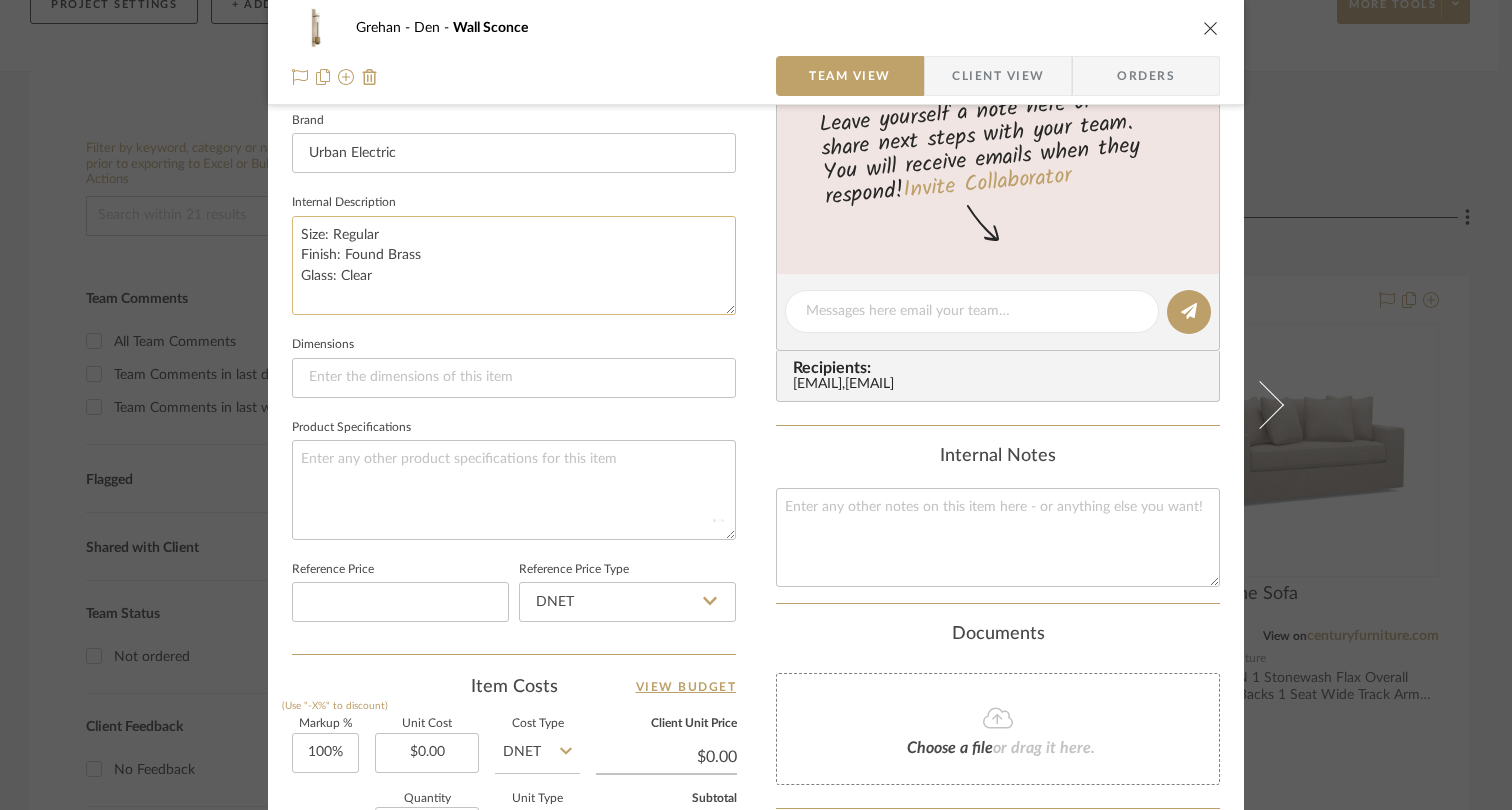 type 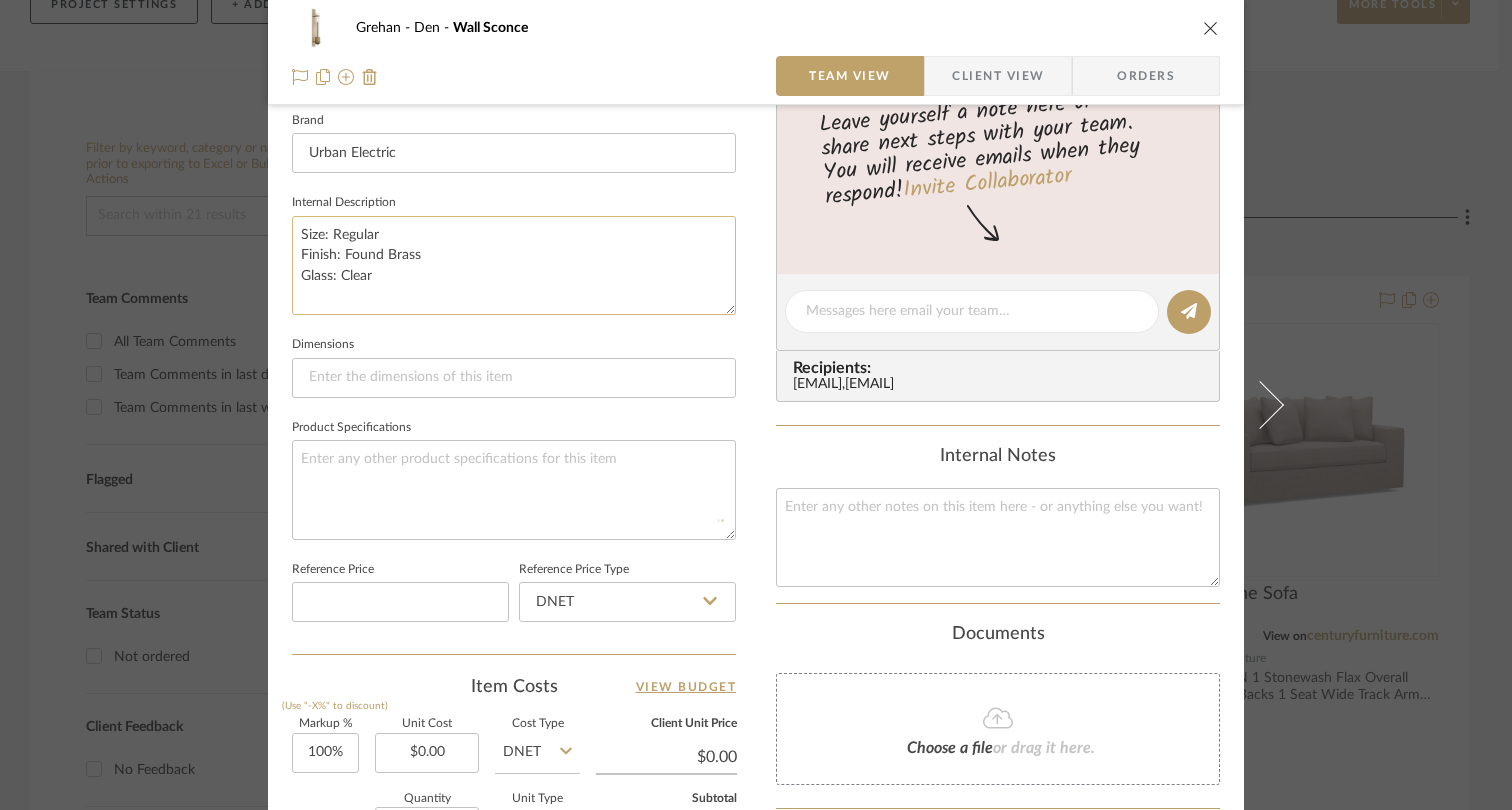type 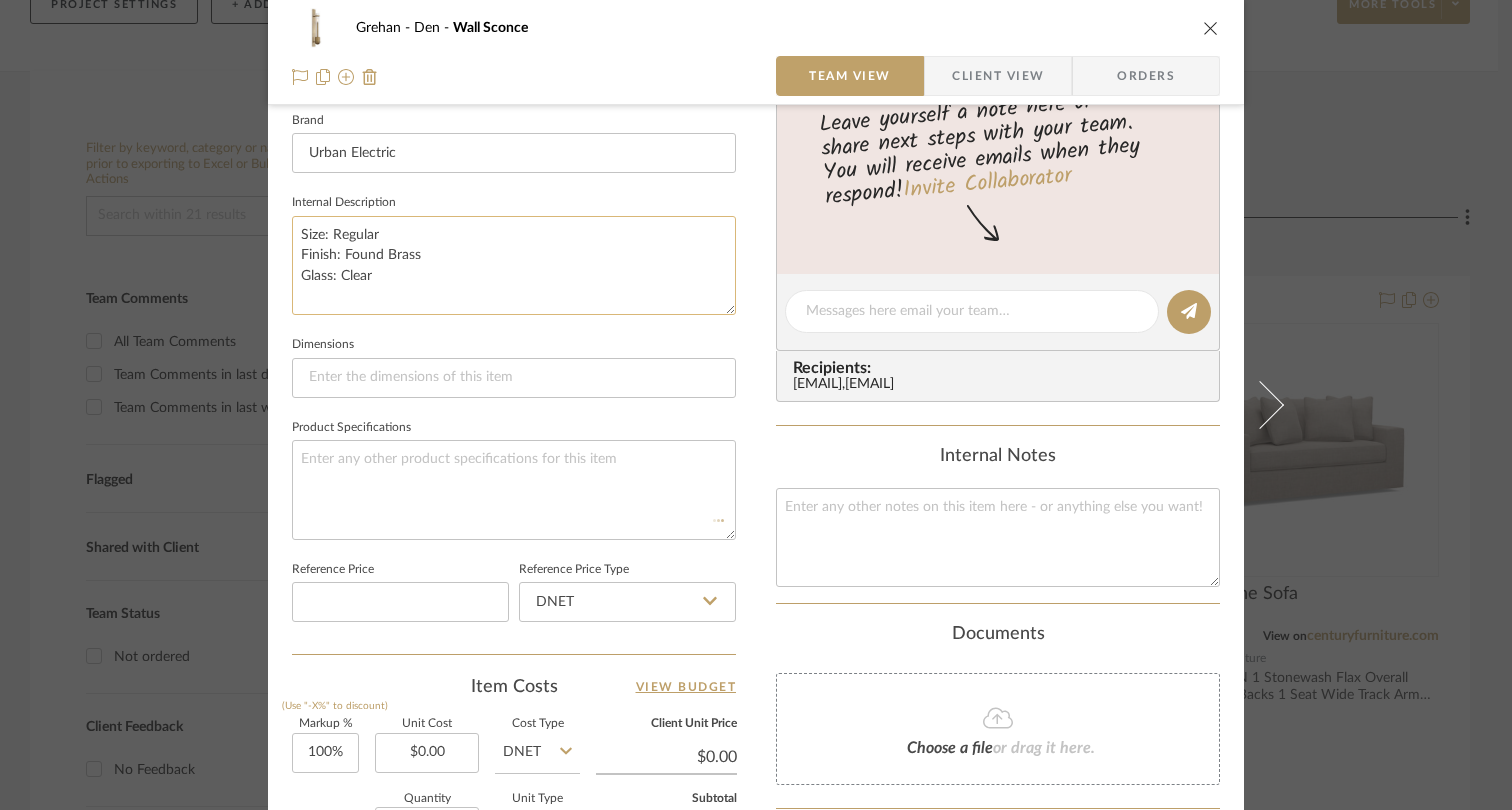 type 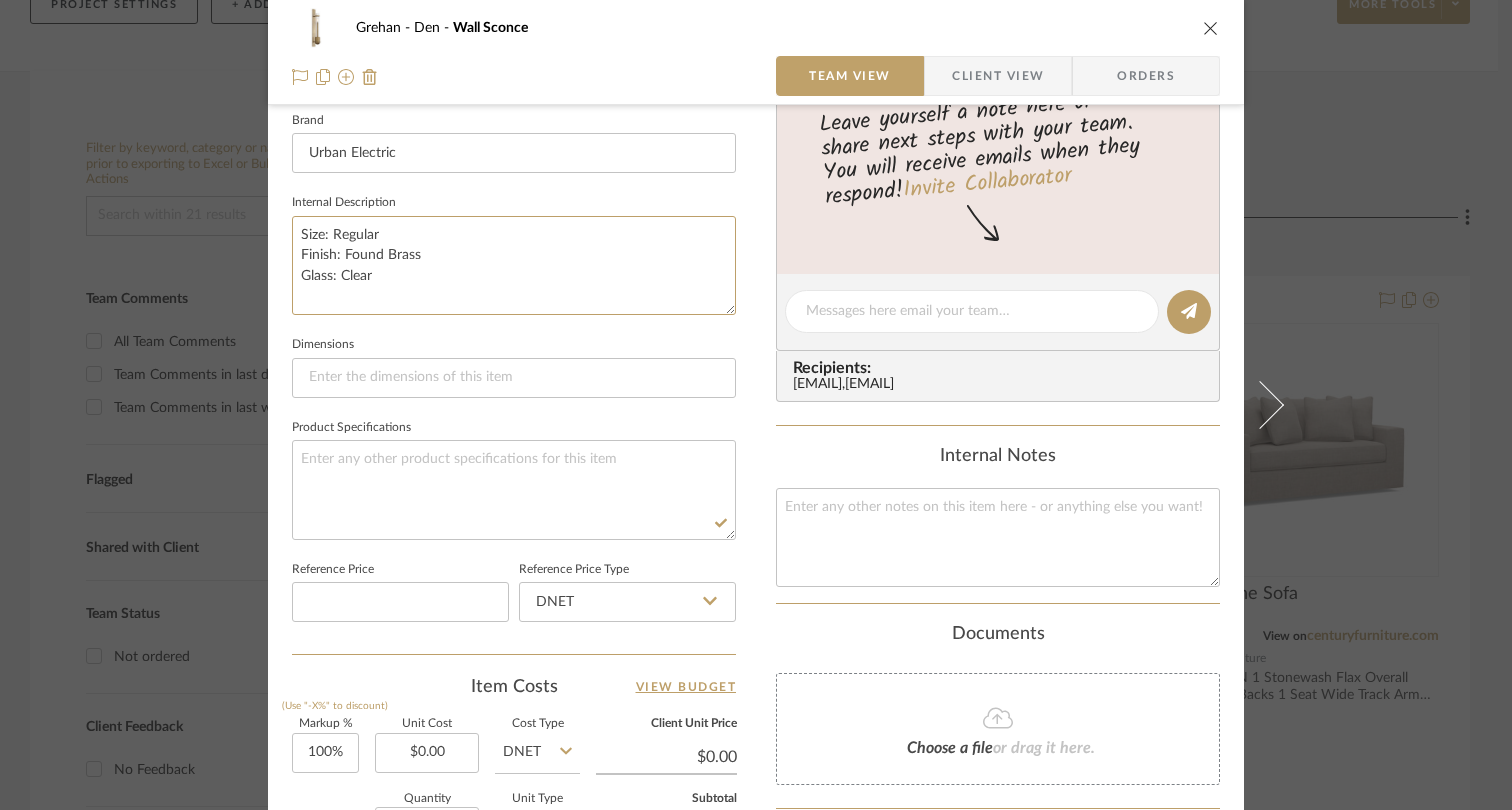 drag, startPoint x: 369, startPoint y: 281, endPoint x: 281, endPoint y: 234, distance: 99.764725 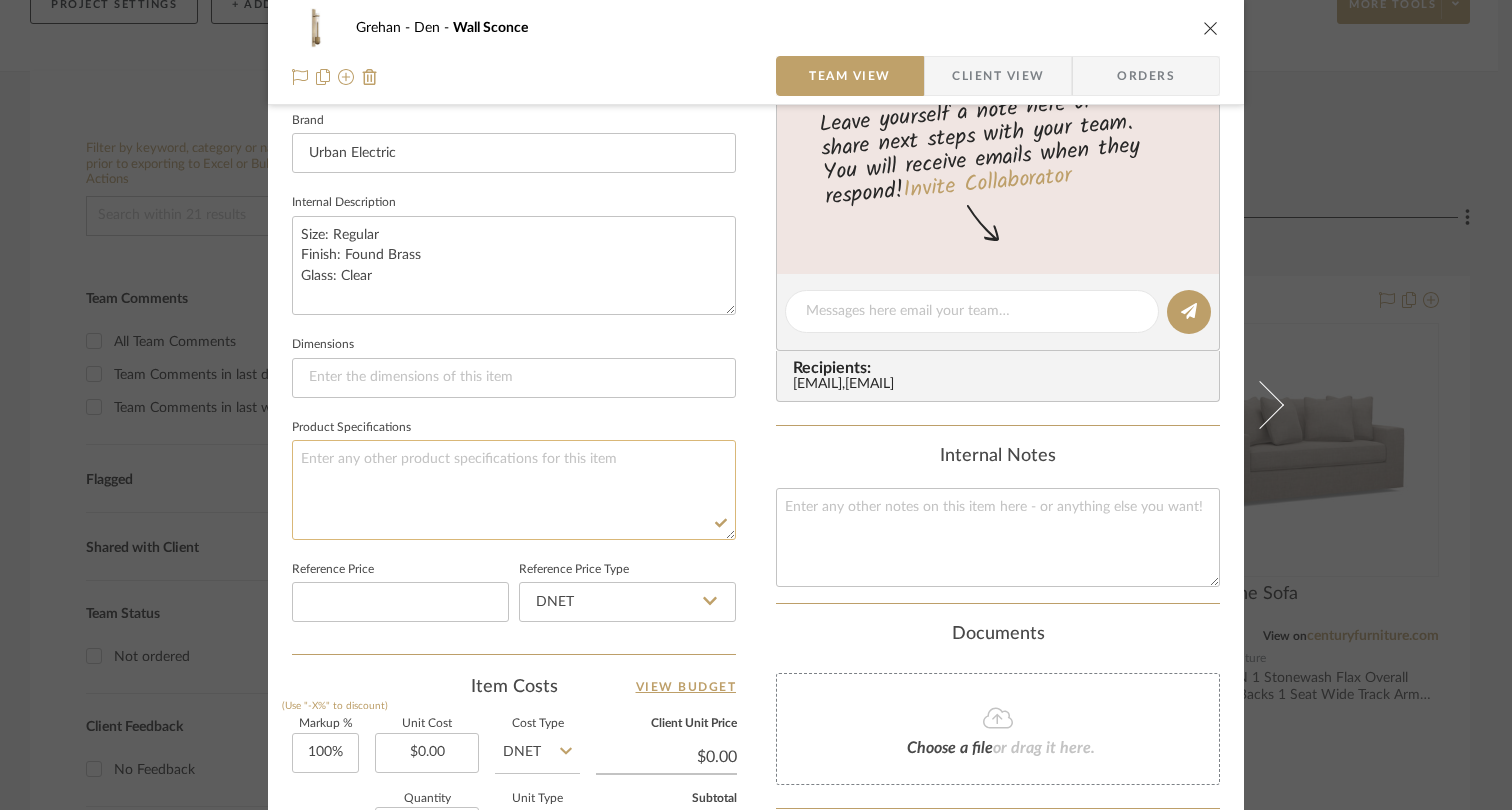 click 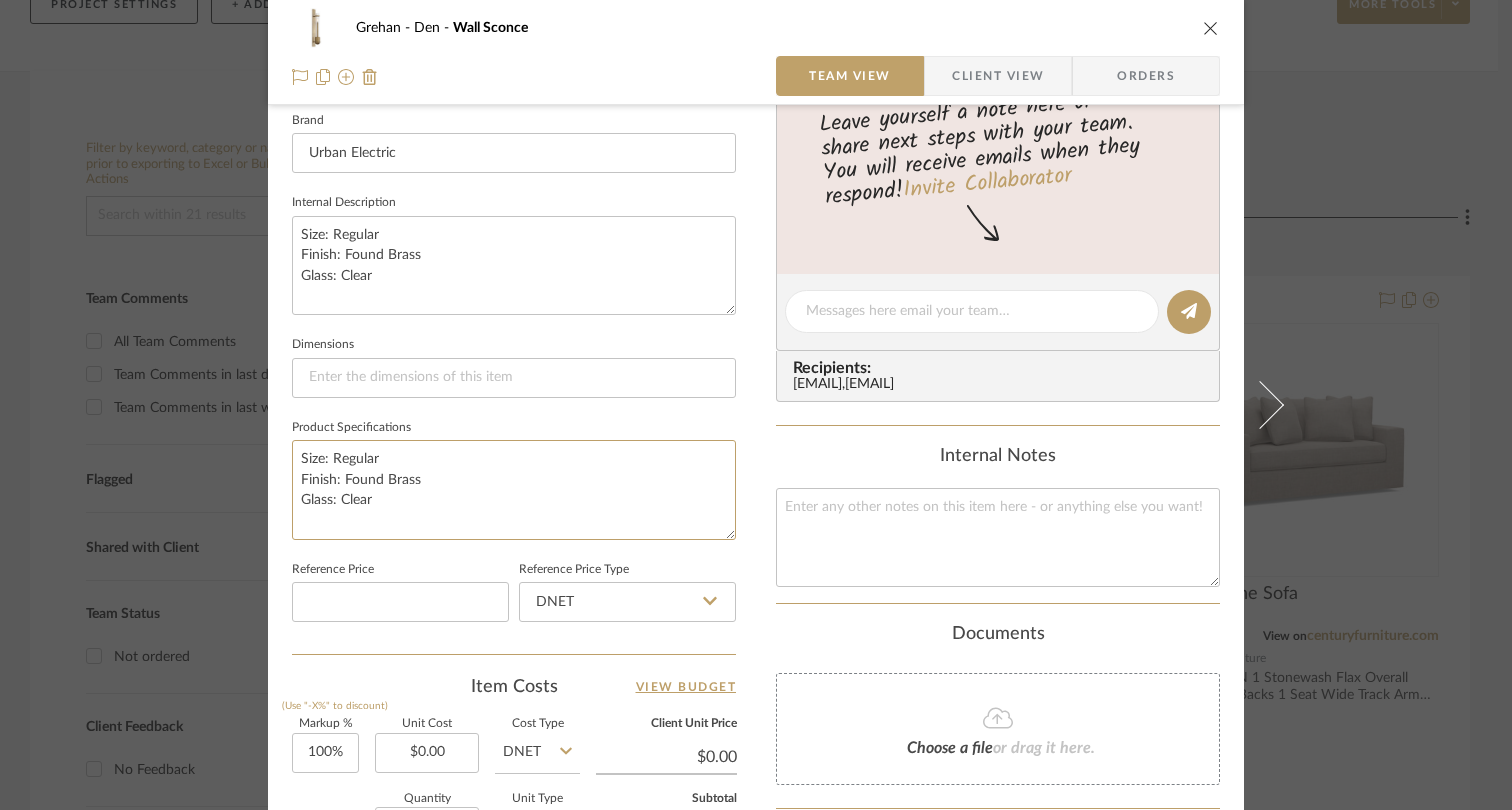 type on "Size: Regular
Finish: Found Brass
Glass: Clear" 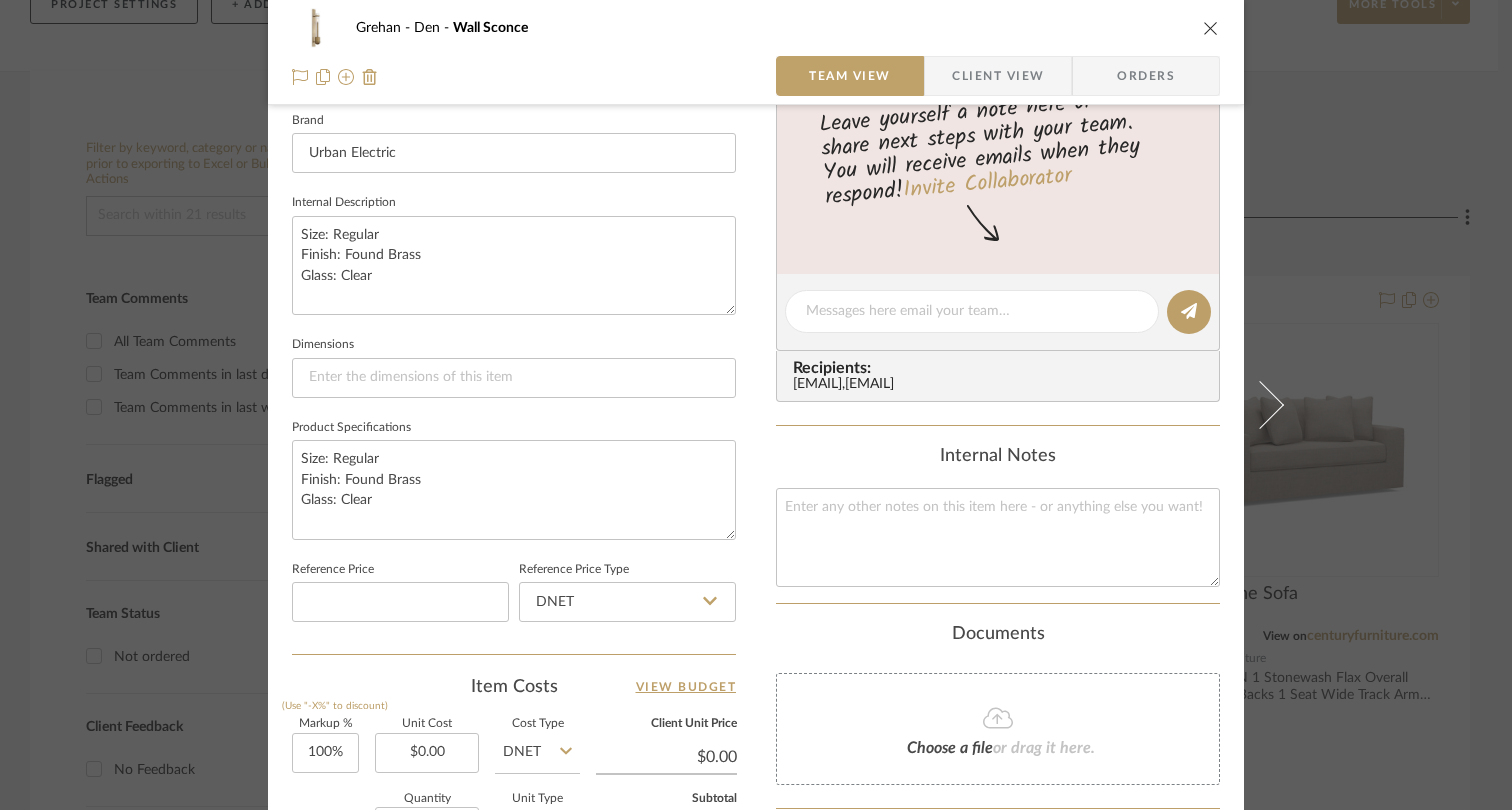 type 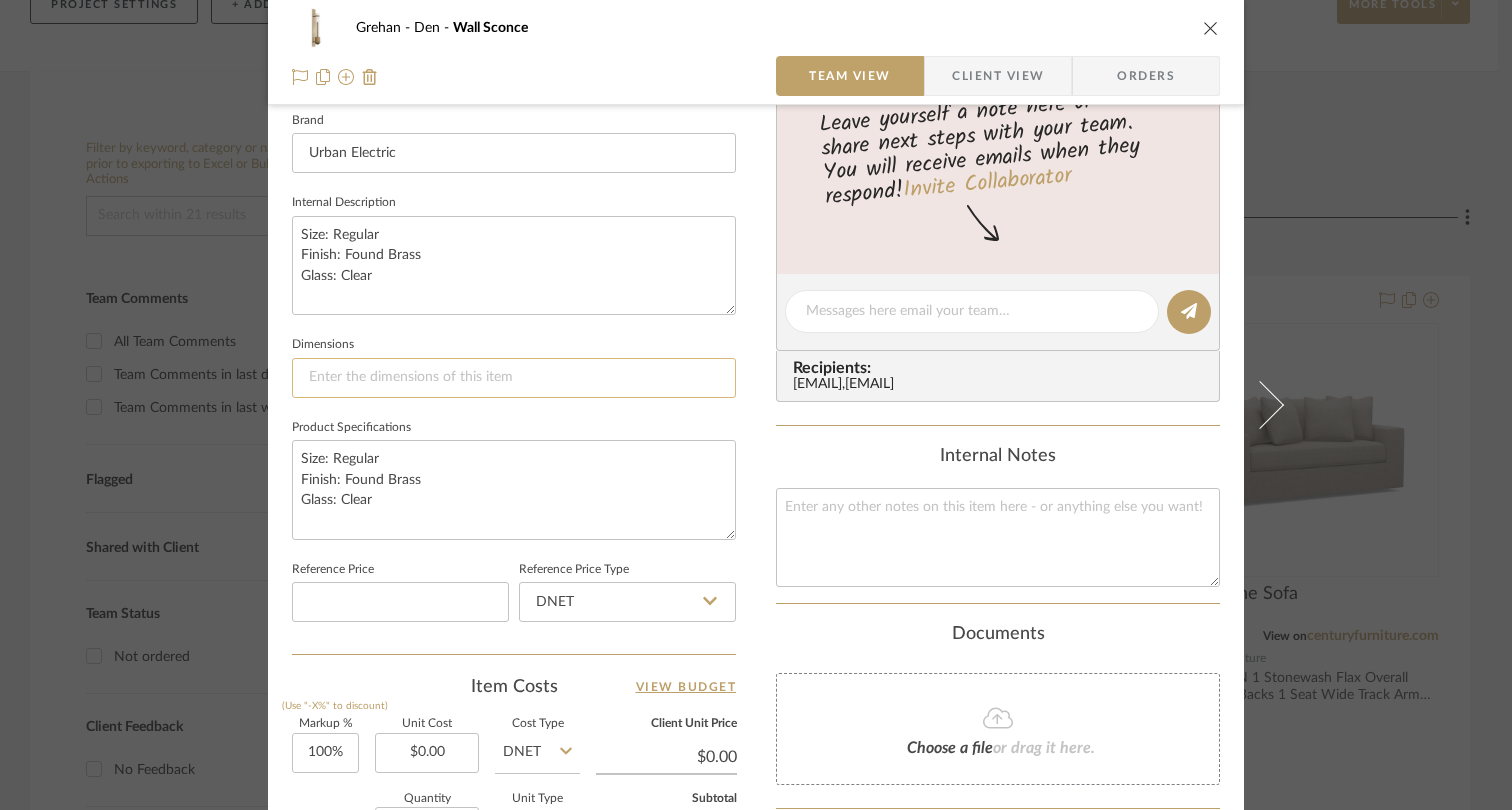 click 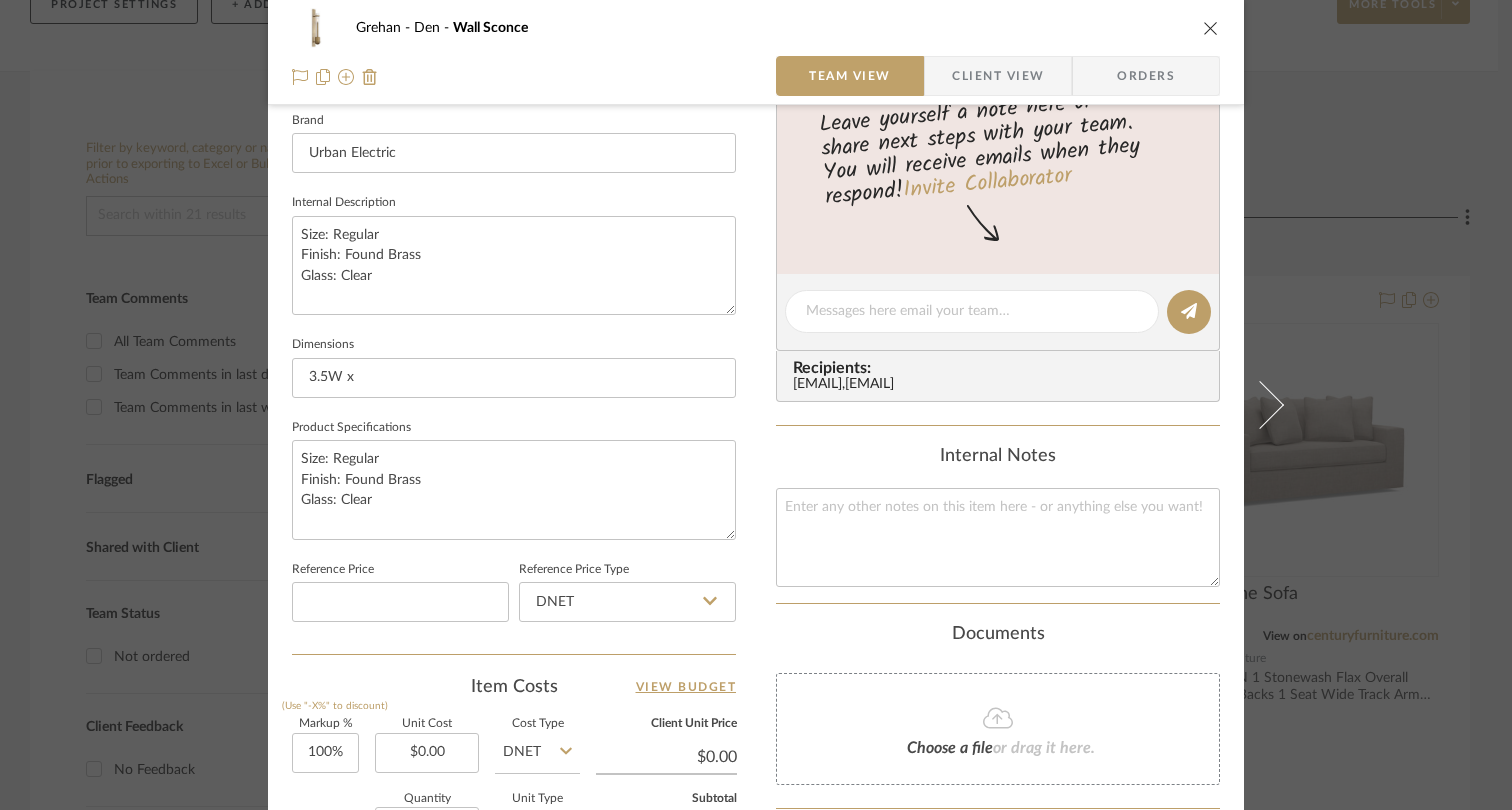type on "3.5W x" 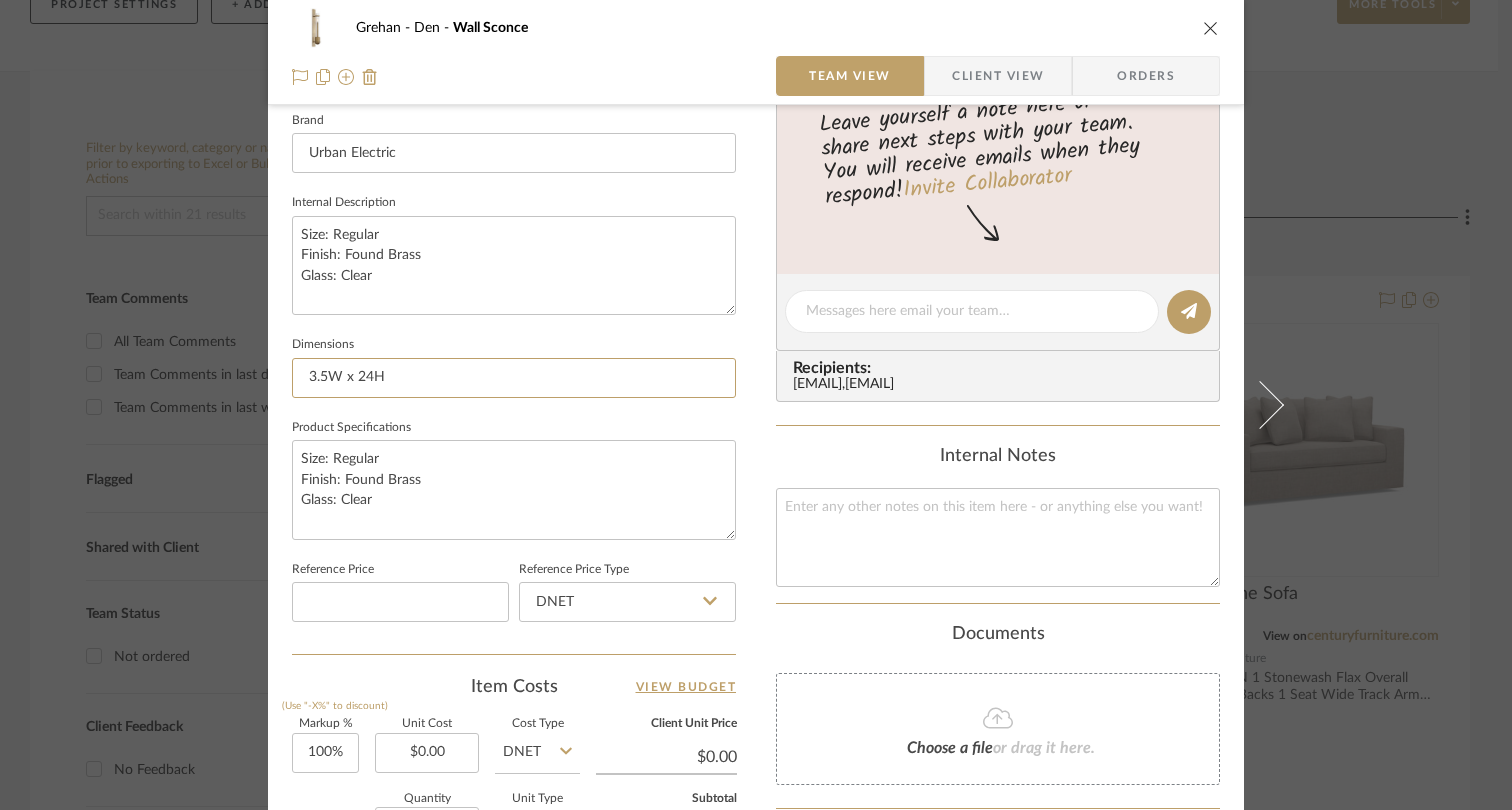 type on "3.5W x 24H" 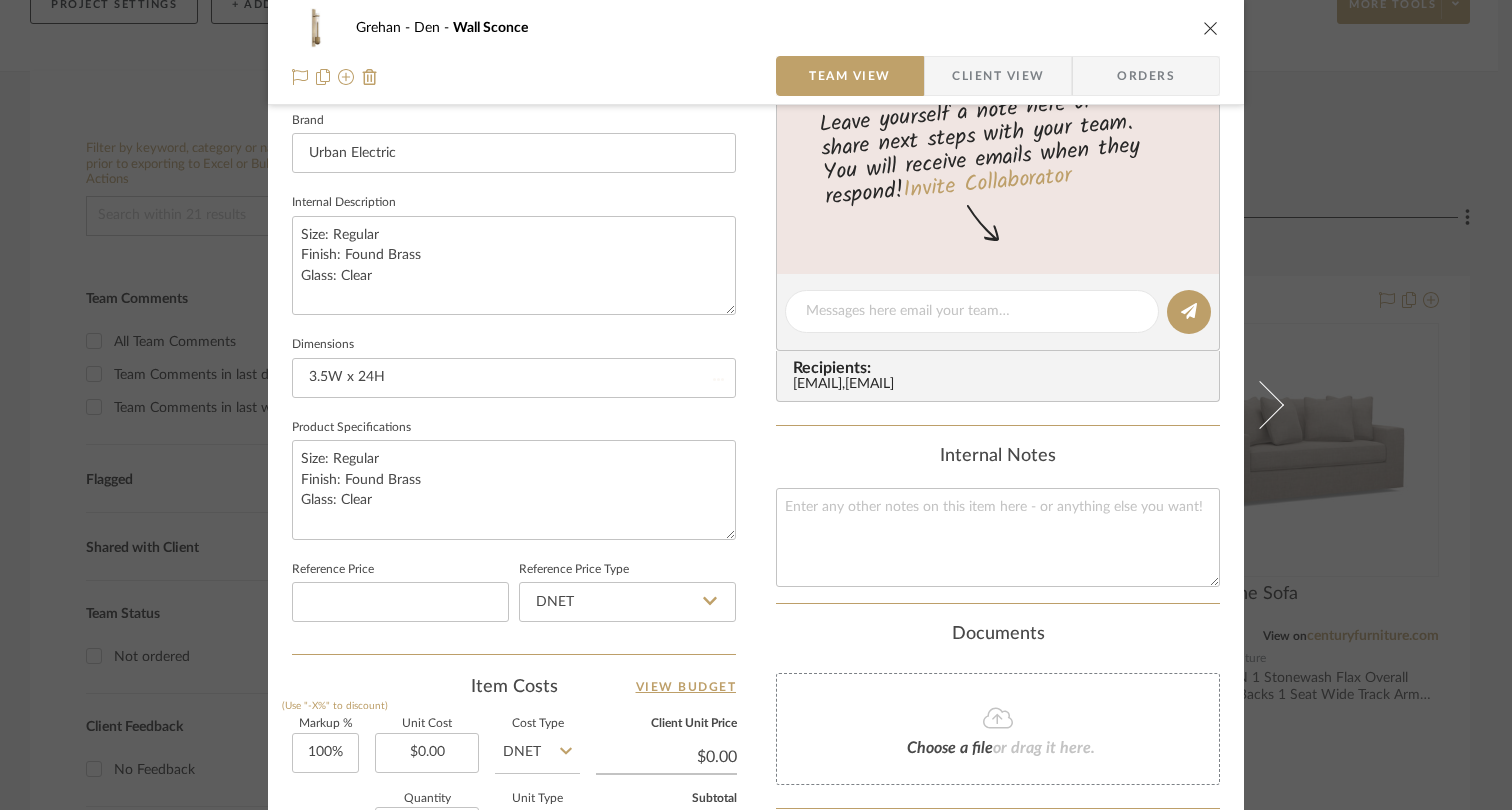 type 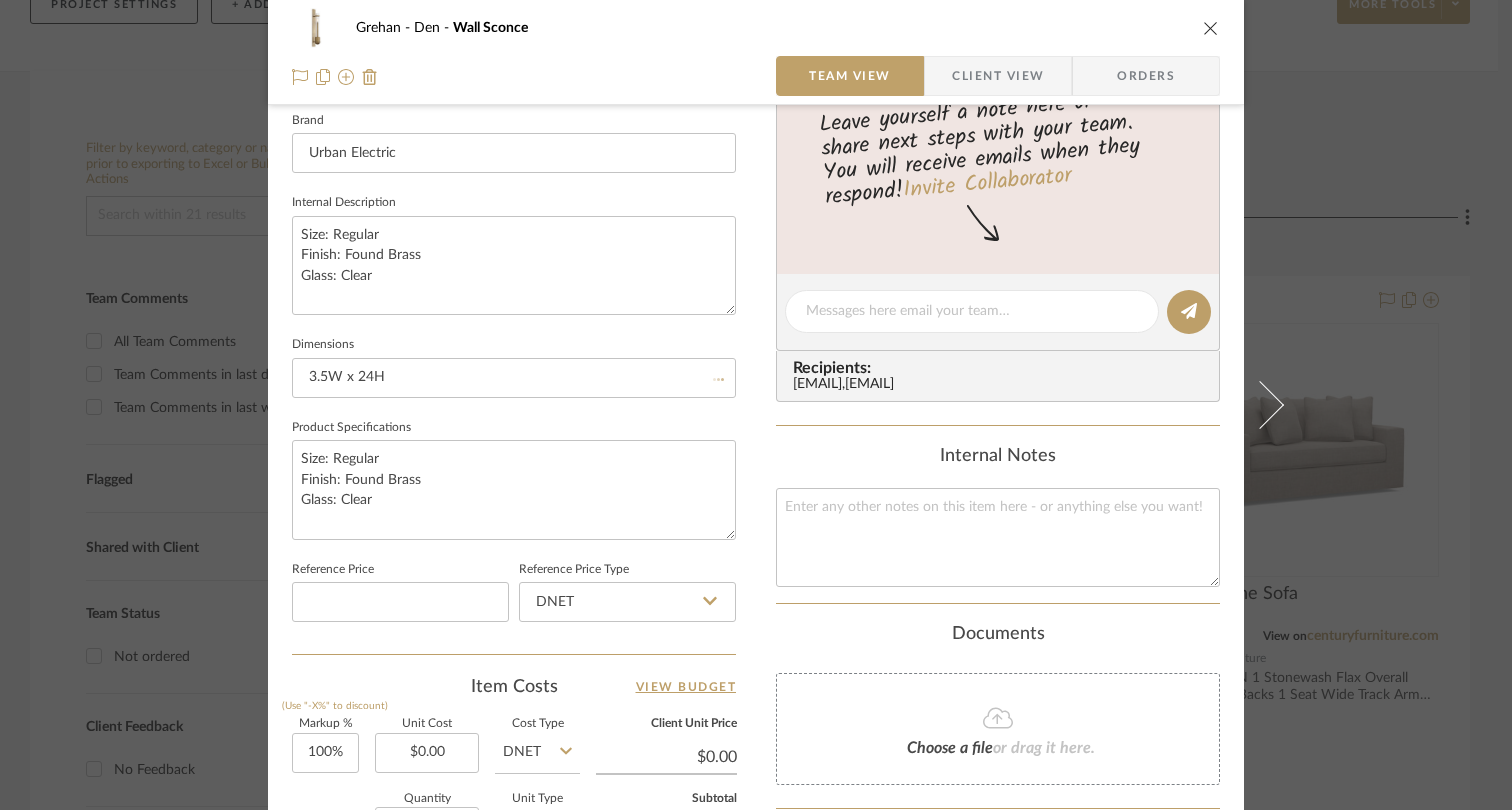 type 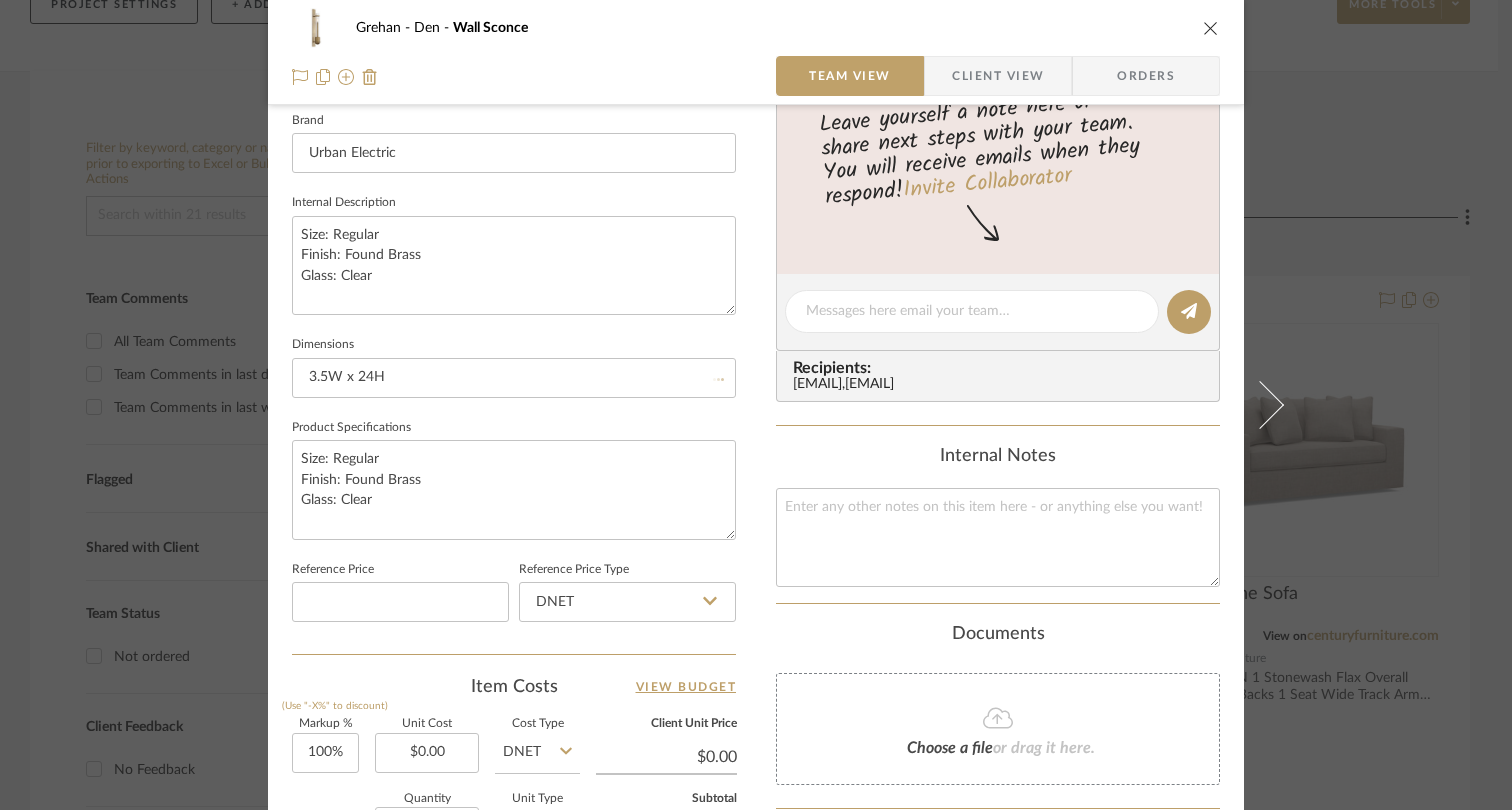 type 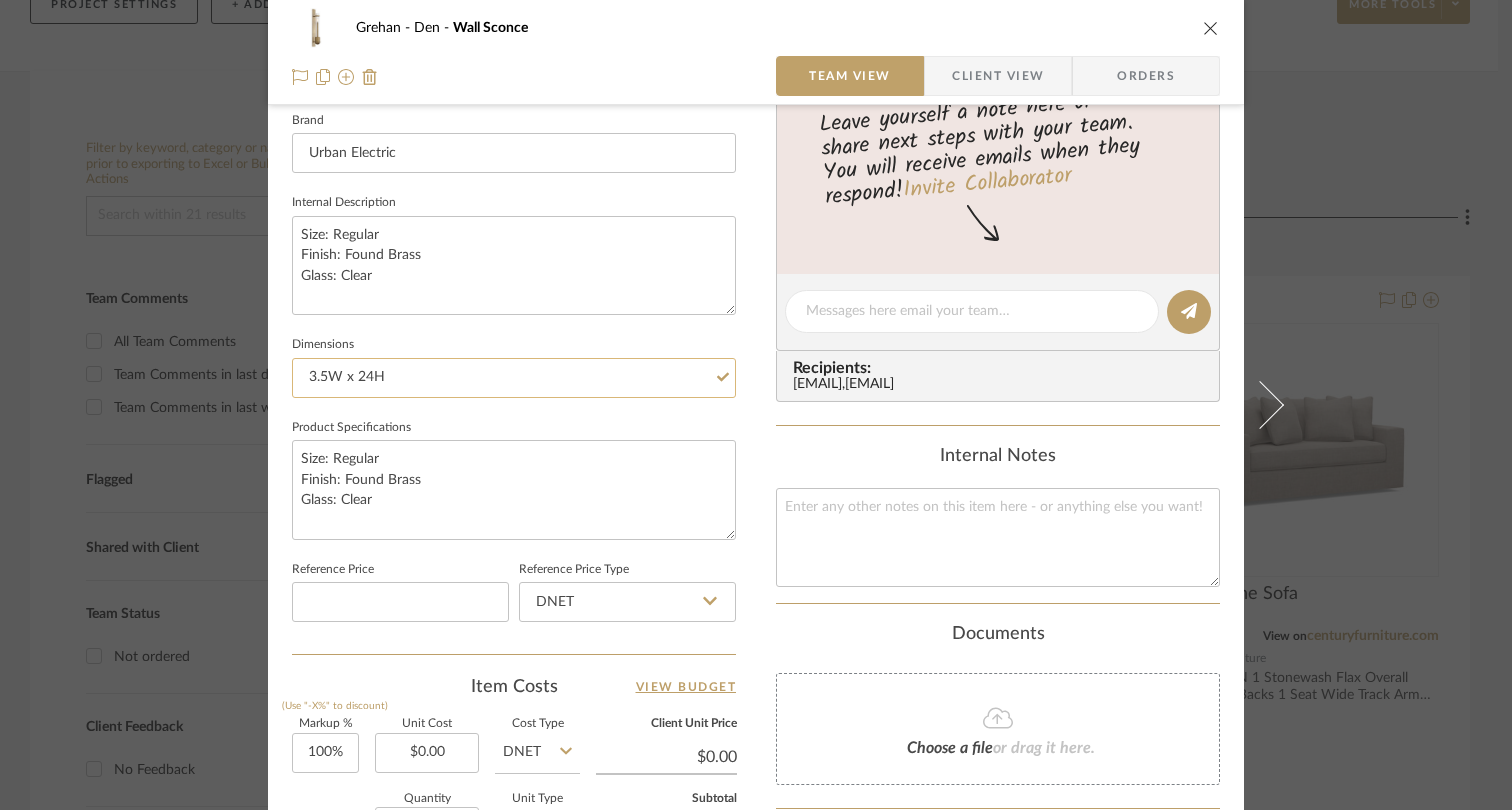 click on "3.5W x 24H" 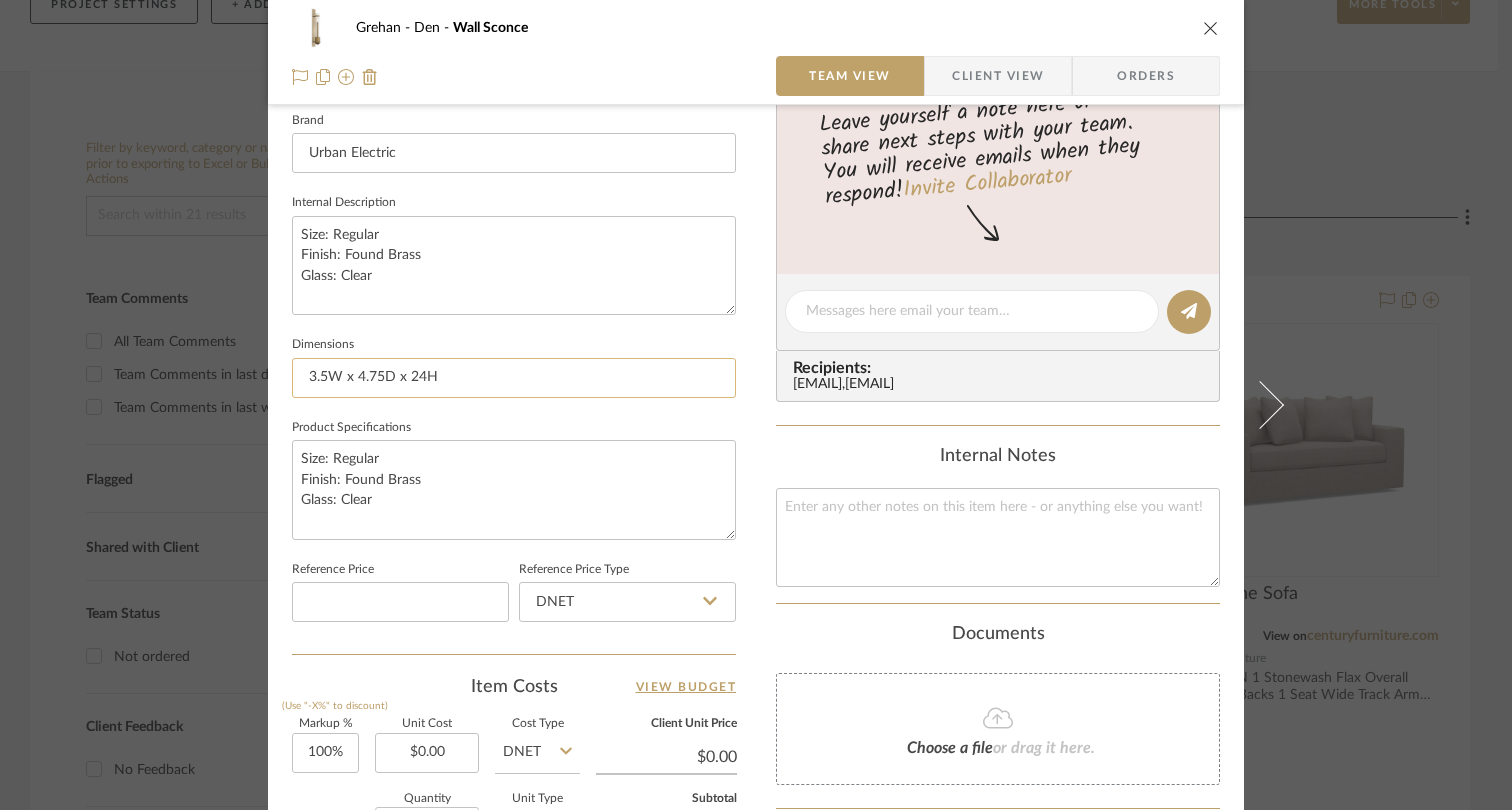 click on "3.5W x 4.75D x 24H" 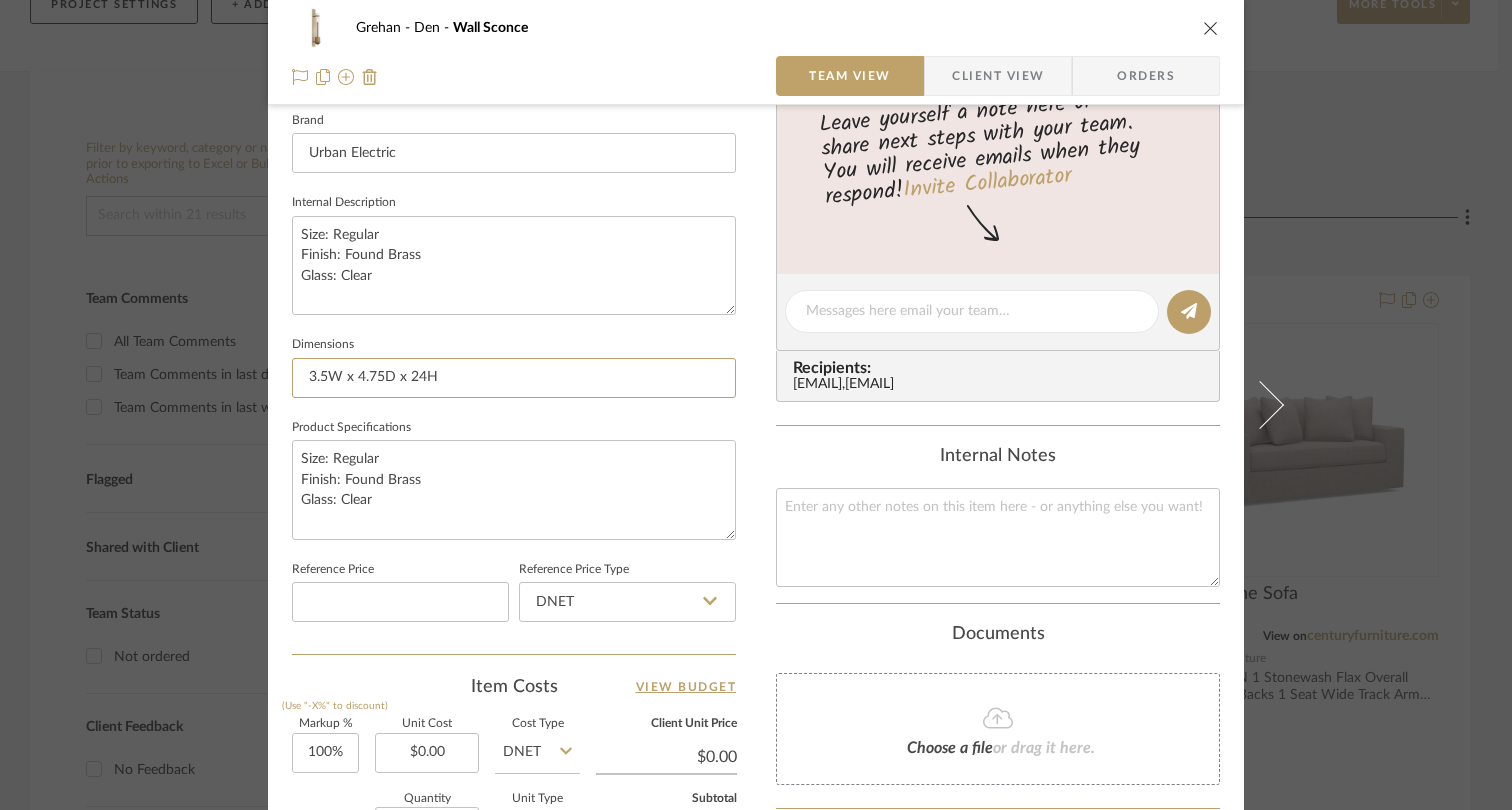 type on "3.5W x 4.75D x 24H" 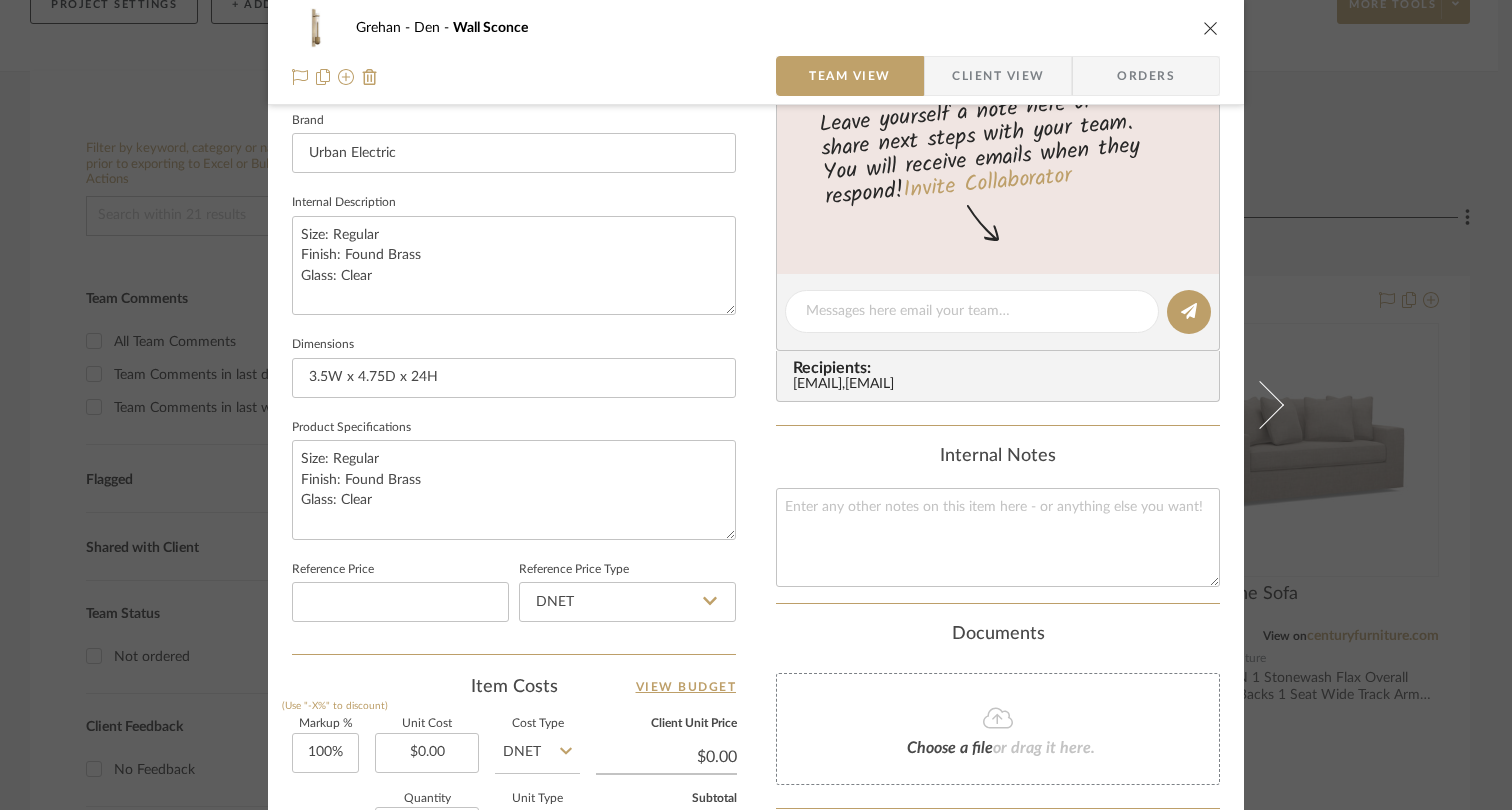 type 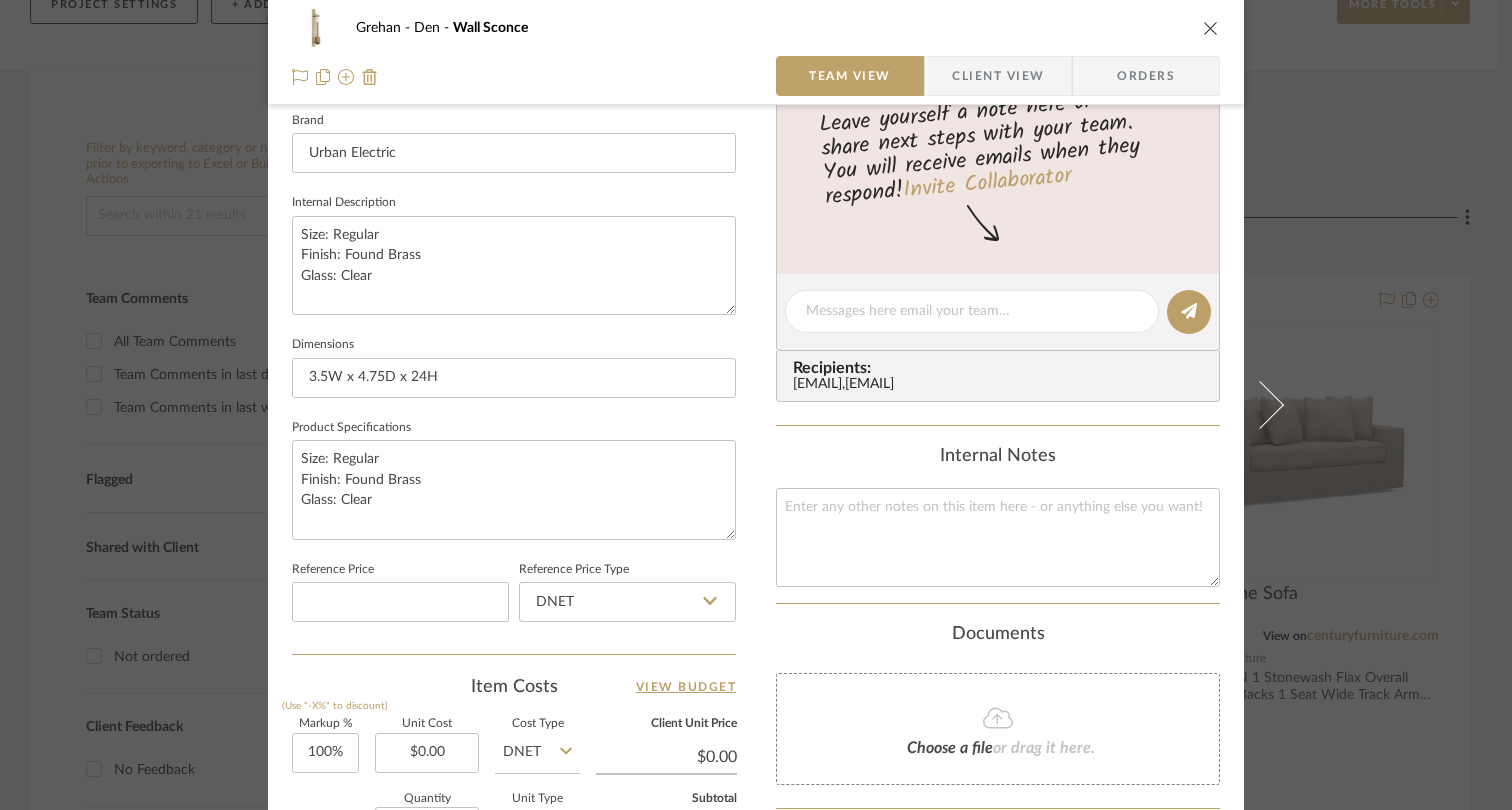 click on "or drag it here." 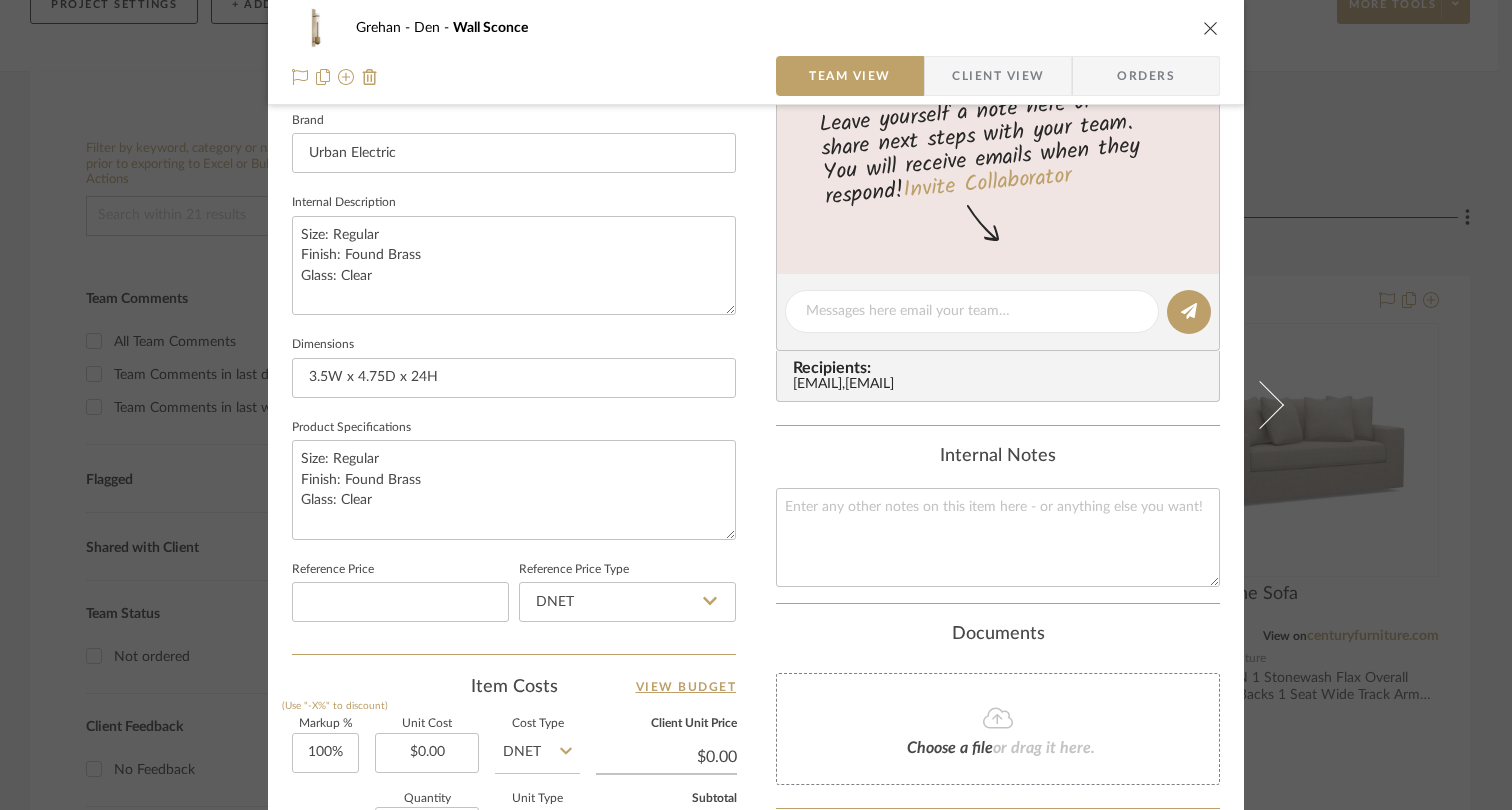 type 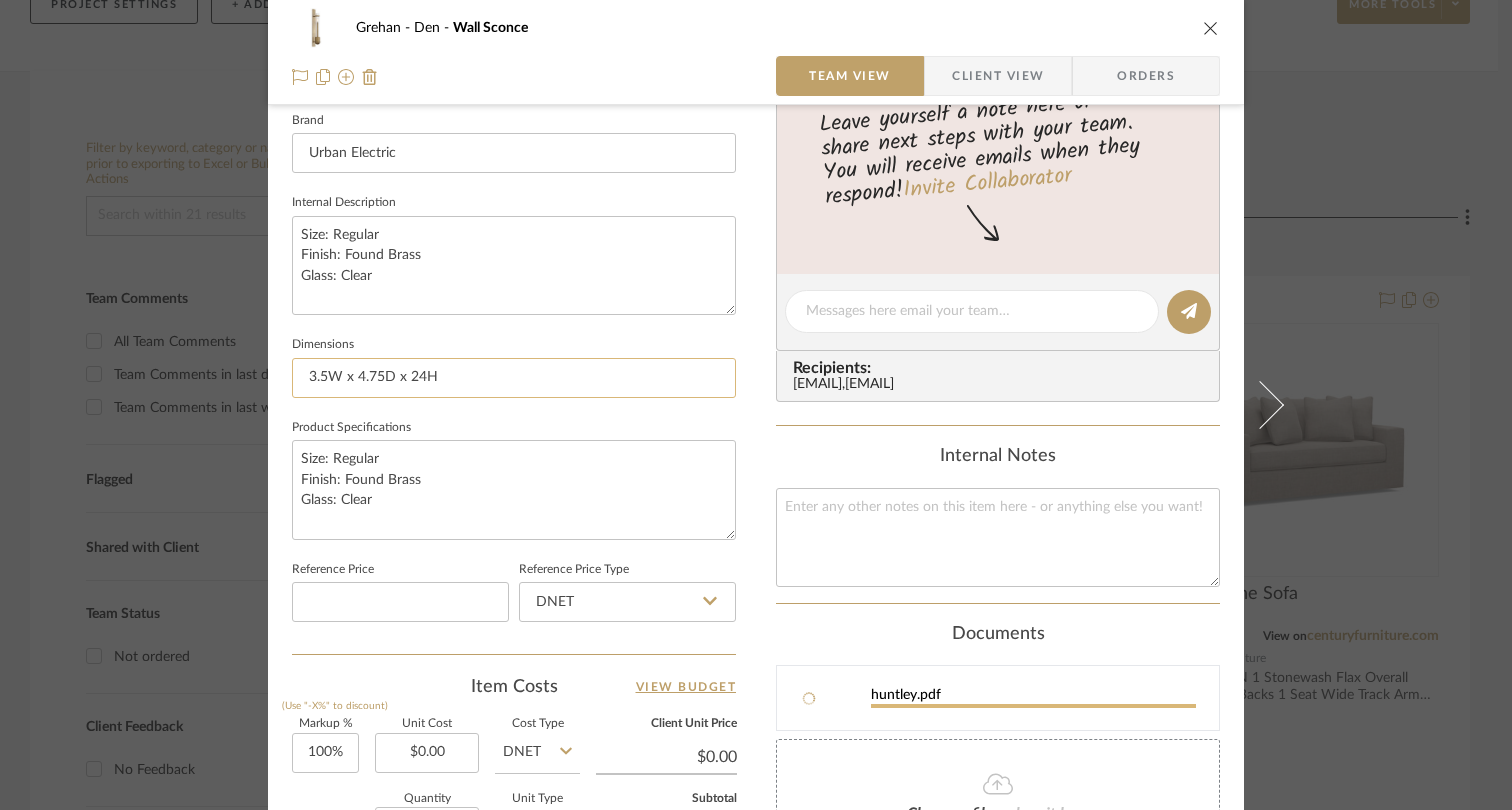 type 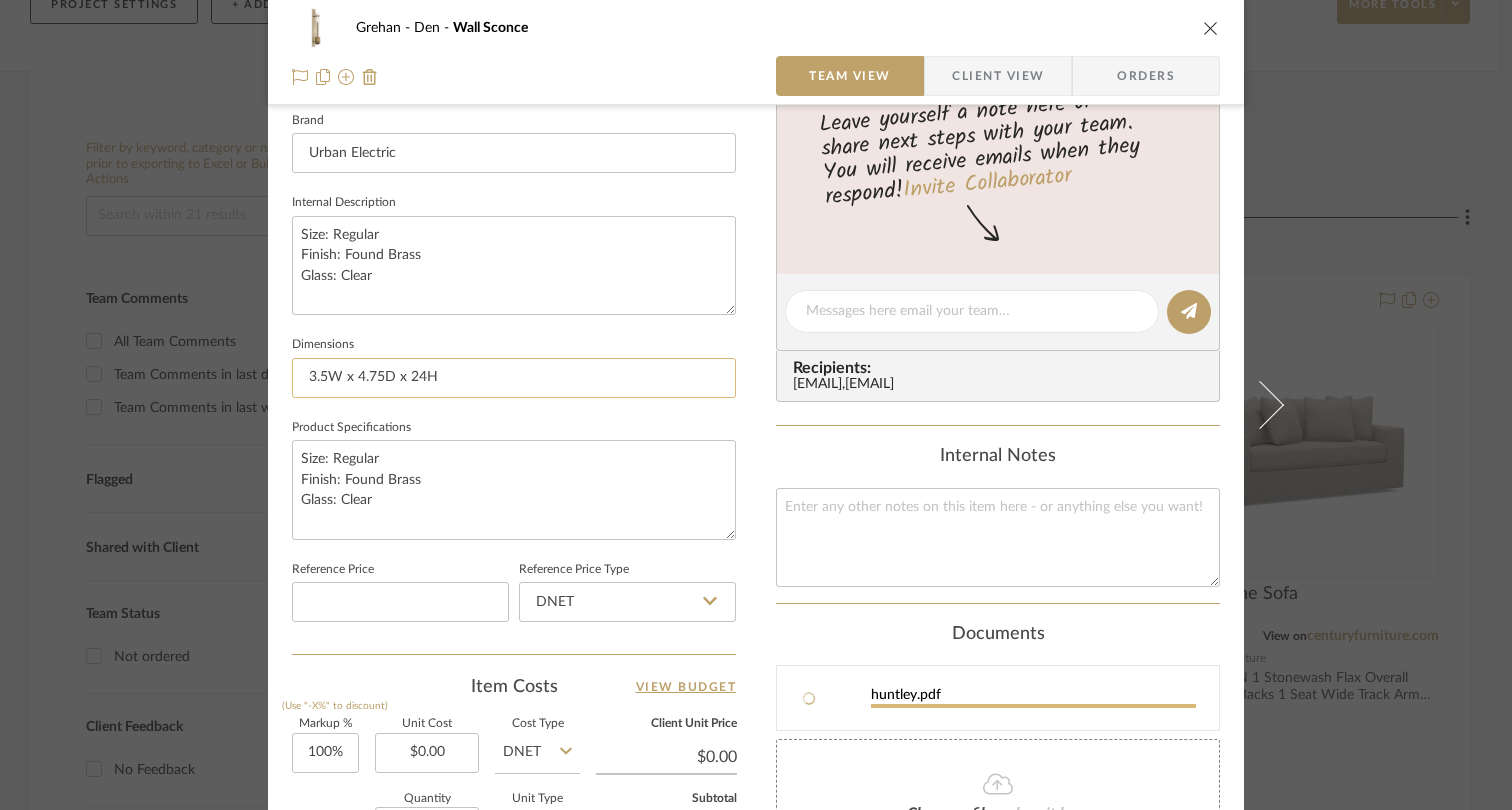 type 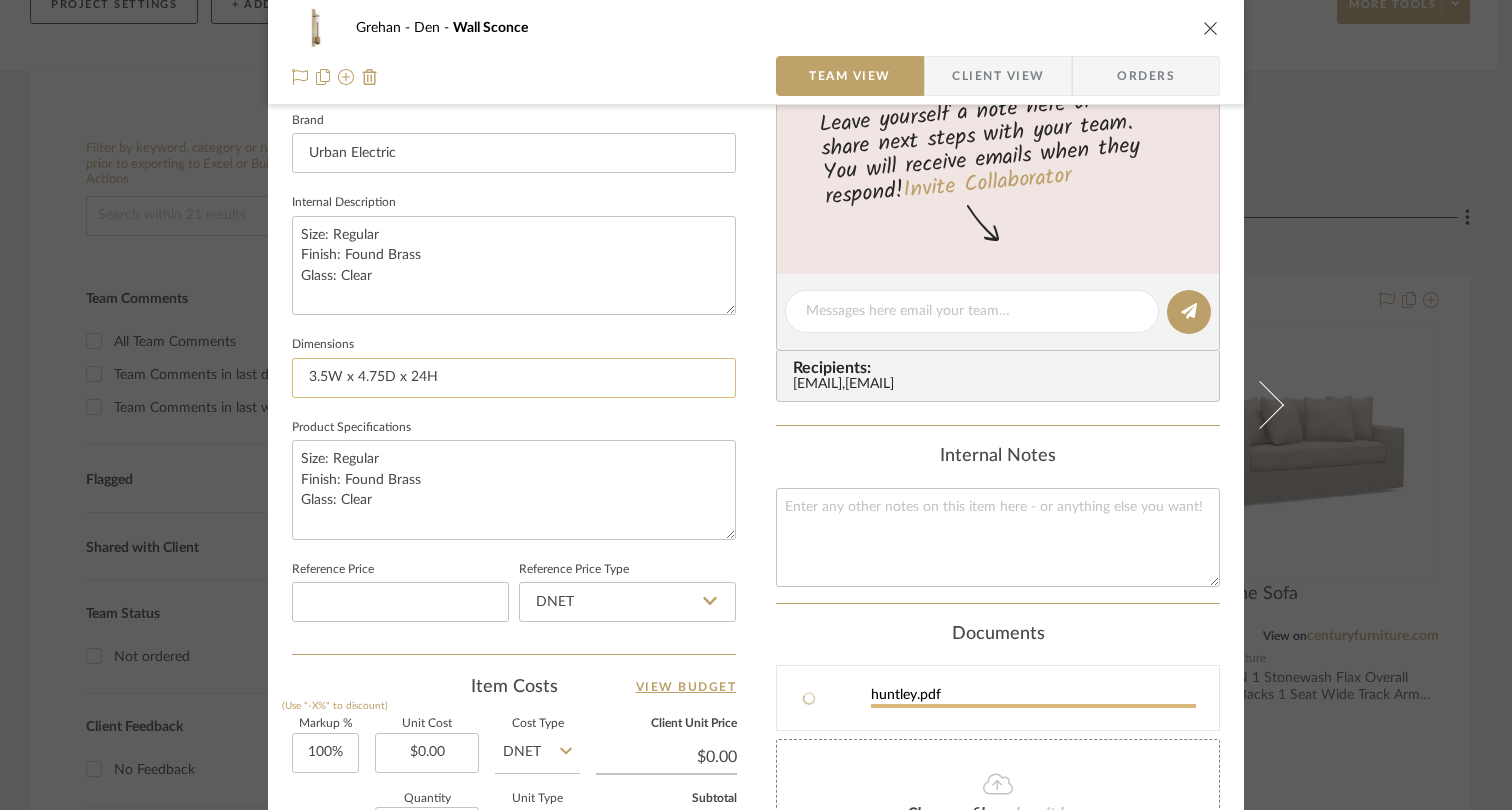 type 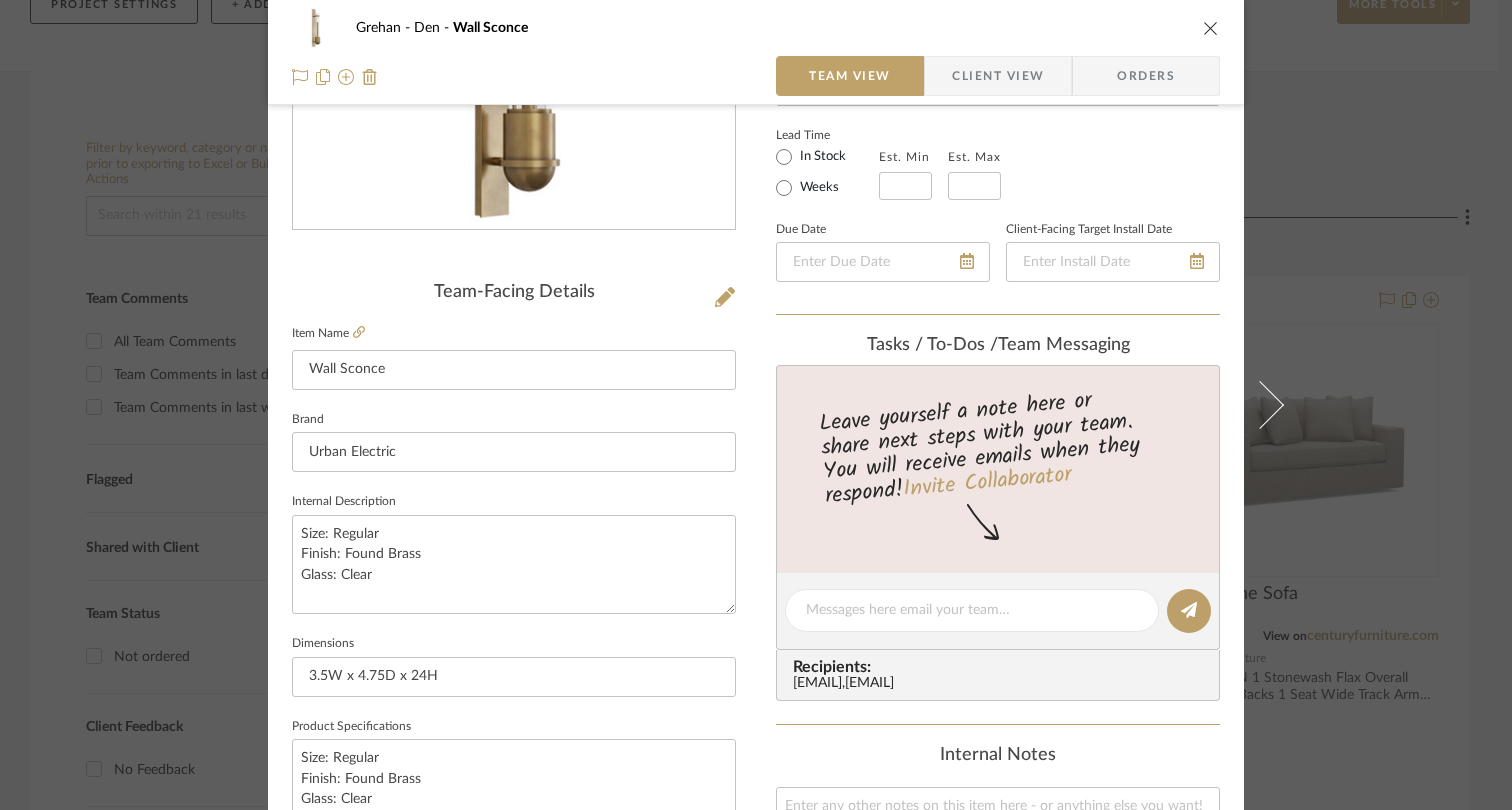 scroll, scrollTop: 344, scrollLeft: 0, axis: vertical 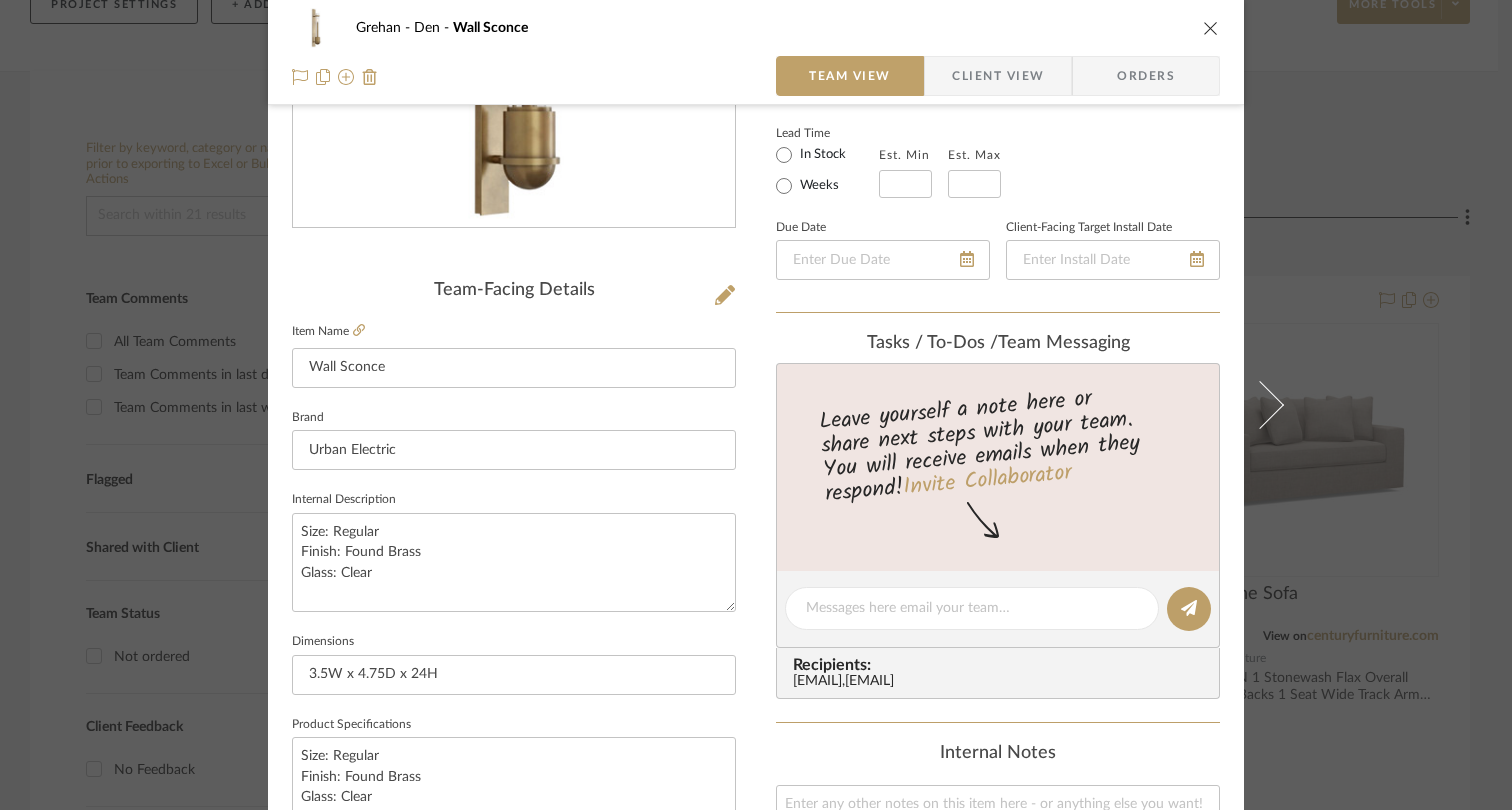 click at bounding box center [1211, 28] 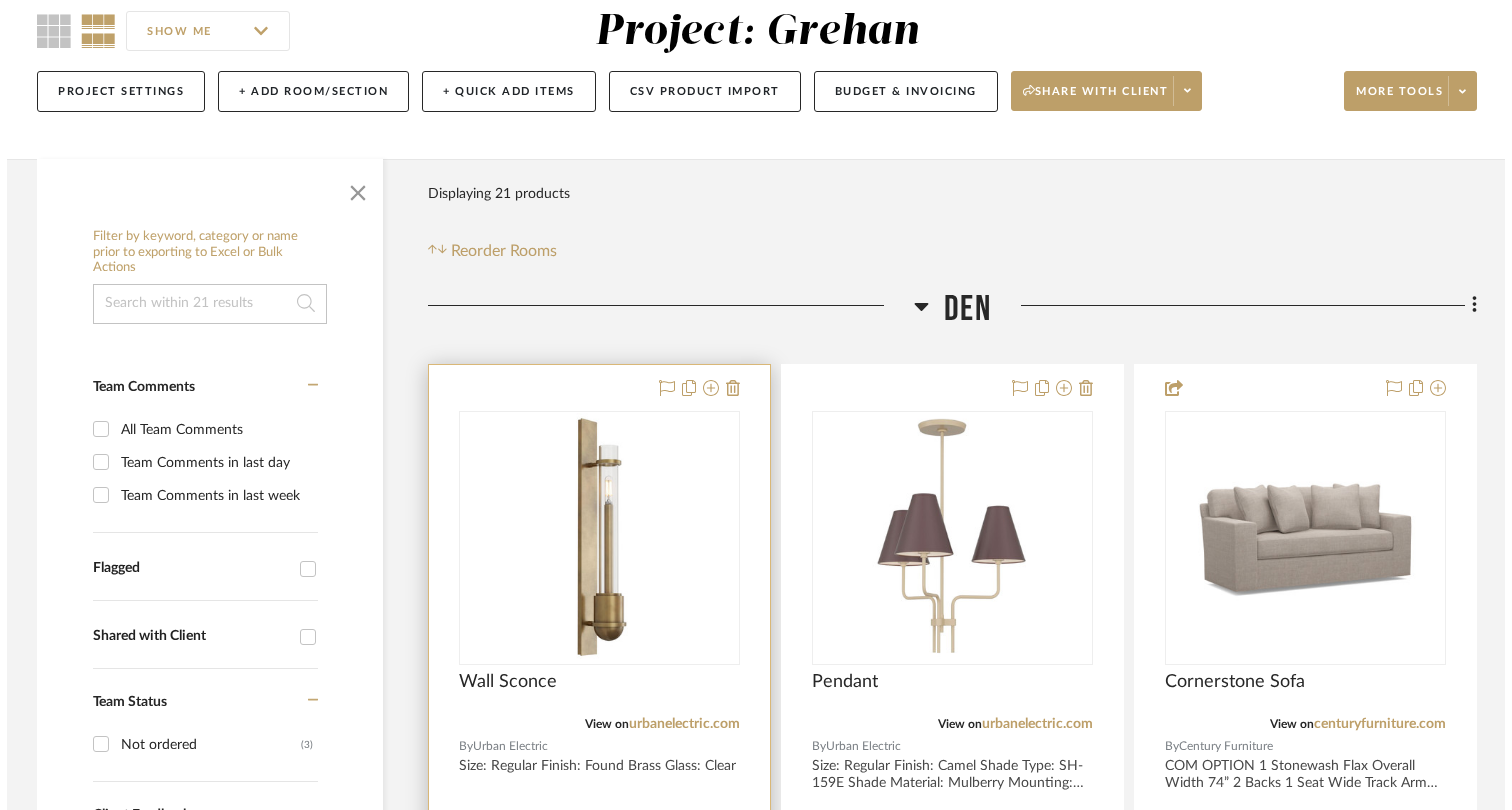 scroll, scrollTop: 0, scrollLeft: 0, axis: both 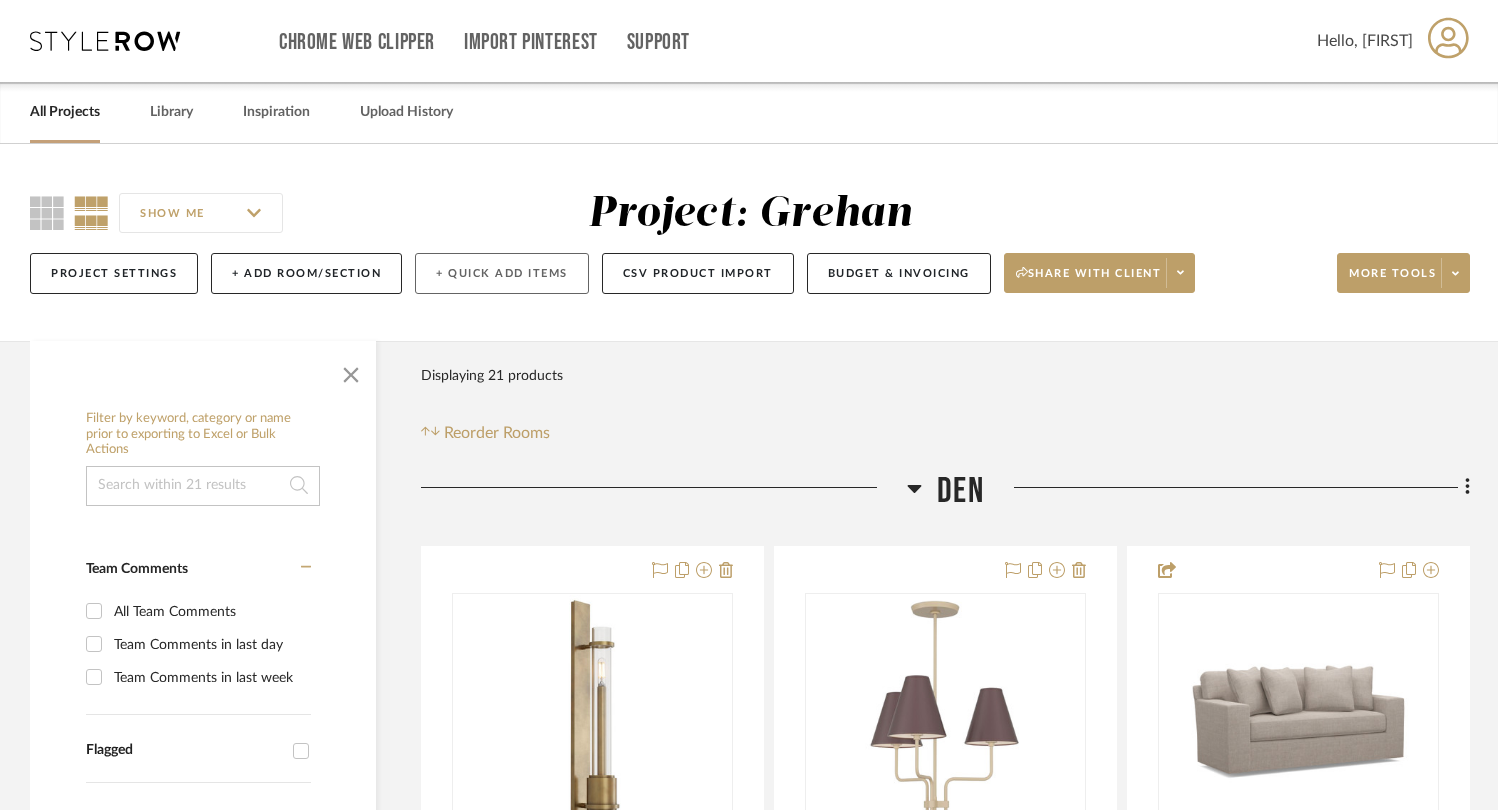 click on "+ Quick Add Items" 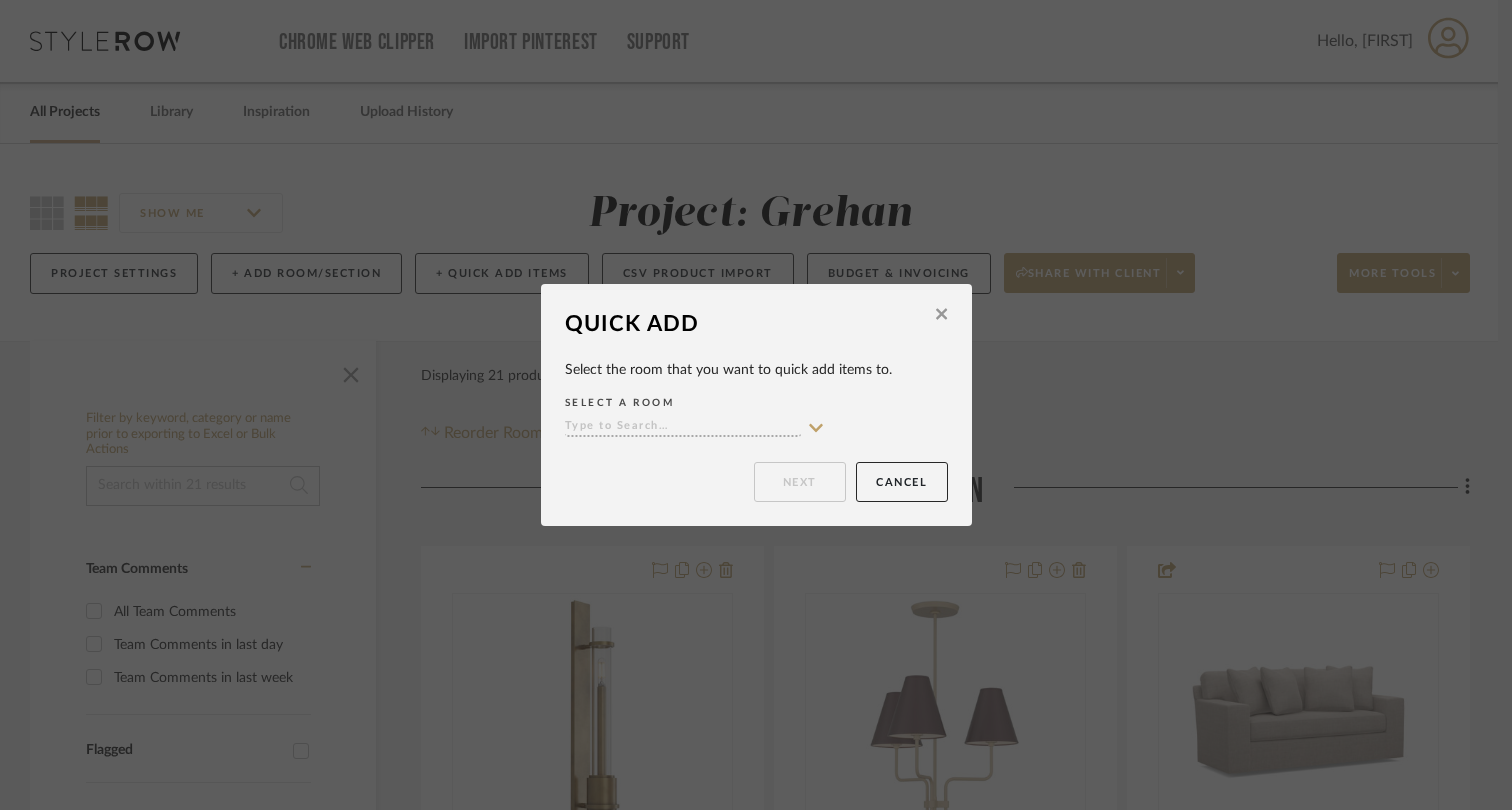 click on "SELECT A ROOM" at bounding box center (756, 416) 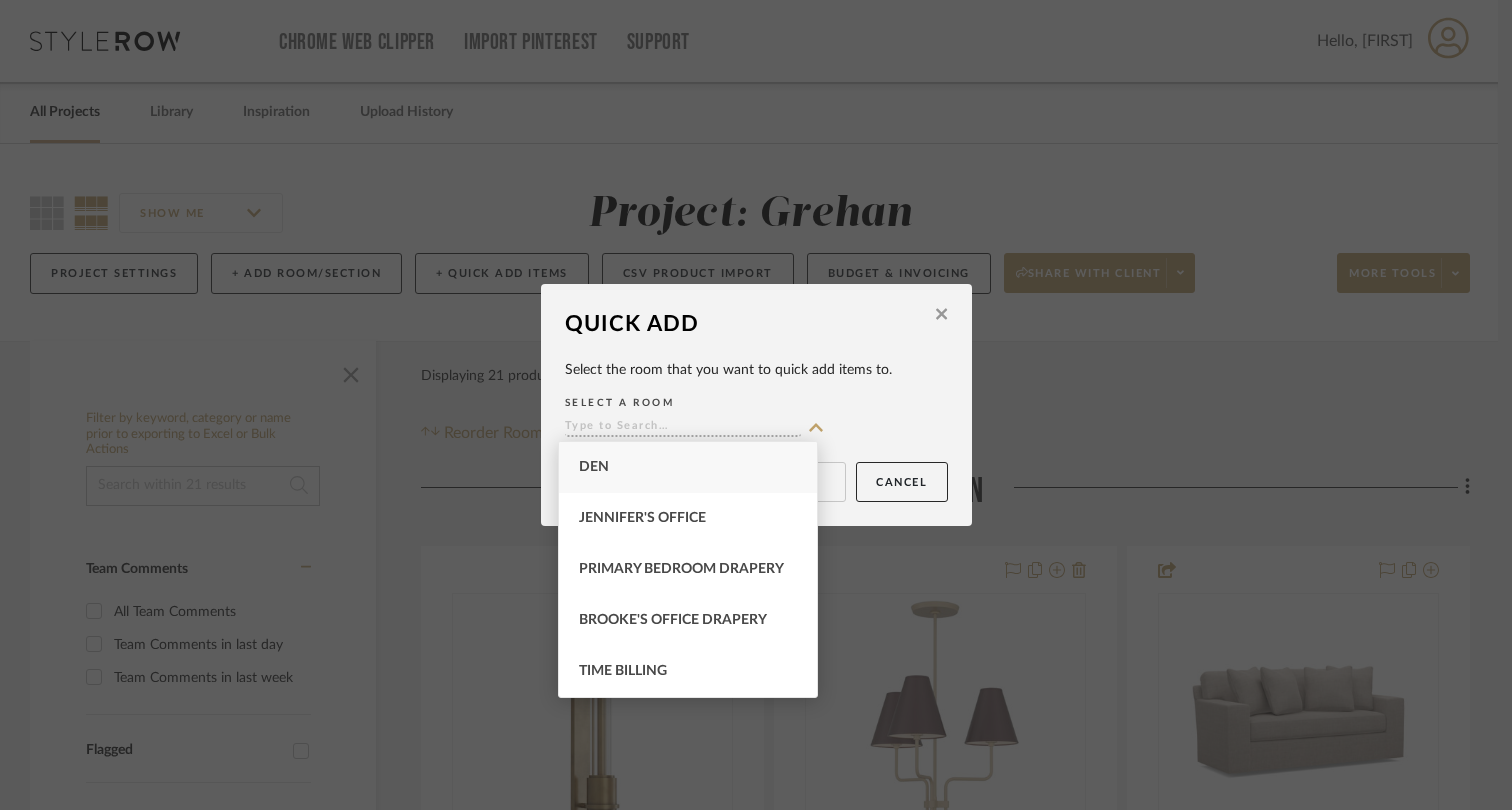 click on "Den" at bounding box center (688, 467) 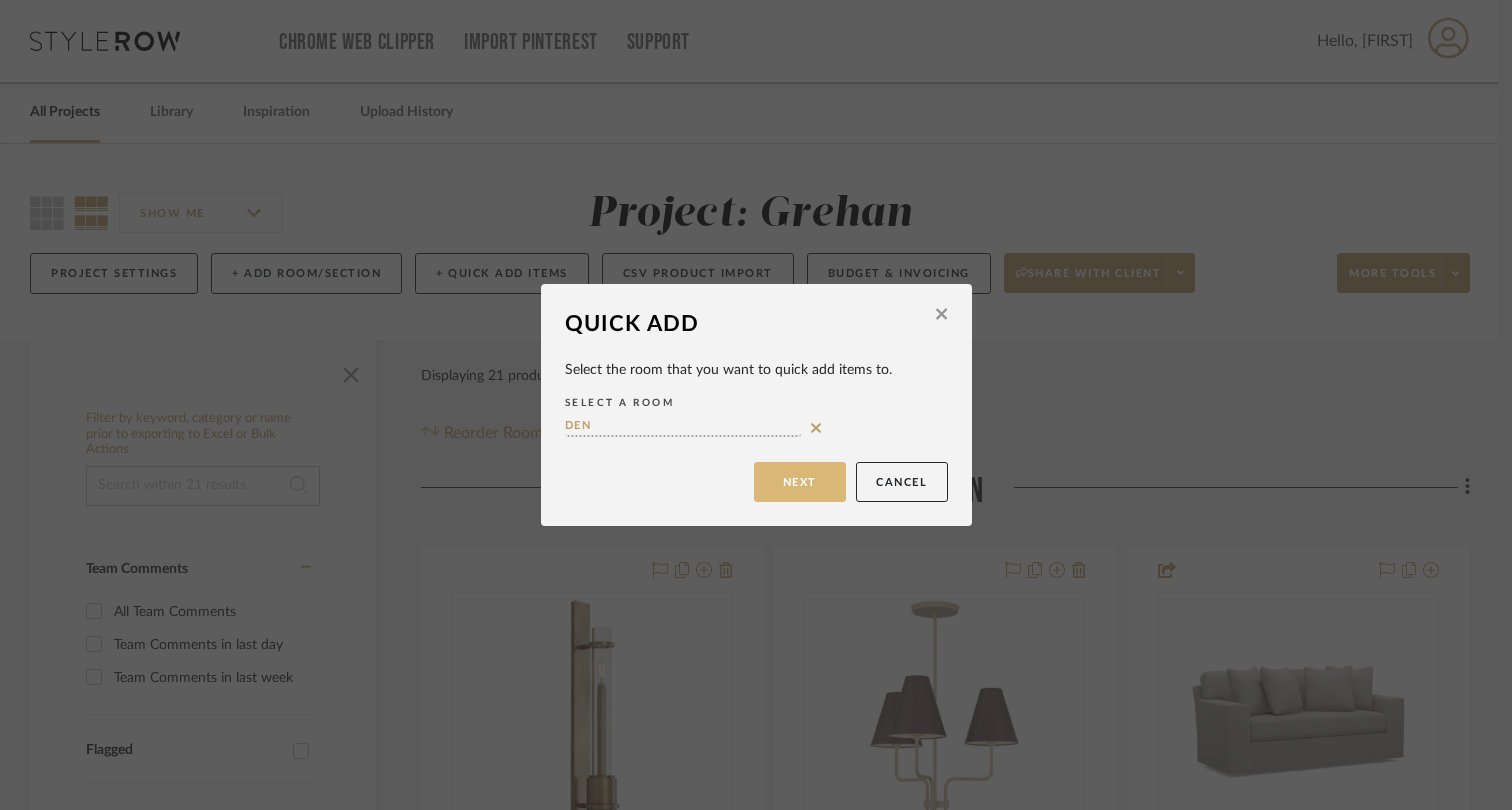 click on "Next" at bounding box center [800, 482] 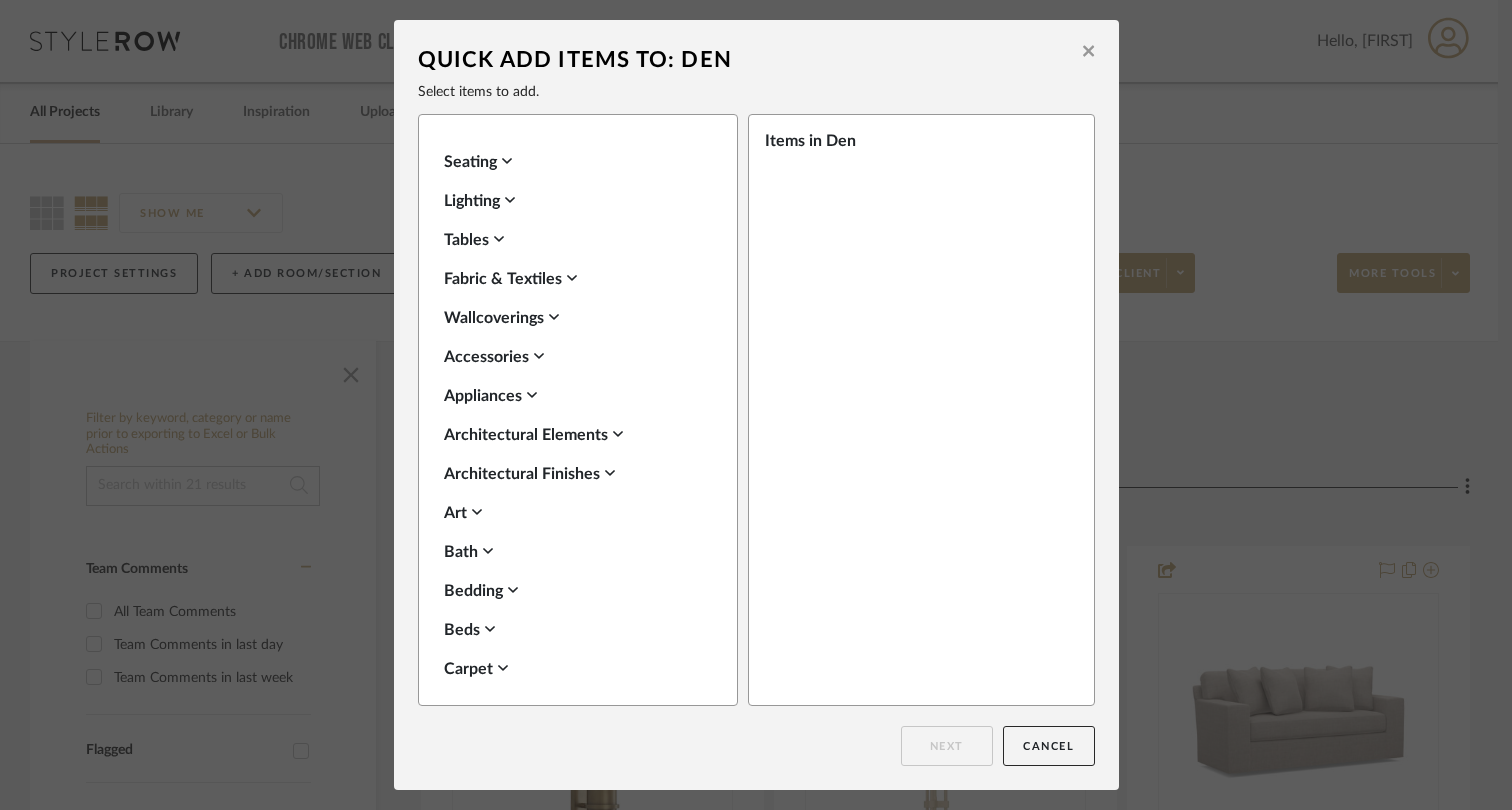 click 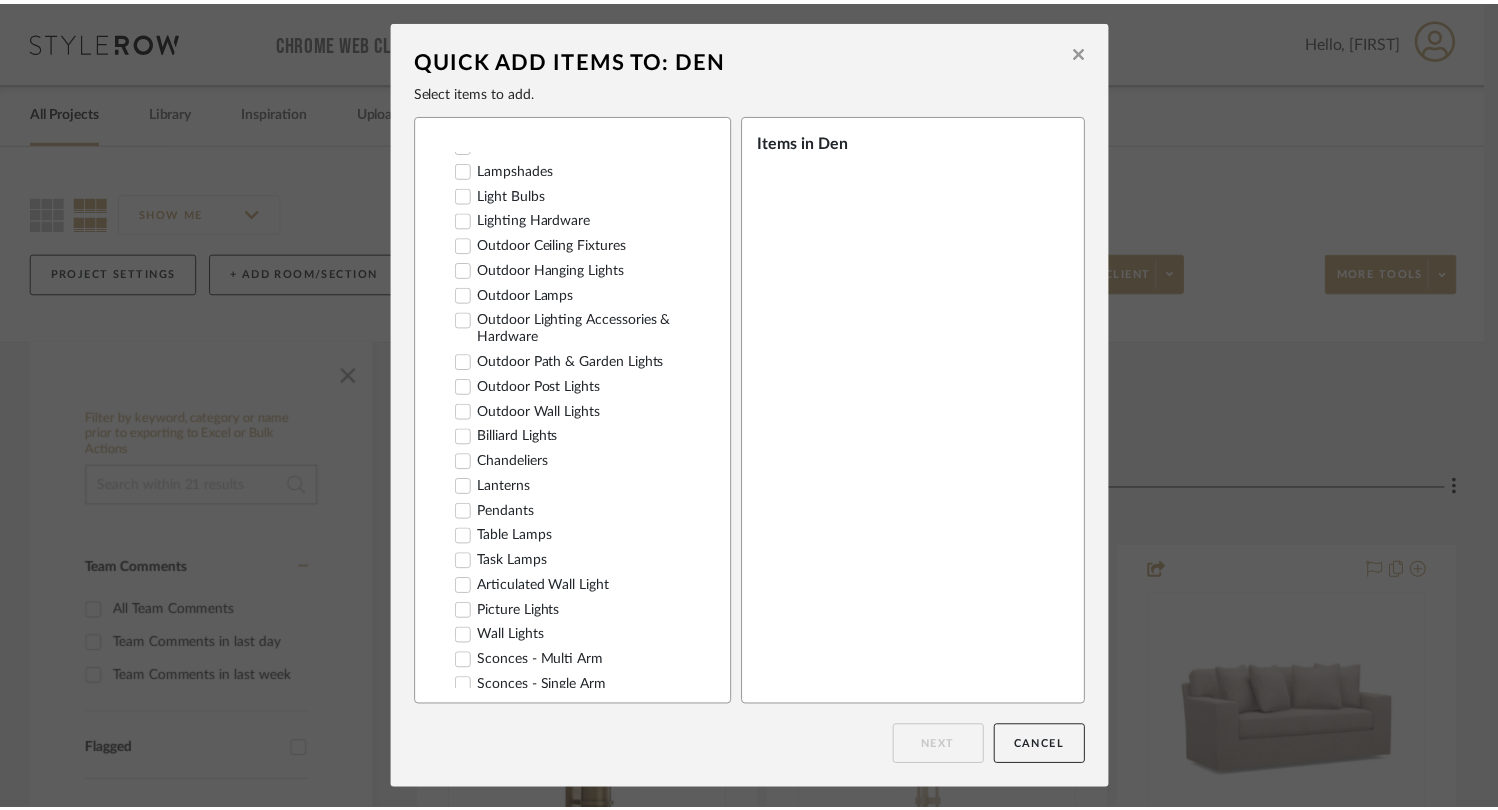 scroll, scrollTop: 345, scrollLeft: 0, axis: vertical 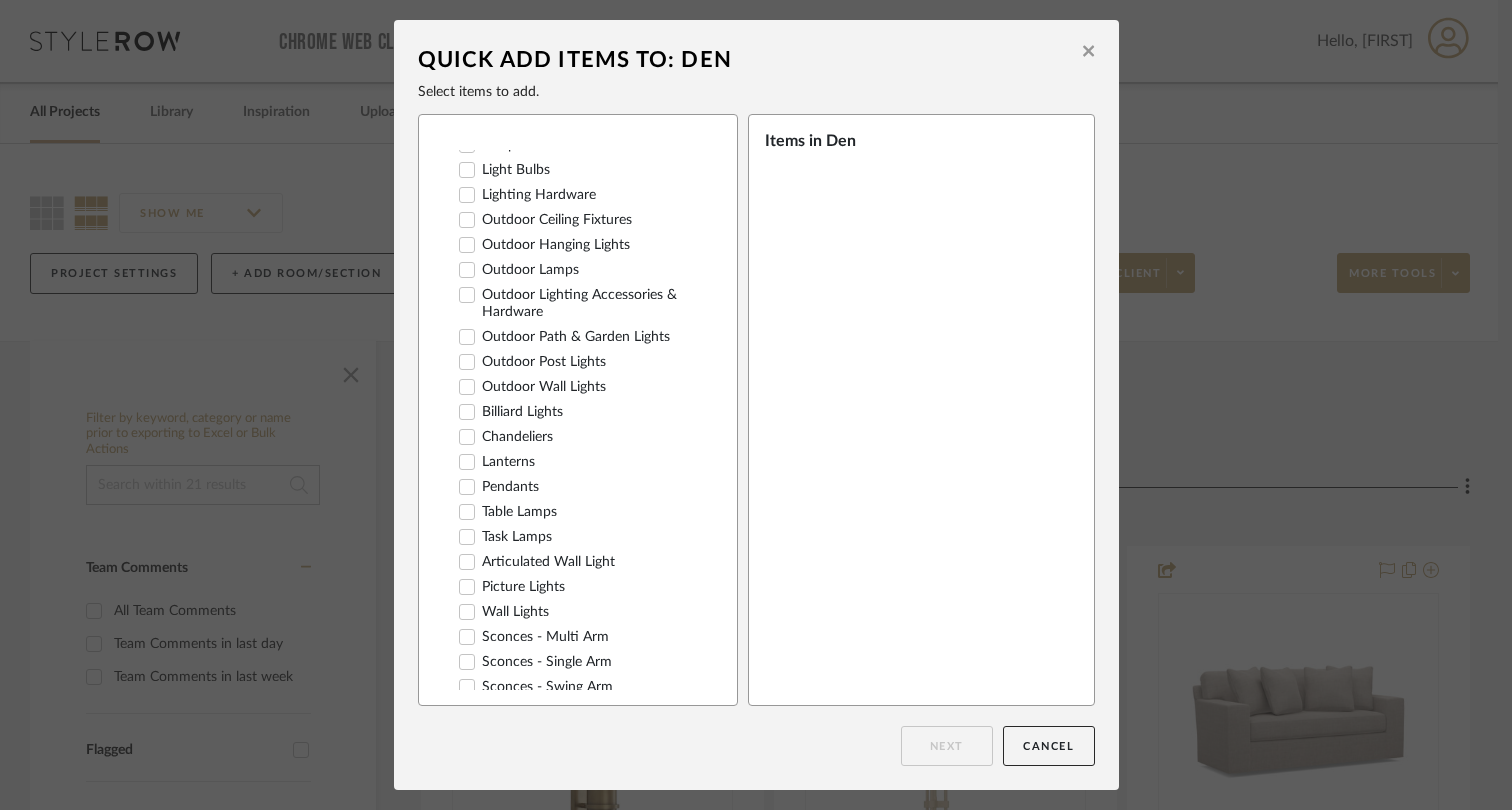 click 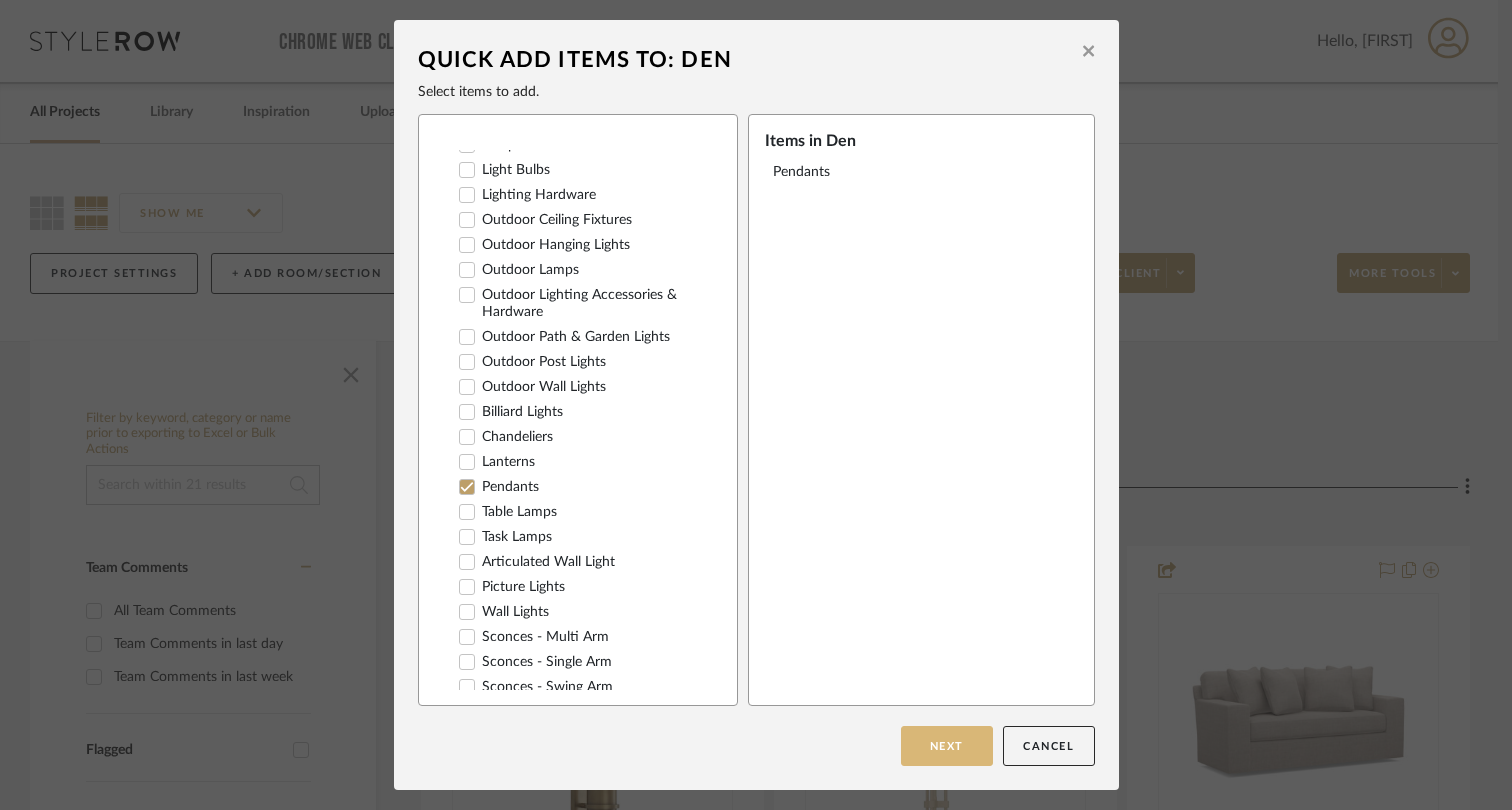 click on "Next" at bounding box center (947, 746) 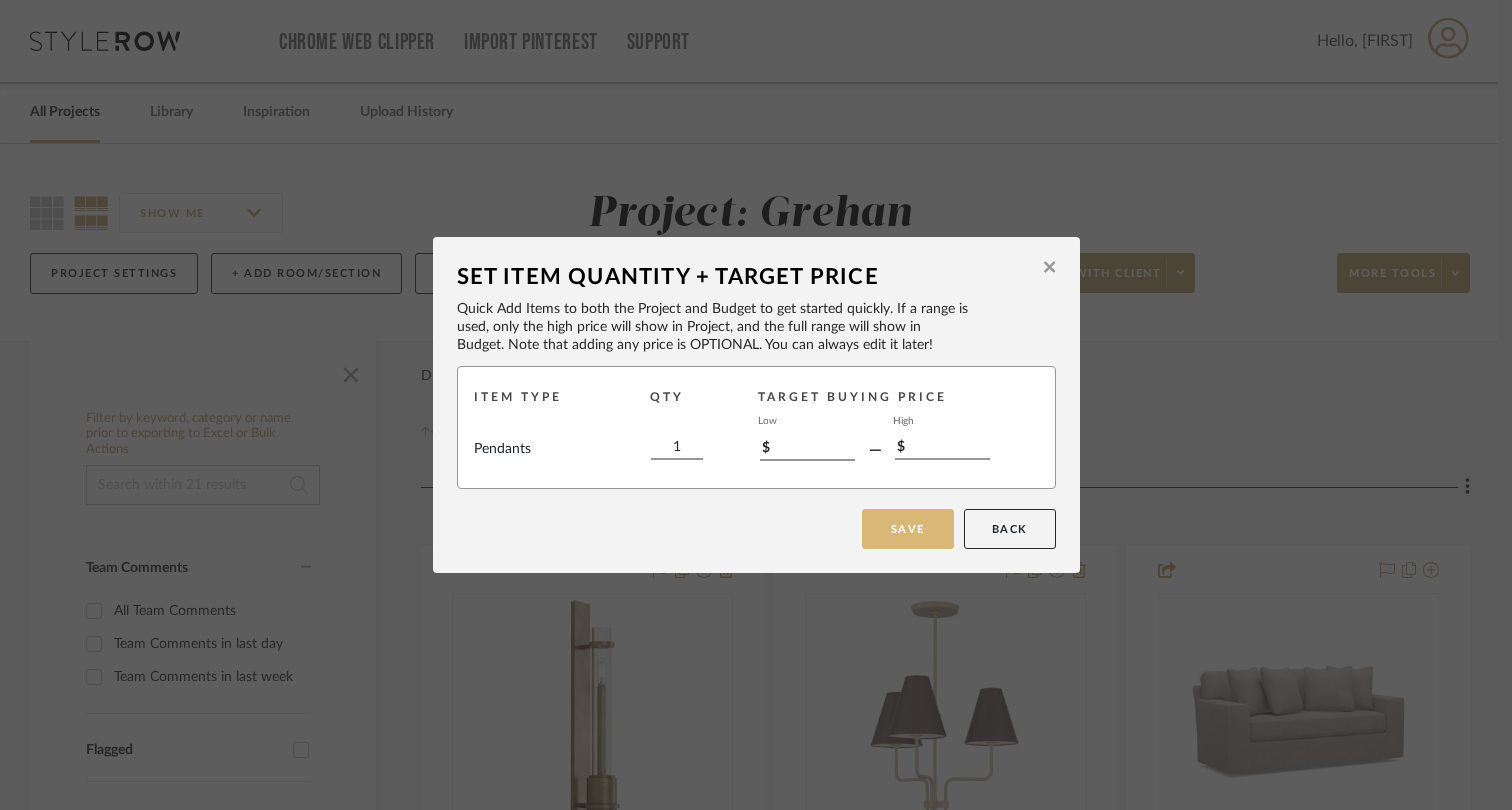 click on "Save" at bounding box center (908, 529) 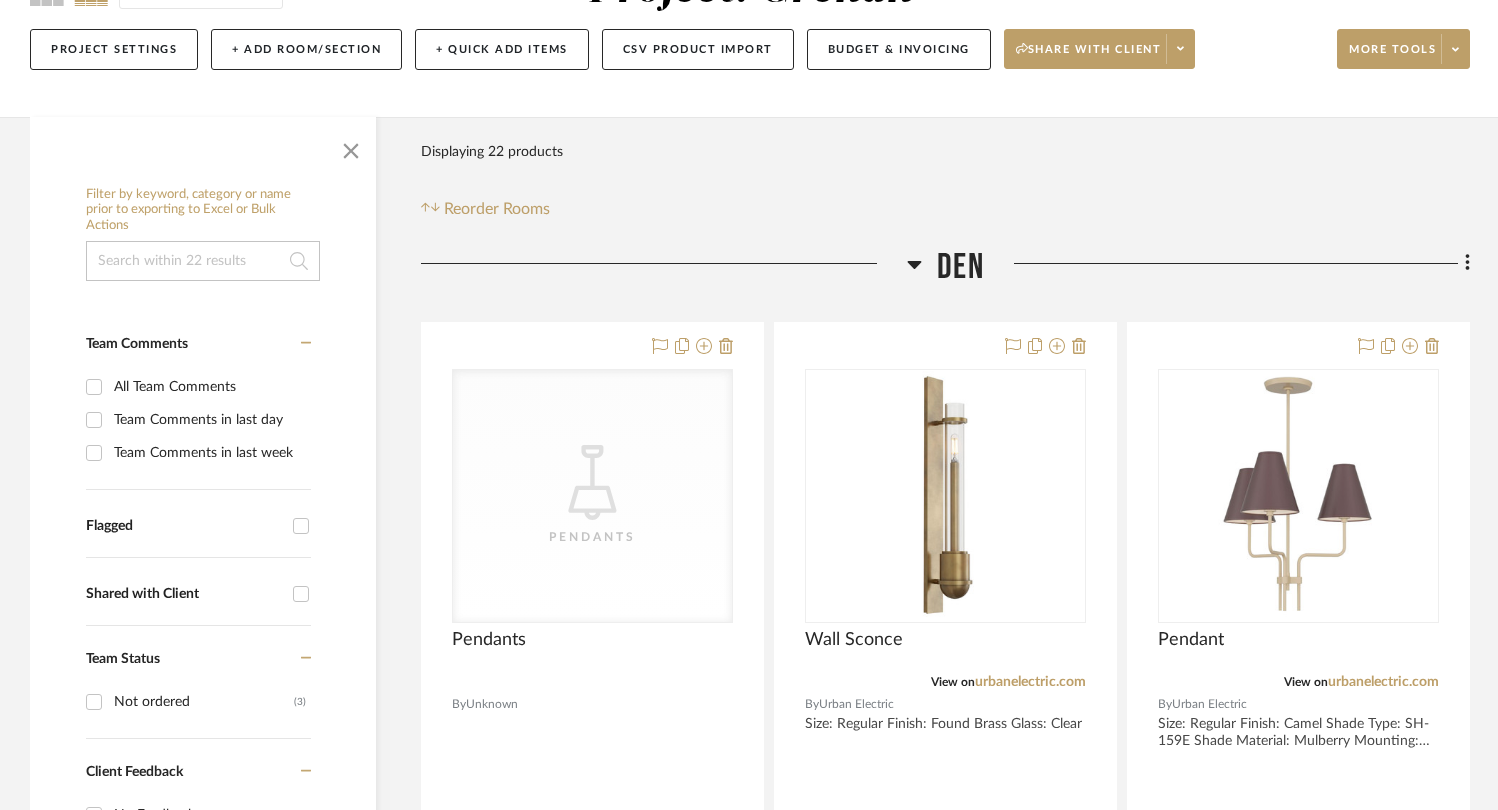 scroll, scrollTop: 310, scrollLeft: 0, axis: vertical 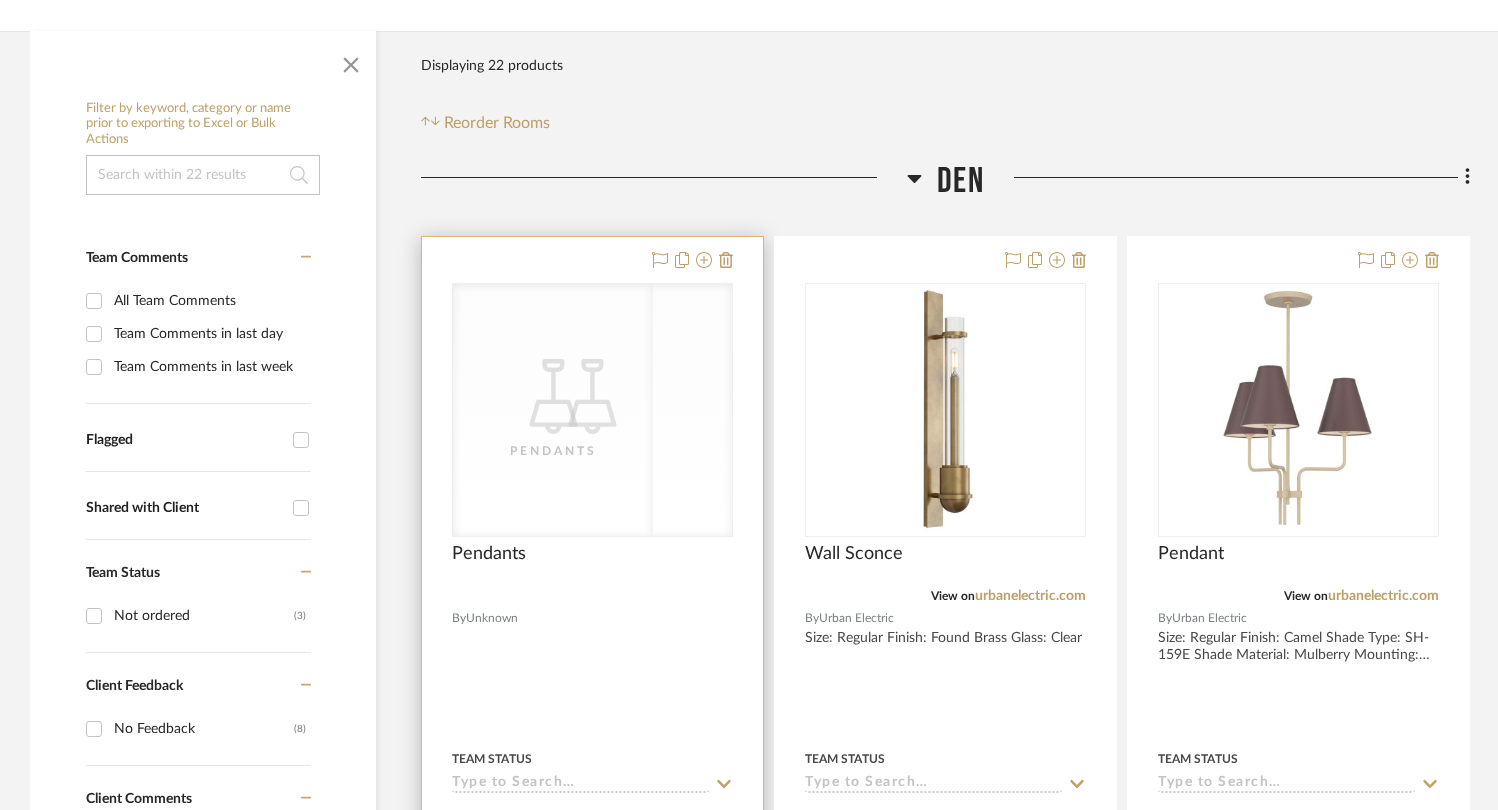 click on "CategoryIconLighting
Created with Sketch." 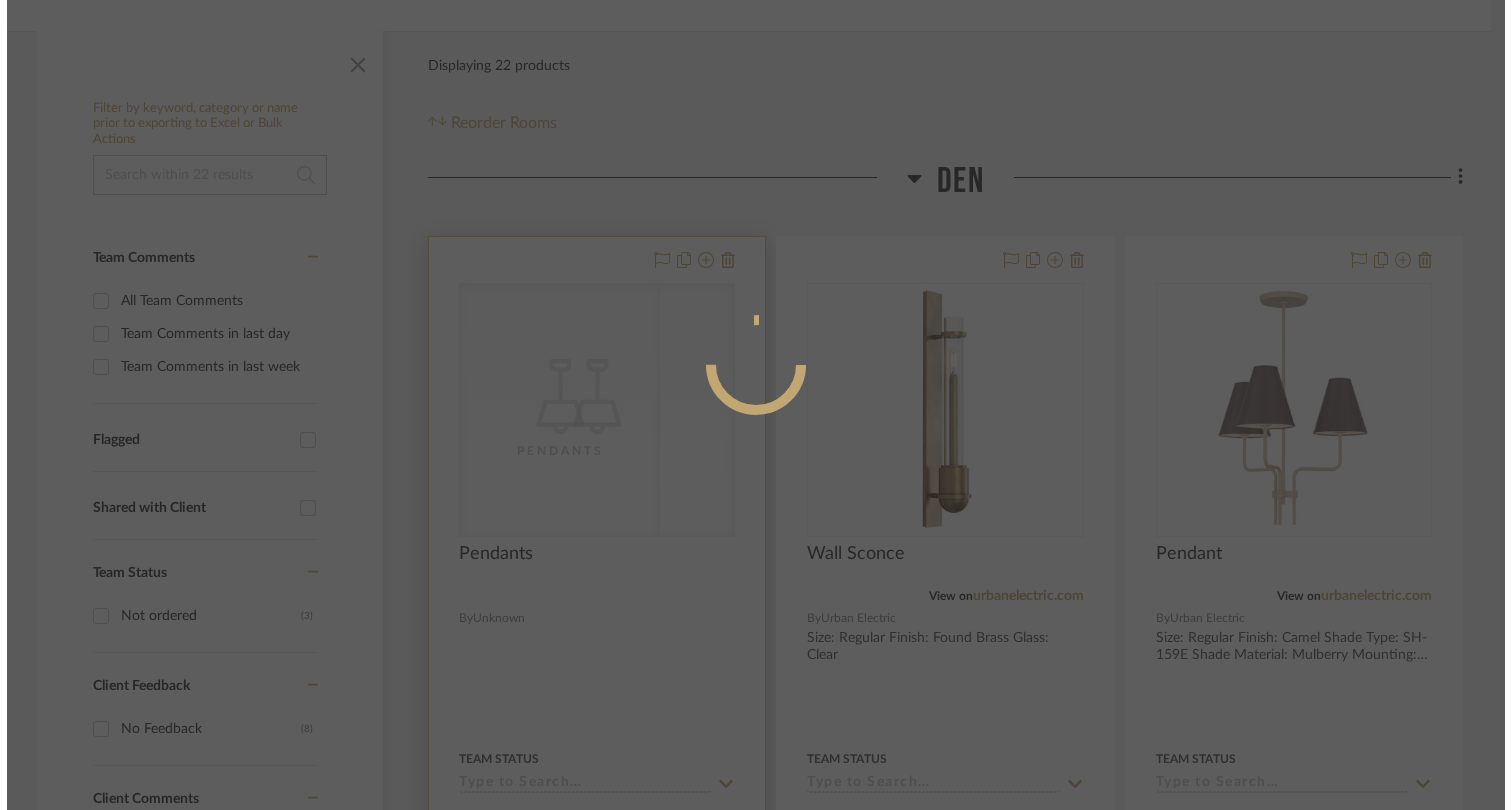 scroll, scrollTop: 0, scrollLeft: 0, axis: both 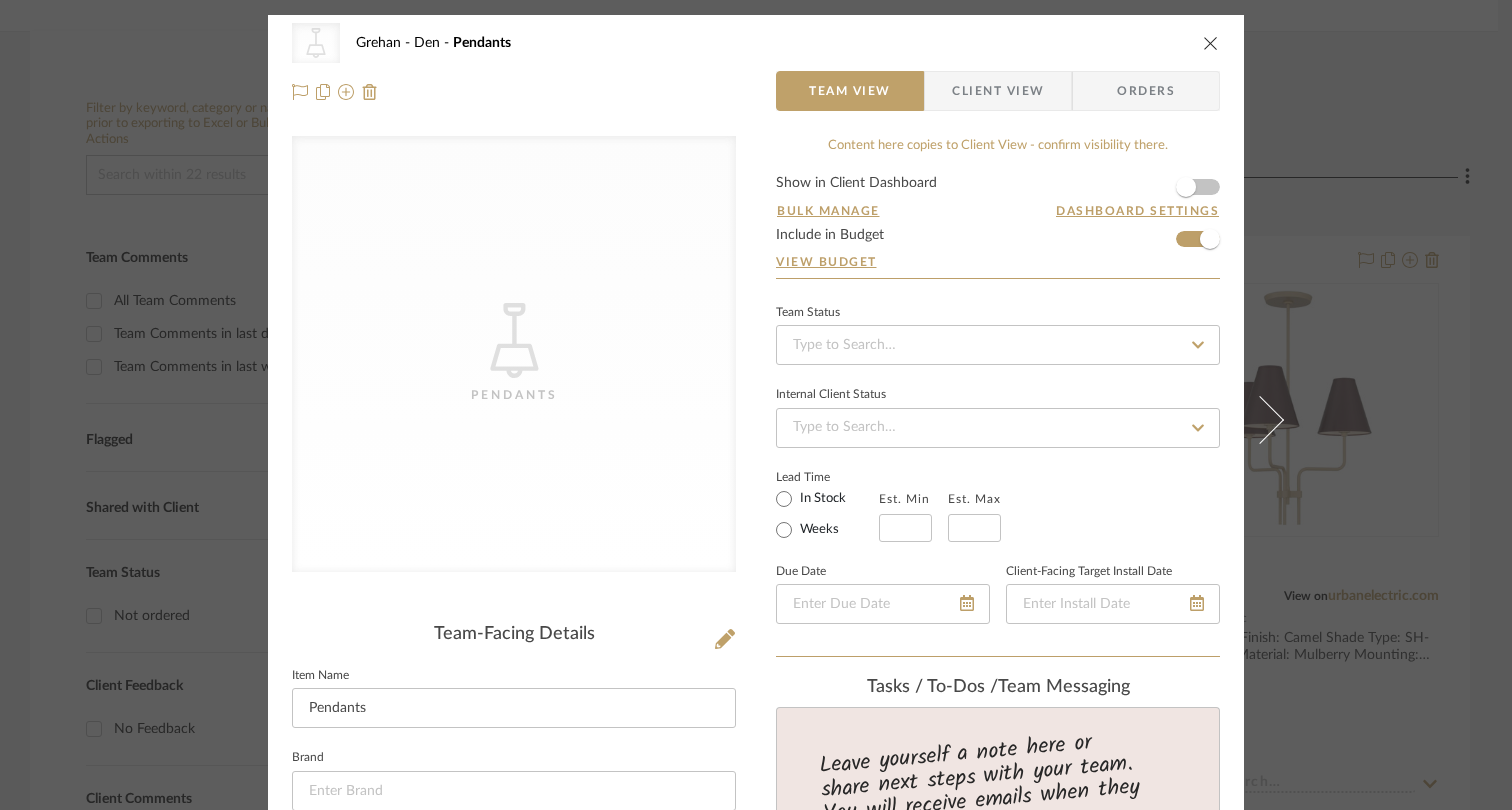 click on "CategoryIconLighting
Created with Sketch.
Pendants Grehan Den Pendants Team View Client View Orders
CategoryIconLighting
Created with Sketch.
Pendants  Team-Facing Details   Item Name  Pendants  Brand   Internal Description   Dimensions   Product Specifications   Reference Price   Reference Price Type  DNET  Item Costs   View Budget   Markup %  (Use "-X%" to discount) 100%  Unit Cost  $0.00  Cost Type  DNET  Client Unit Price  $0.00  Quantity  1  Unit Type  Each  Subtotal   $0.00   Tax %  10%  Total Tax   $0.00   Shipping Cost  $0.00  Ship. Markup %  0% Taxable  Total Shipping   $0.00  Total Client Price  $0.00  Your Cost  $0.00  Your Margin  $0.00  Content here copies to Client View - confirm visibility there.  Show in Client Dashboard  Bulk Manage Dashboard Settings  Include in Budget   View Budget  Team Status" at bounding box center [756, 936] 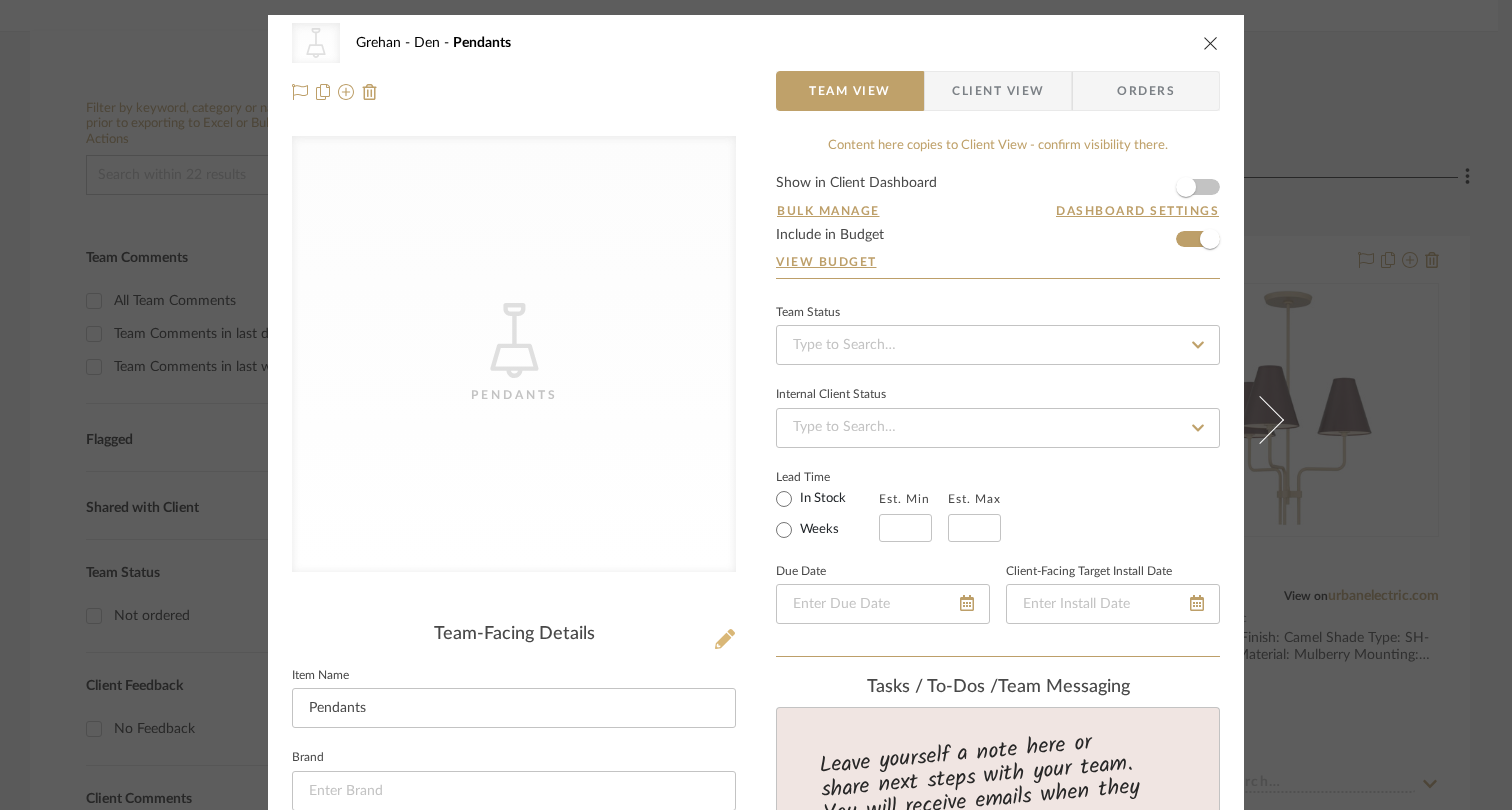 click 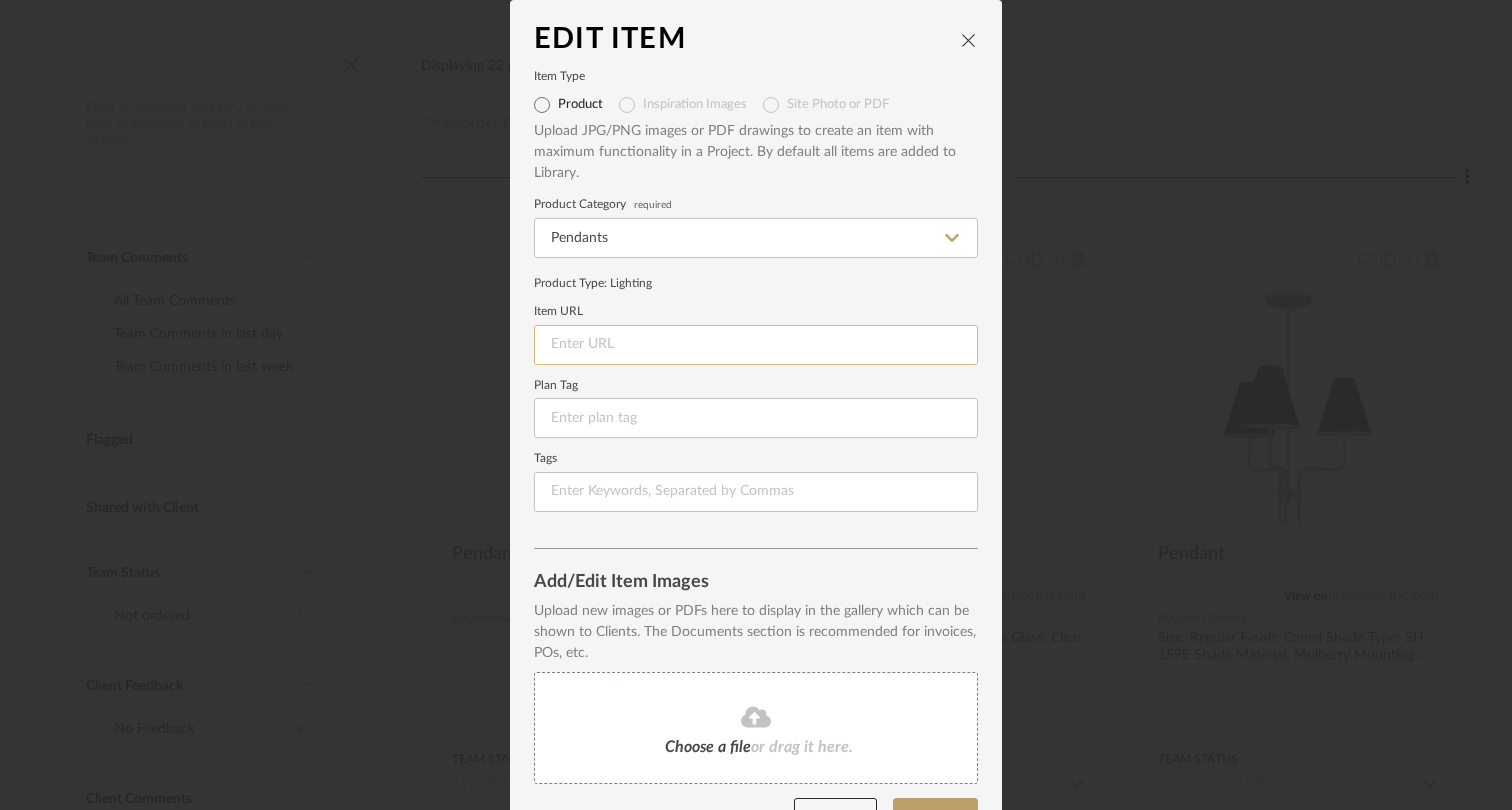click at bounding box center (756, 345) 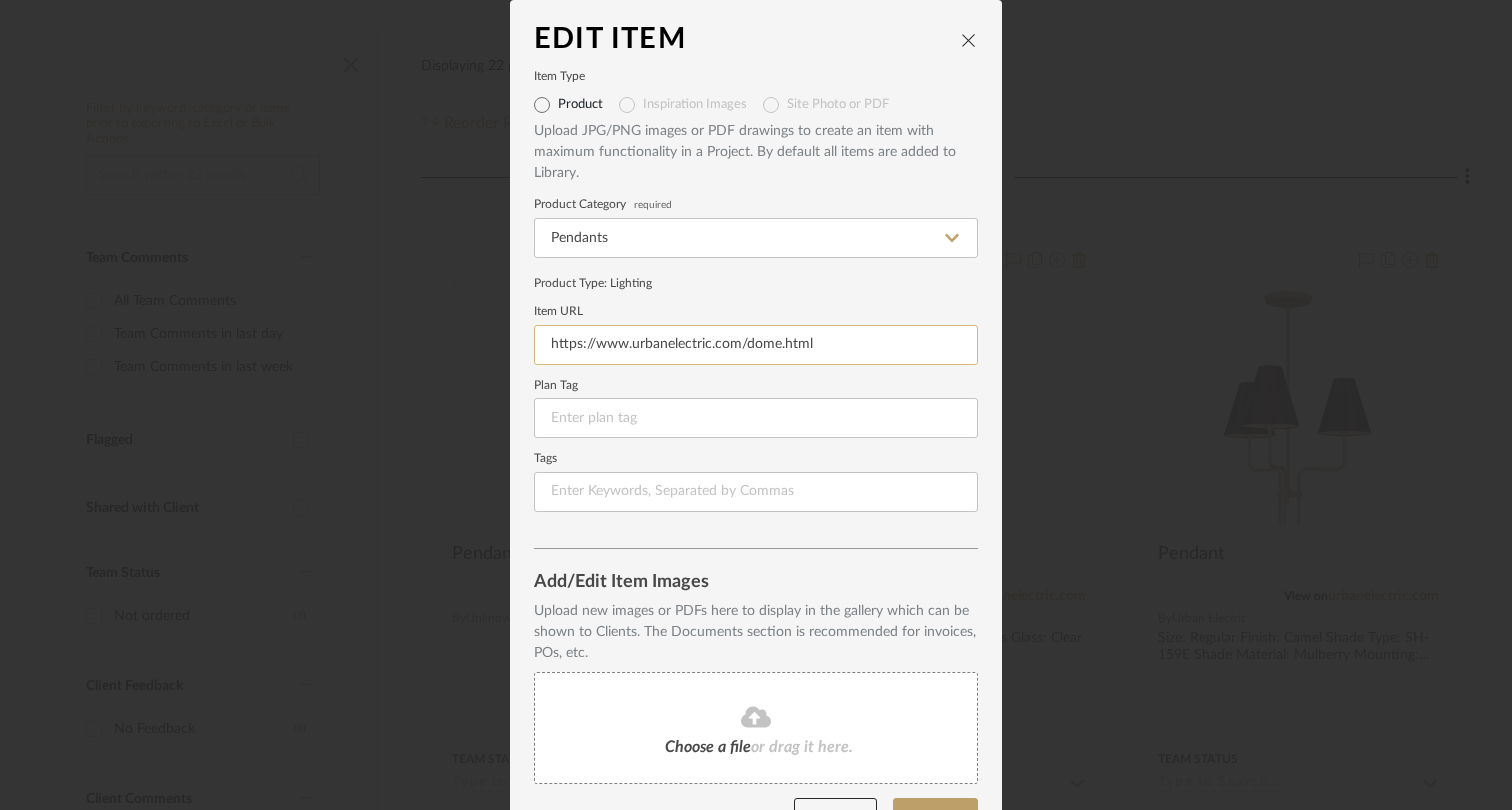 scroll, scrollTop: 39, scrollLeft: 0, axis: vertical 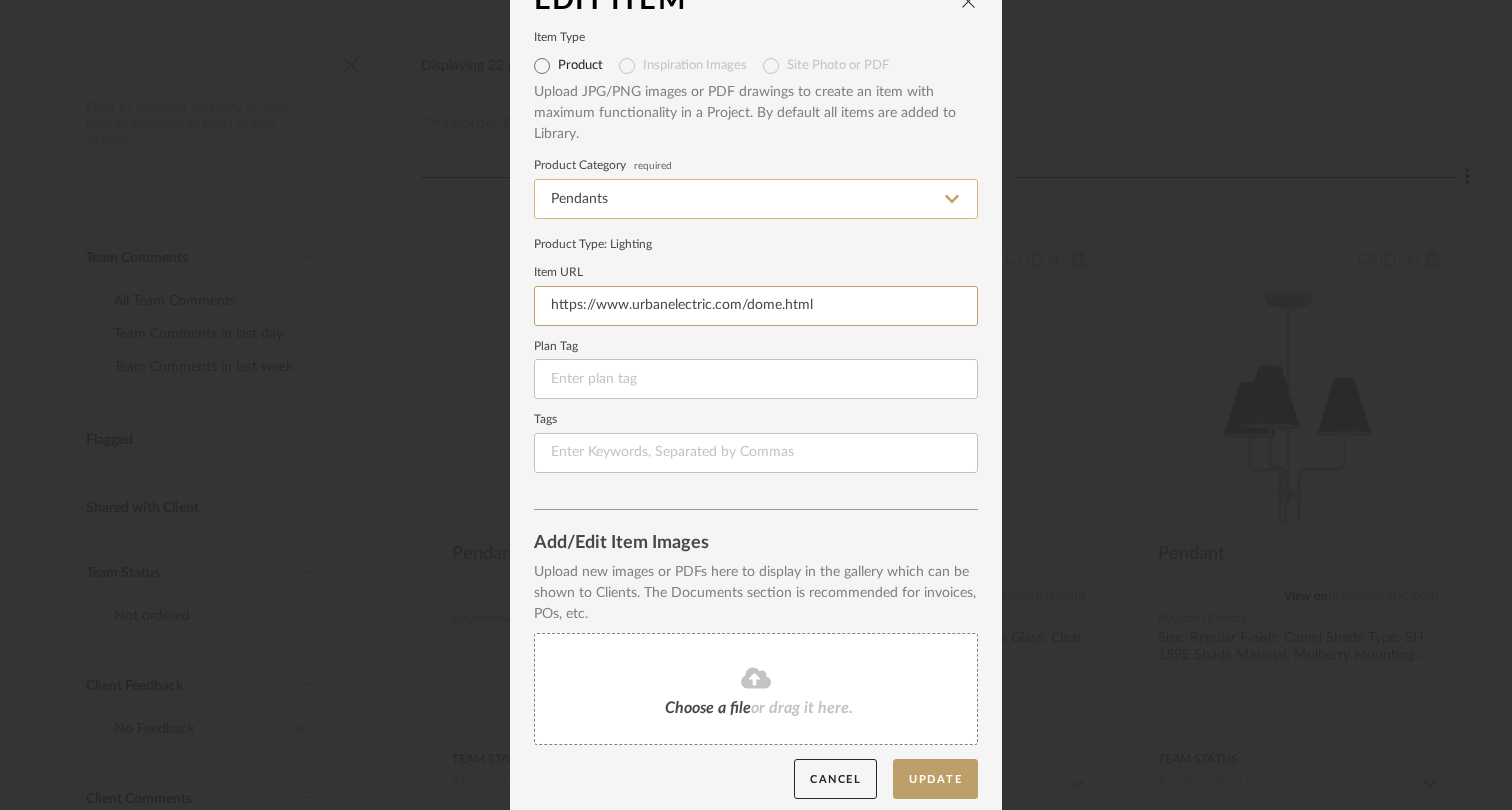 type on "https://www.urbanelectric.com/dome.html" 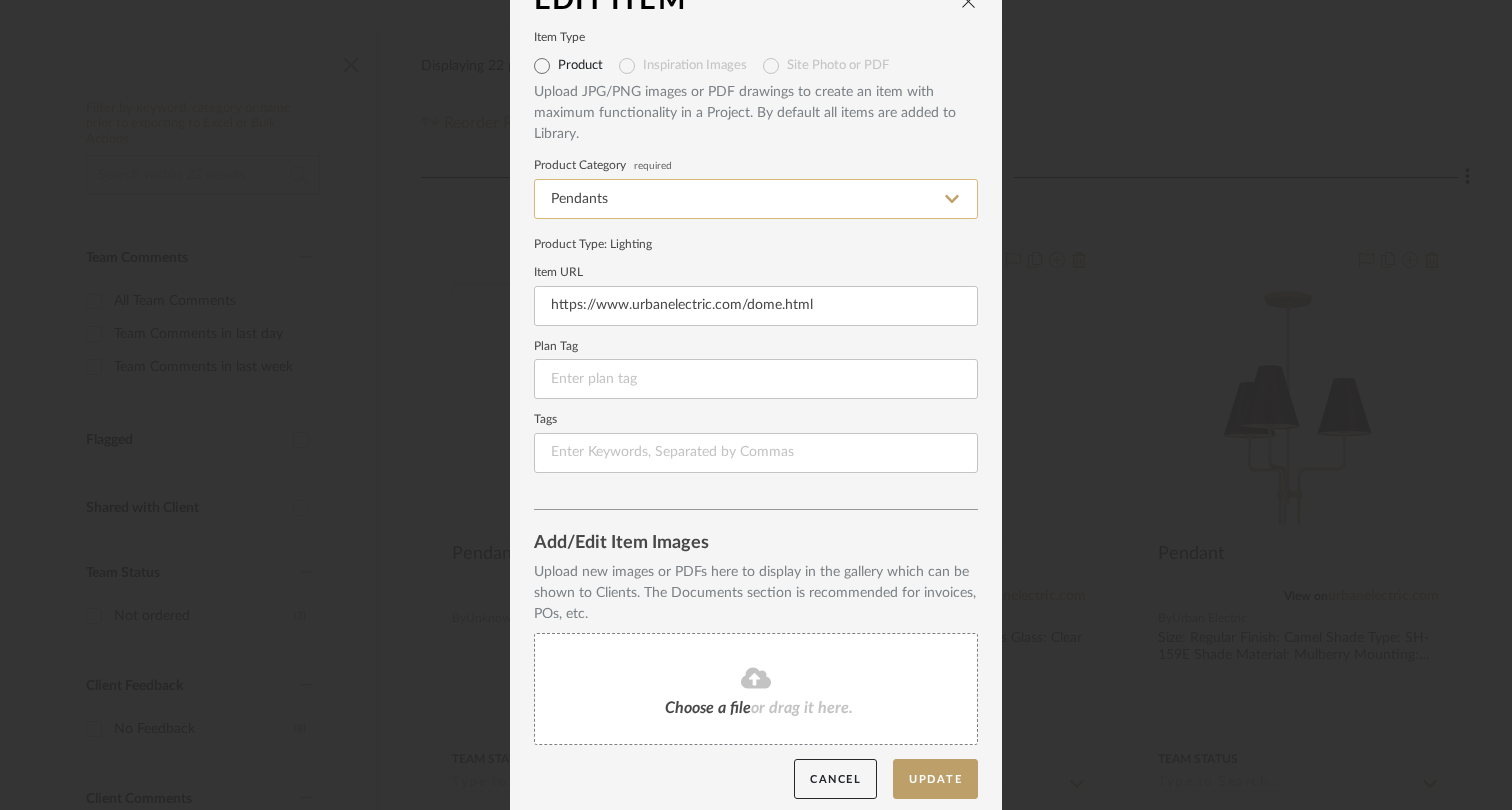click on "Pendants" at bounding box center (756, 199) 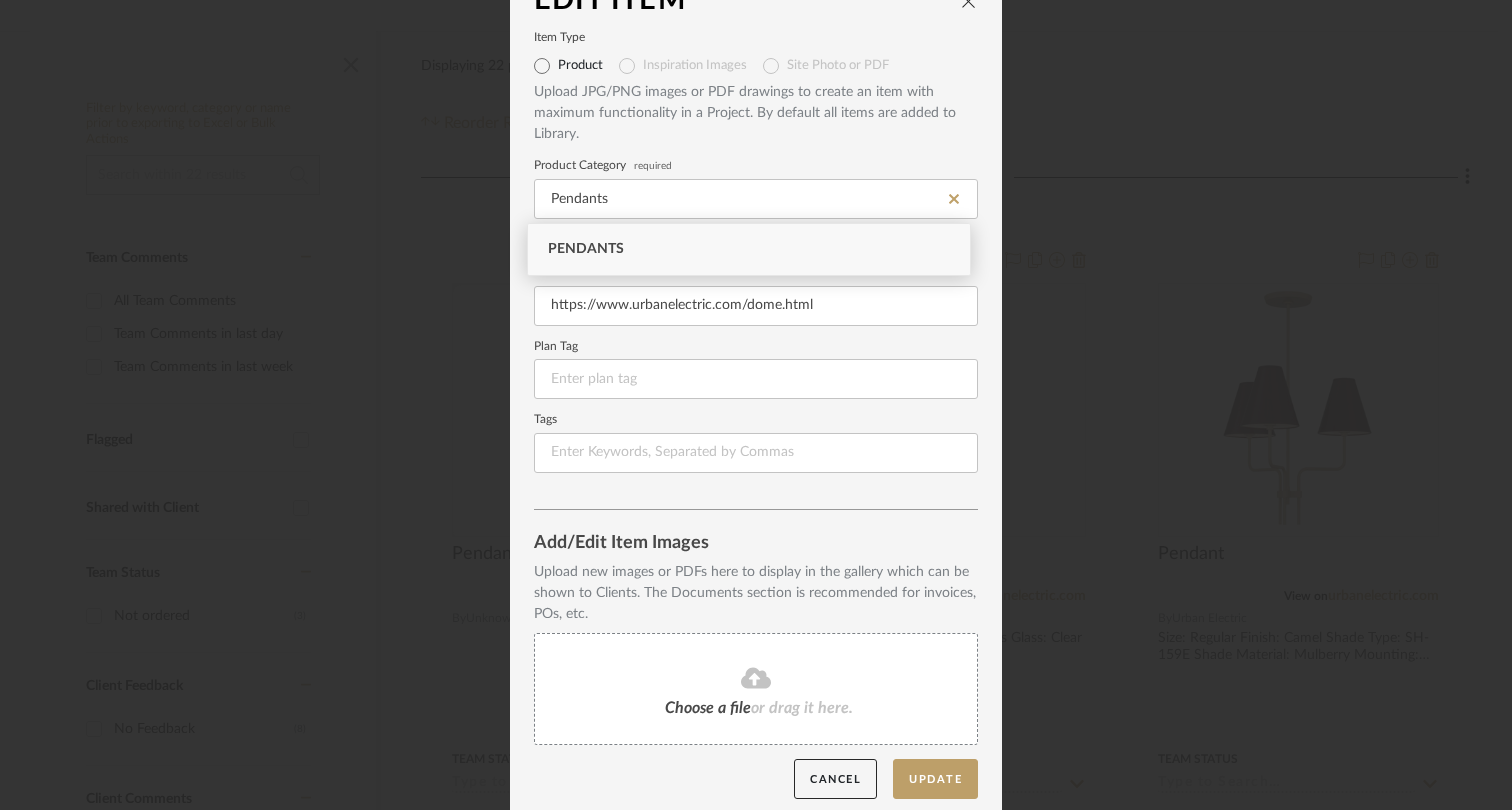 click on "Choose a file  or drag it here." 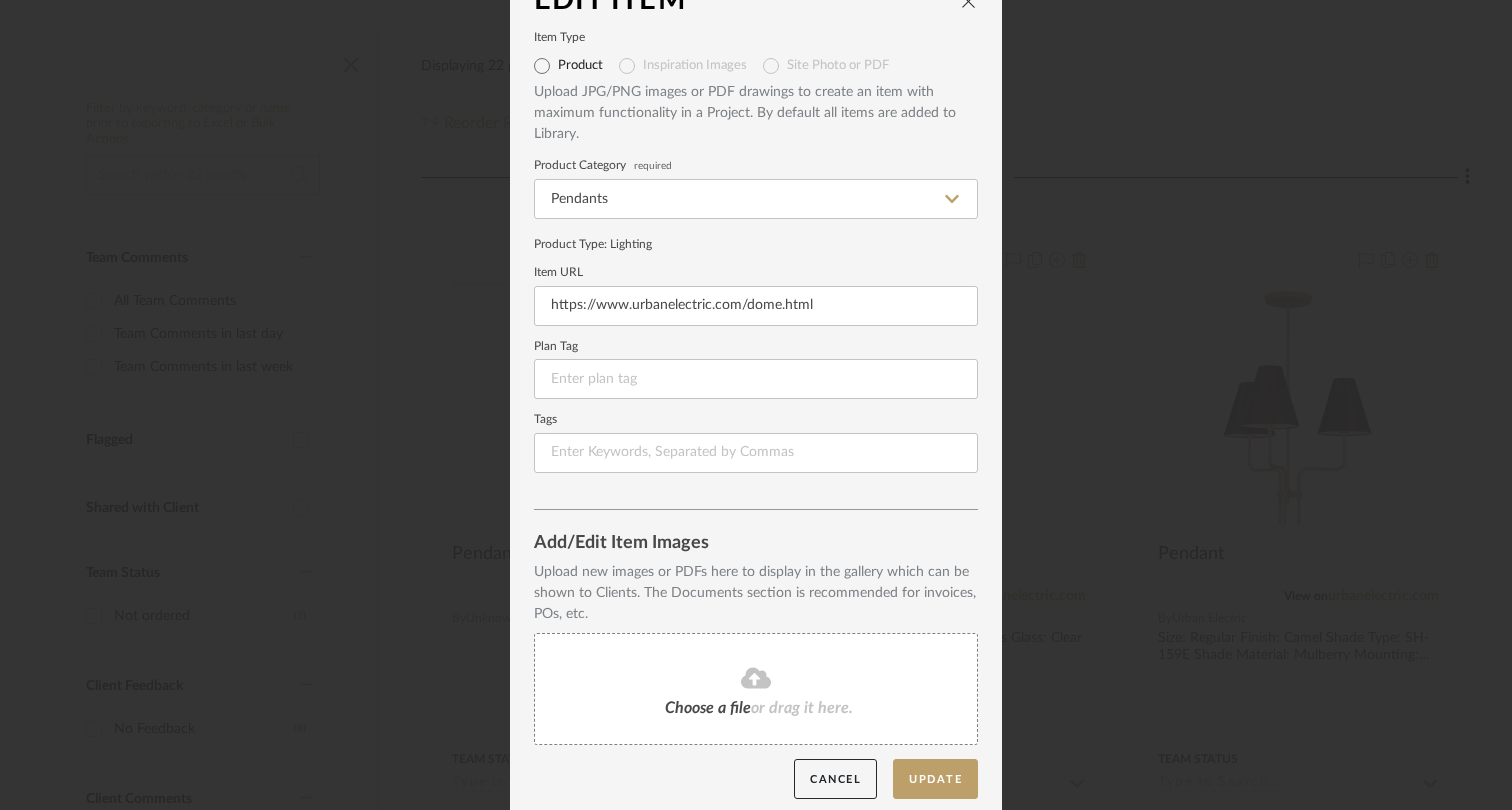 click on "Choose a file  or drag it here." 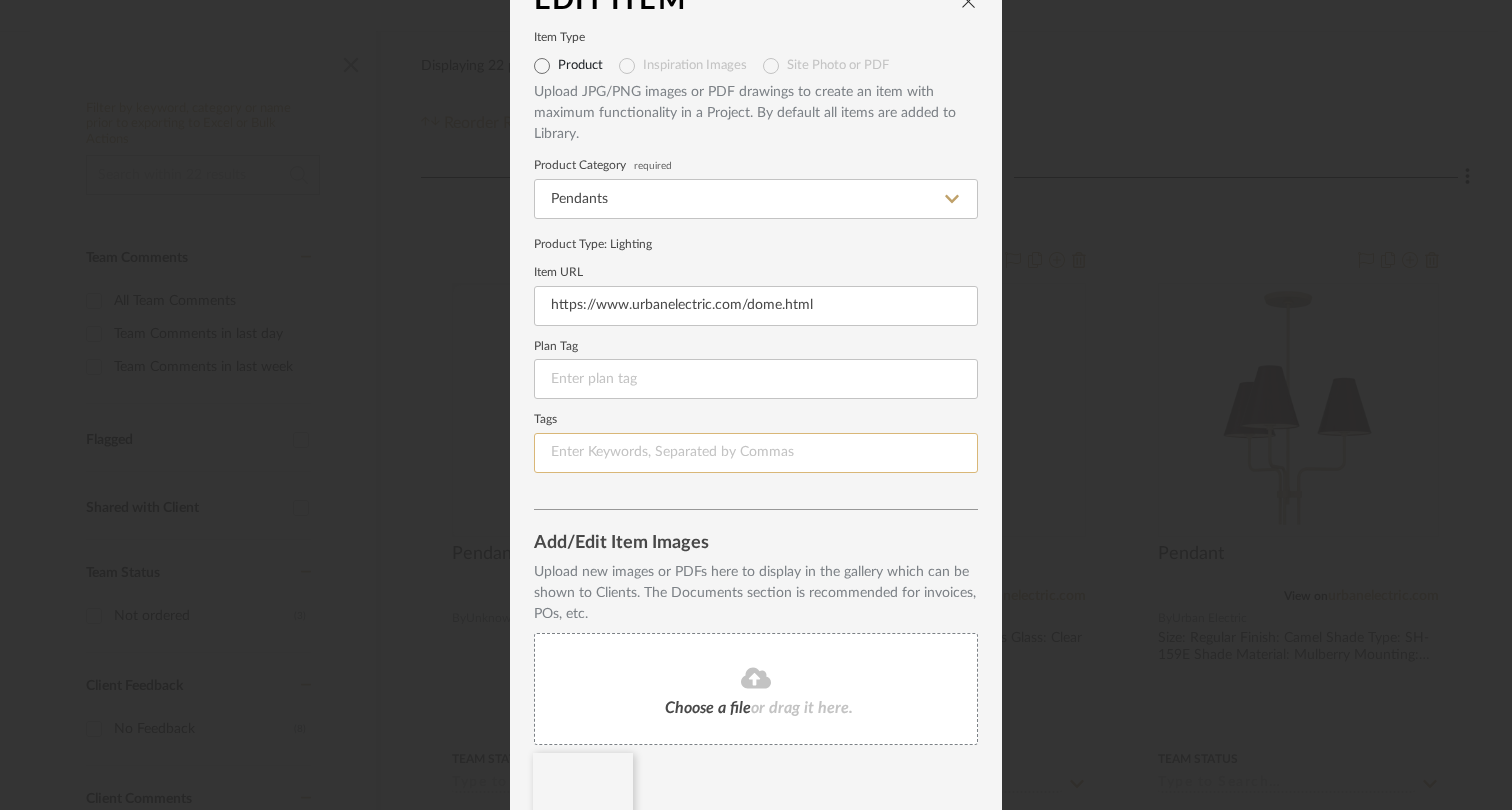 scroll, scrollTop: 143, scrollLeft: 0, axis: vertical 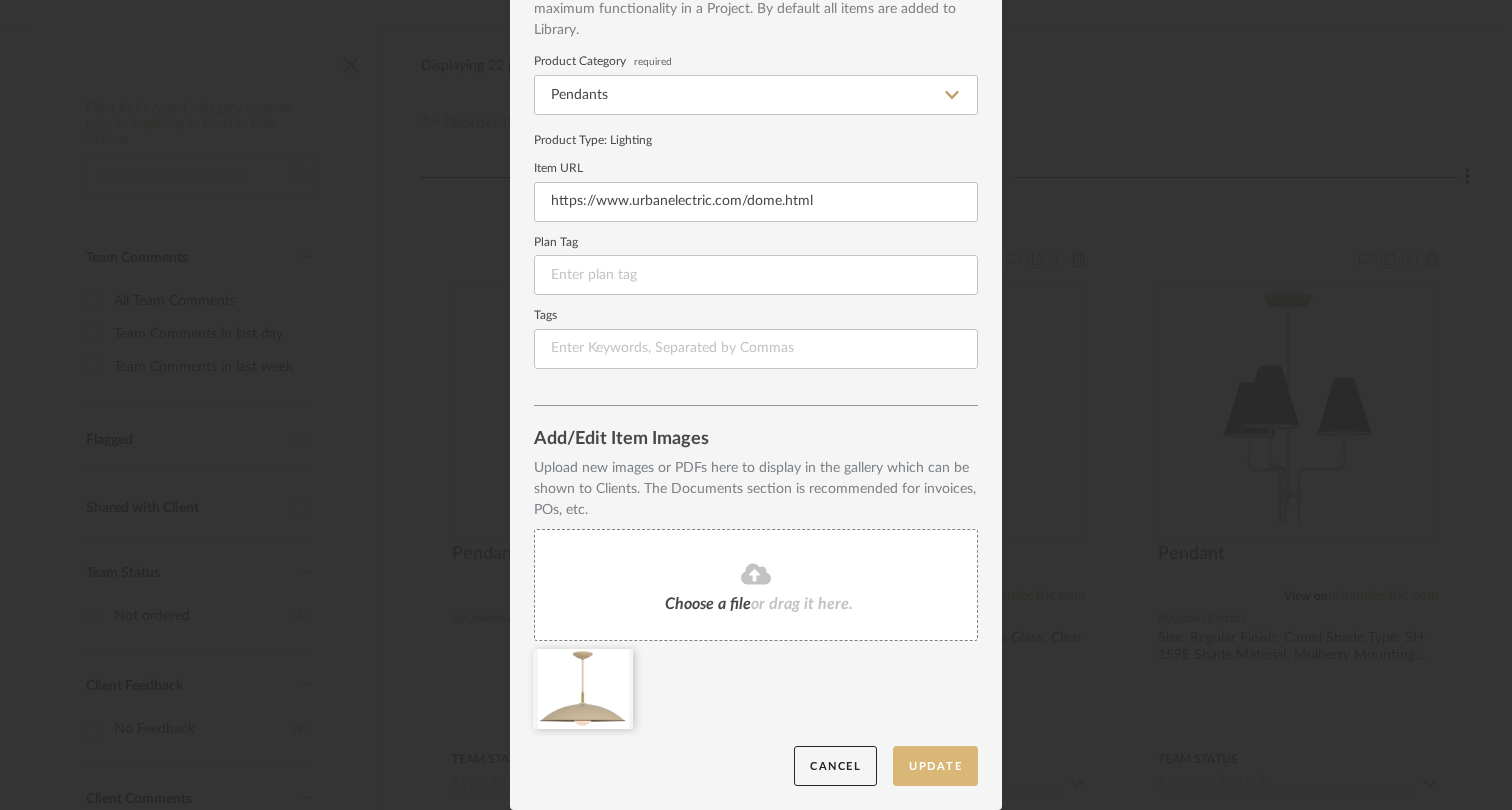click on "Update" at bounding box center [935, 766] 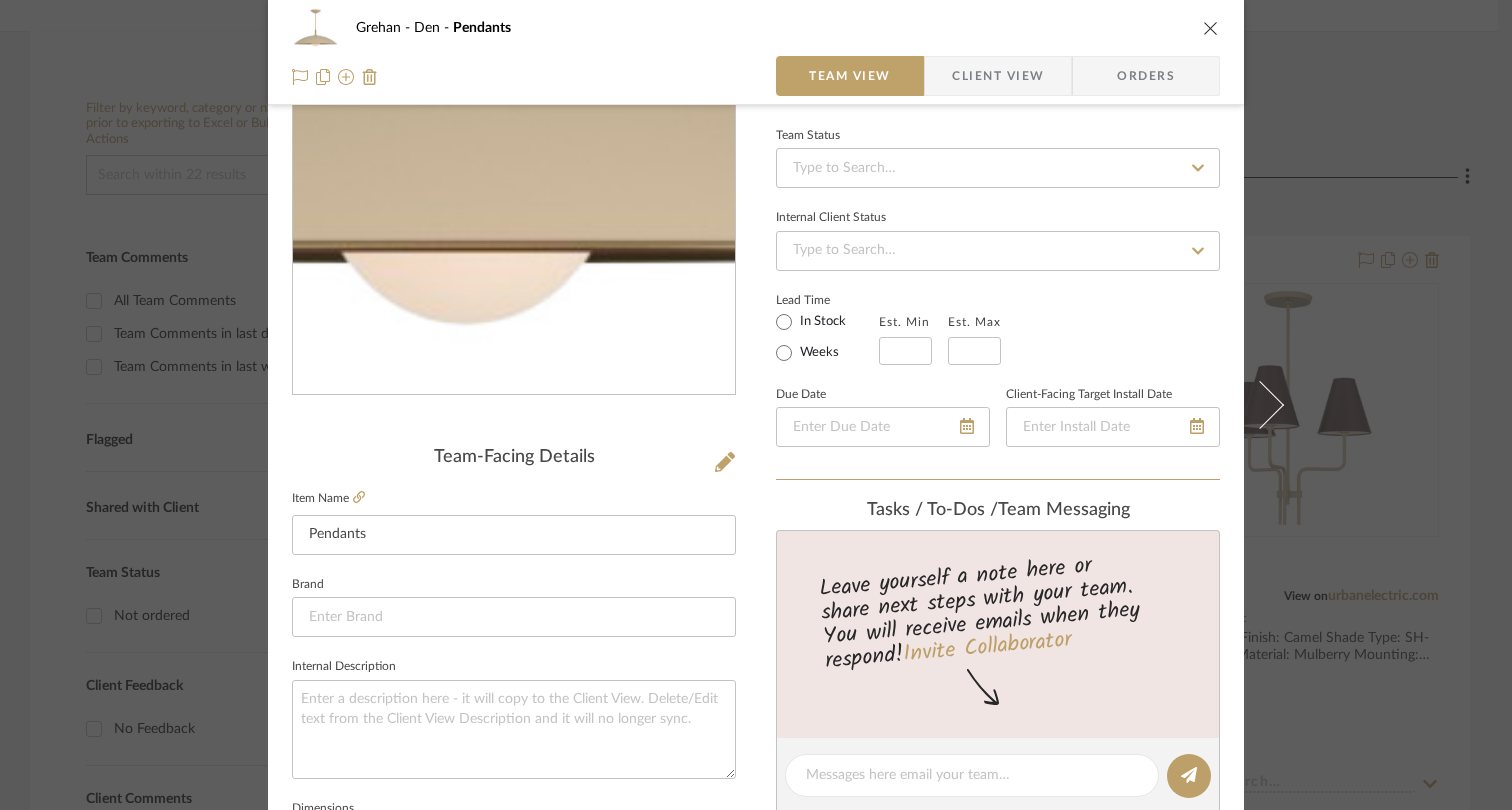 scroll, scrollTop: 310, scrollLeft: 0, axis: vertical 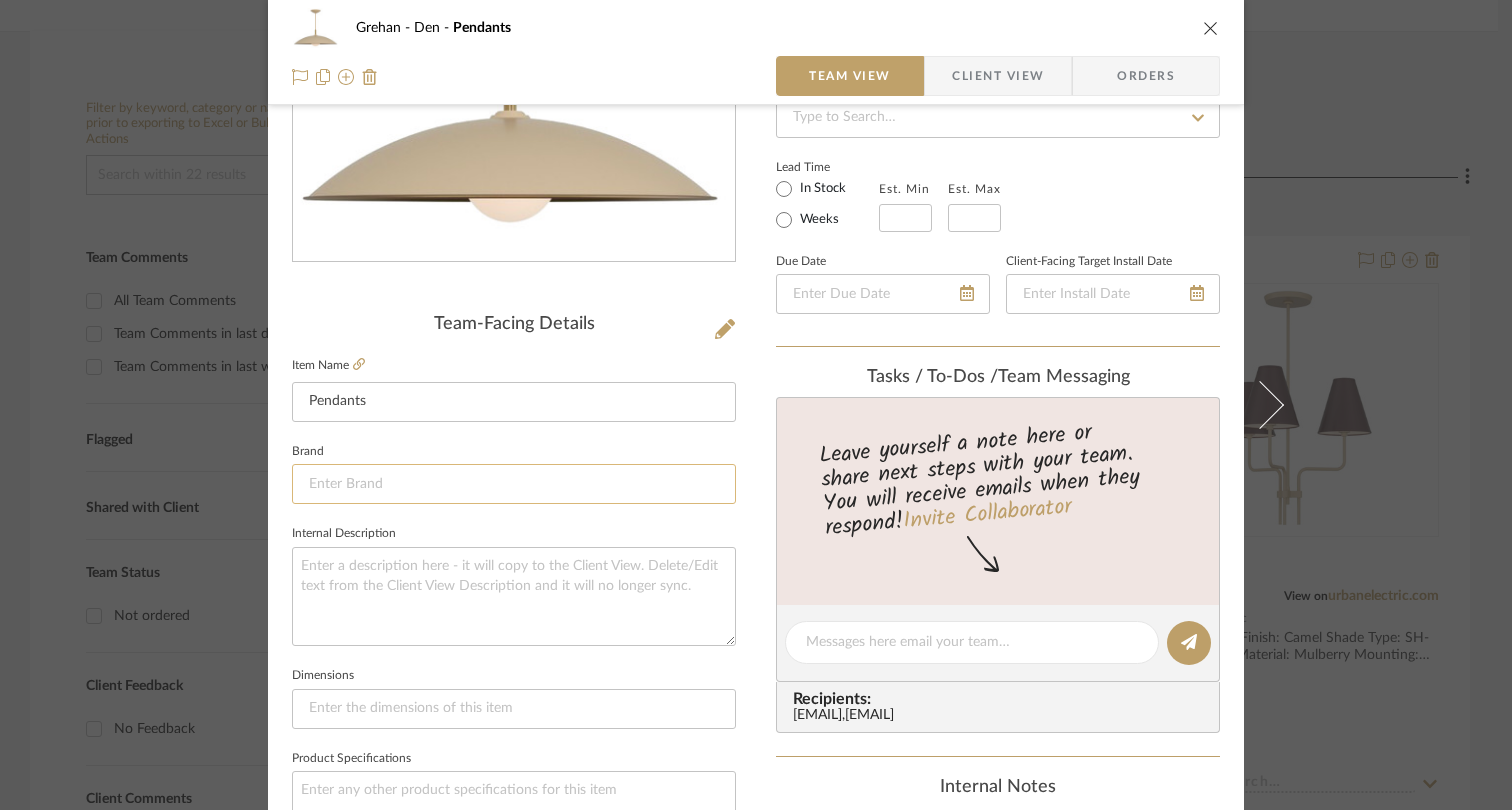 click 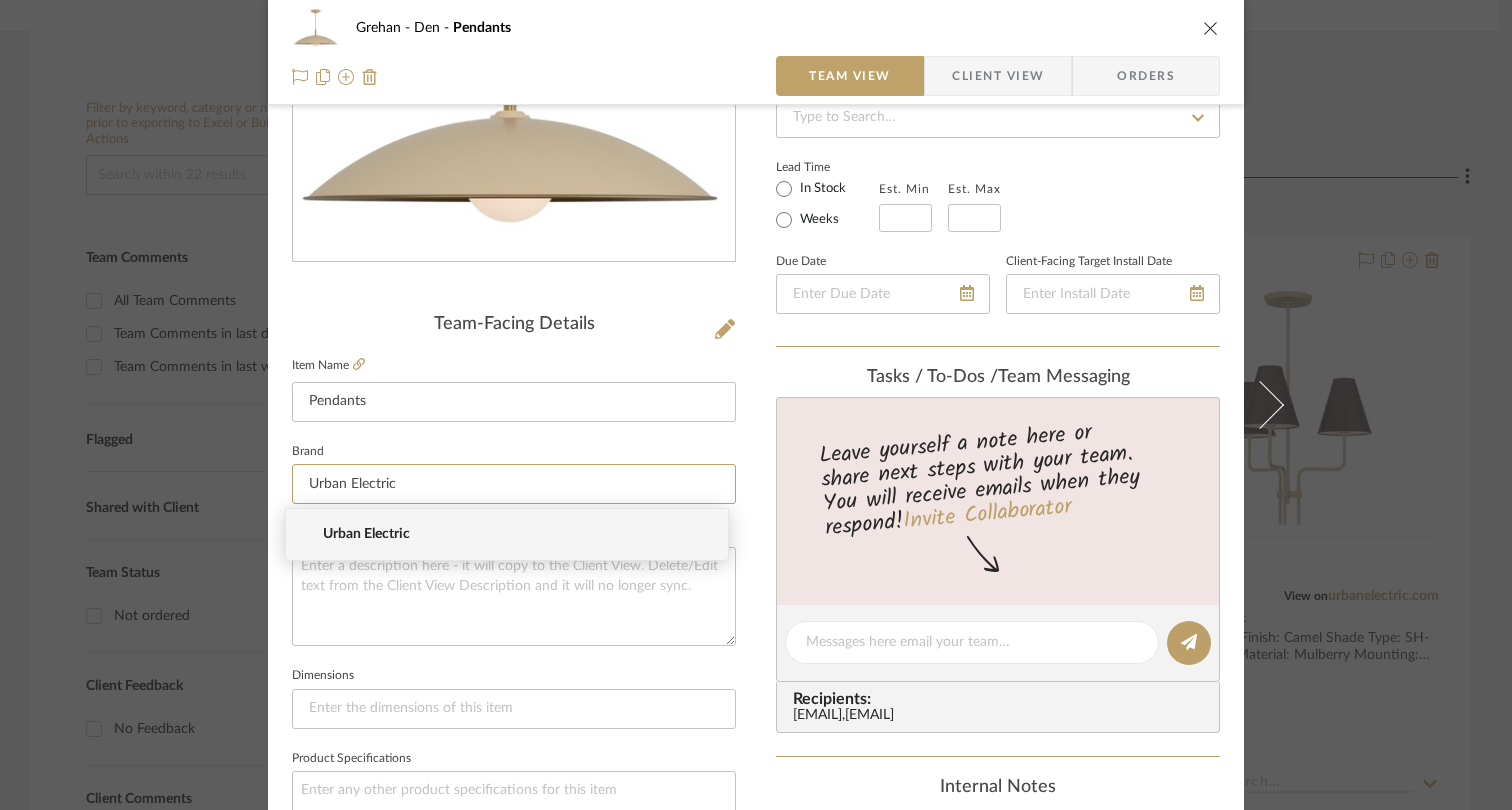 type on "Urban Electric" 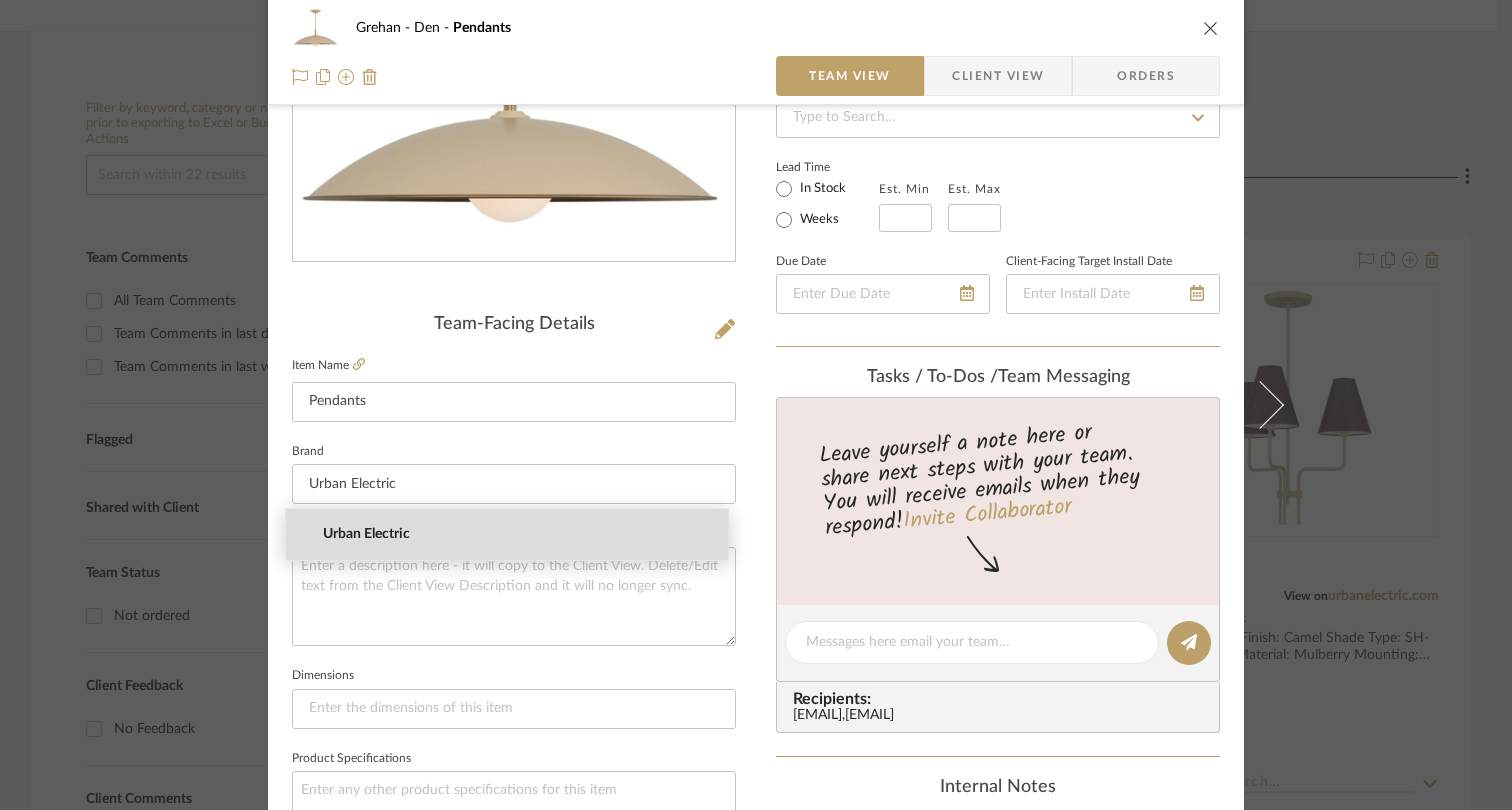 click on "Urban Electric" at bounding box center (515, 534) 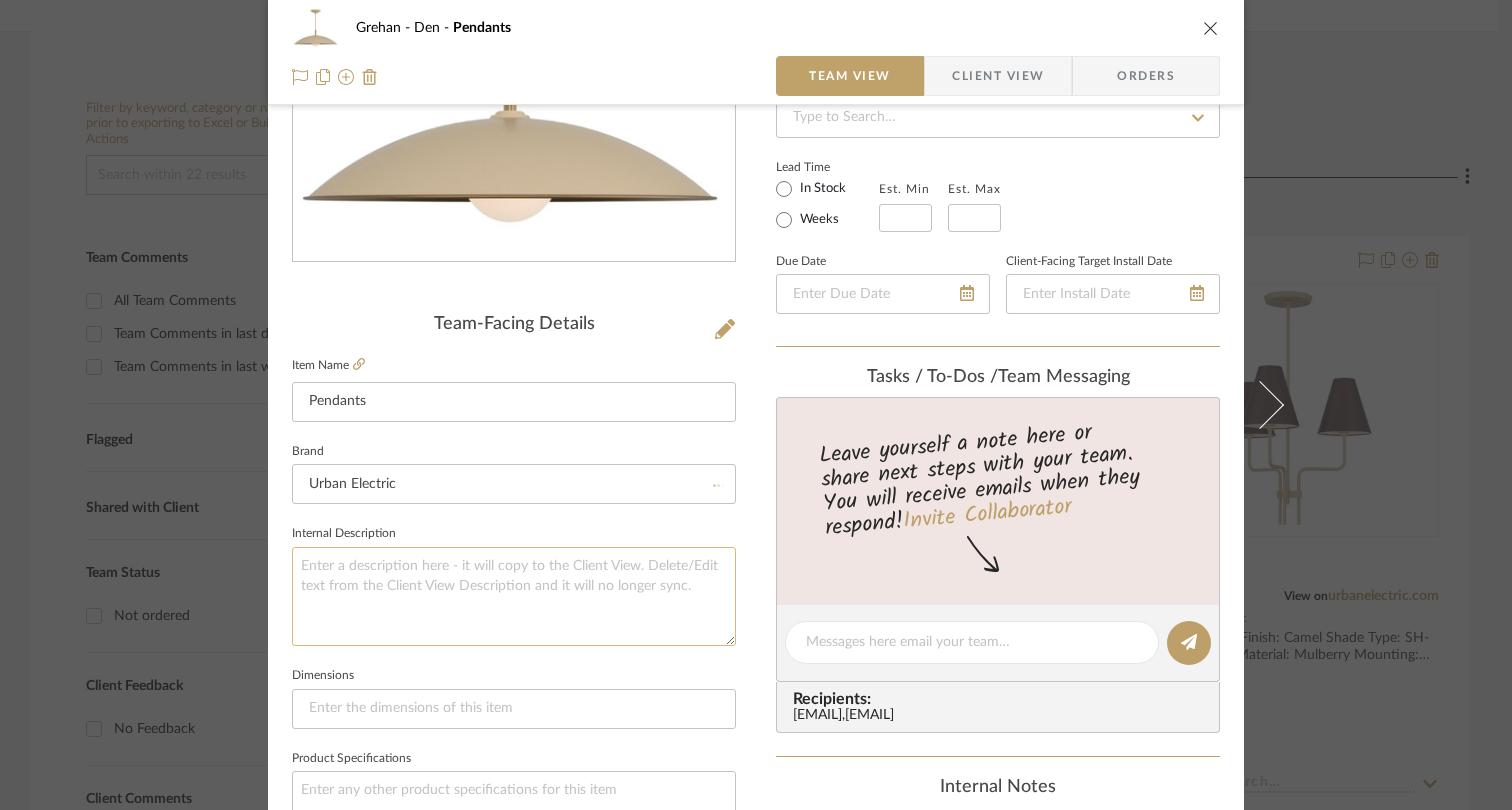 click 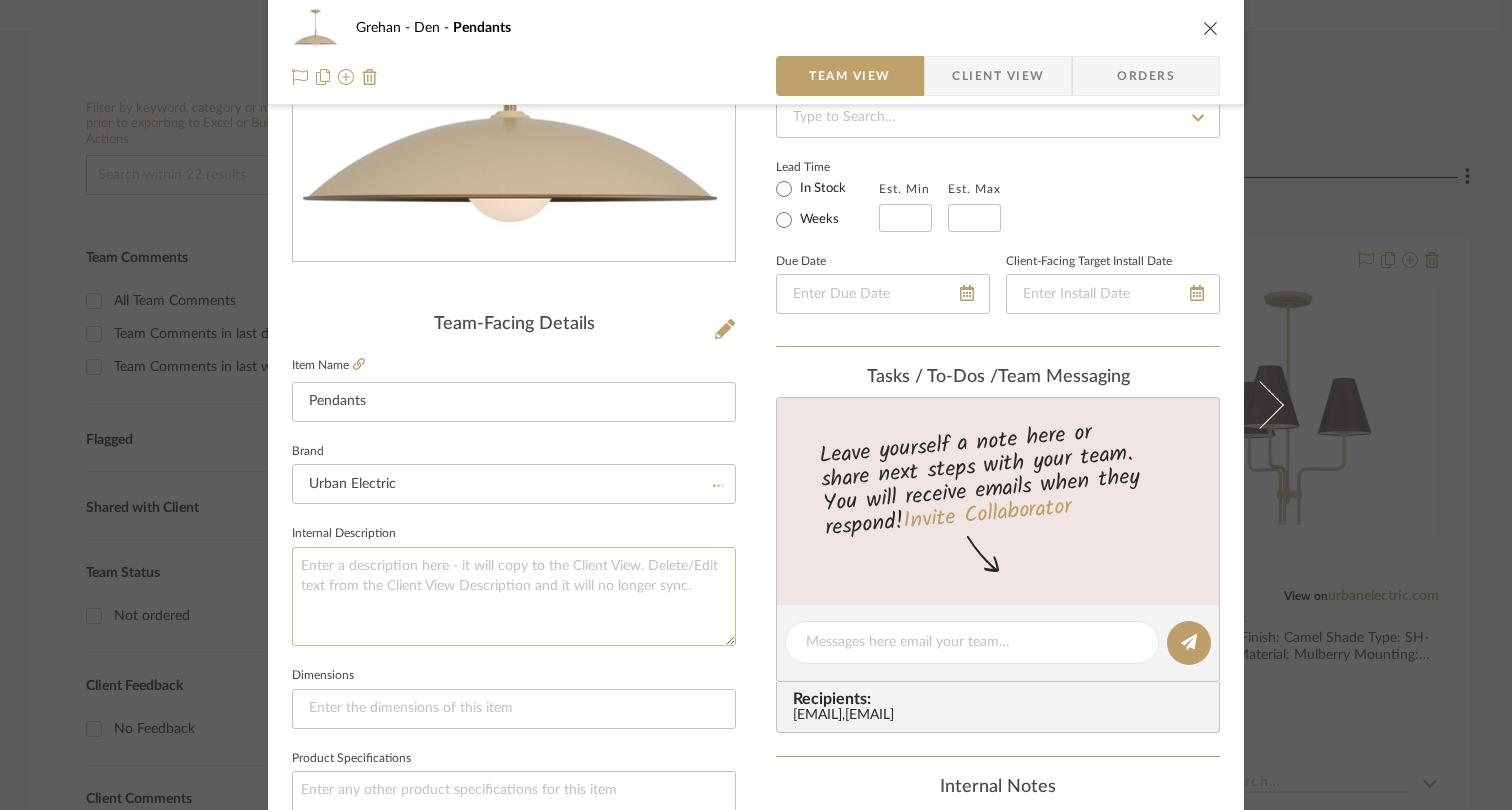 type 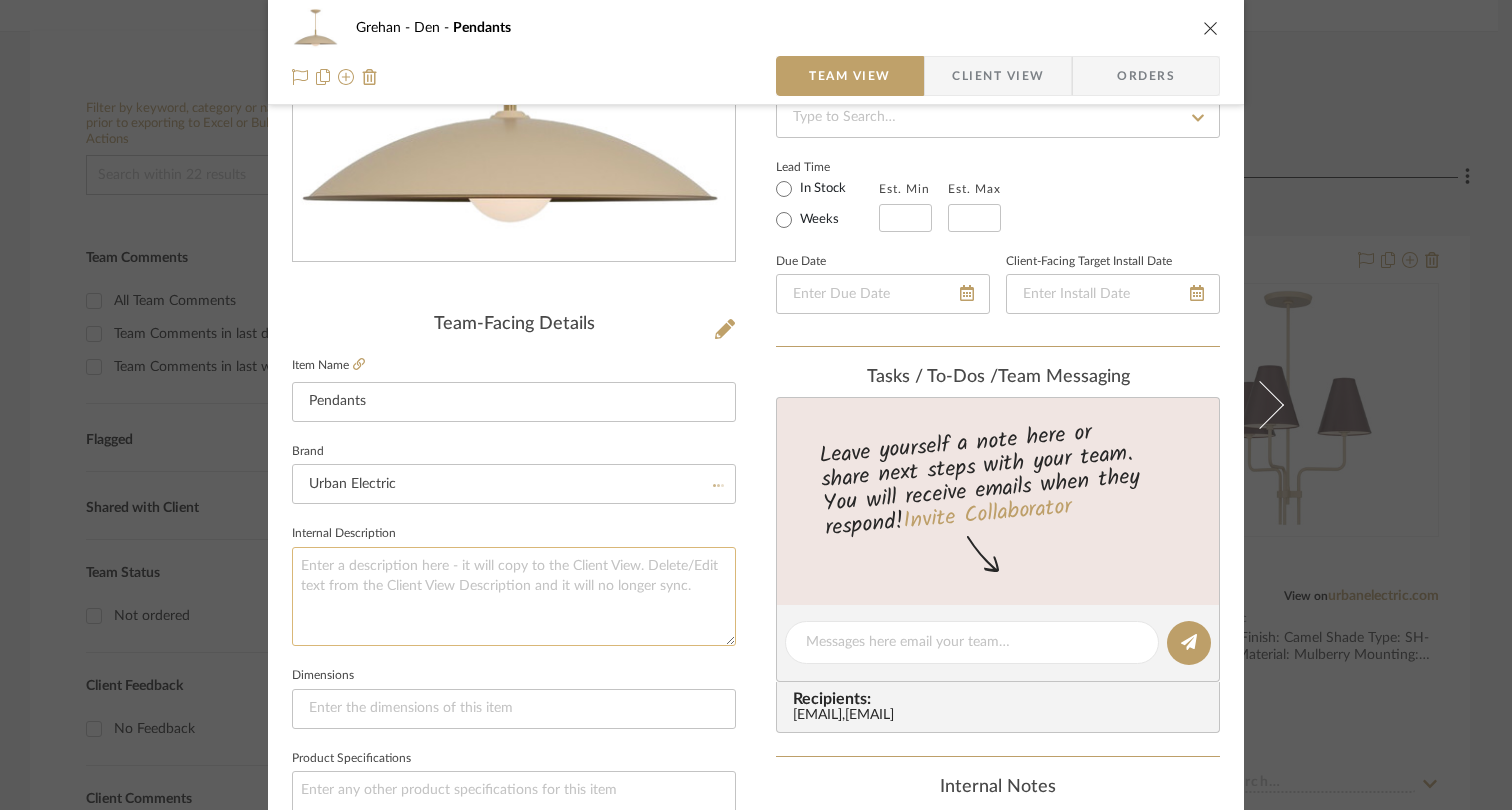 type 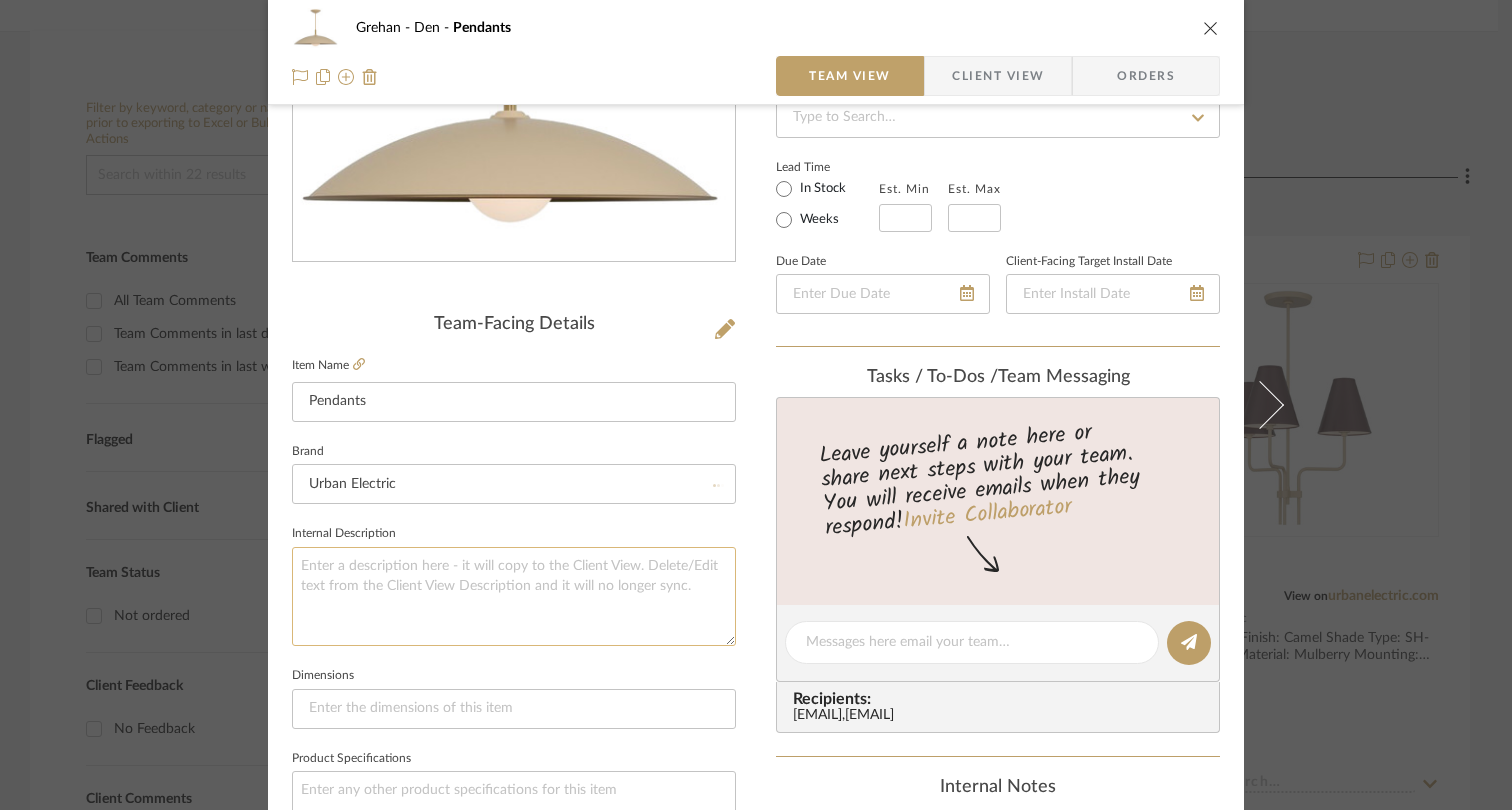 type 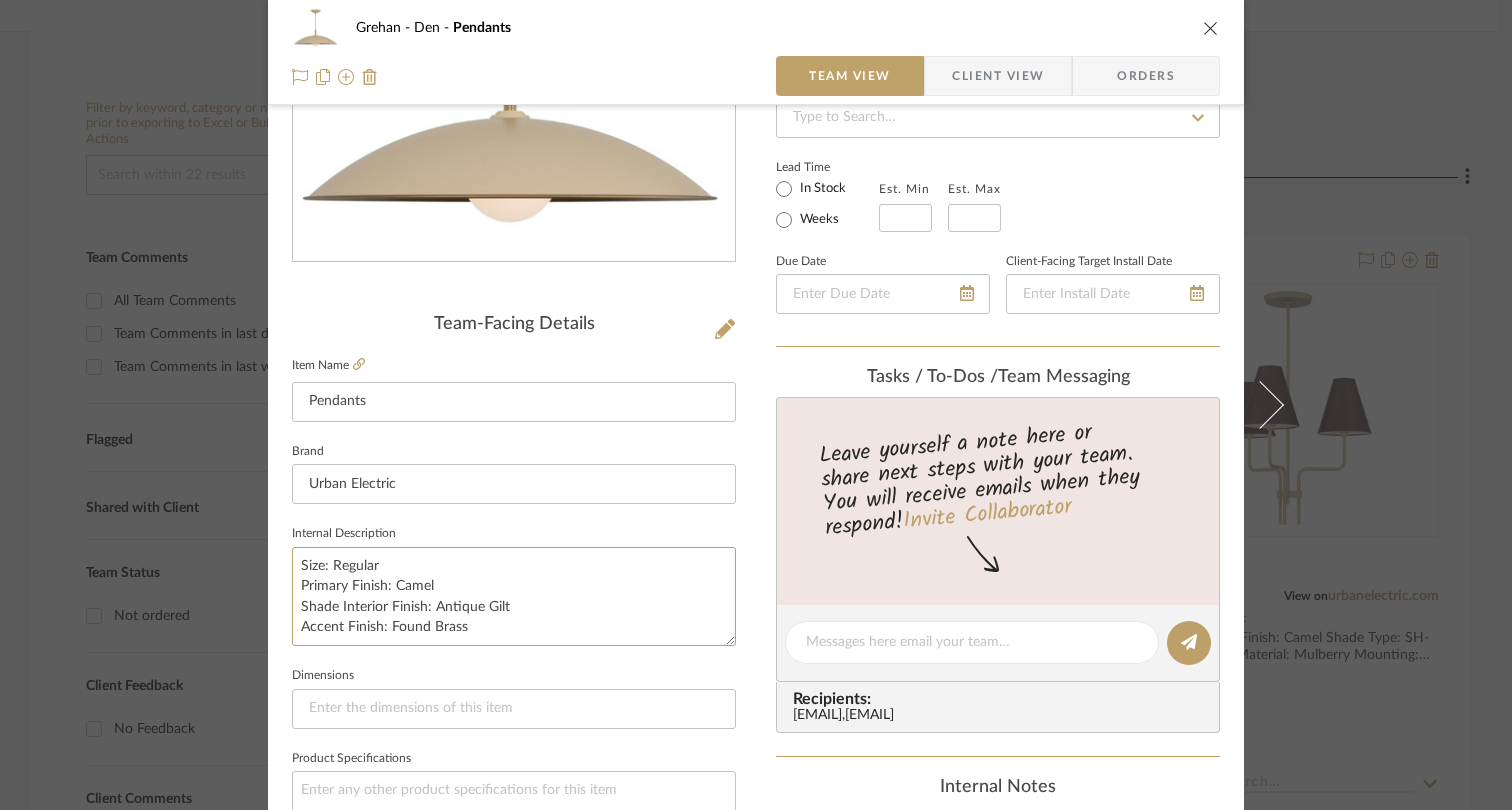 scroll, scrollTop: 10, scrollLeft: 0, axis: vertical 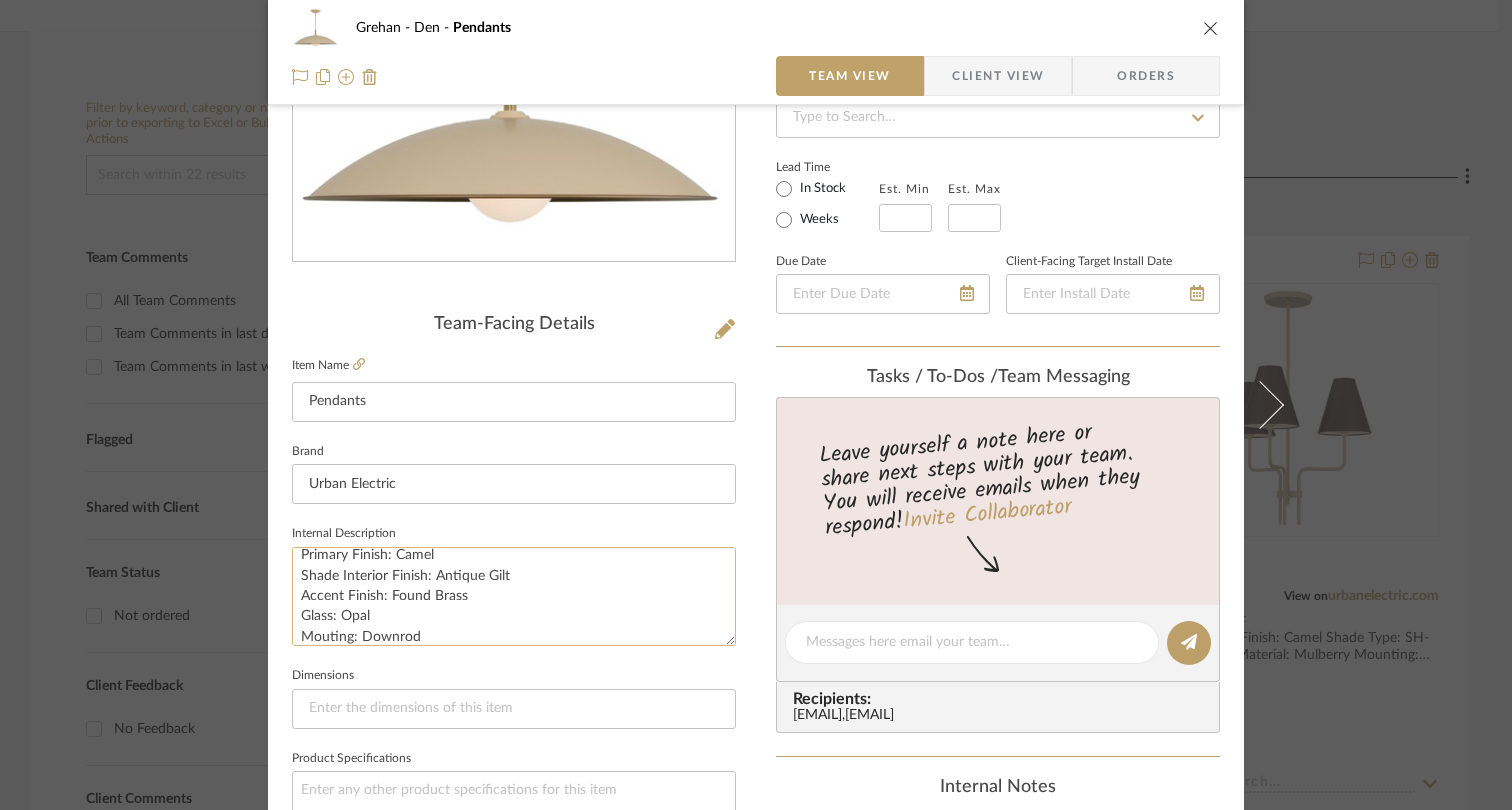 click on "Size: Regular
Primary Finish: Camel
Shade Interior Finish: Antique Gilt
Accent Finish: Found Brass
Glass: Opal
Mouting: Downrod" 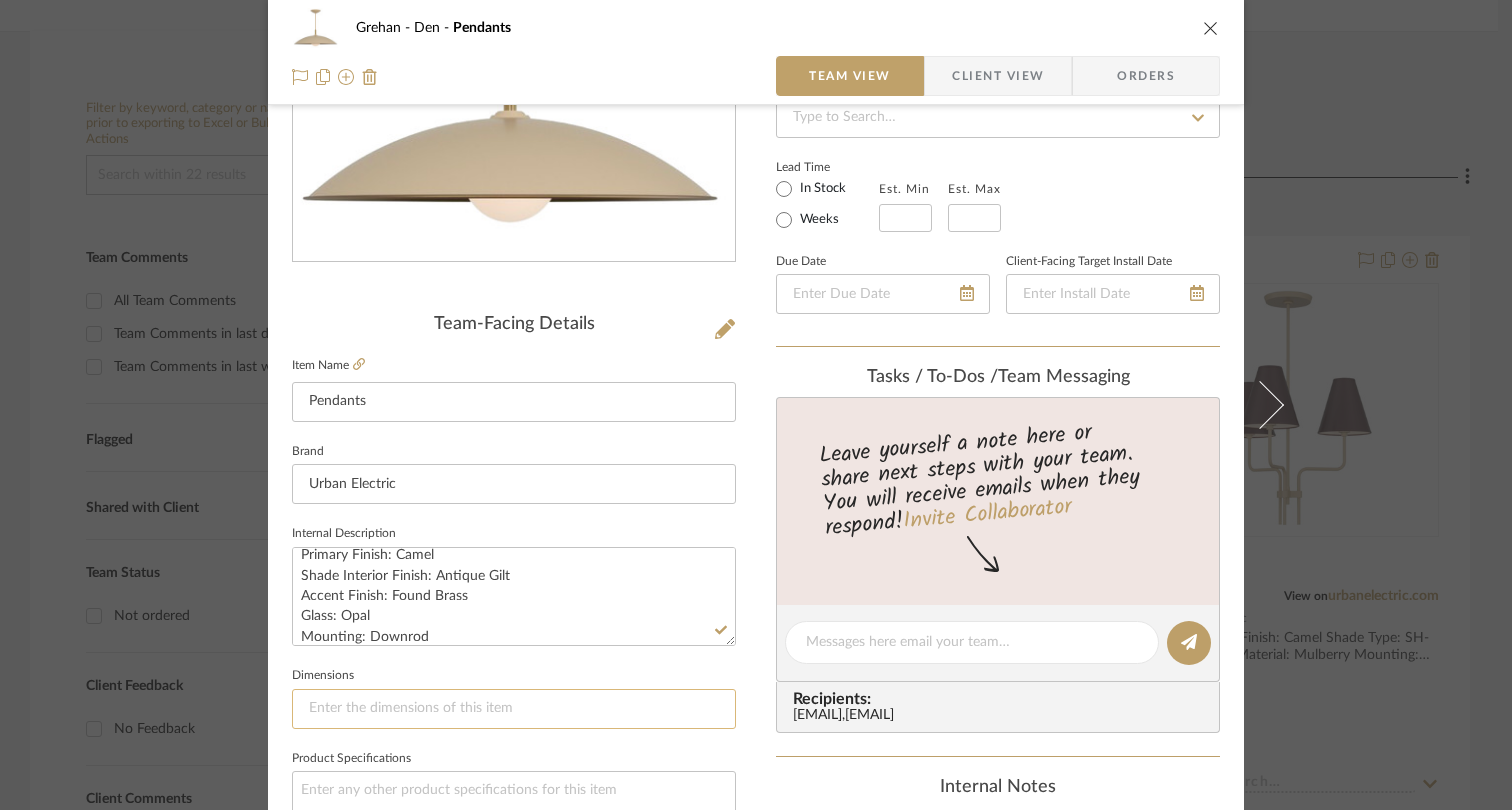 click 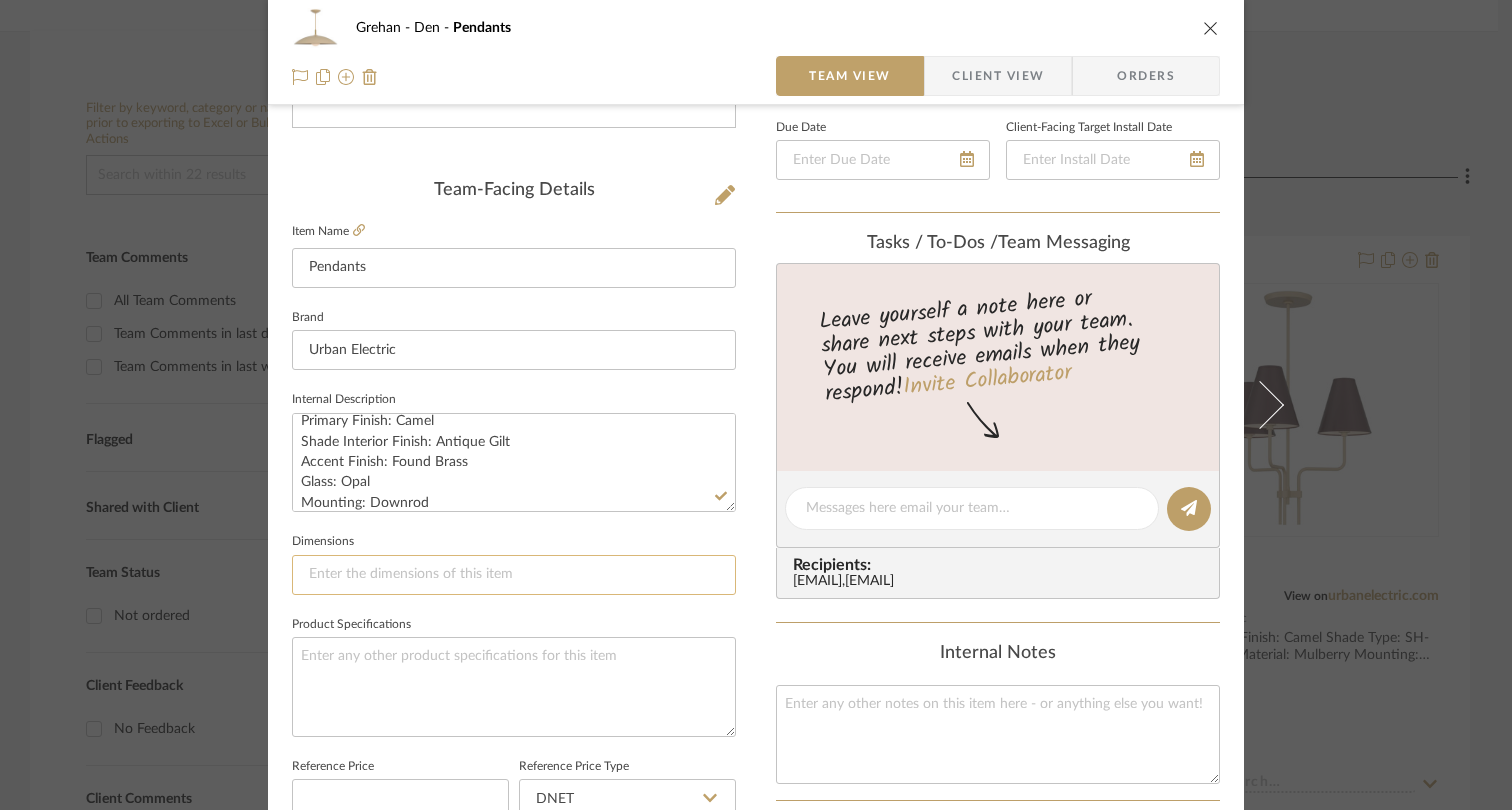 scroll, scrollTop: 455, scrollLeft: 0, axis: vertical 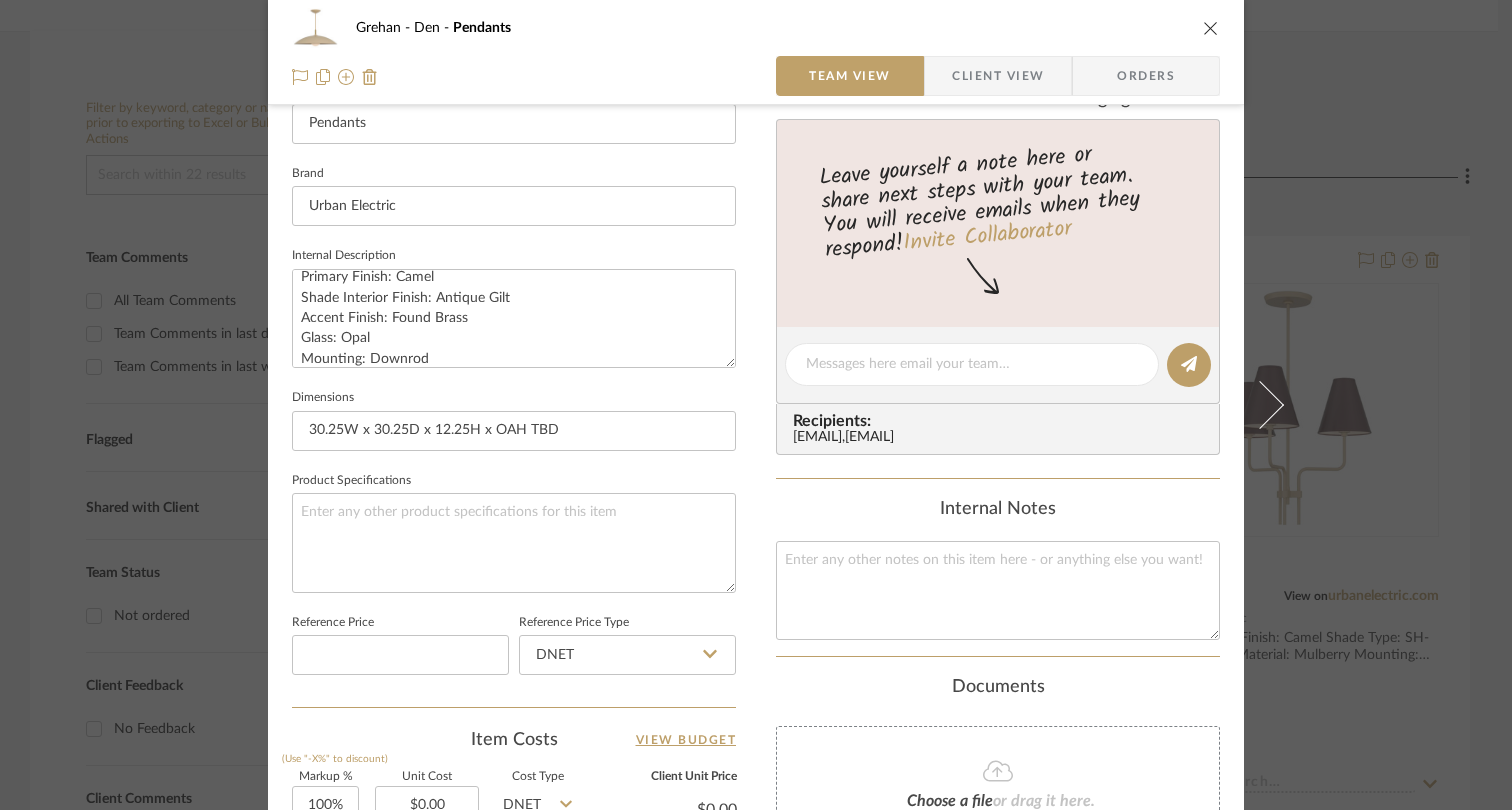 click on "Dimensions  30.25W x 30.25D x 12.25H x OAH TBD" 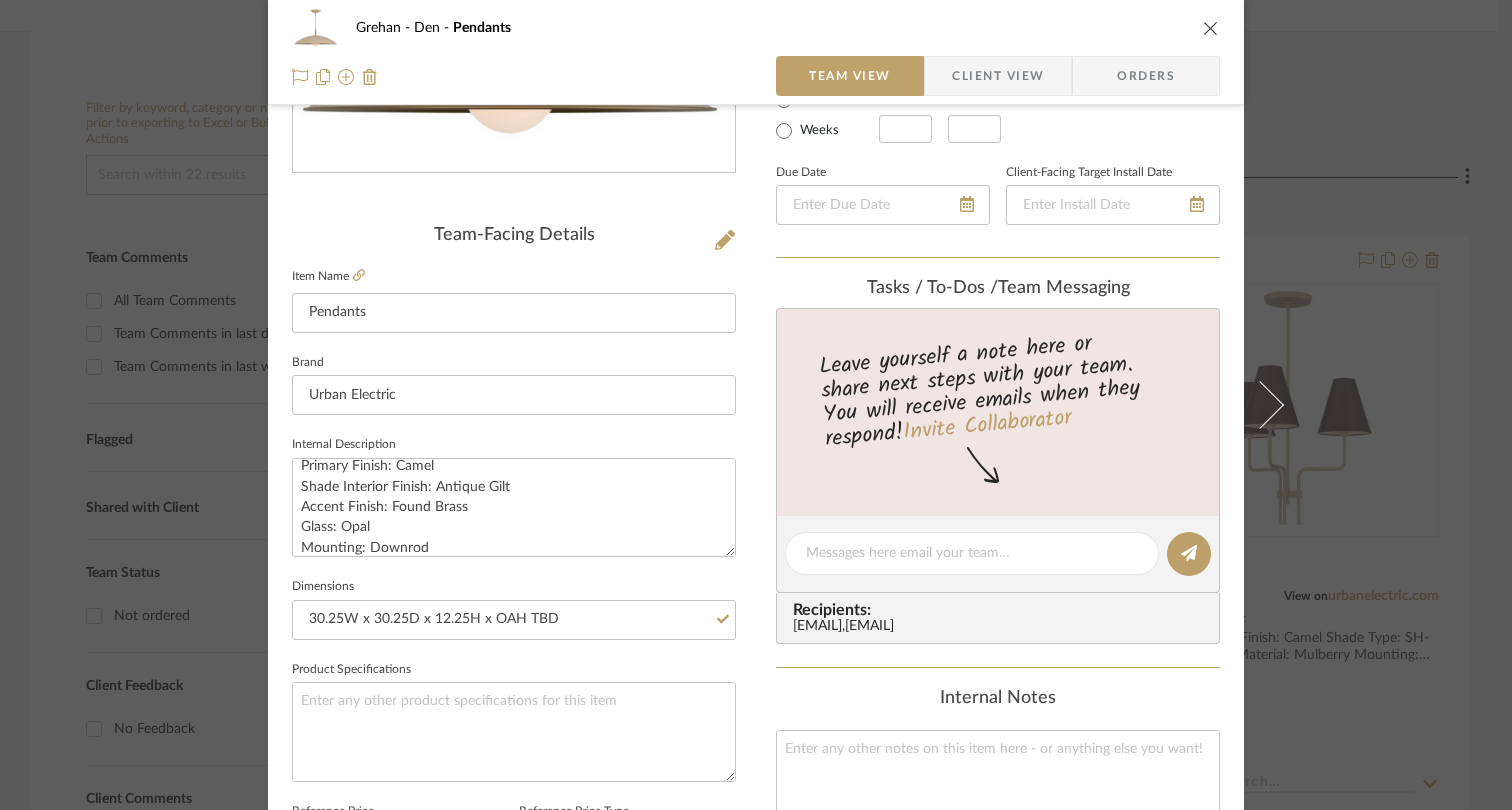 scroll, scrollTop: 0, scrollLeft: 0, axis: both 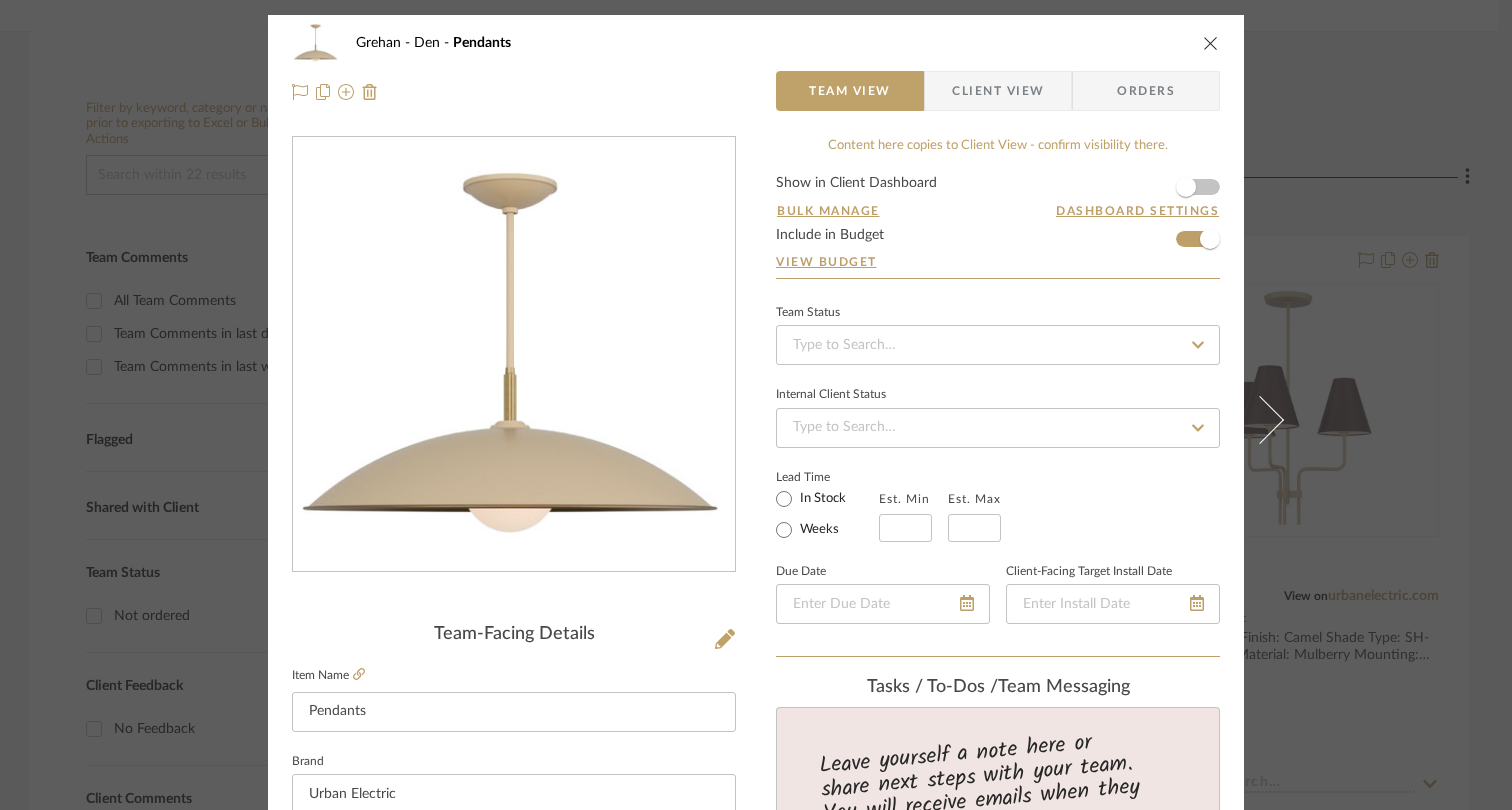 click at bounding box center [1211, 43] 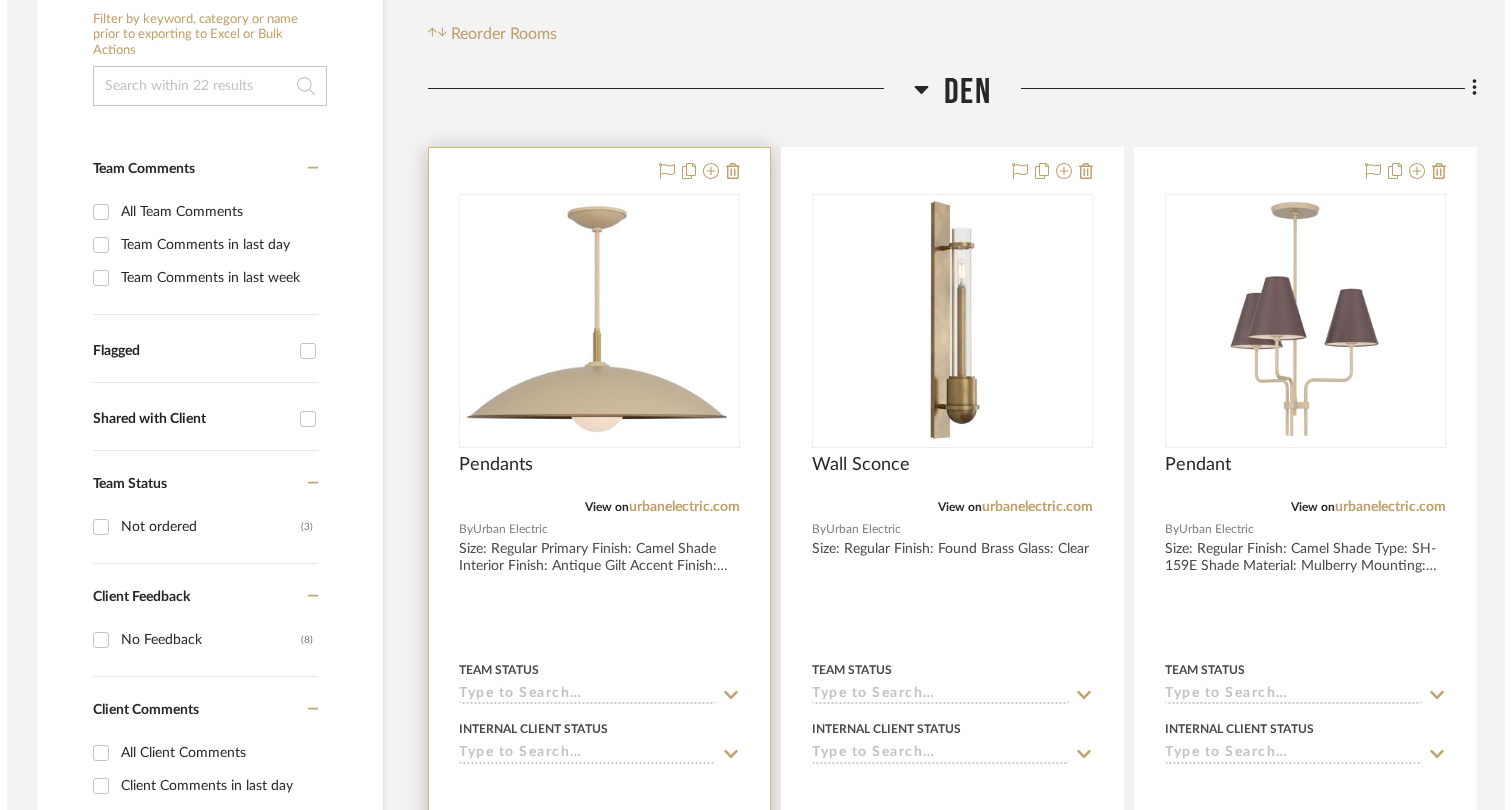 scroll, scrollTop: 0, scrollLeft: 0, axis: both 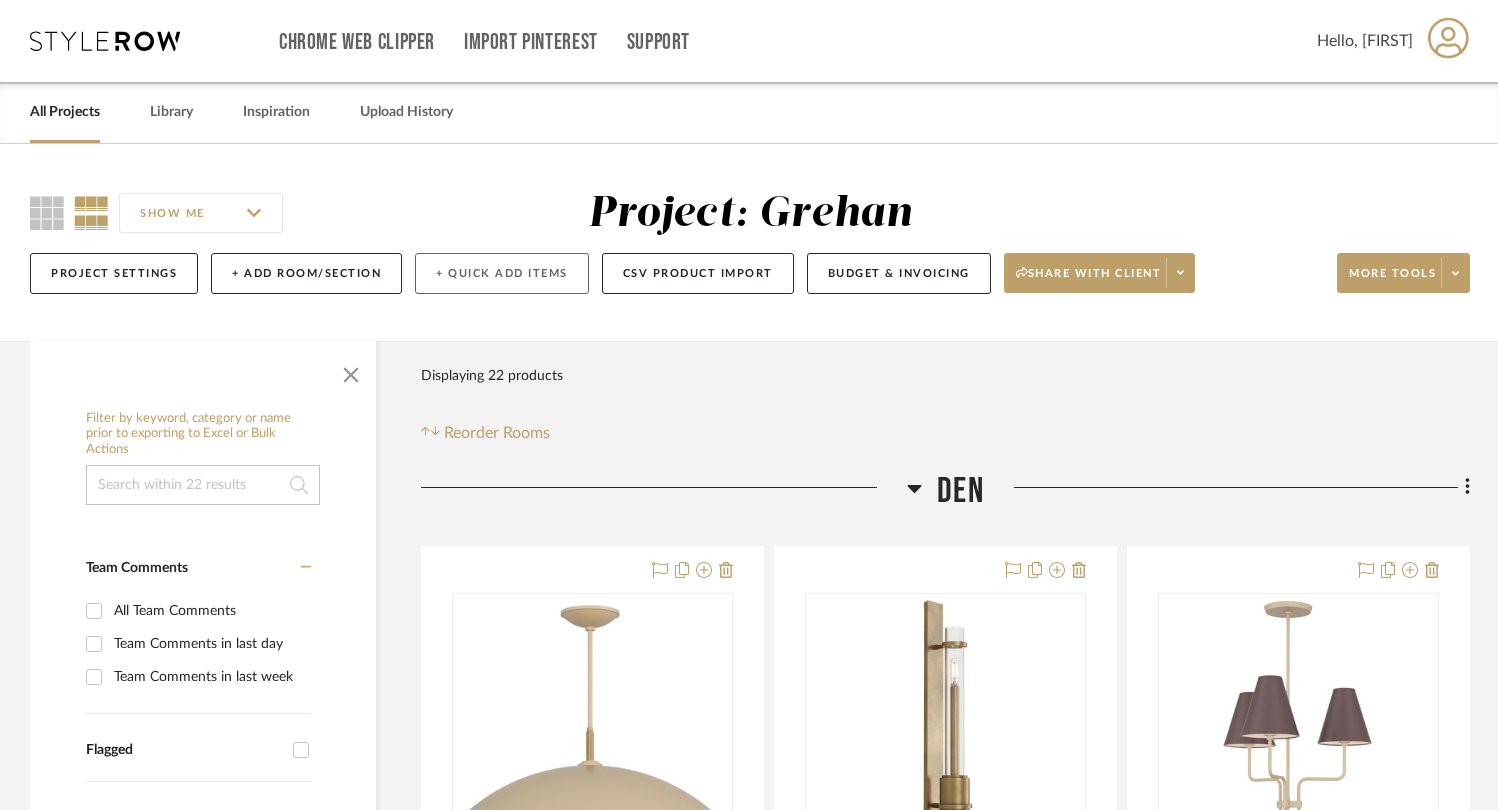 click on "+ Quick Add Items" 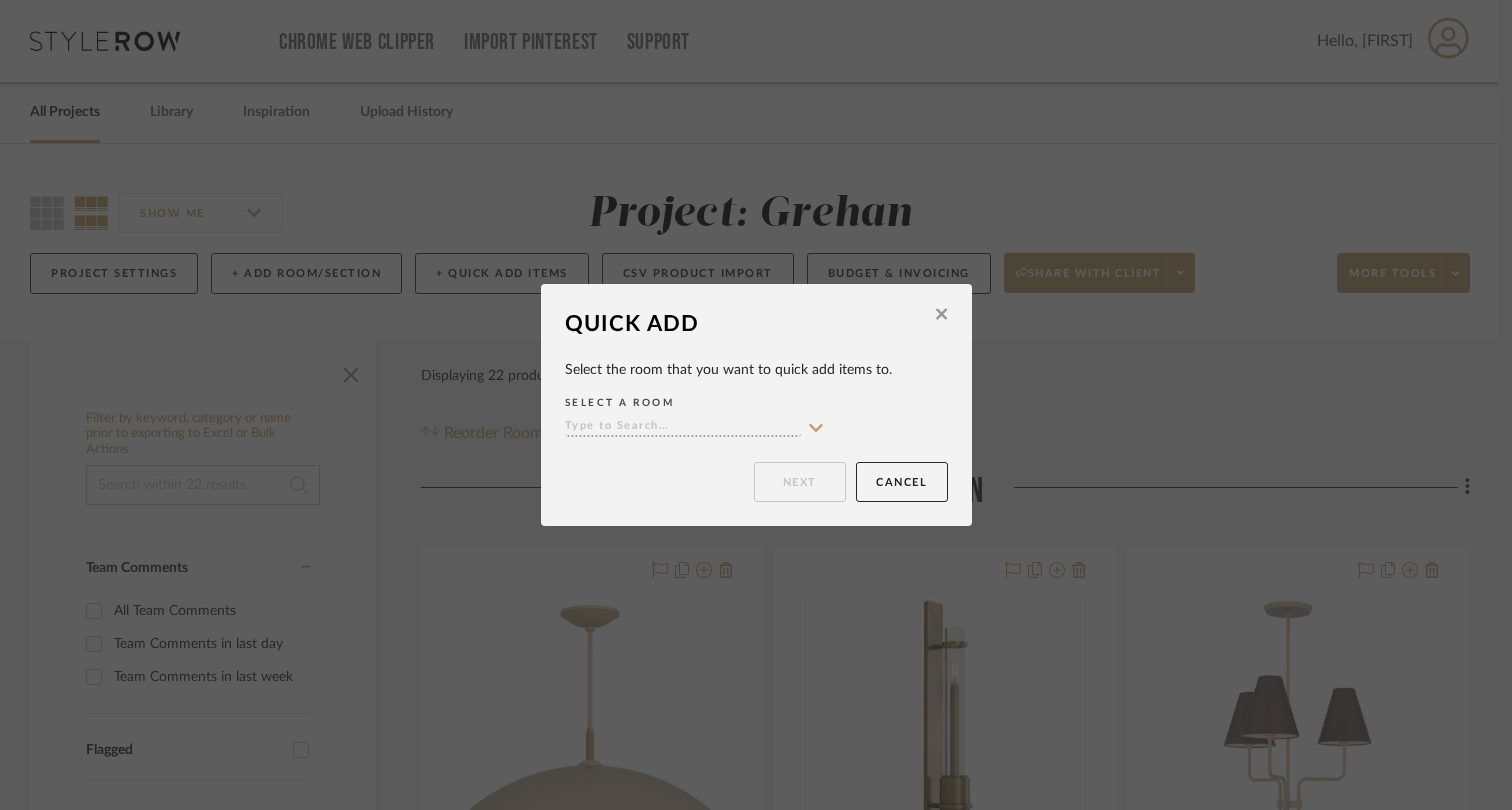 click at bounding box center (683, 427) 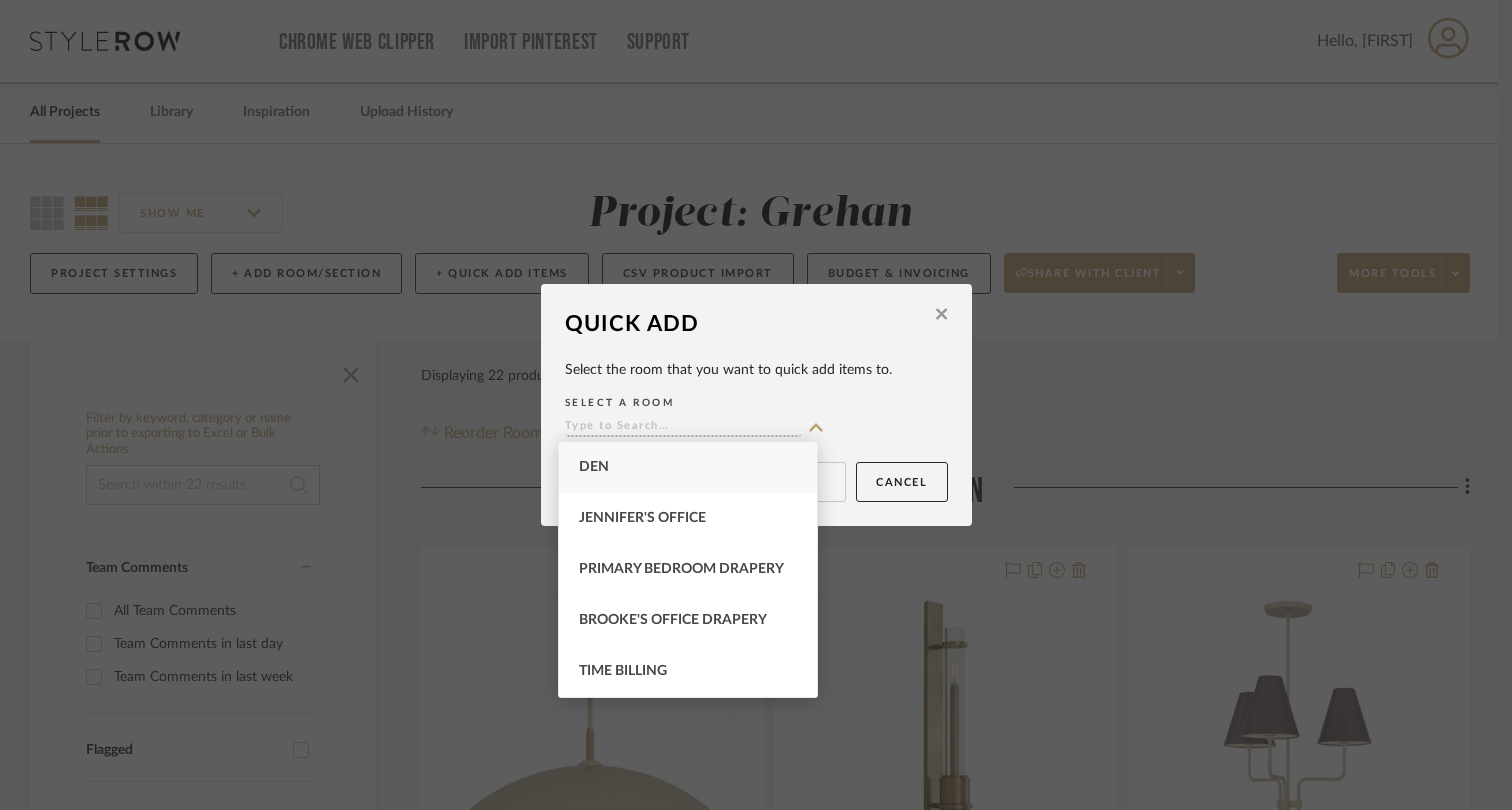 click on "Den" at bounding box center (688, 467) 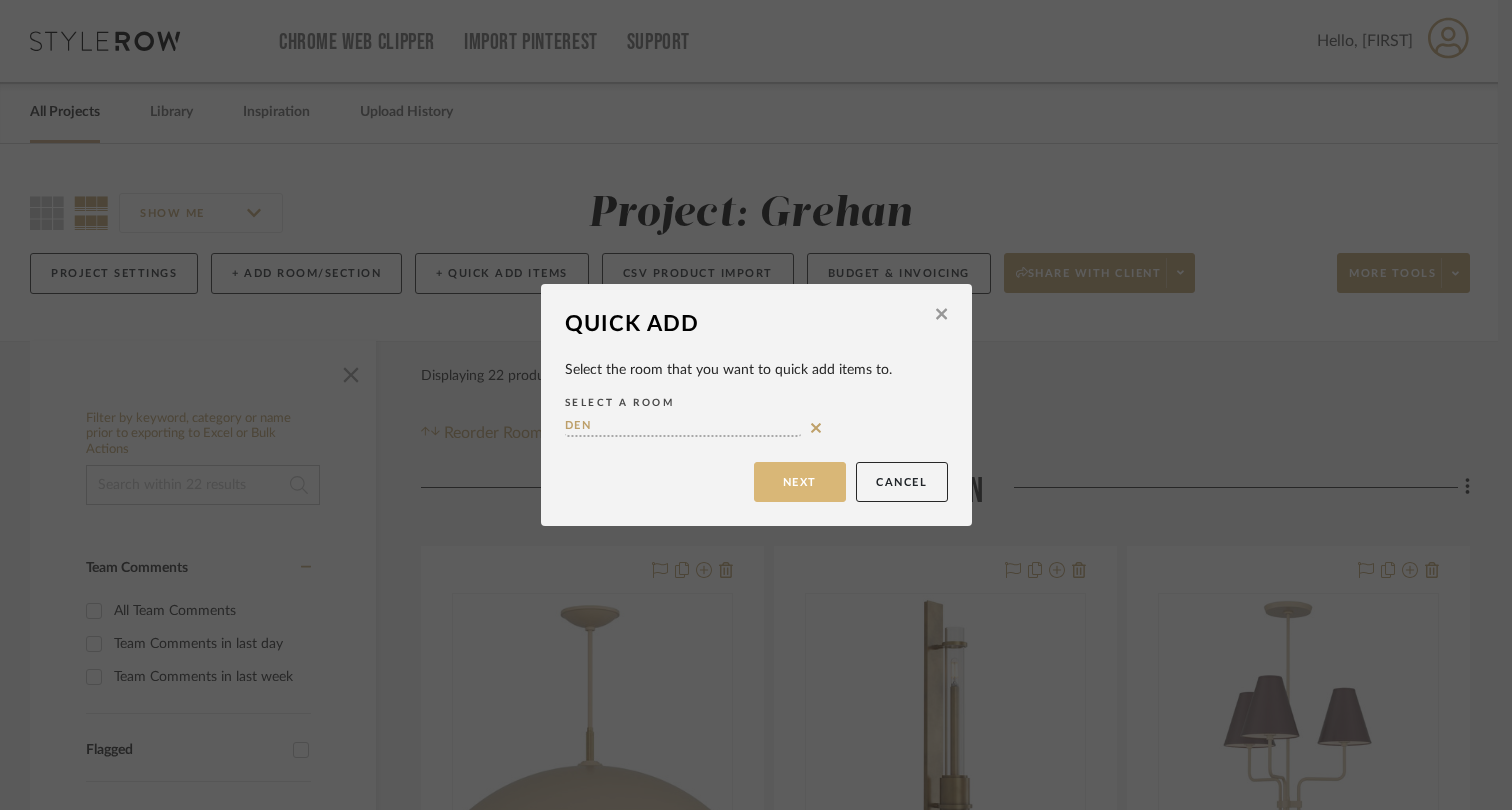click on "Next" at bounding box center [800, 482] 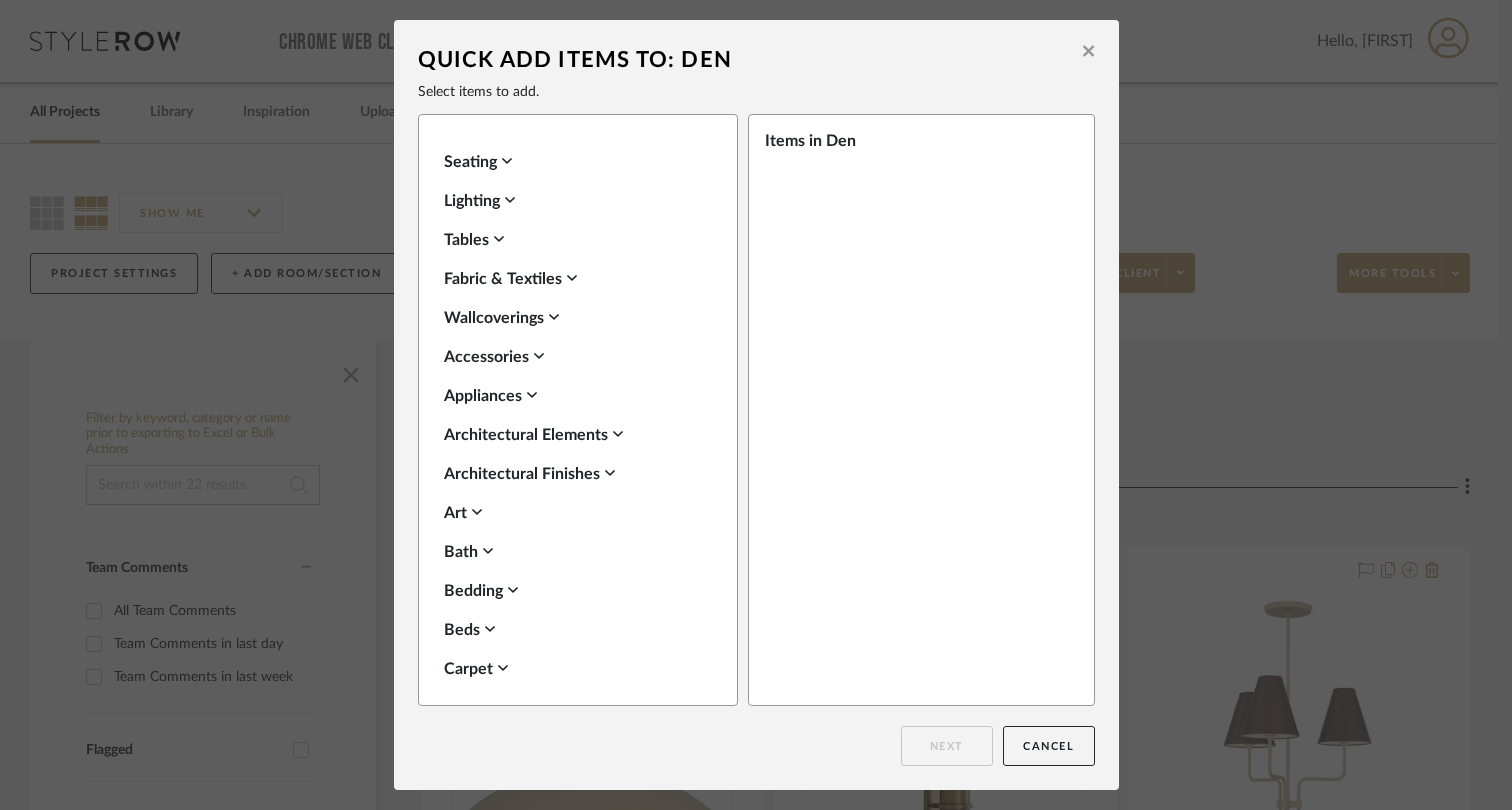 click 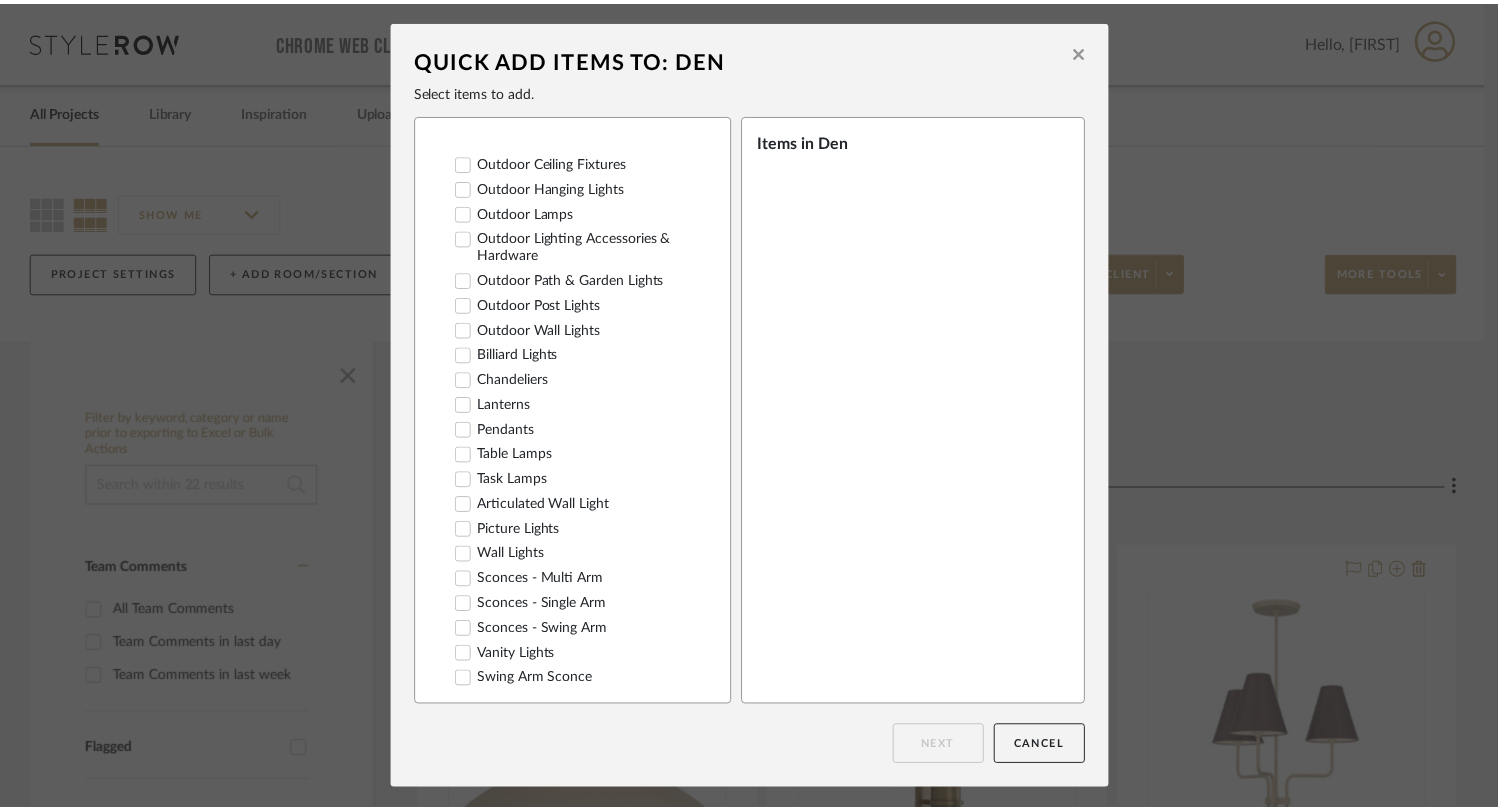 scroll, scrollTop: 515, scrollLeft: 0, axis: vertical 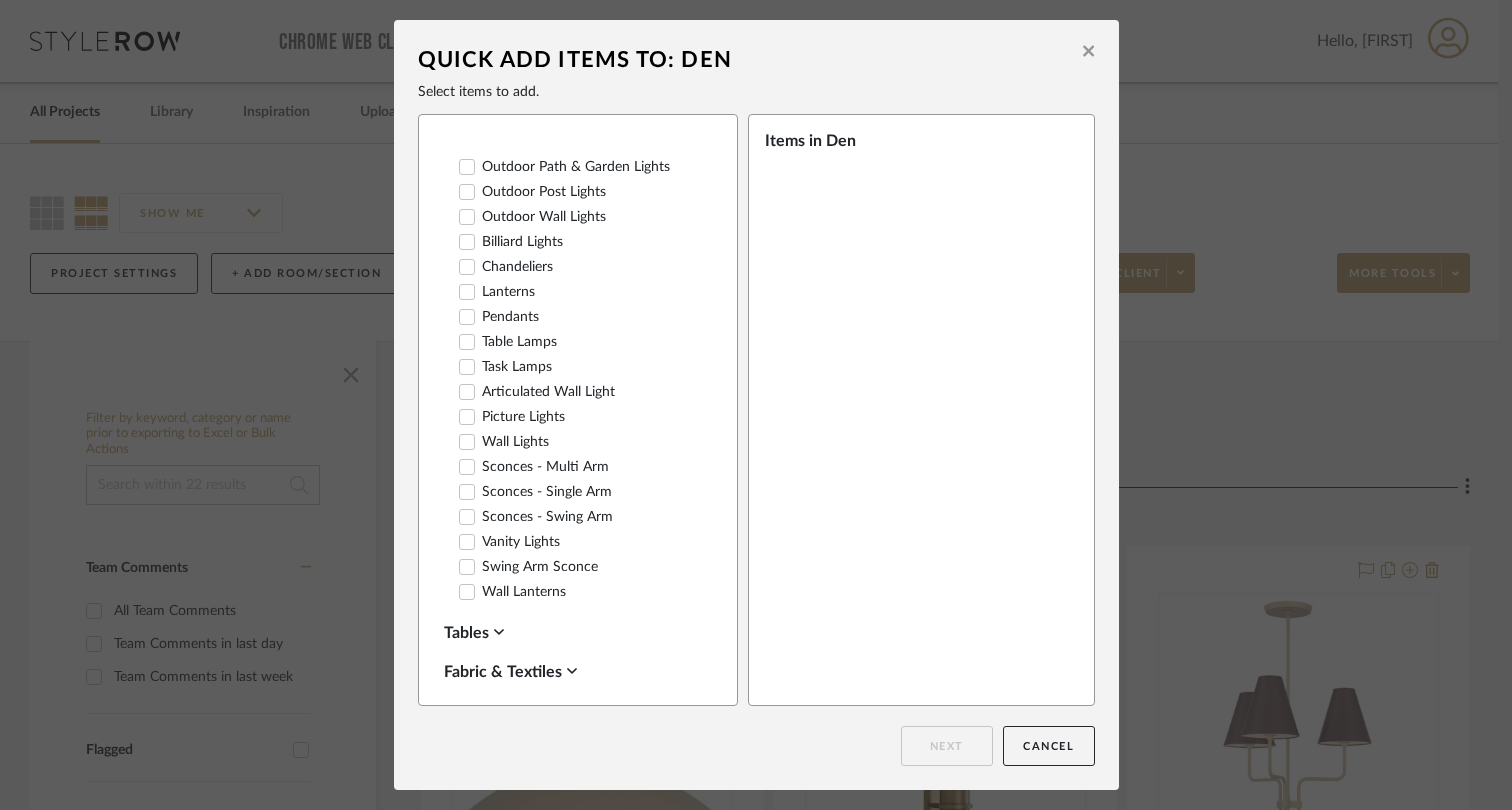 click 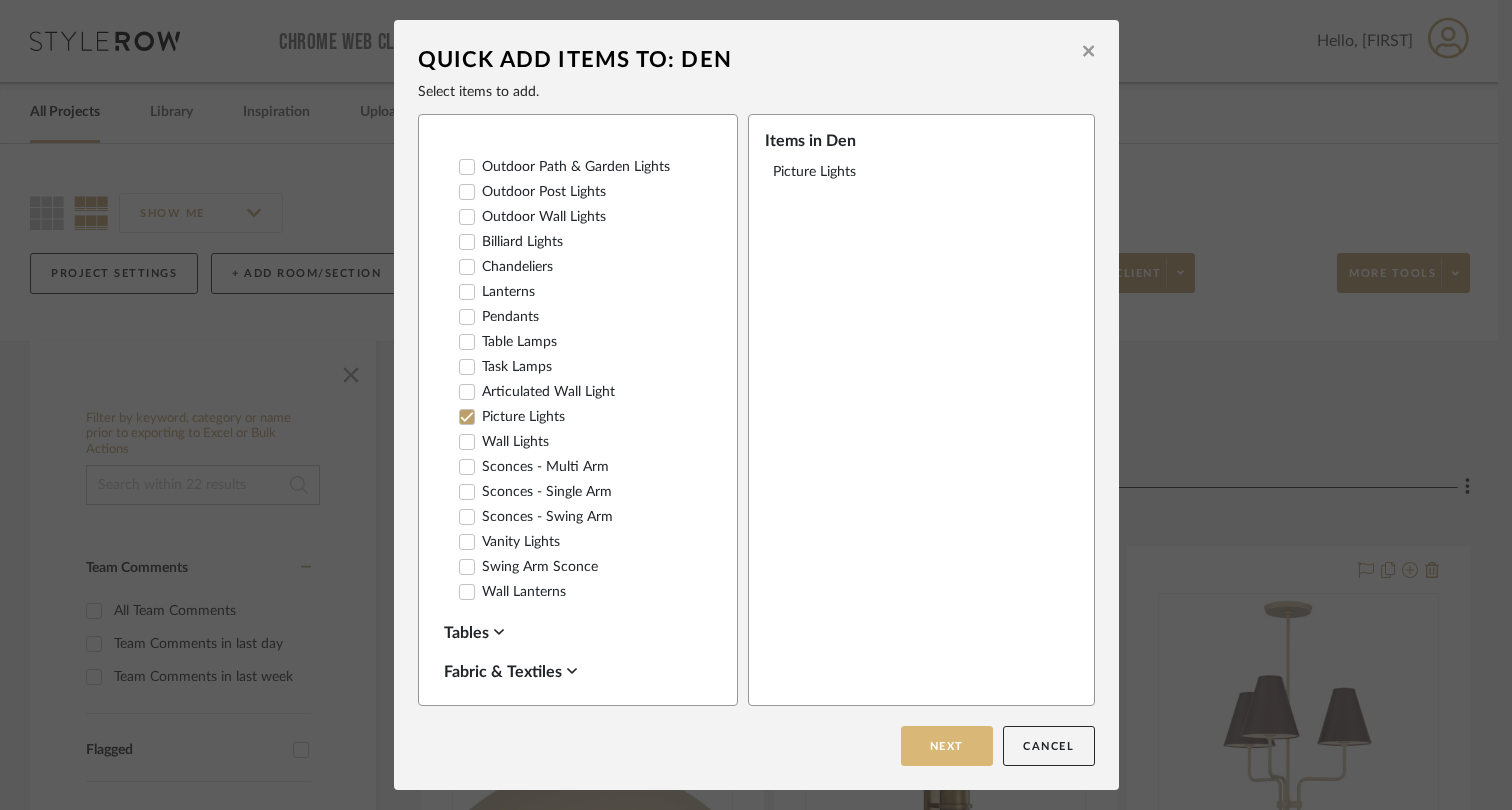 click on "Next" at bounding box center (947, 746) 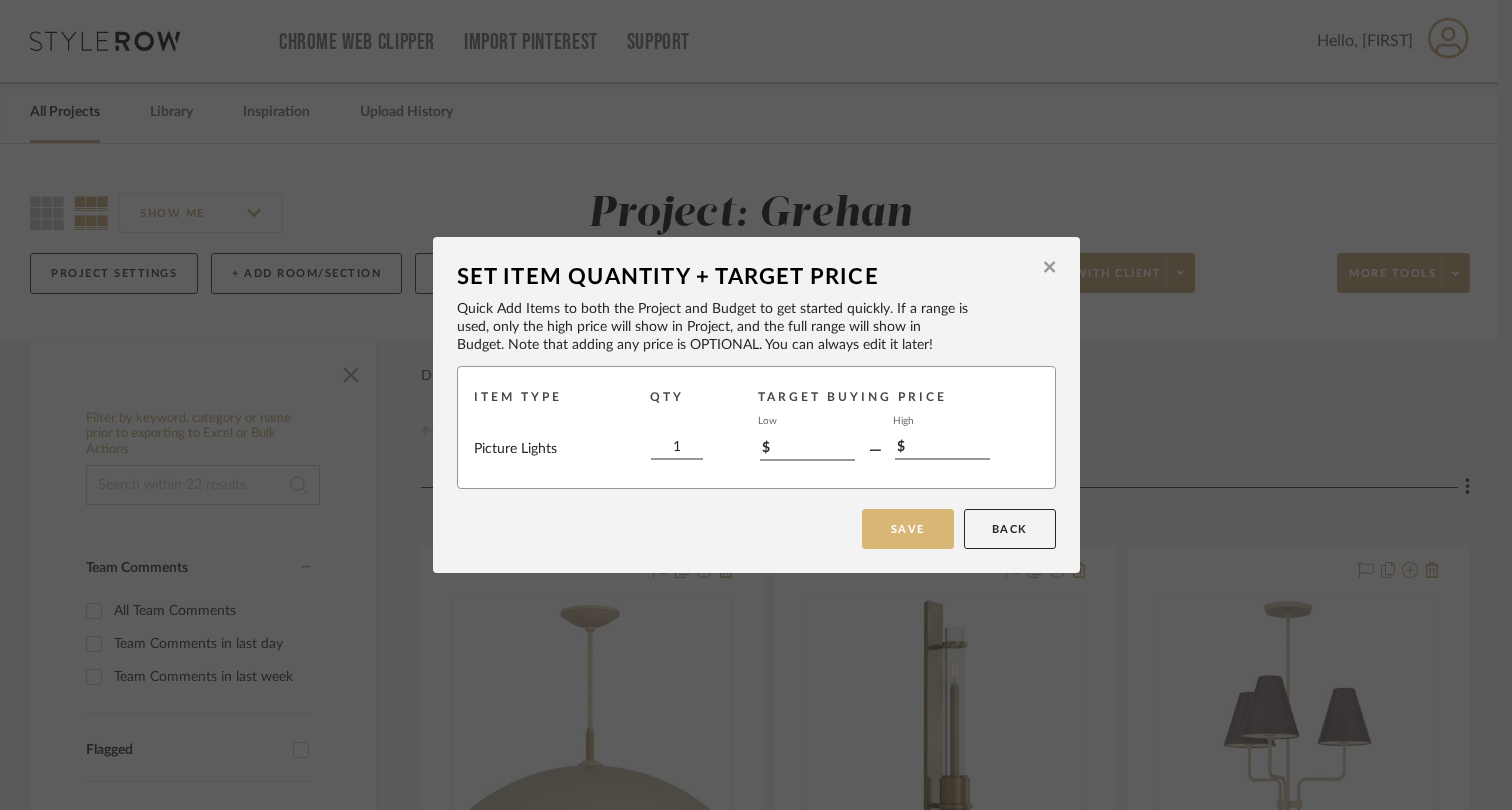 click on "Save" at bounding box center (908, 529) 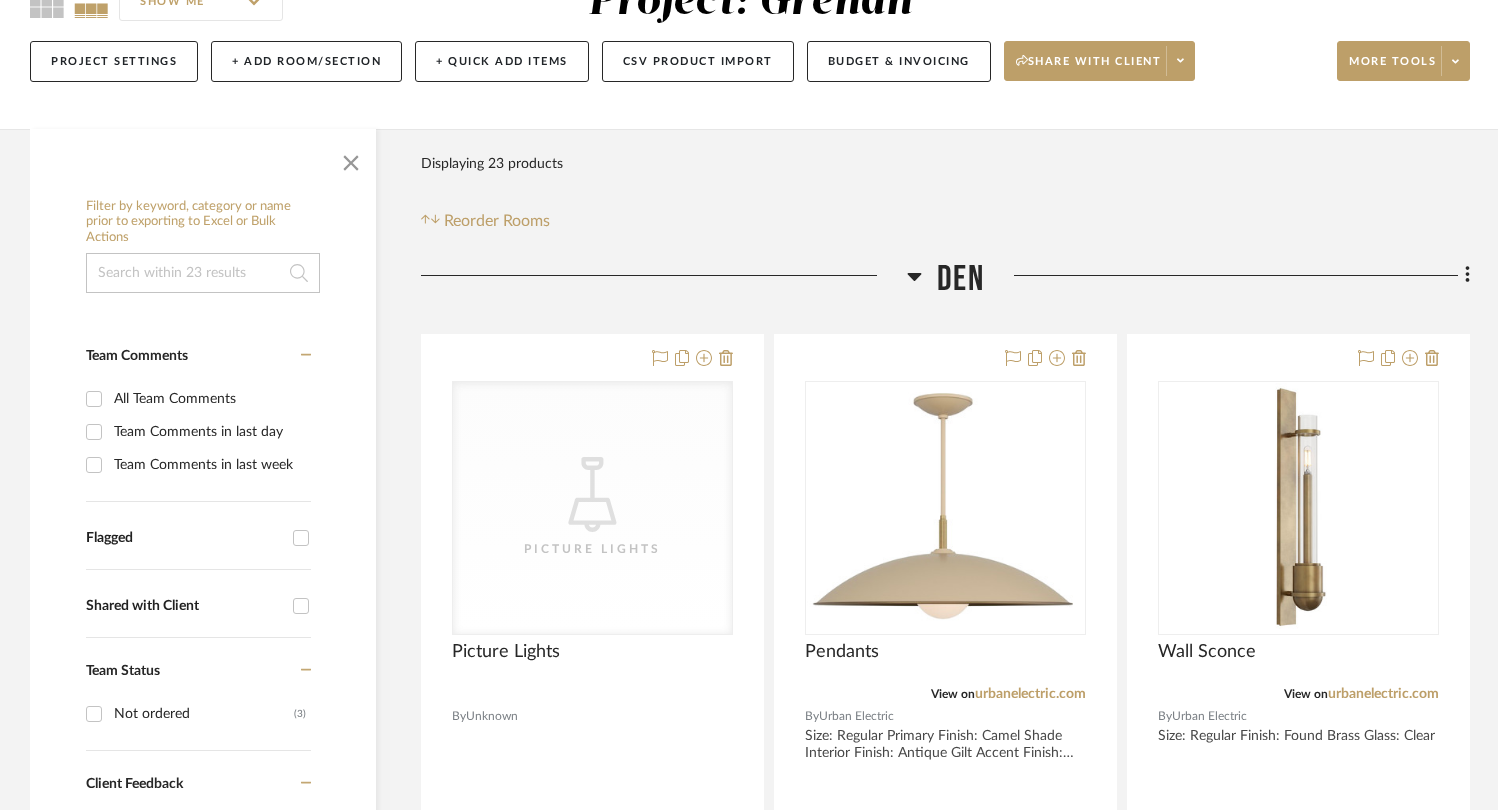 scroll, scrollTop: 443, scrollLeft: 0, axis: vertical 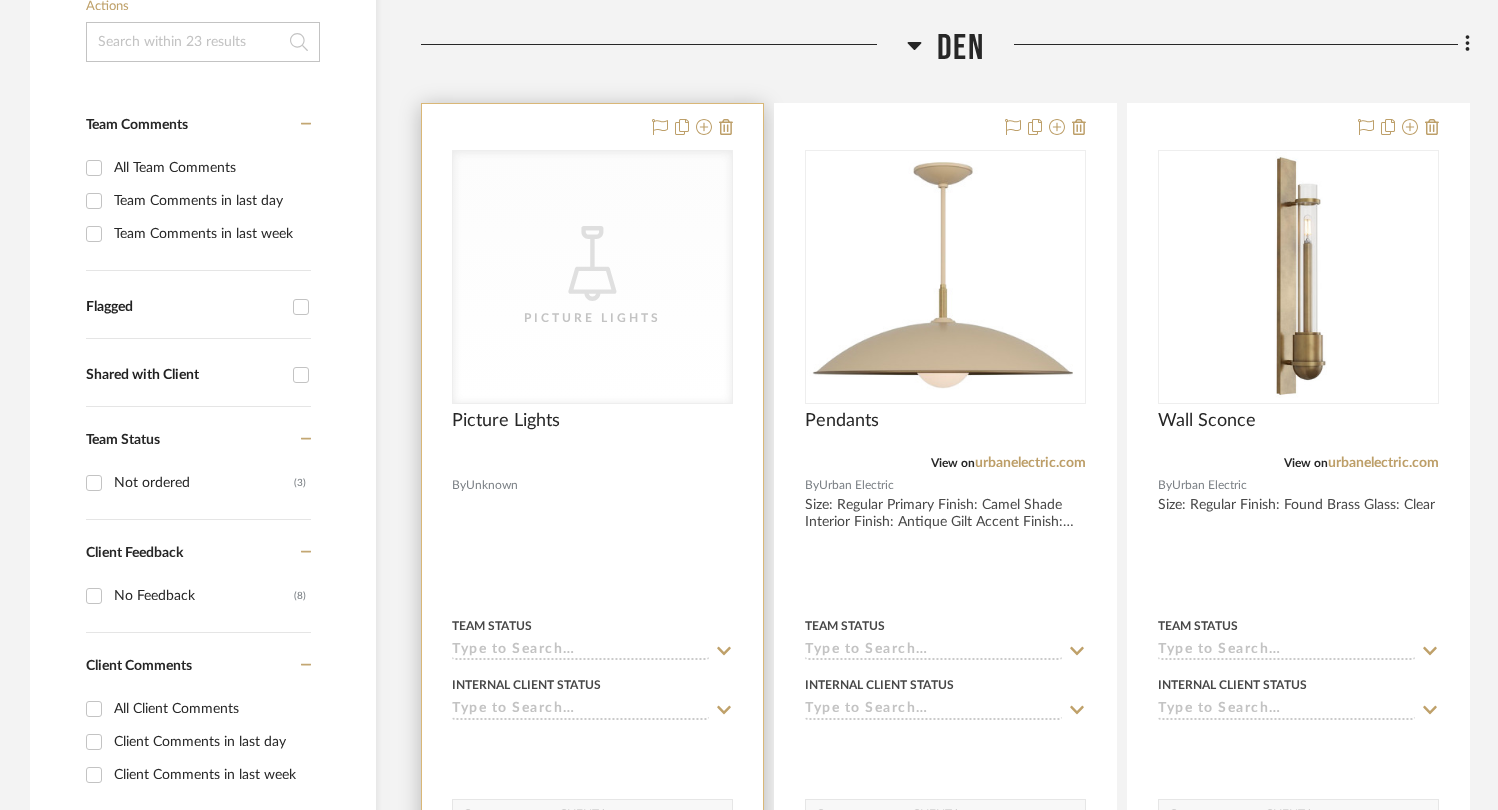 click on "CategoryIconLighting
Created with Sketch.
Picture Lights" at bounding box center [592, 277] 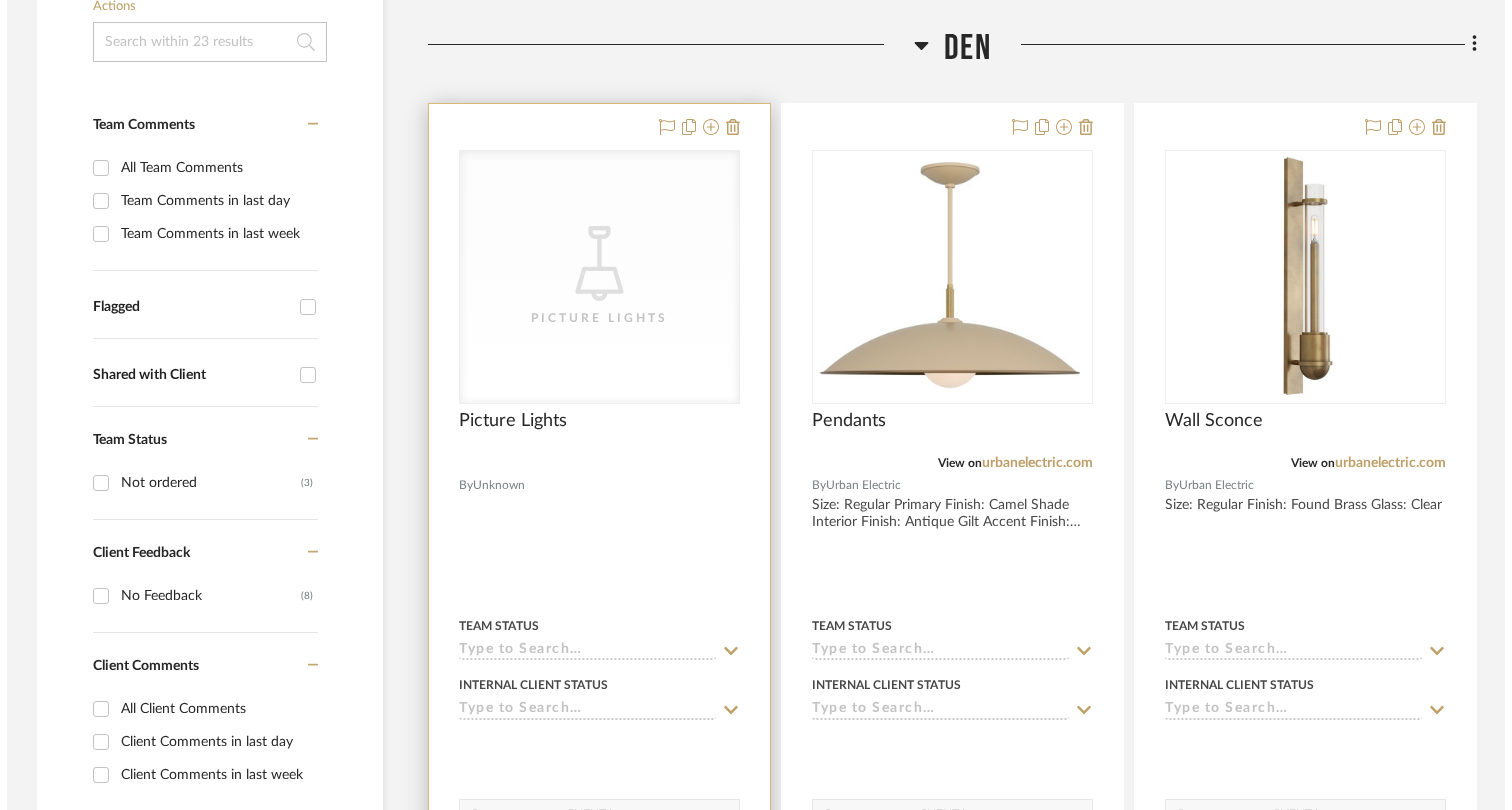 scroll, scrollTop: 0, scrollLeft: 0, axis: both 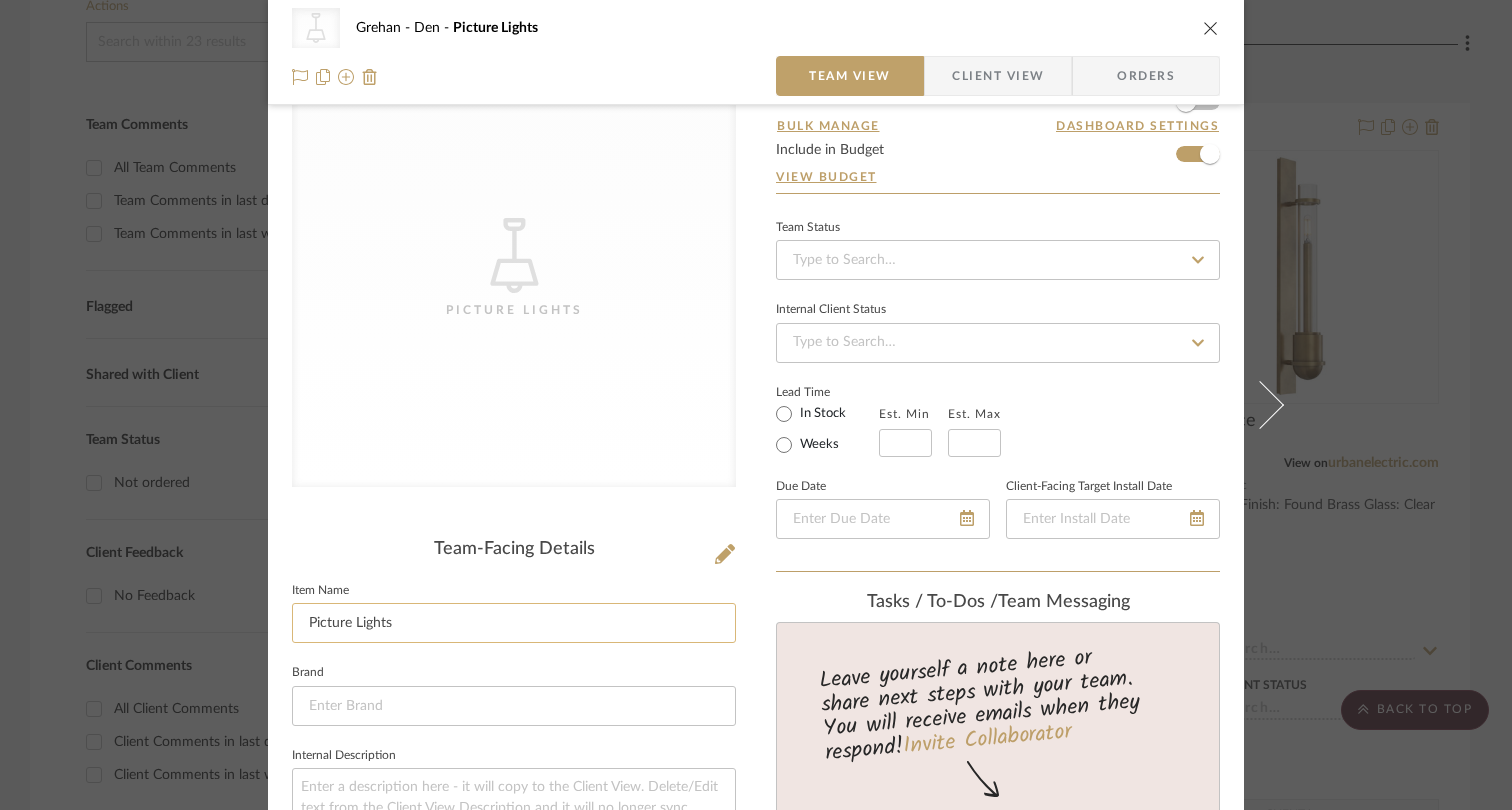 click on "Picture Lights" 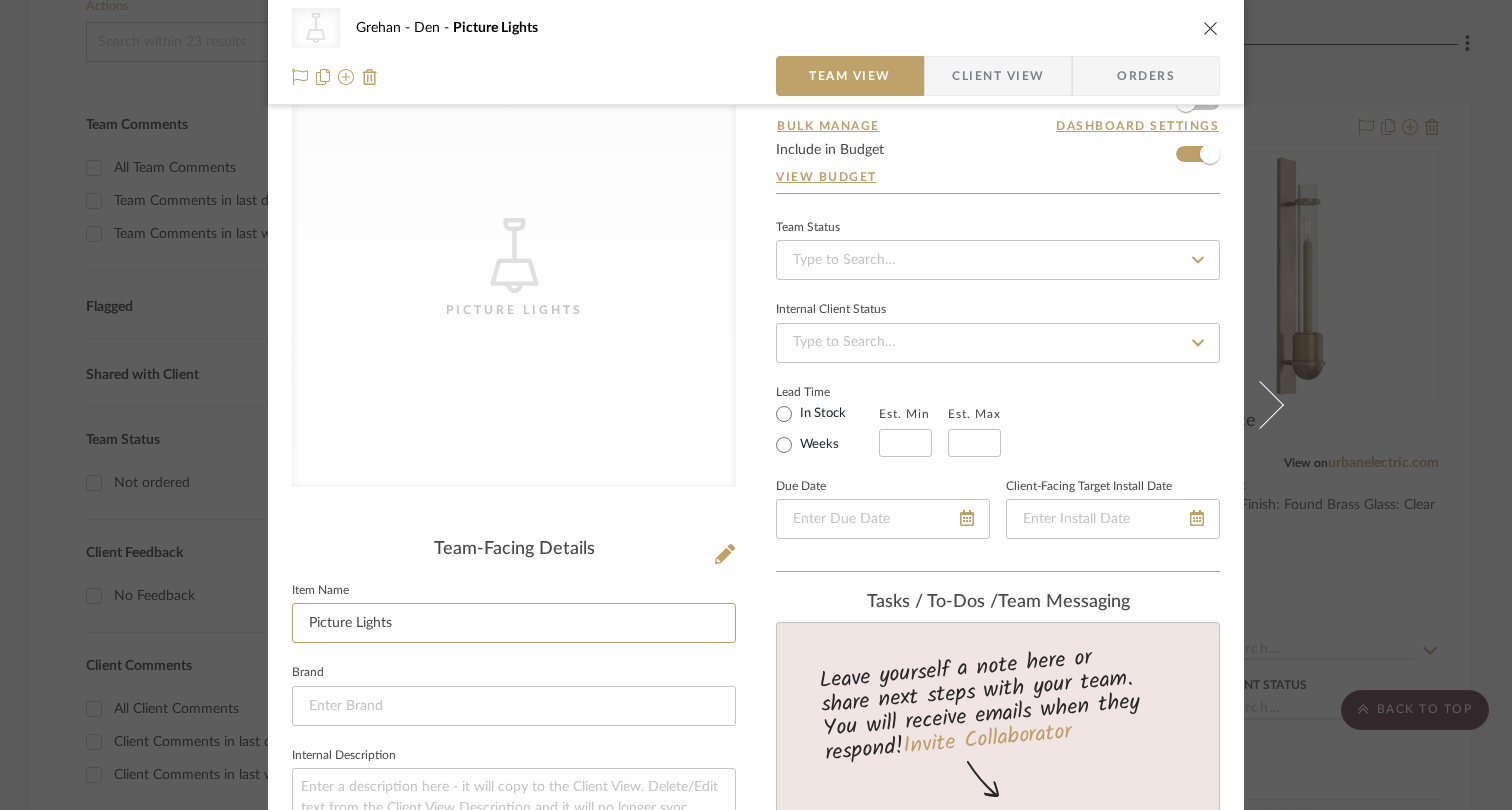 drag, startPoint x: 400, startPoint y: 630, endPoint x: 205, endPoint y: 621, distance: 195.20758 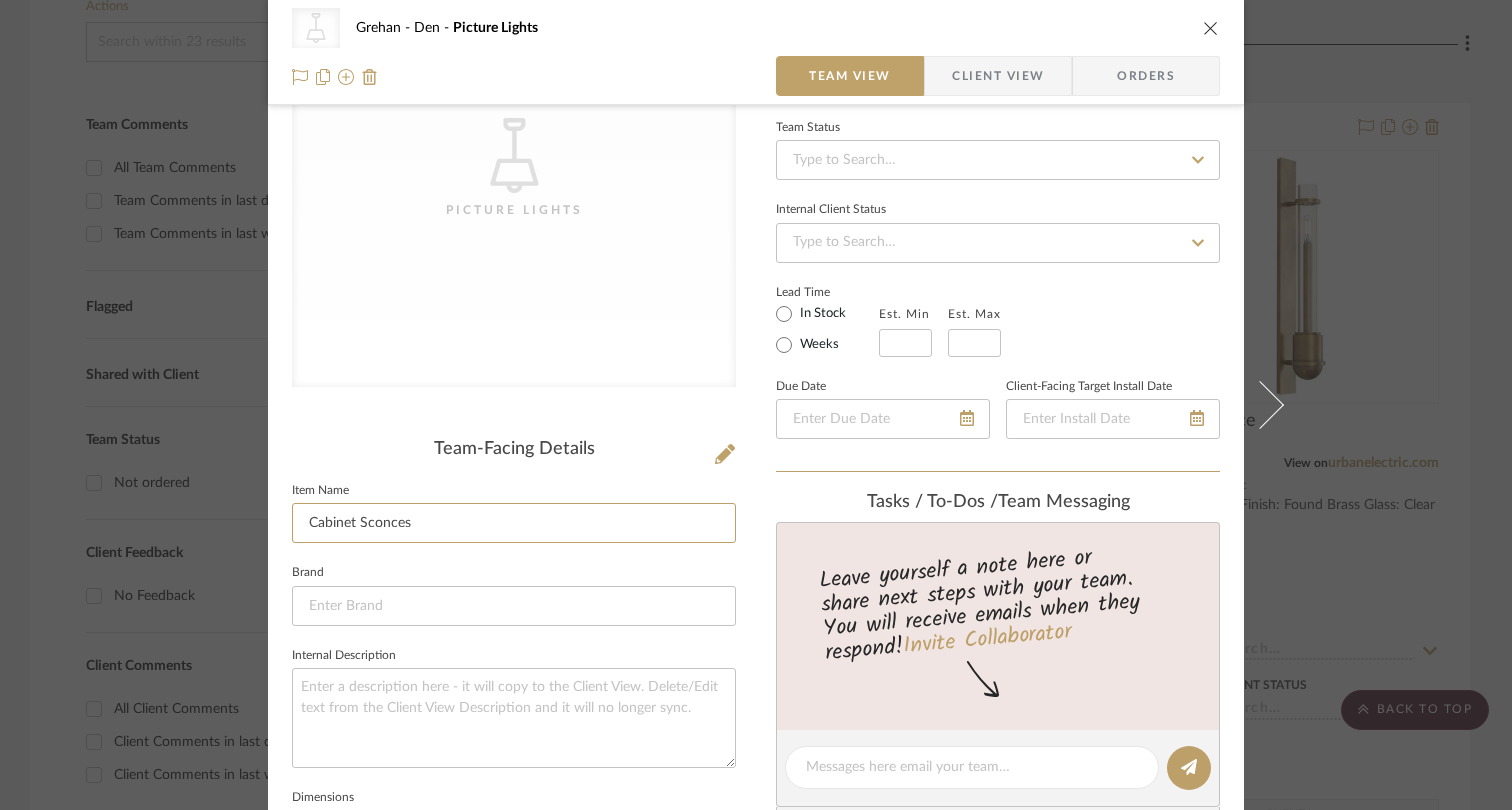 scroll, scrollTop: 224, scrollLeft: 0, axis: vertical 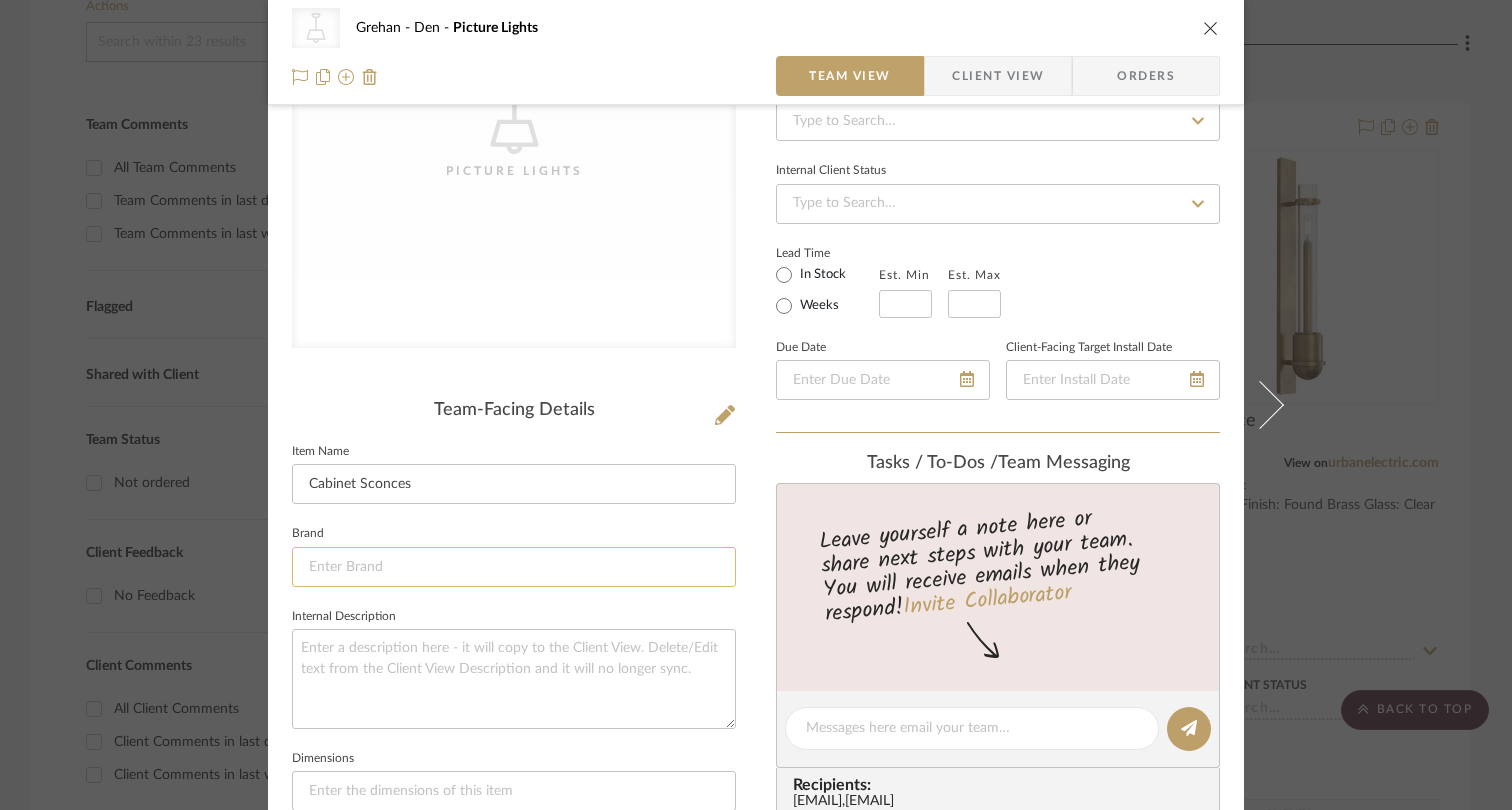 click 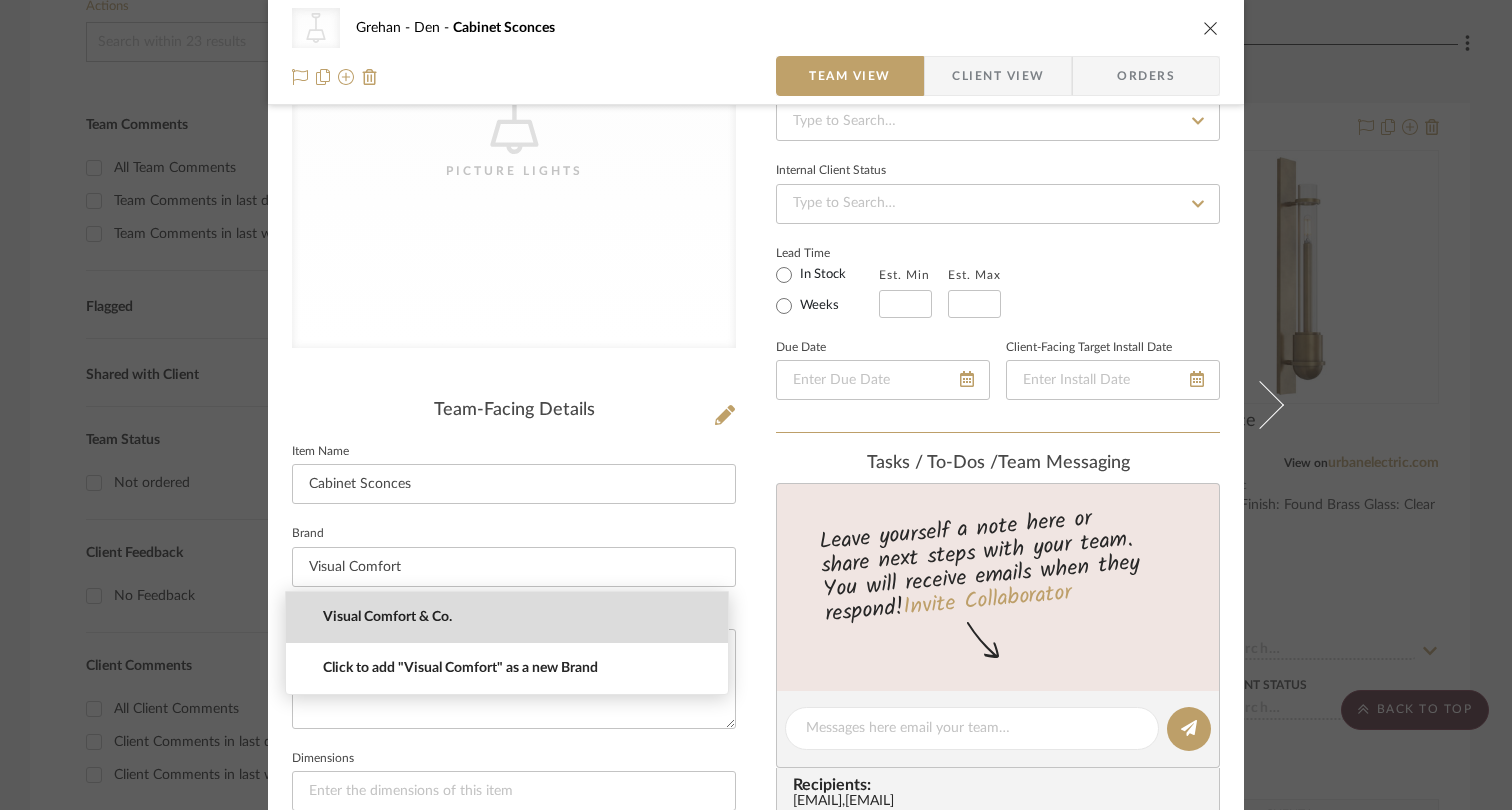 click on "Visual Comfort & Co." at bounding box center (515, 617) 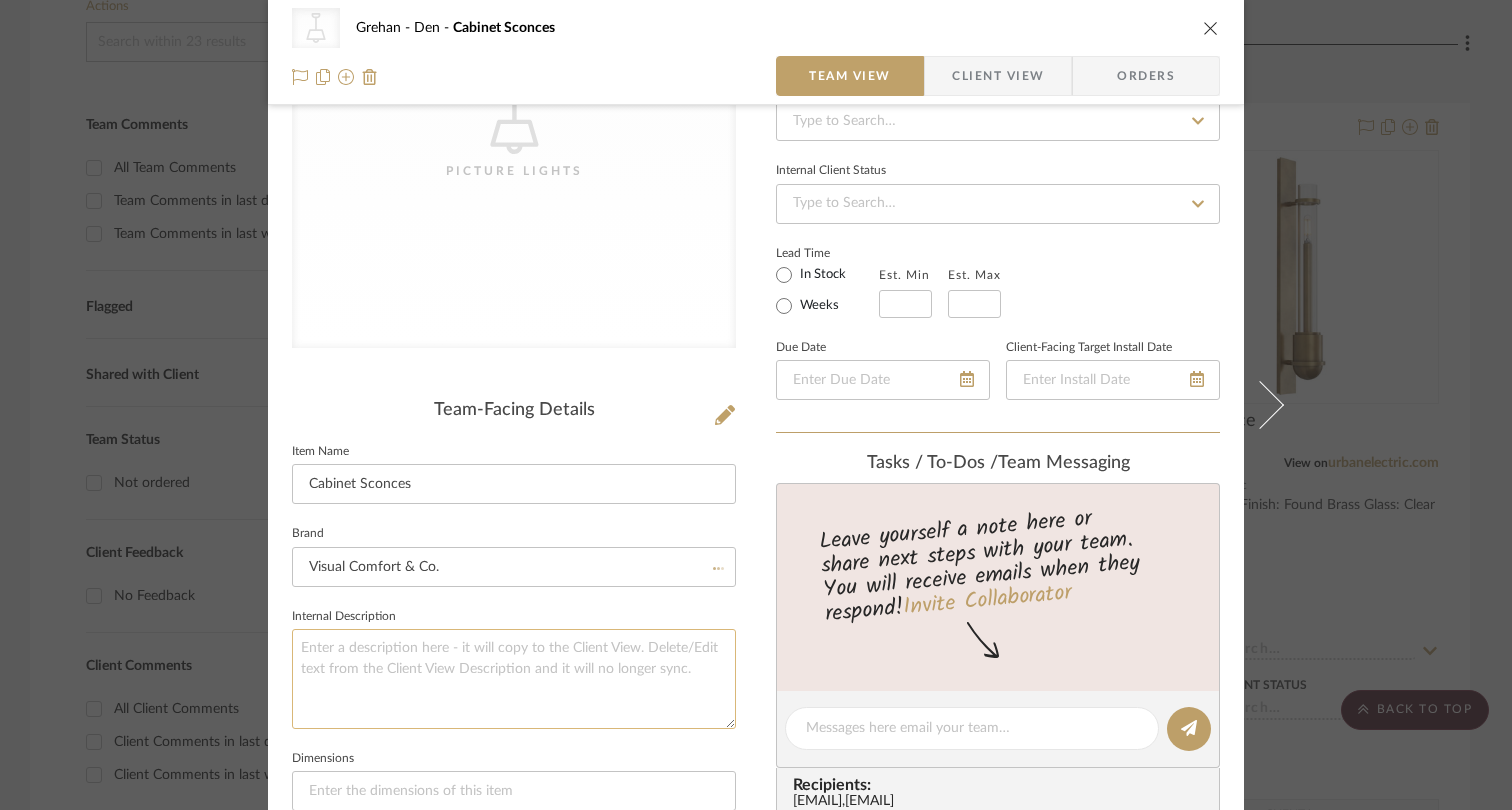 click 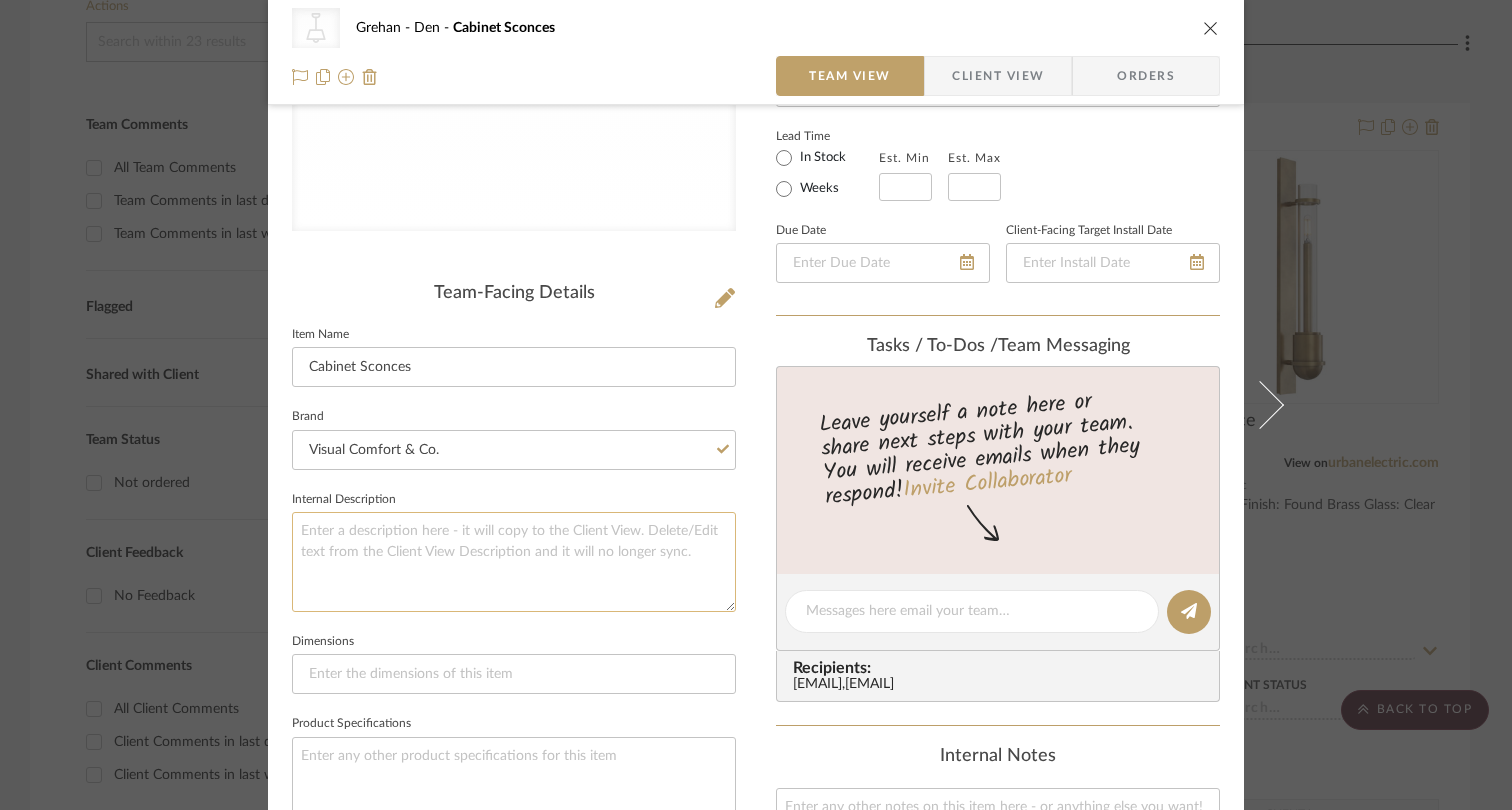 scroll, scrollTop: 352, scrollLeft: 0, axis: vertical 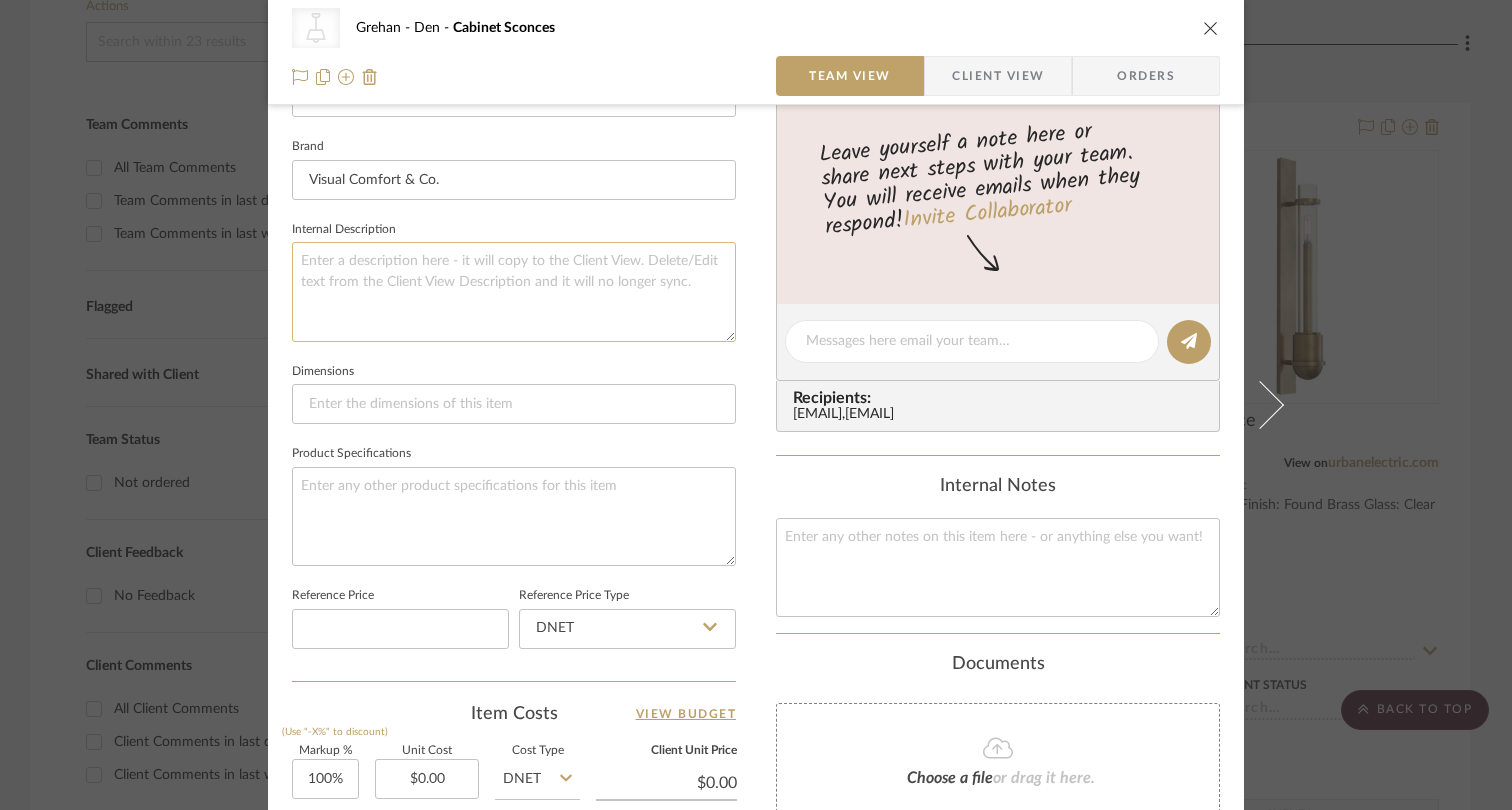 click 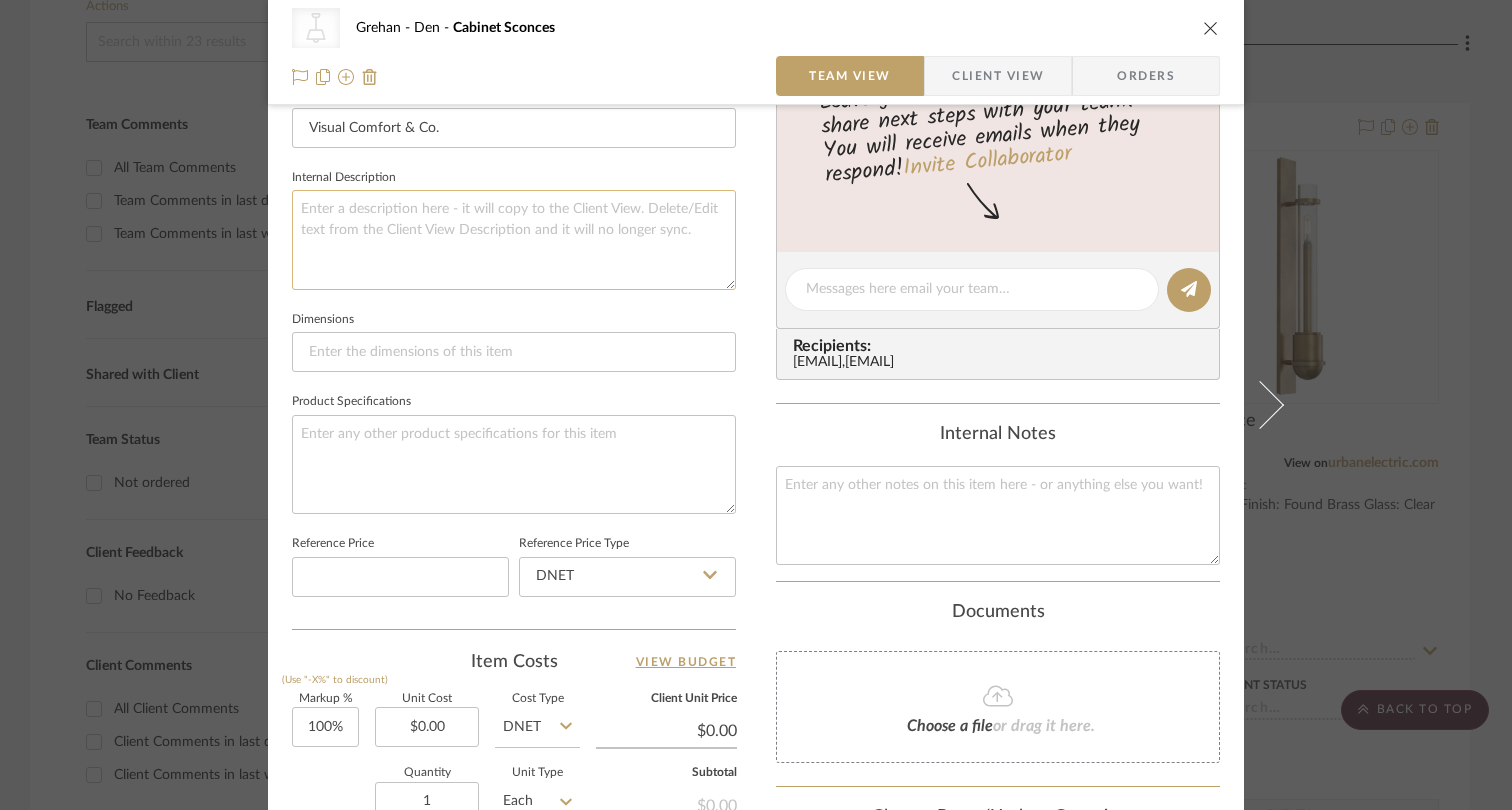 scroll, scrollTop: 717, scrollLeft: 0, axis: vertical 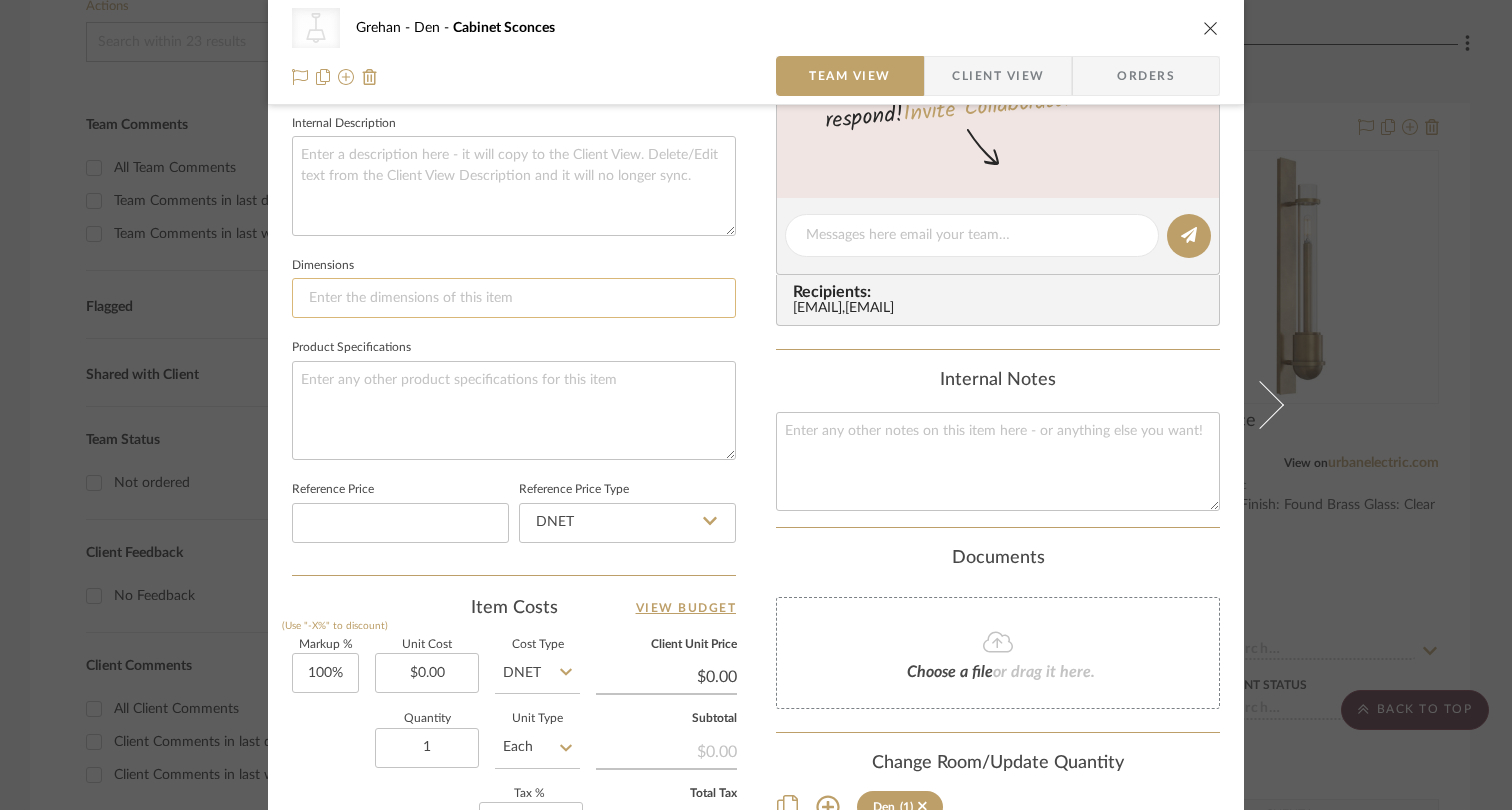 click 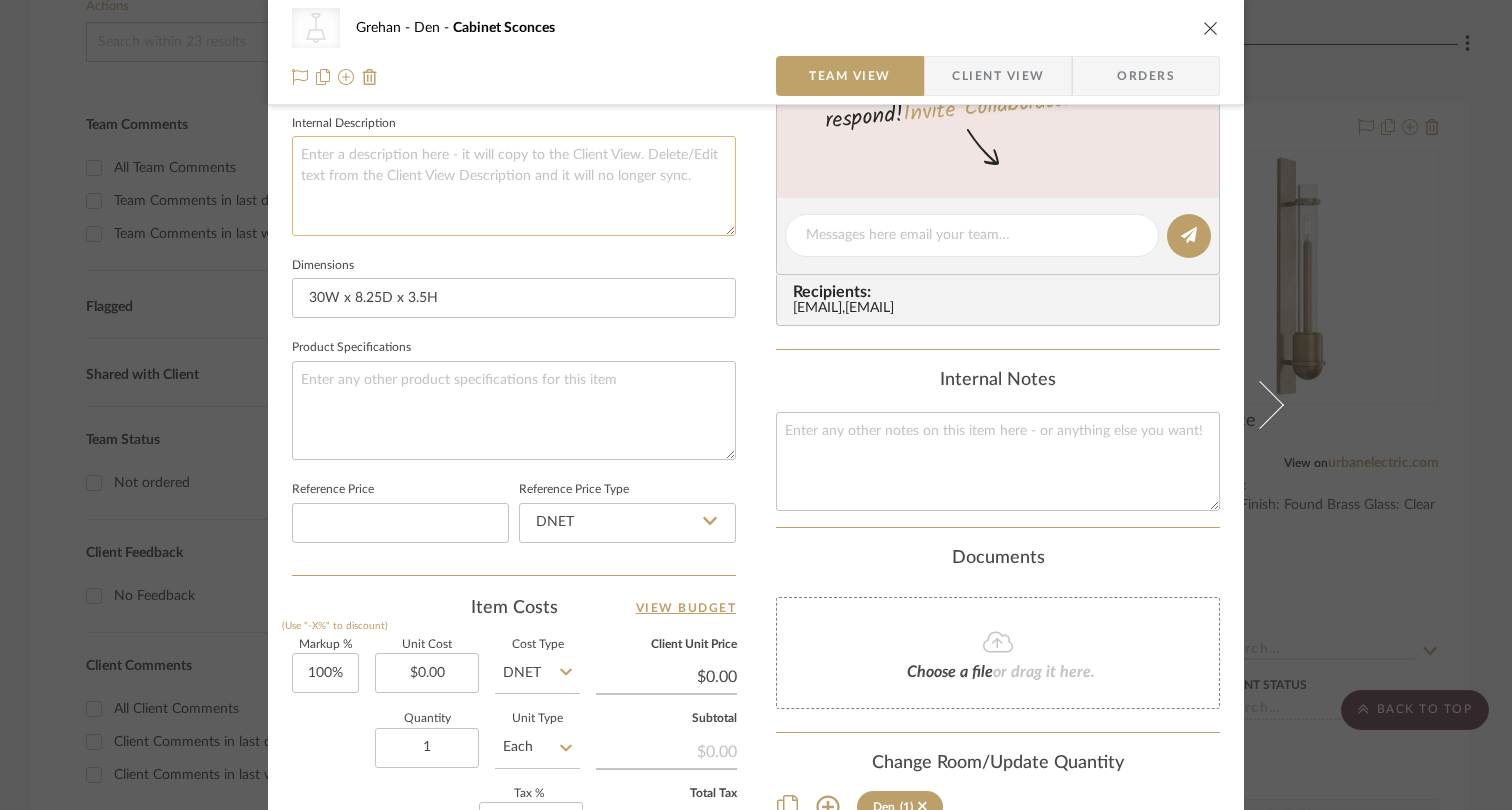 click 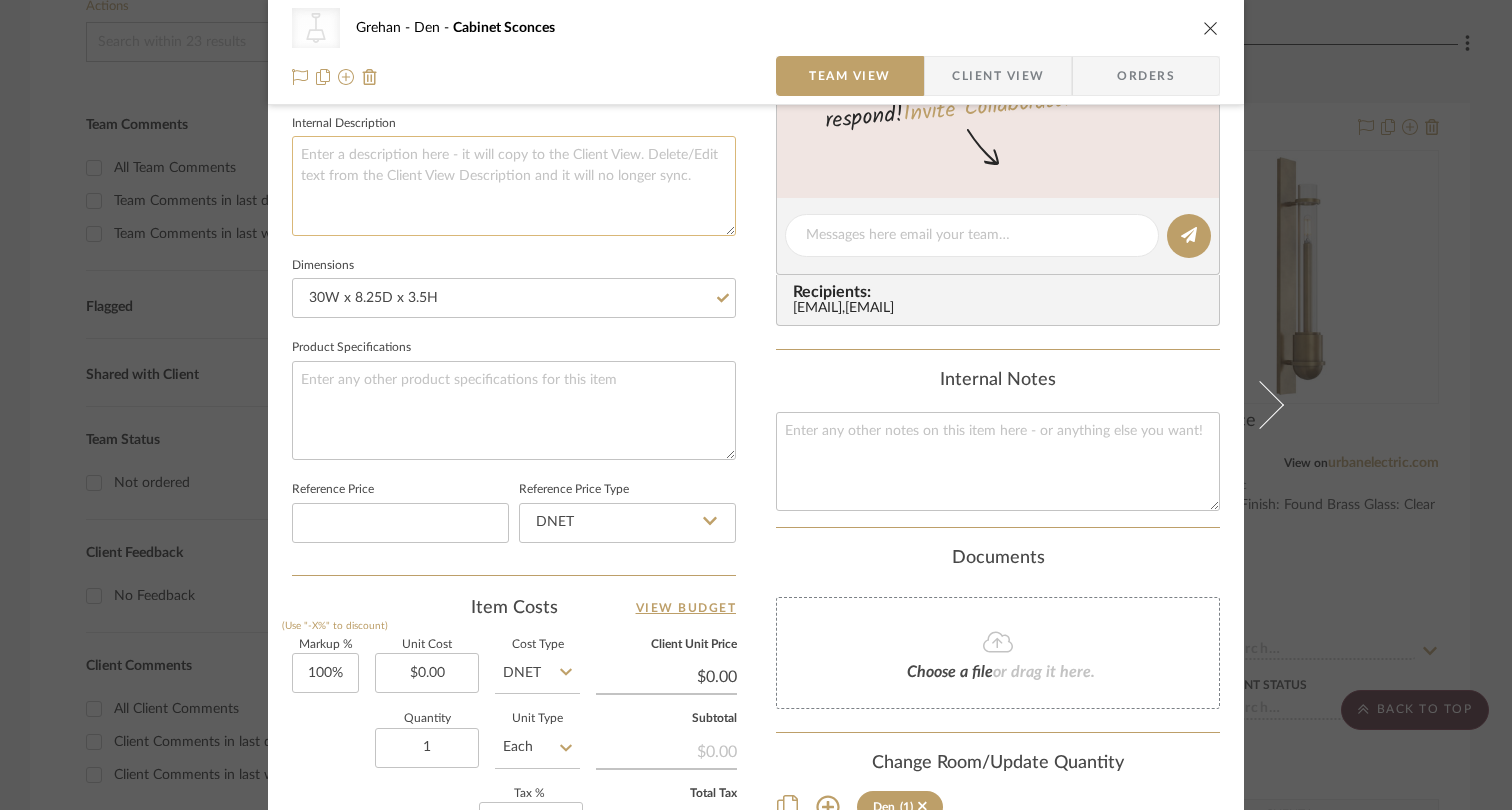 scroll, scrollTop: 686, scrollLeft: 0, axis: vertical 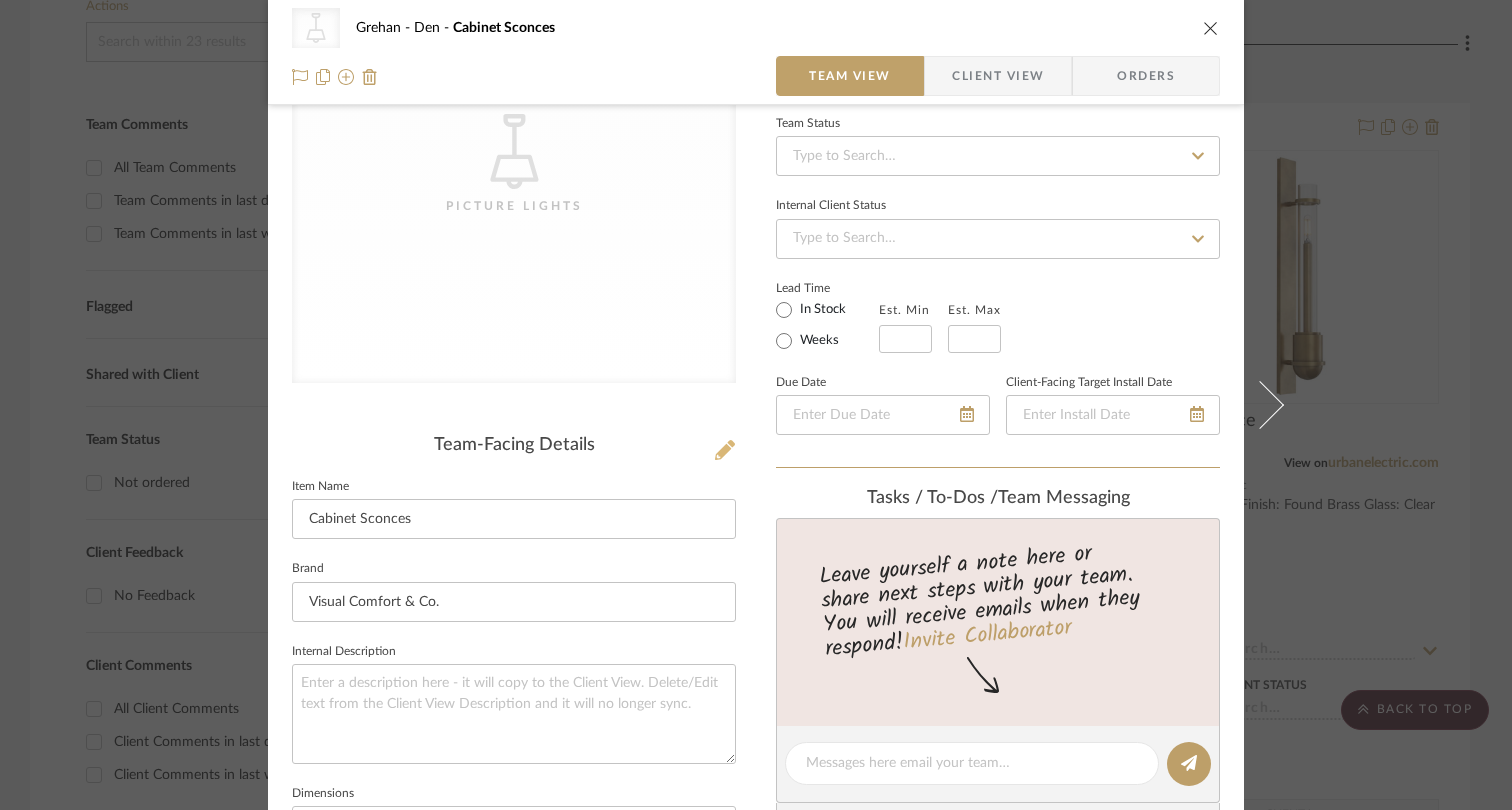 click 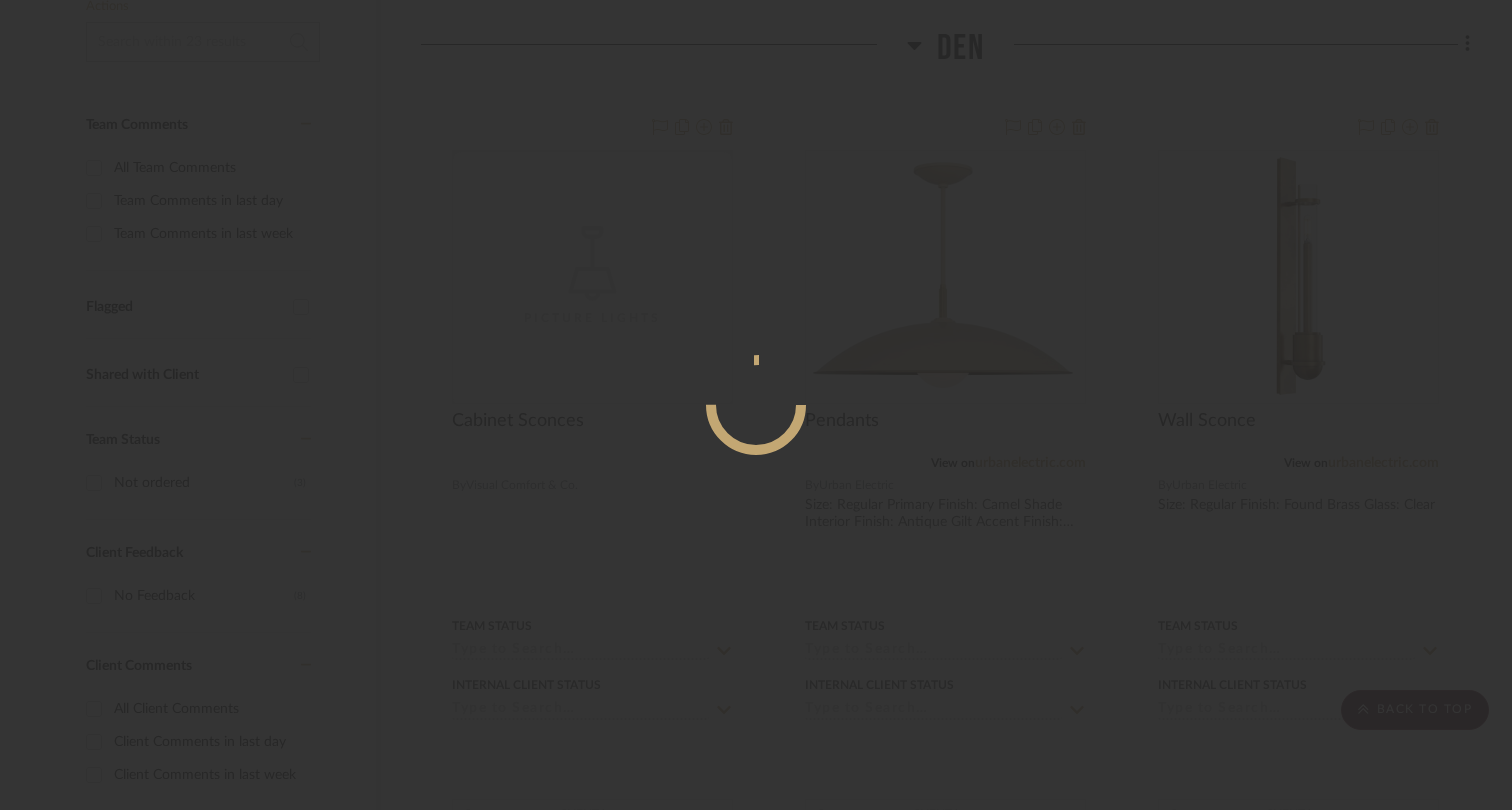scroll, scrollTop: 0, scrollLeft: 0, axis: both 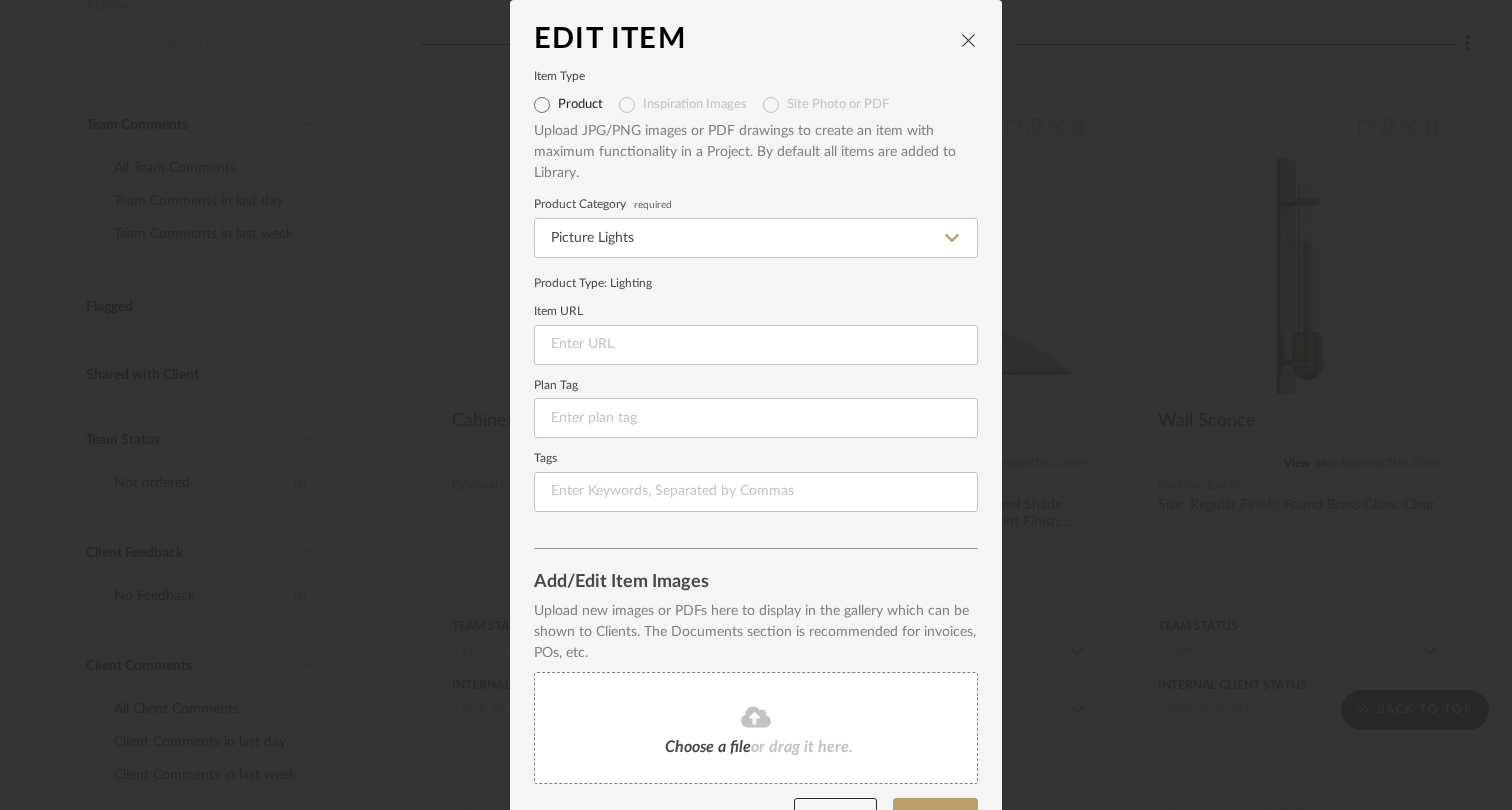 click on "Upload new images or PDFs here to display in the gallery which can be shown to Clients. The Documents section is recommended for invoices, POs, etc.  Choose a file  or drag it here." 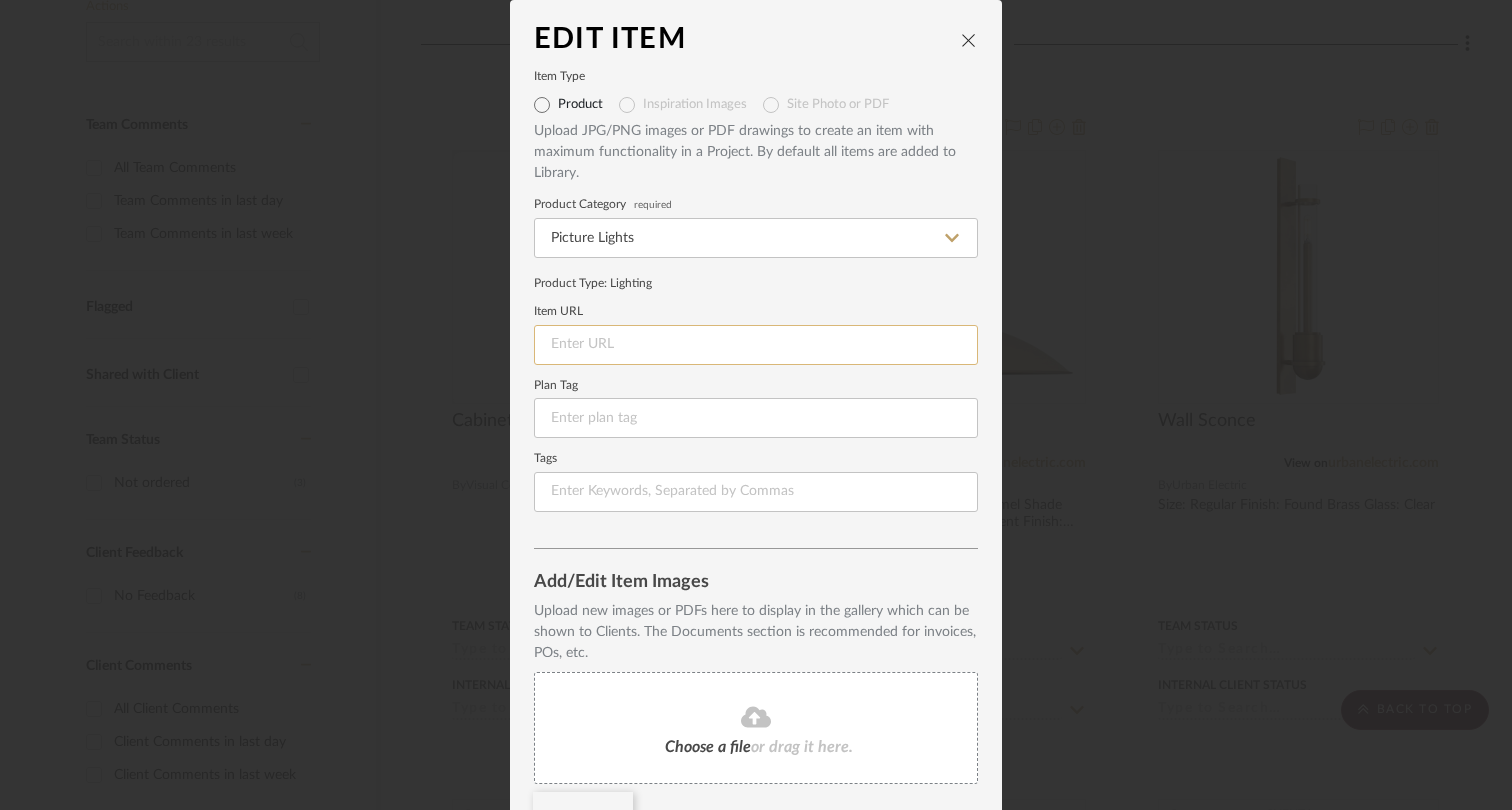 click at bounding box center (756, 345) 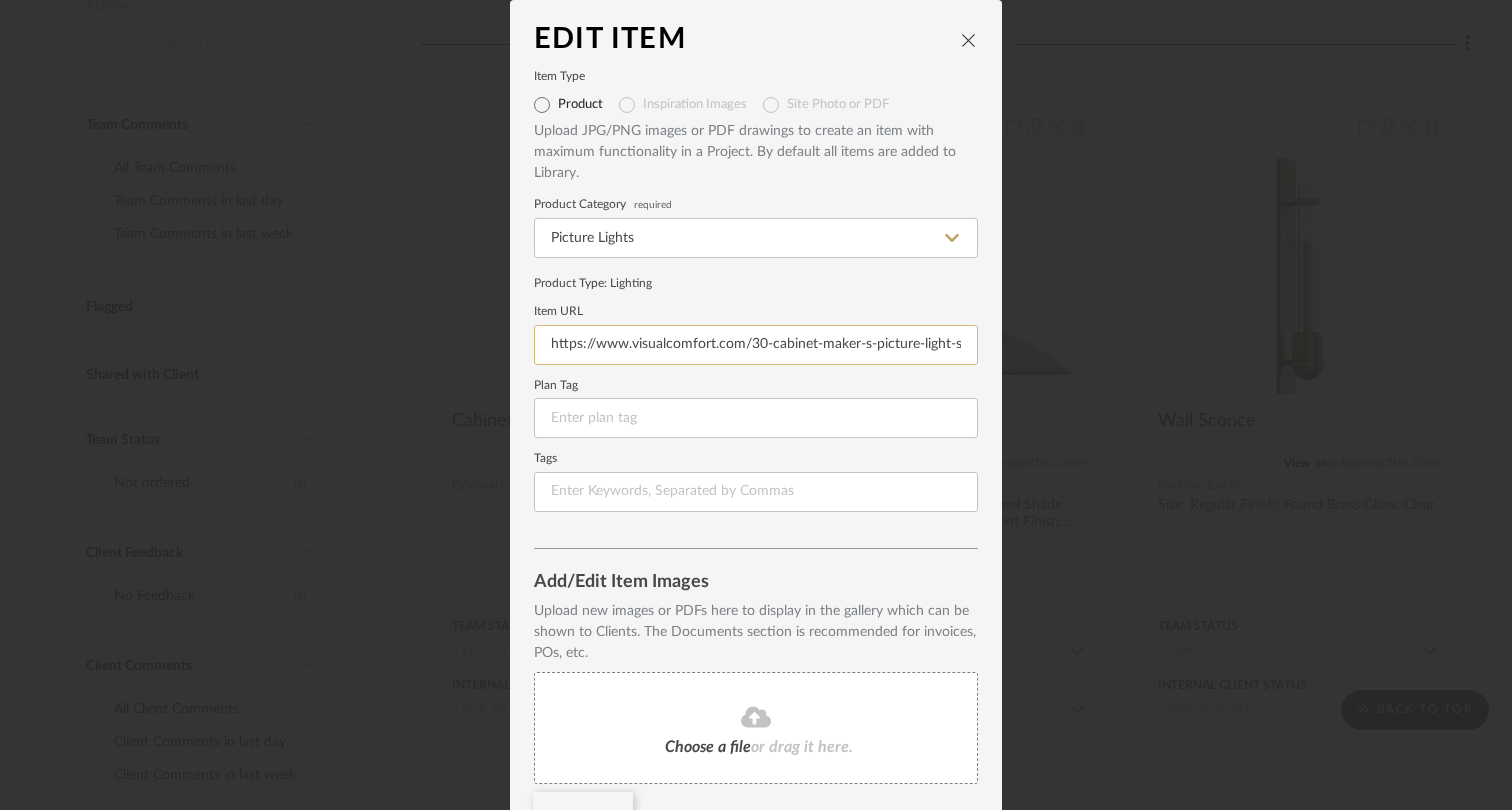 scroll, scrollTop: 0, scrollLeft: 1541, axis: horizontal 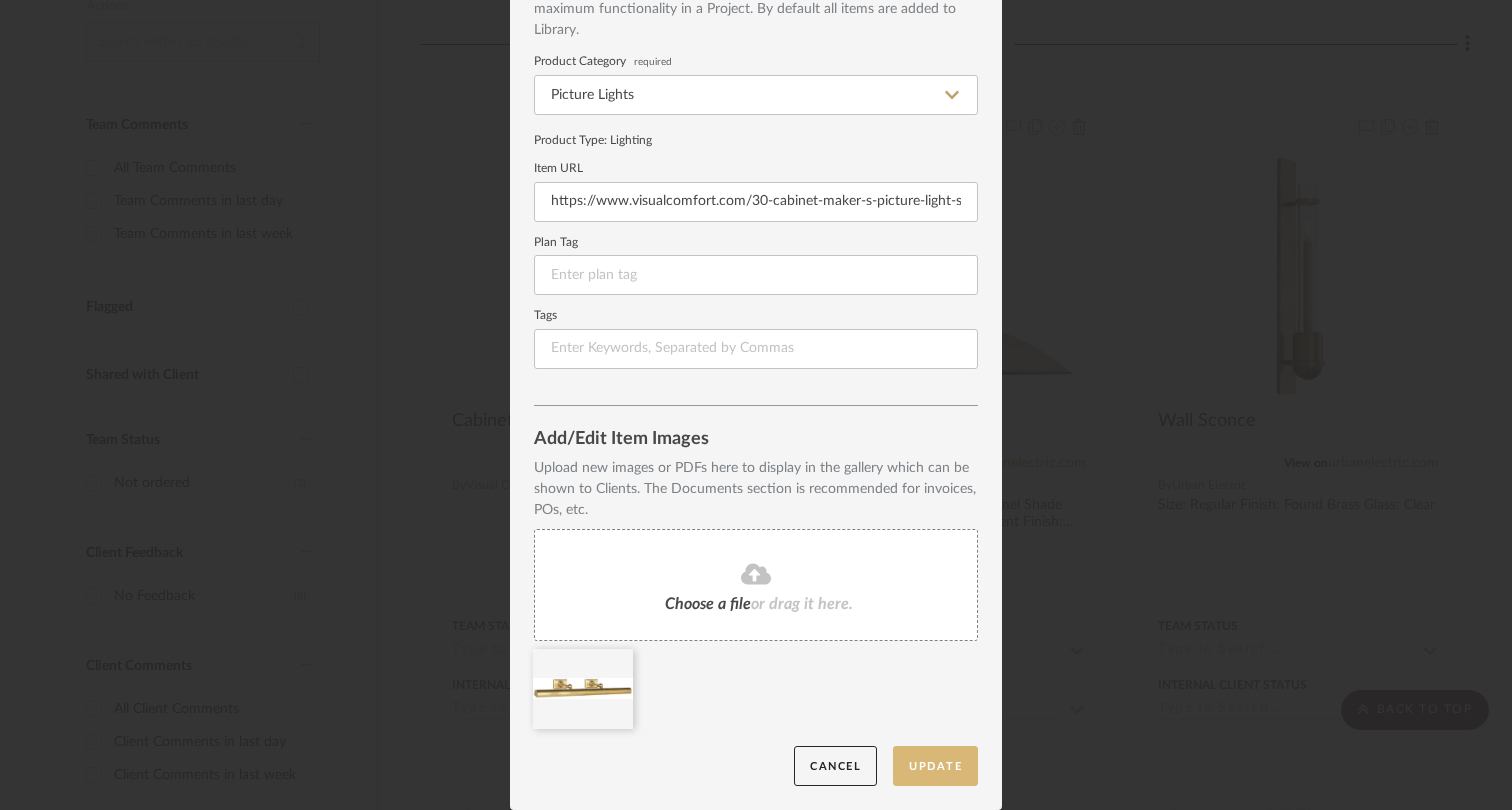 click on "Update" at bounding box center (935, 766) 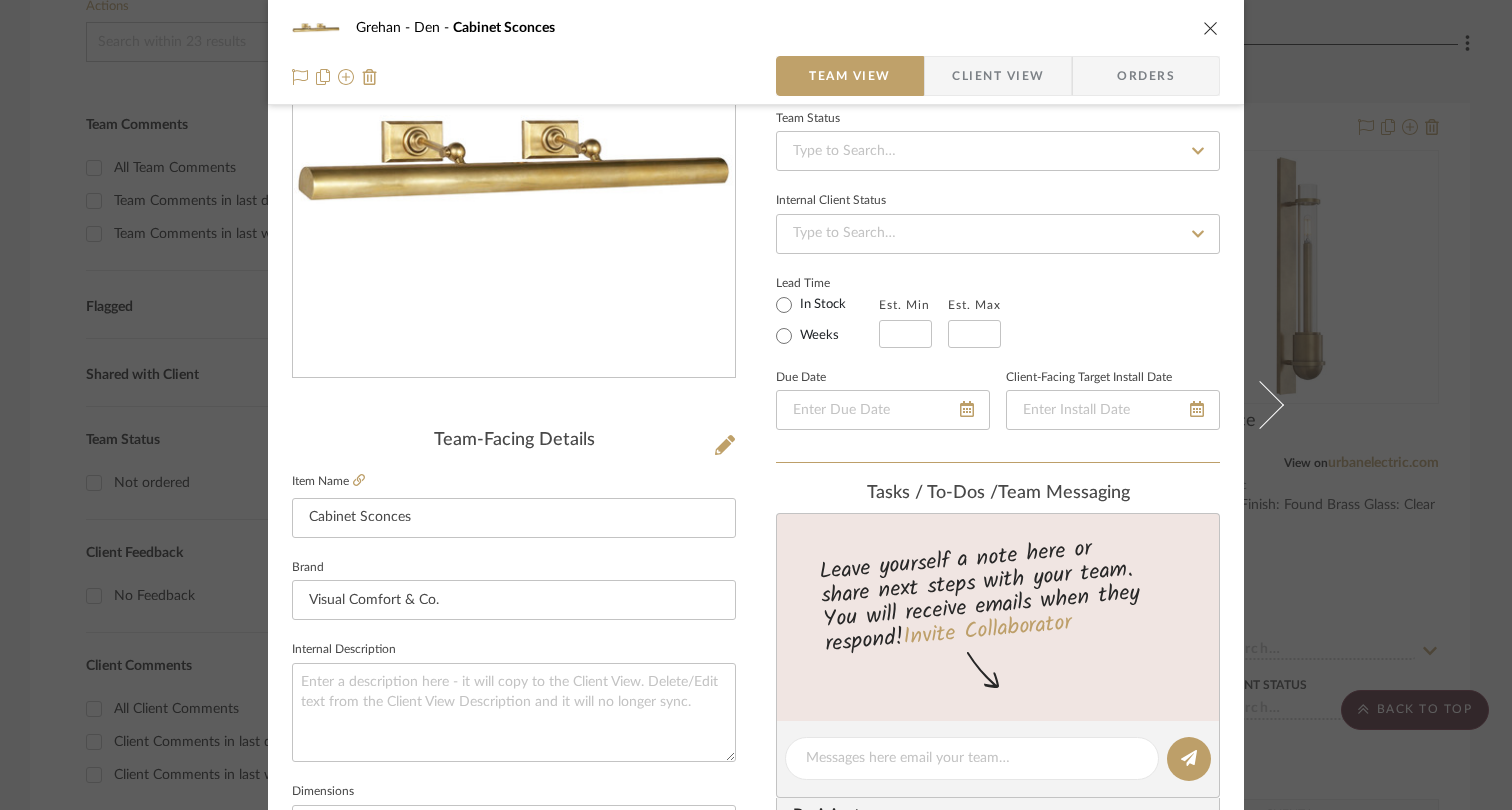 scroll, scrollTop: 369, scrollLeft: 0, axis: vertical 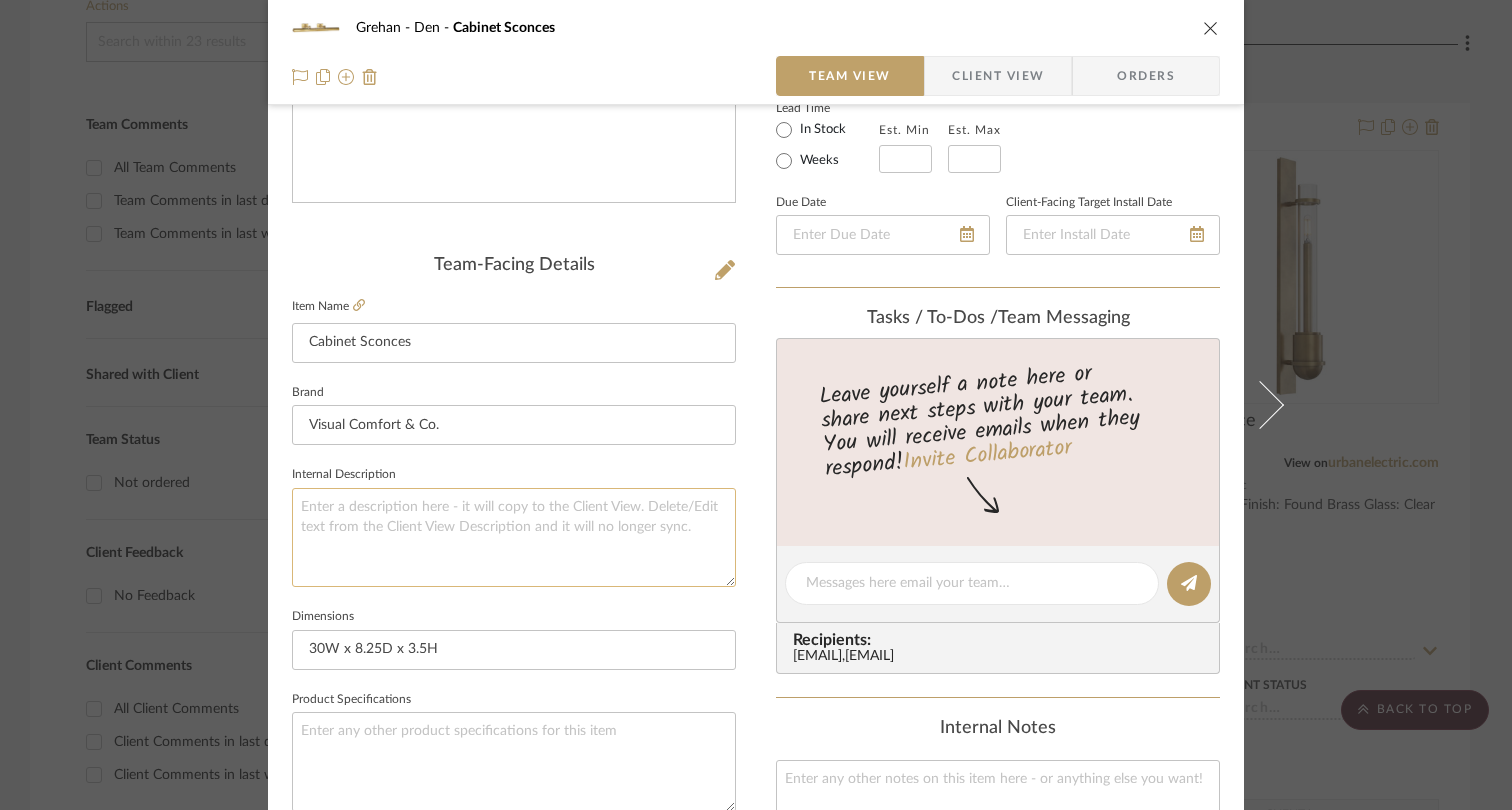 click 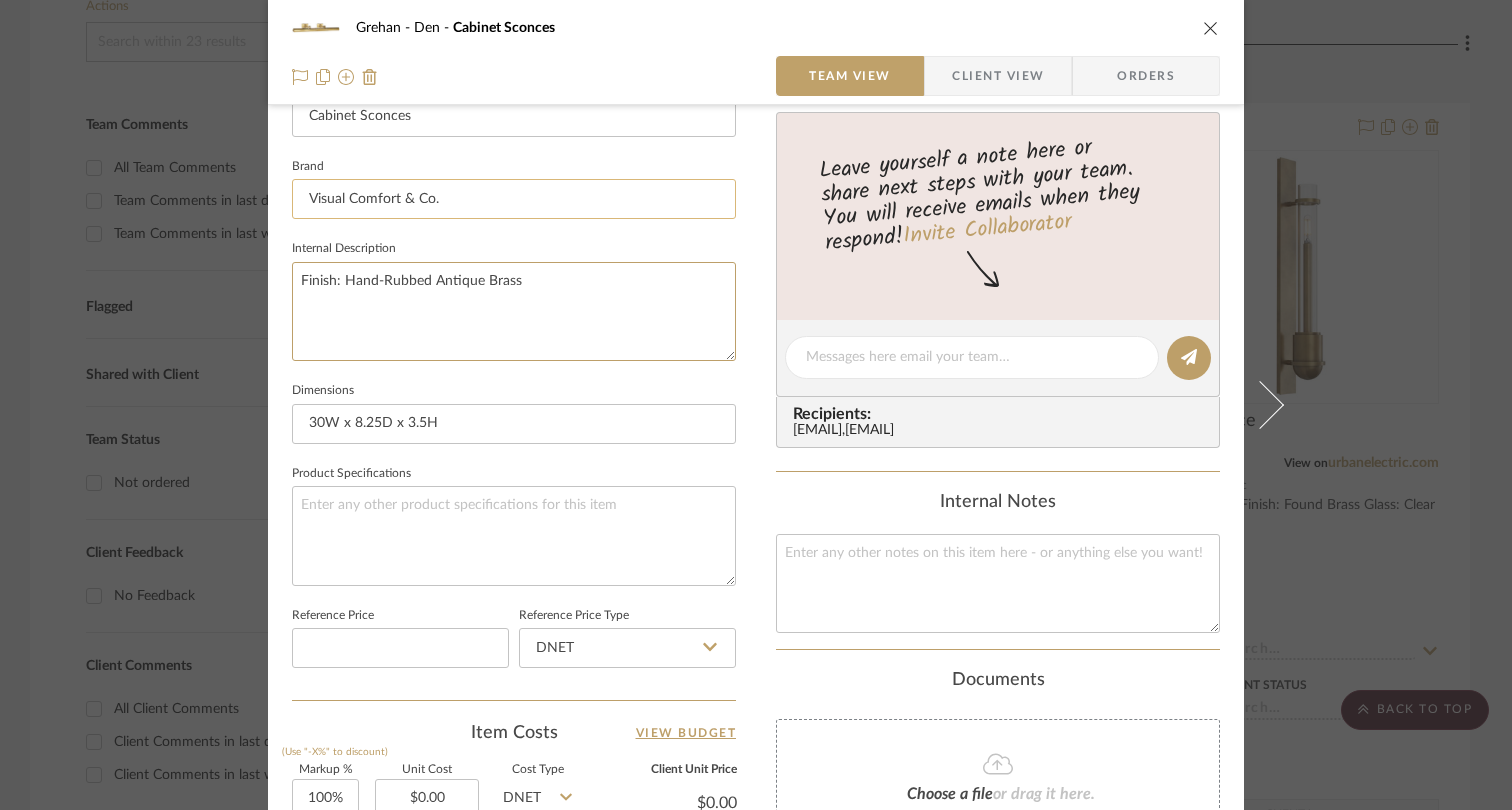 scroll, scrollTop: 598, scrollLeft: 0, axis: vertical 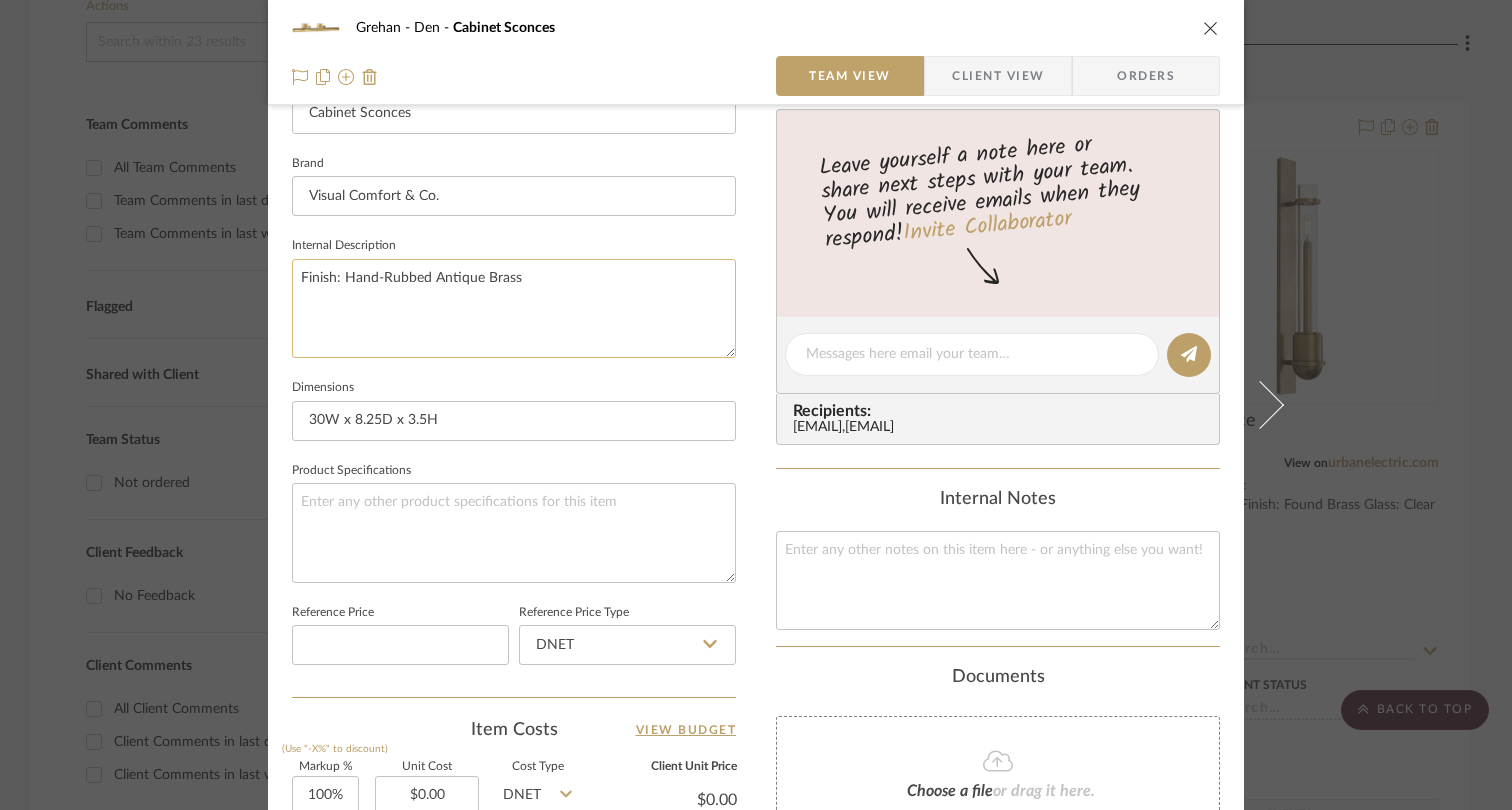 click on "Finish: Hand-Rubbed Antique Brass" 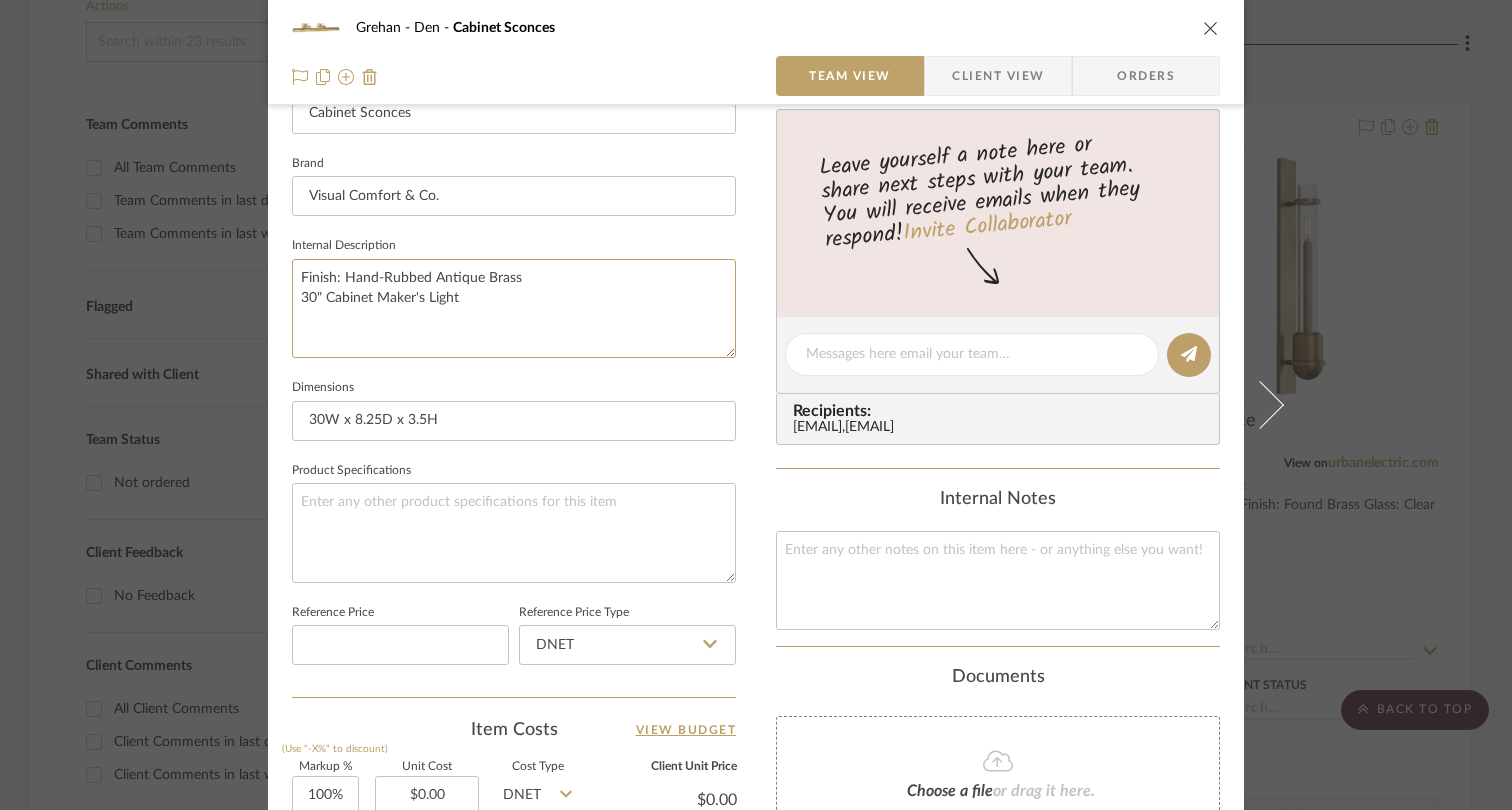 drag, startPoint x: 482, startPoint y: 304, endPoint x: 213, endPoint y: 283, distance: 269.81845 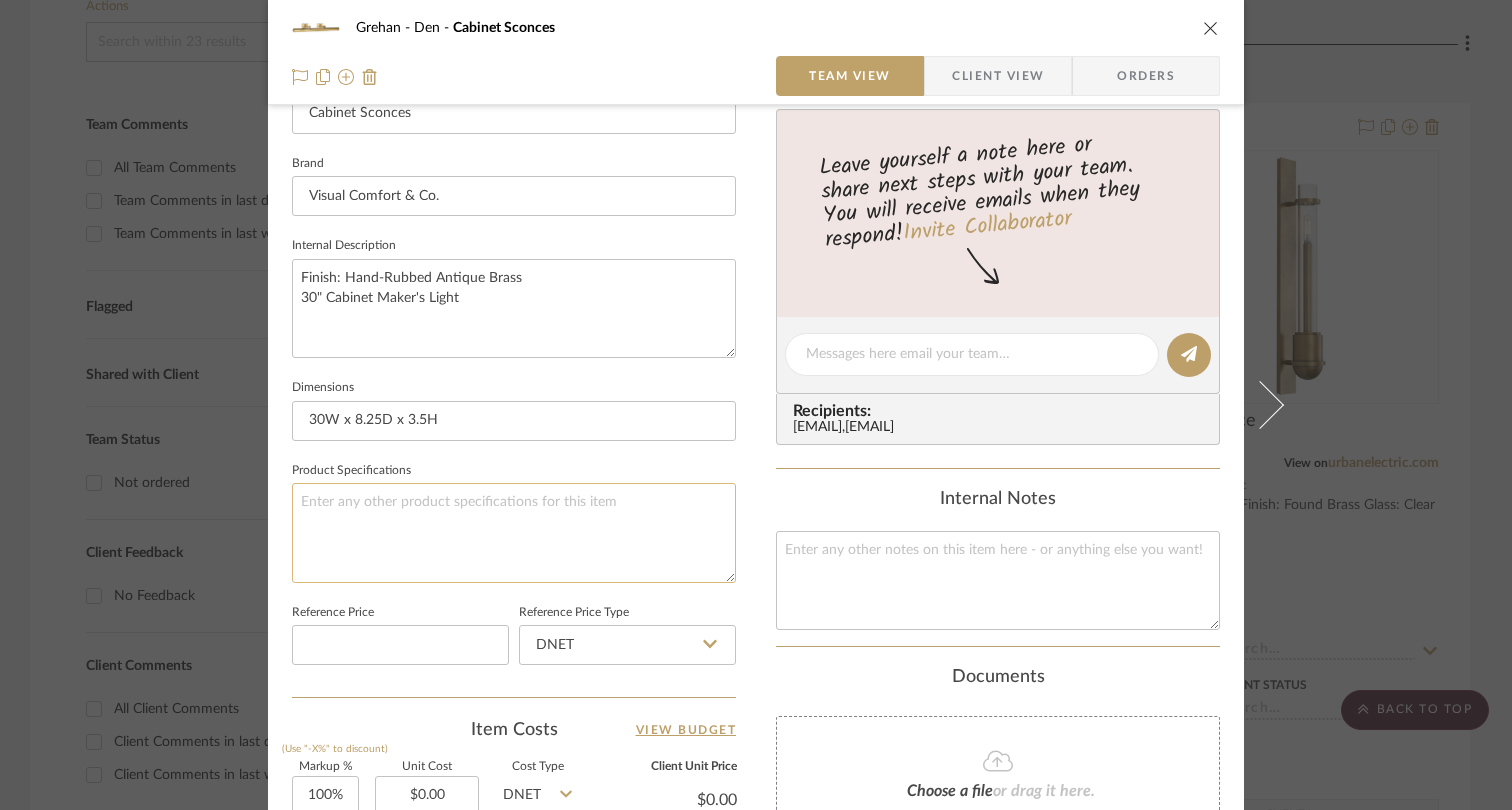 click 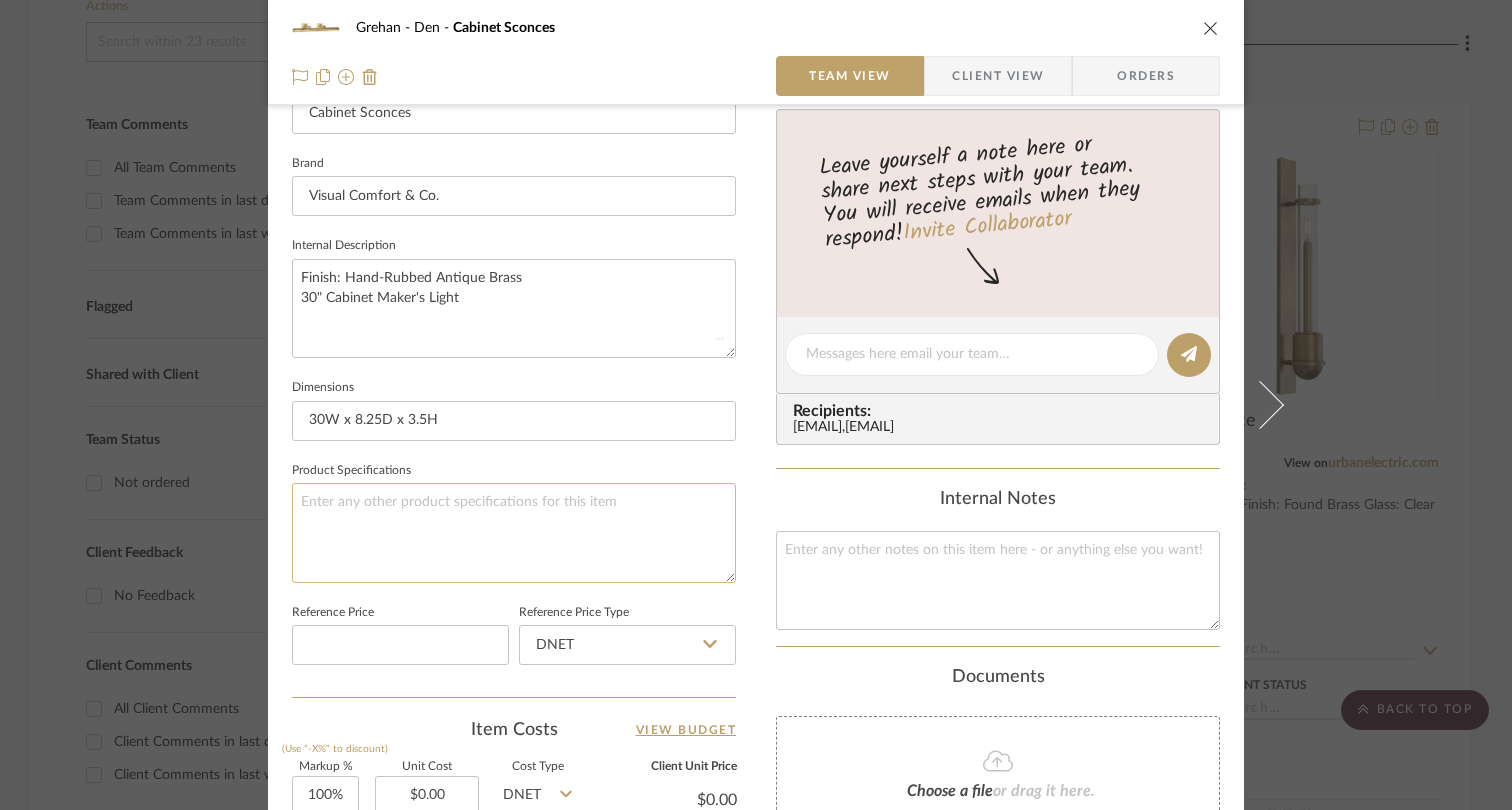 paste on "Finish: Hand-Rubbed Antique Brass
30" Cabinet Maker's Light" 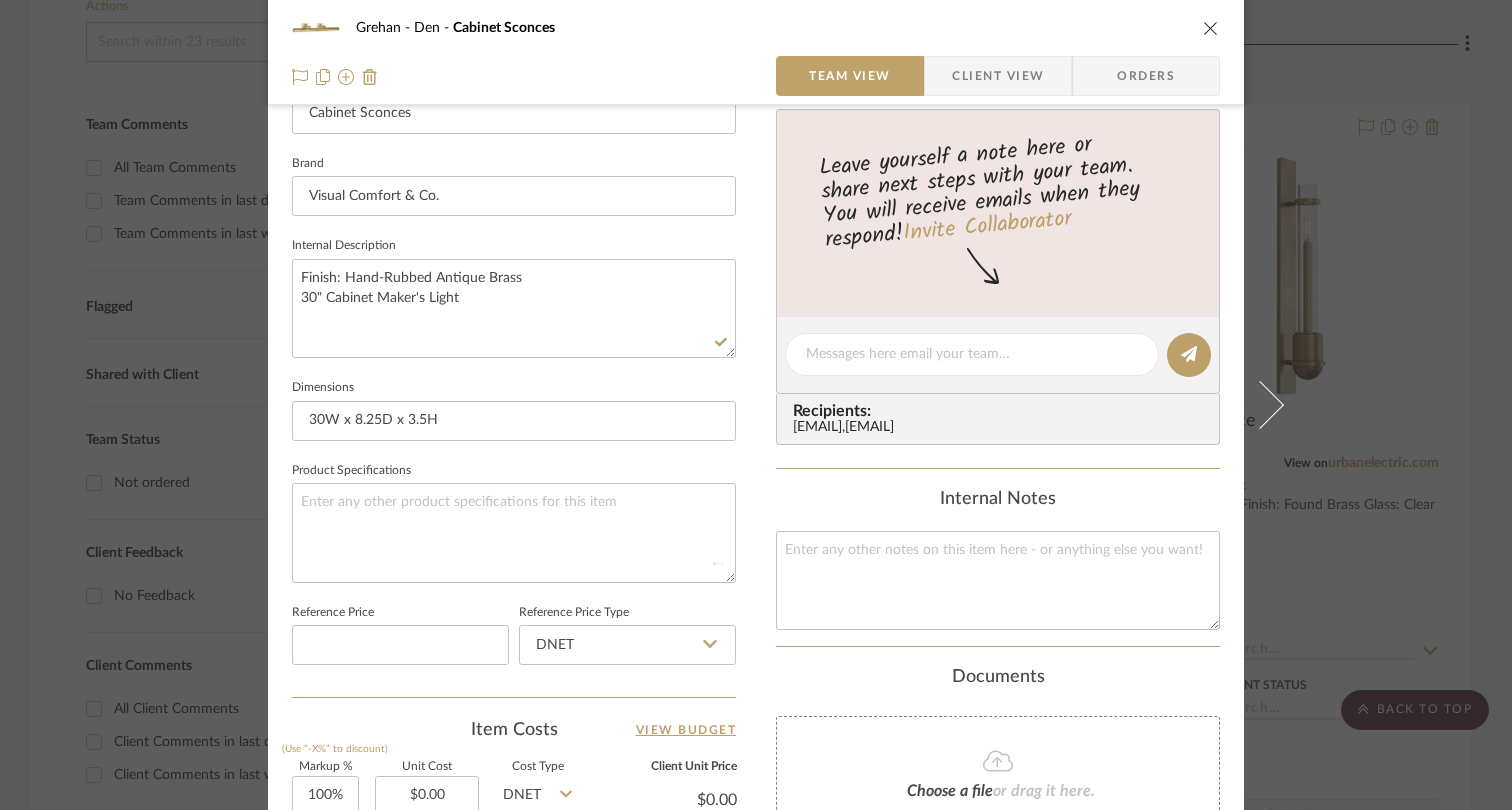 click on "Grehan Den Cabinet Sconces Team View Client View Orders  Team-Facing Details   Item Name  Cabinet Sconces  Brand  Visual Comfort & Co.  Internal Description  Finish: Hand-Rubbed Antique Brass
30" Cabinet Maker's Light  Dimensions  30W x 8.25D x 3.5H  Product Specifications   Reference Price   Reference Price Type  DNET  Item Costs   View Budget   Markup %  (Use "-X%" to discount) 100%  Unit Cost  $0.00  Cost Type  DNET  Client Unit Price  $0.00  Quantity  1  Unit Type  Each  Subtotal   $0.00   Tax %  10%  Total Tax   $0.00   Shipping Cost  $0.00  Ship. Markup %  0% Taxable  Total Shipping   $0.00  Total Client Price  $0.00  Your Cost  $0.00  Your Margin  $0.00  Content here copies to Client View - confirm visibility there.  Show in Client Dashboard  Bulk Manage Dashboard Settings  Include in Budget   View Budget  Team Status Internal Client Status  Lead Time  In Stock Weeks  Est. Min   Est. Max   Due Date   Client-Facing Target Install Date  Tasks / To-Dos /  team Messaging Invite Collaborator Recipients: ," at bounding box center (756, 340) 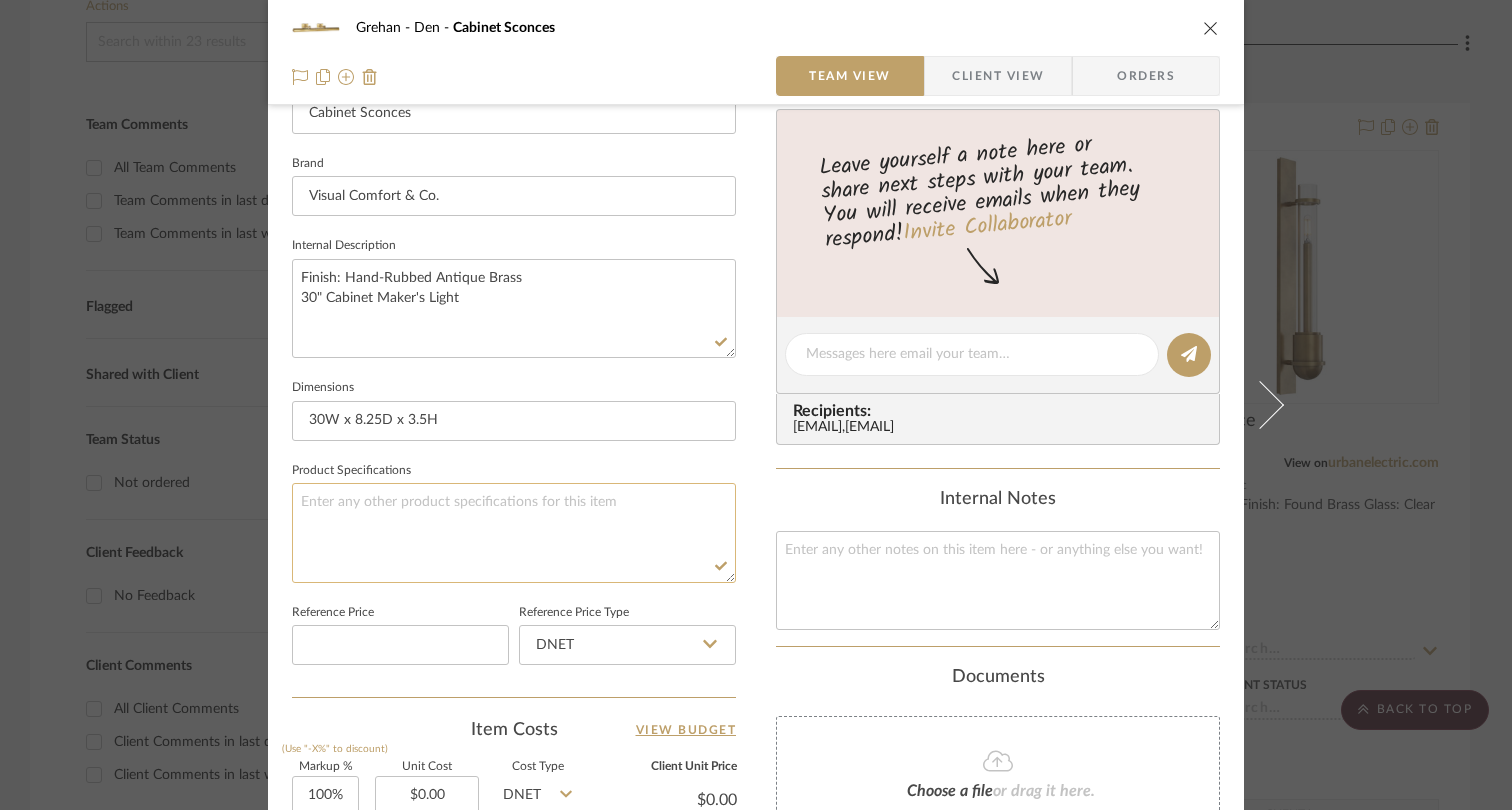 click 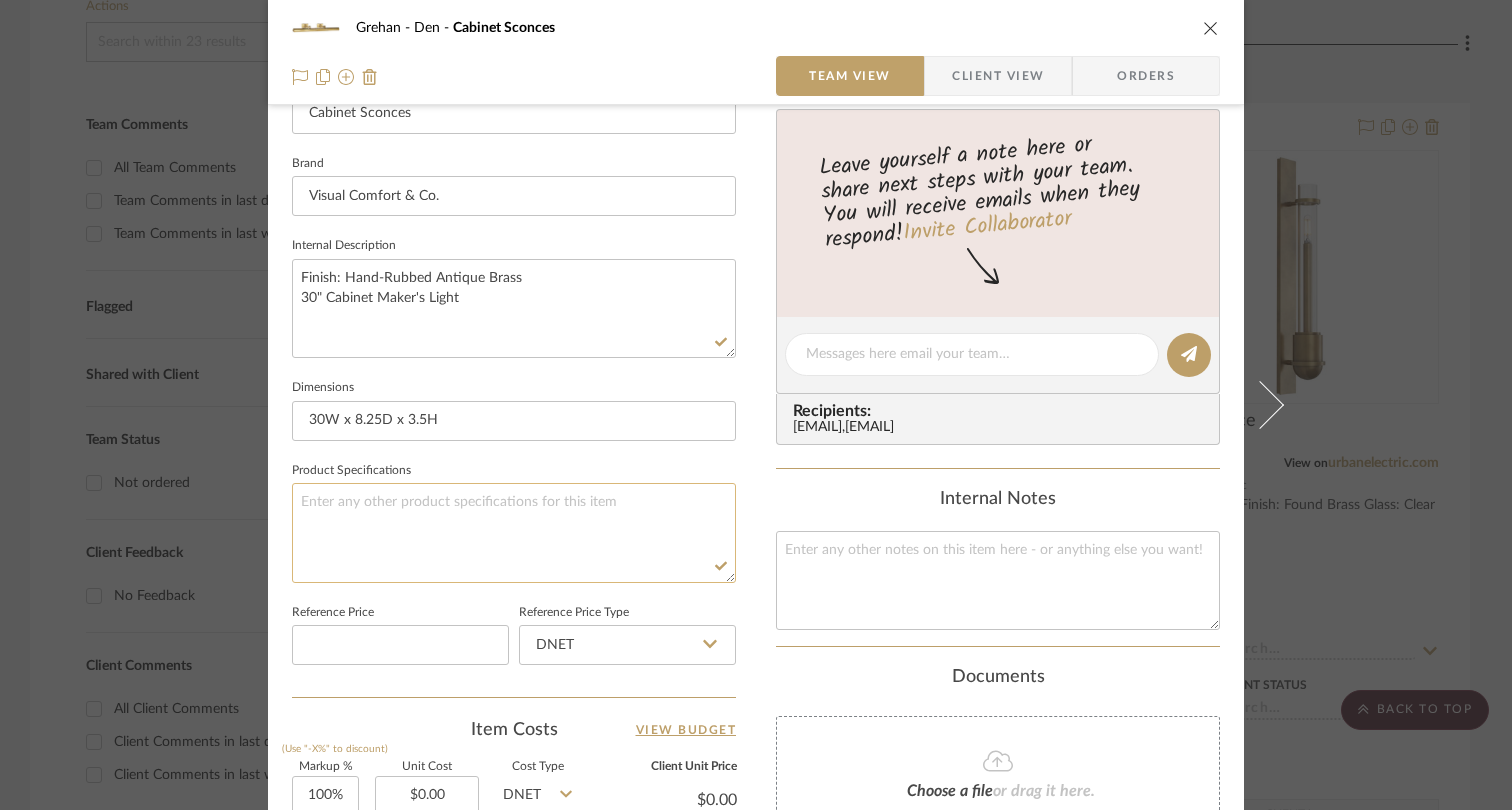 paste on "Finish: Hand-Rubbed Antique Brass
30" Cabinet Maker's Light" 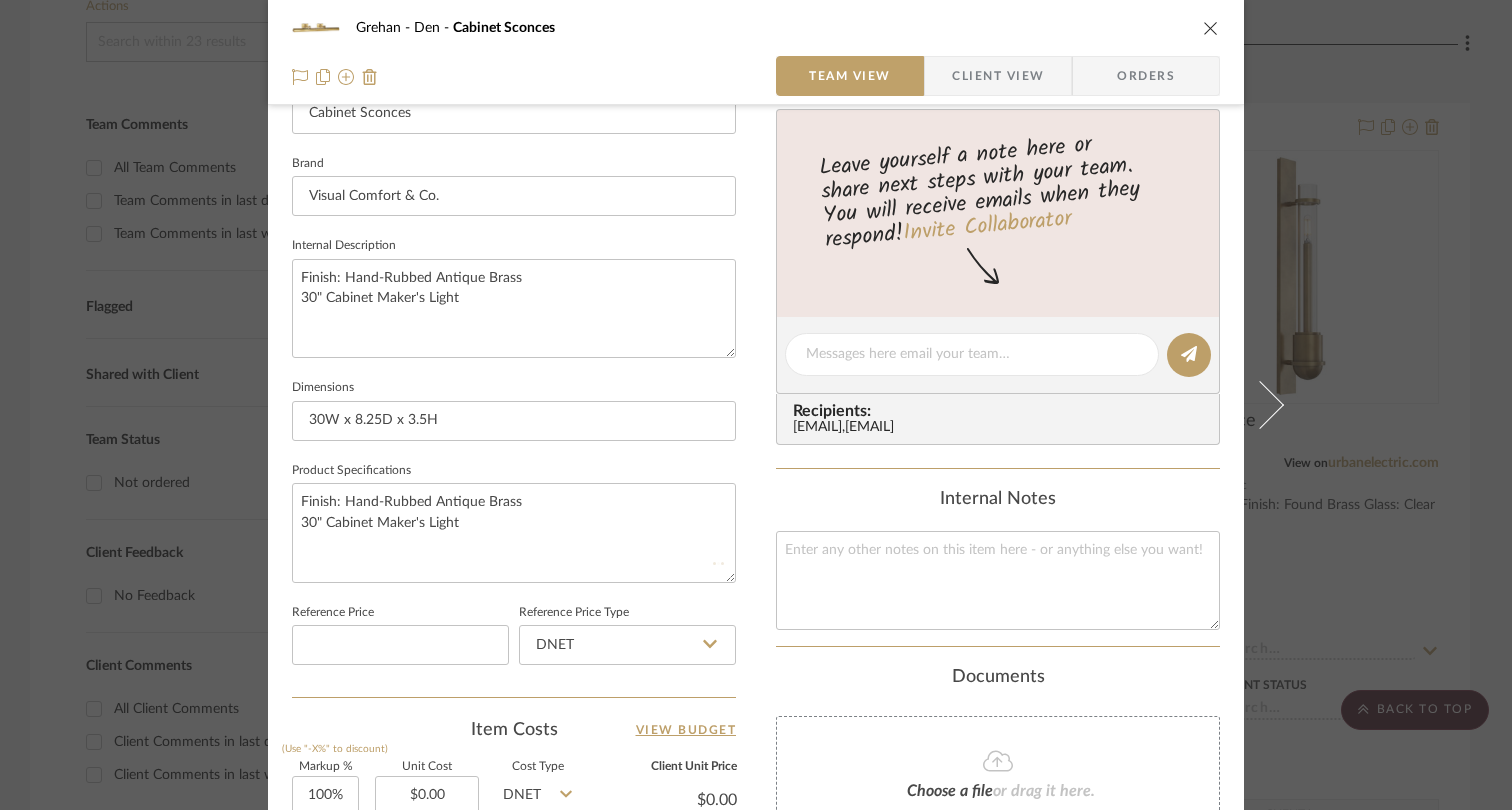 click on "Internal Notes" 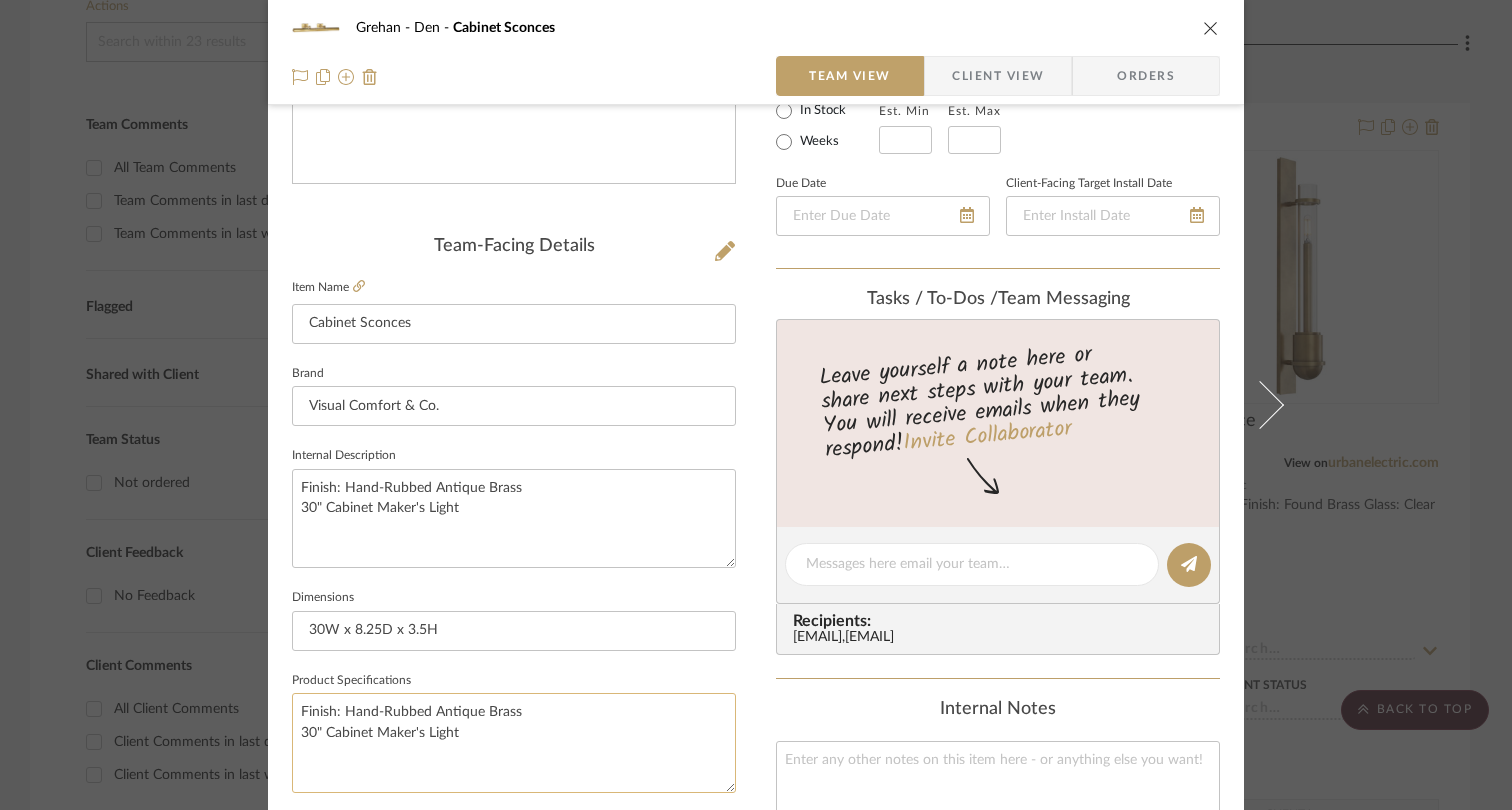 scroll, scrollTop: 0, scrollLeft: 0, axis: both 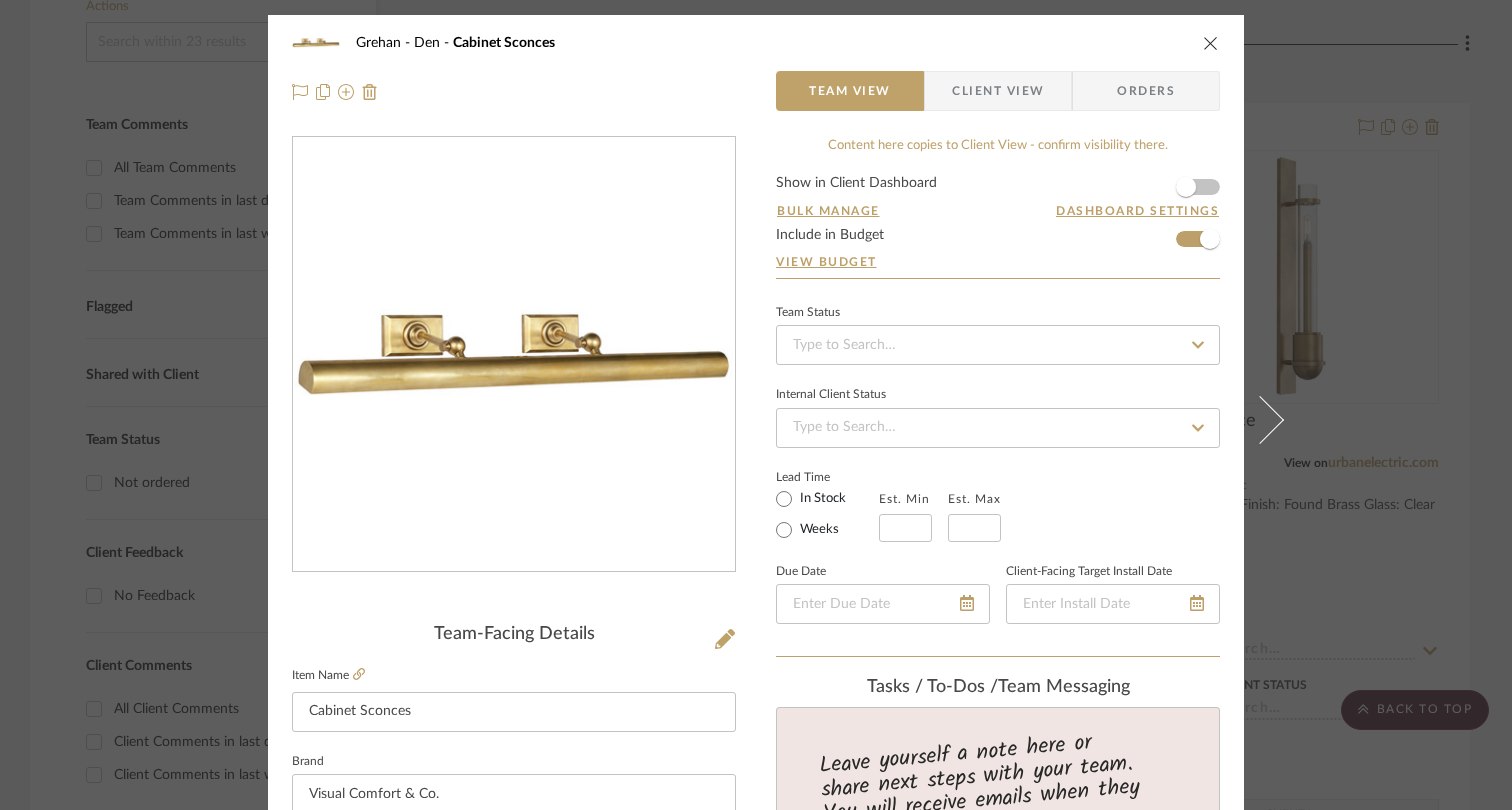 click at bounding box center [1211, 43] 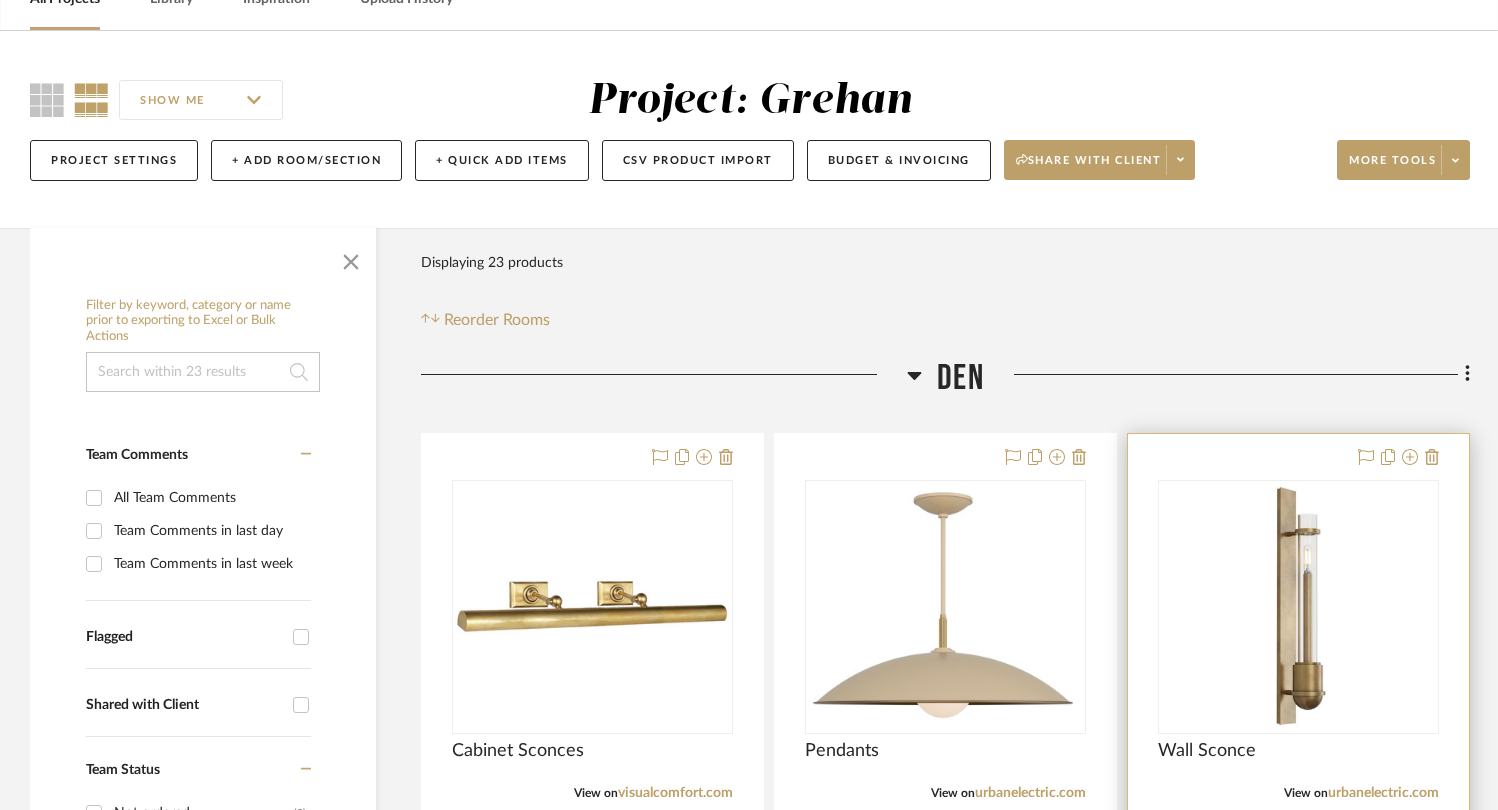 scroll, scrollTop: 123, scrollLeft: 0, axis: vertical 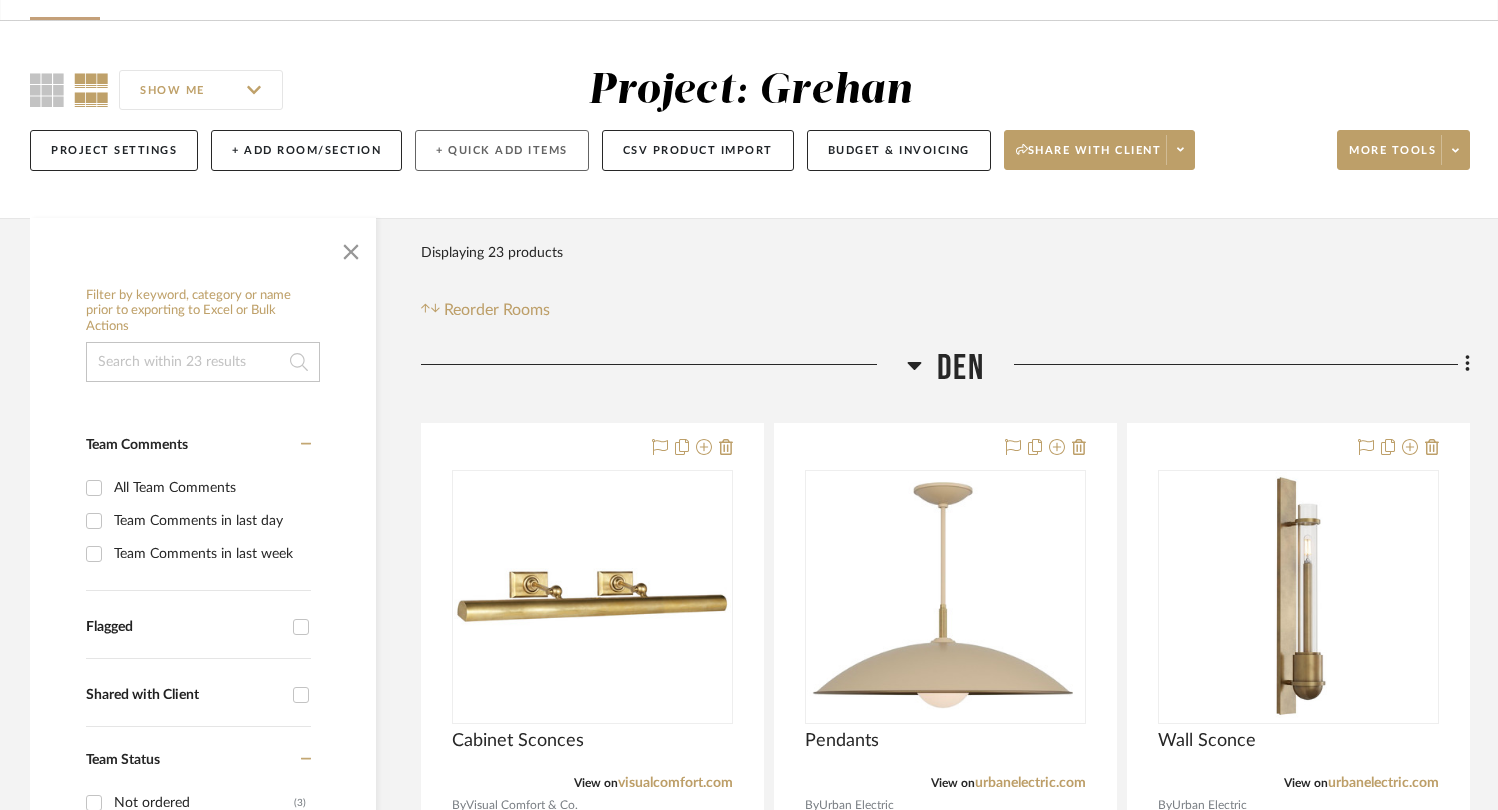 click on "+ Quick Add Items" 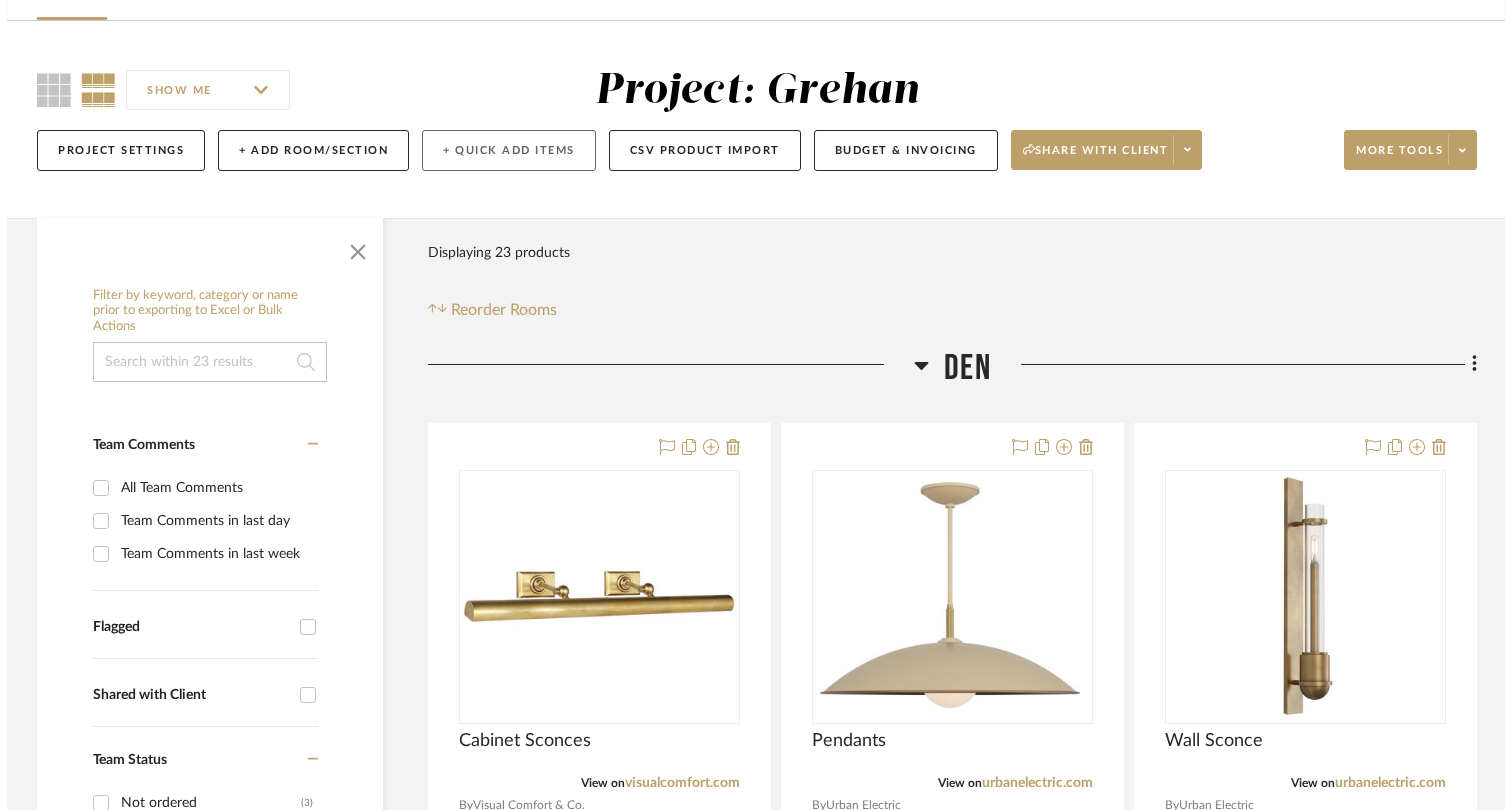 scroll, scrollTop: 0, scrollLeft: 0, axis: both 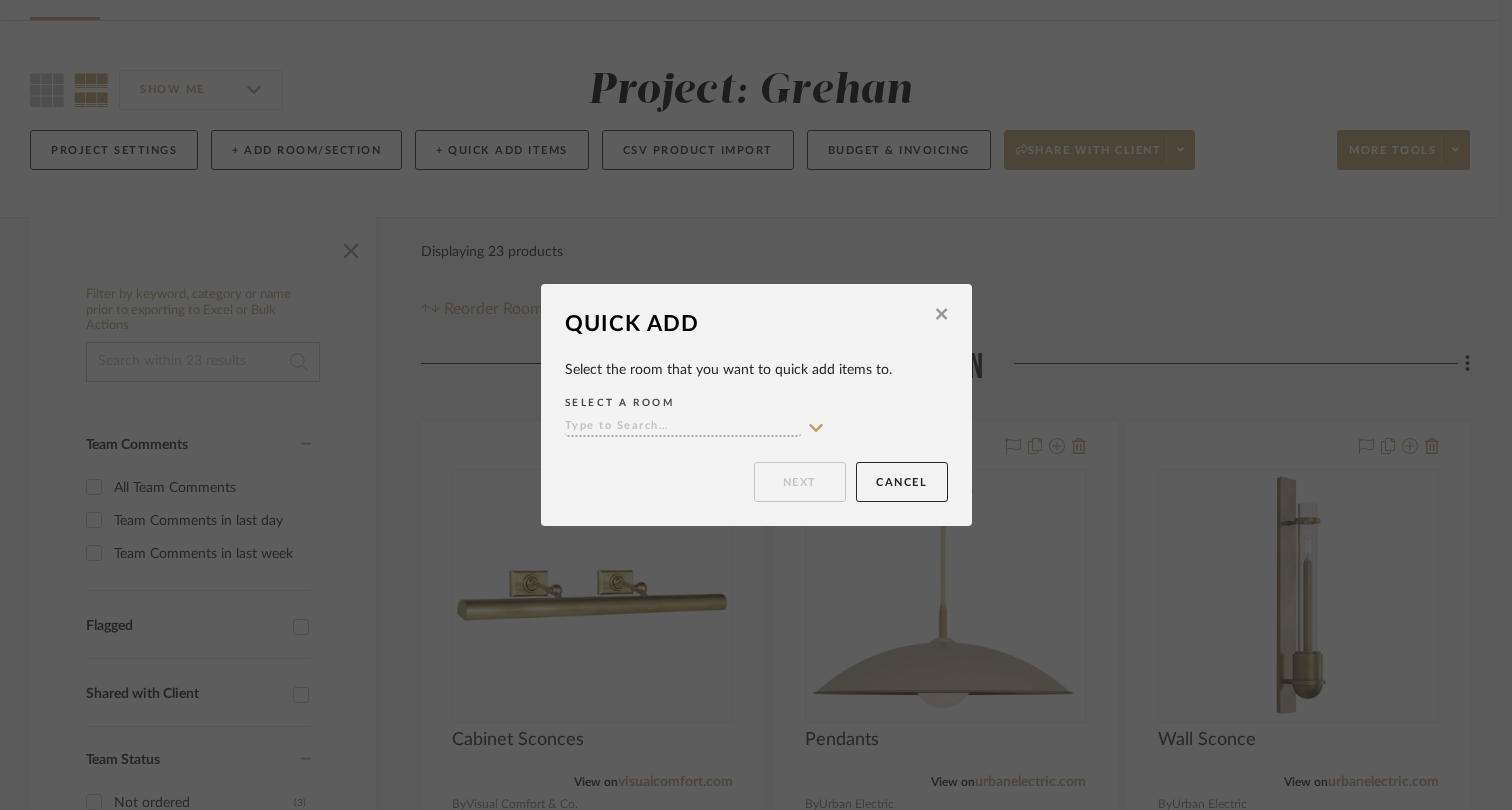 click at bounding box center [683, 427] 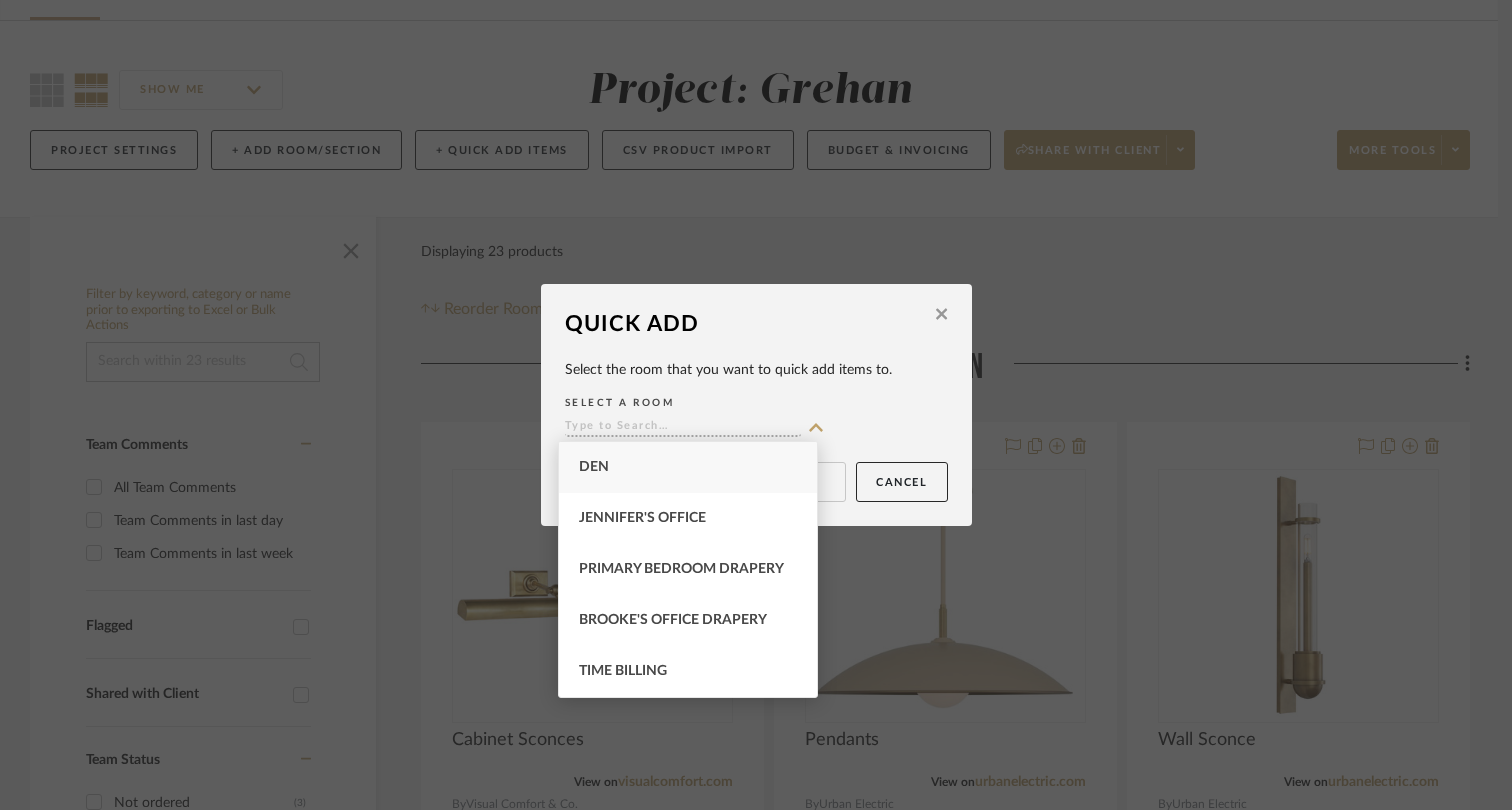 click on "Den" at bounding box center [688, 467] 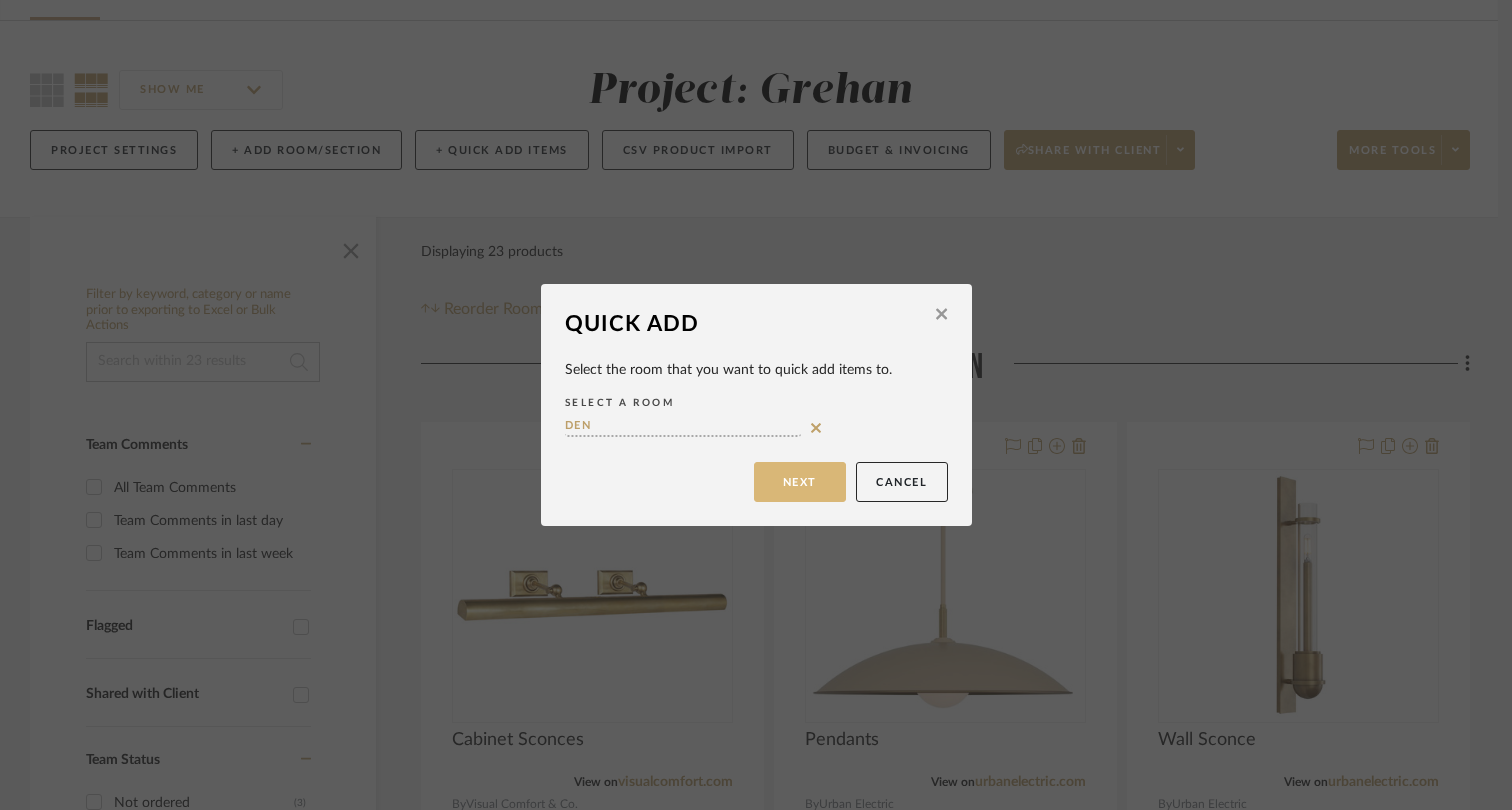 click on "Next" at bounding box center [800, 482] 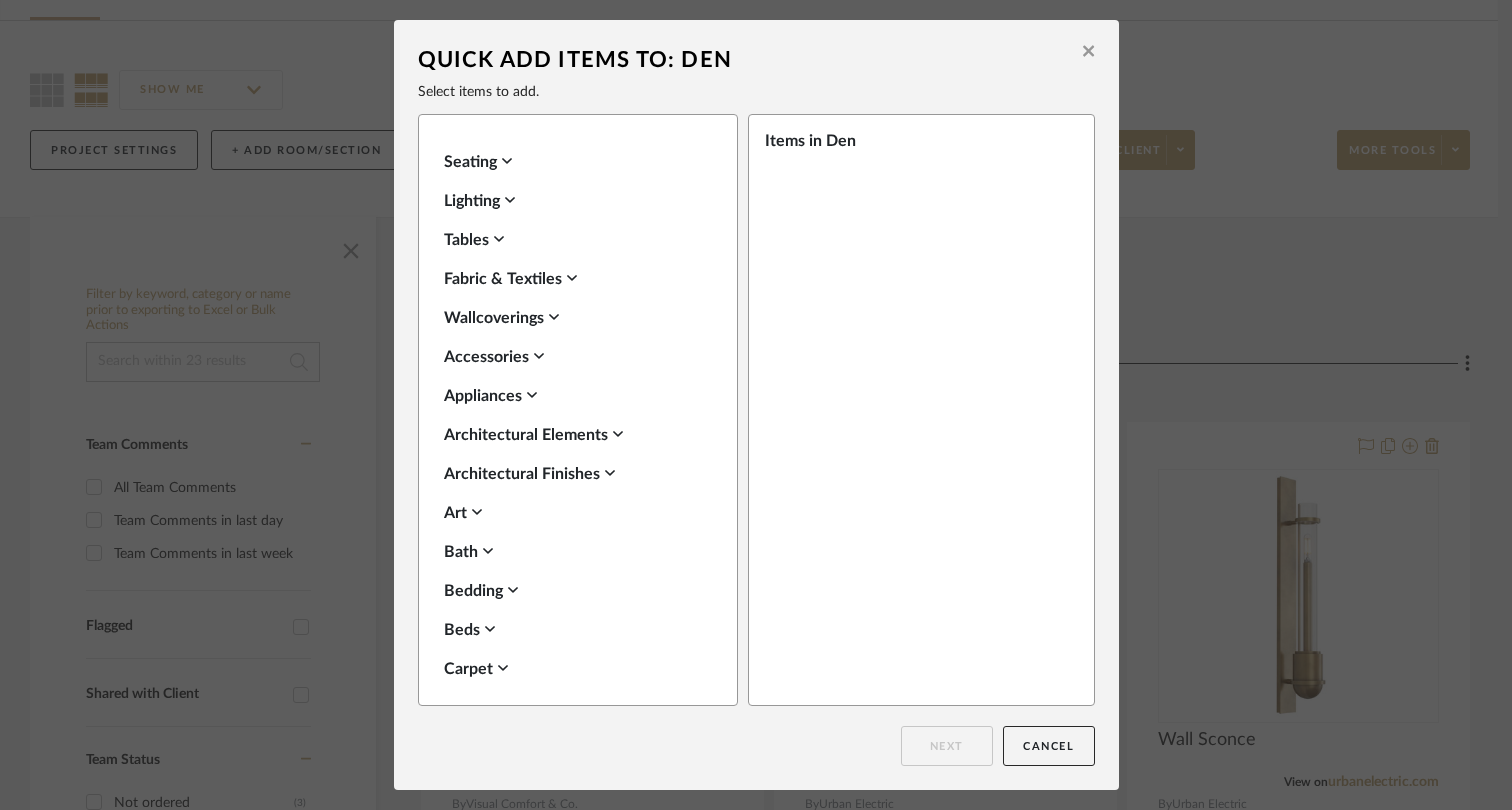 click 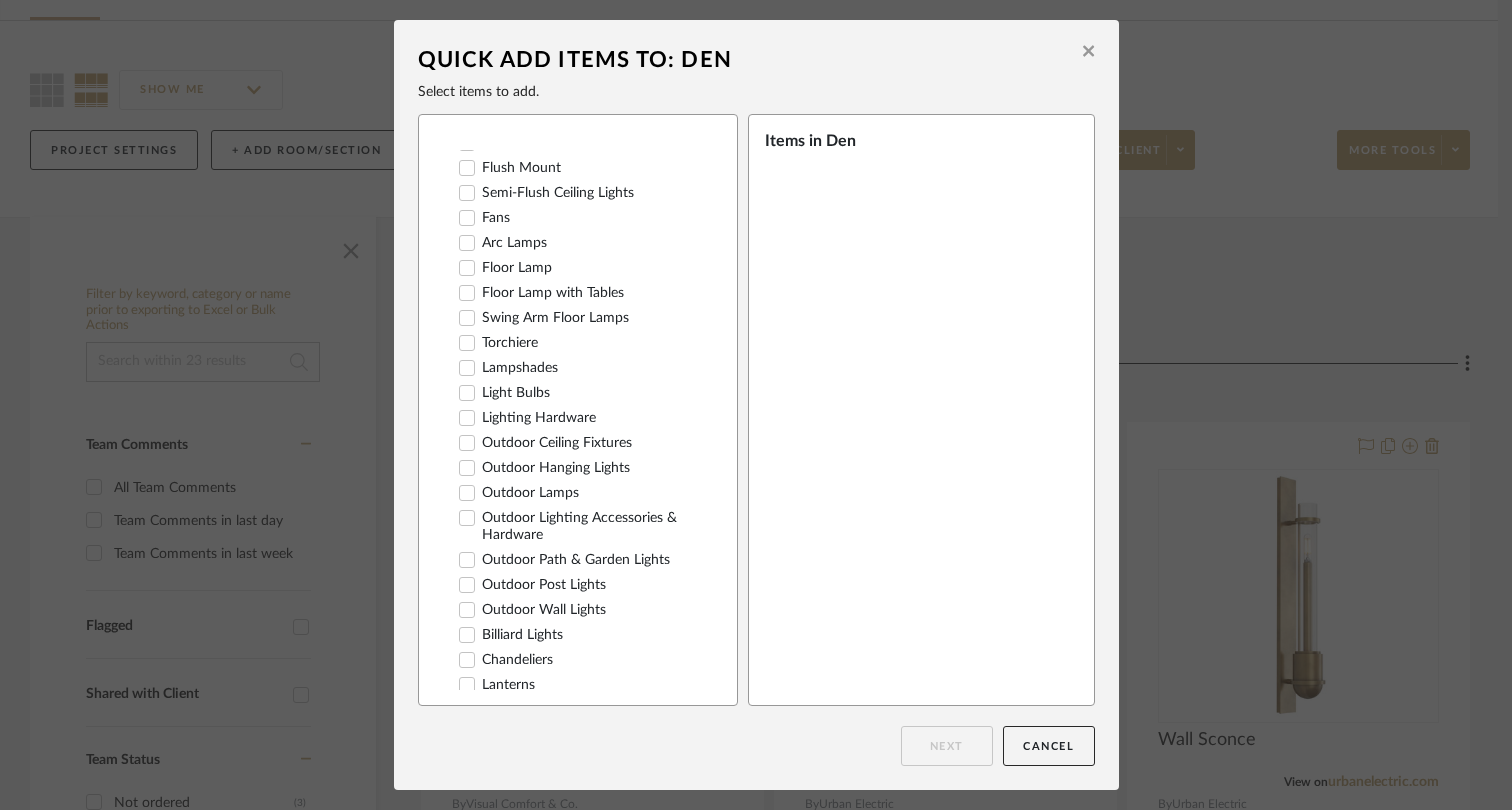 scroll, scrollTop: 120, scrollLeft: 0, axis: vertical 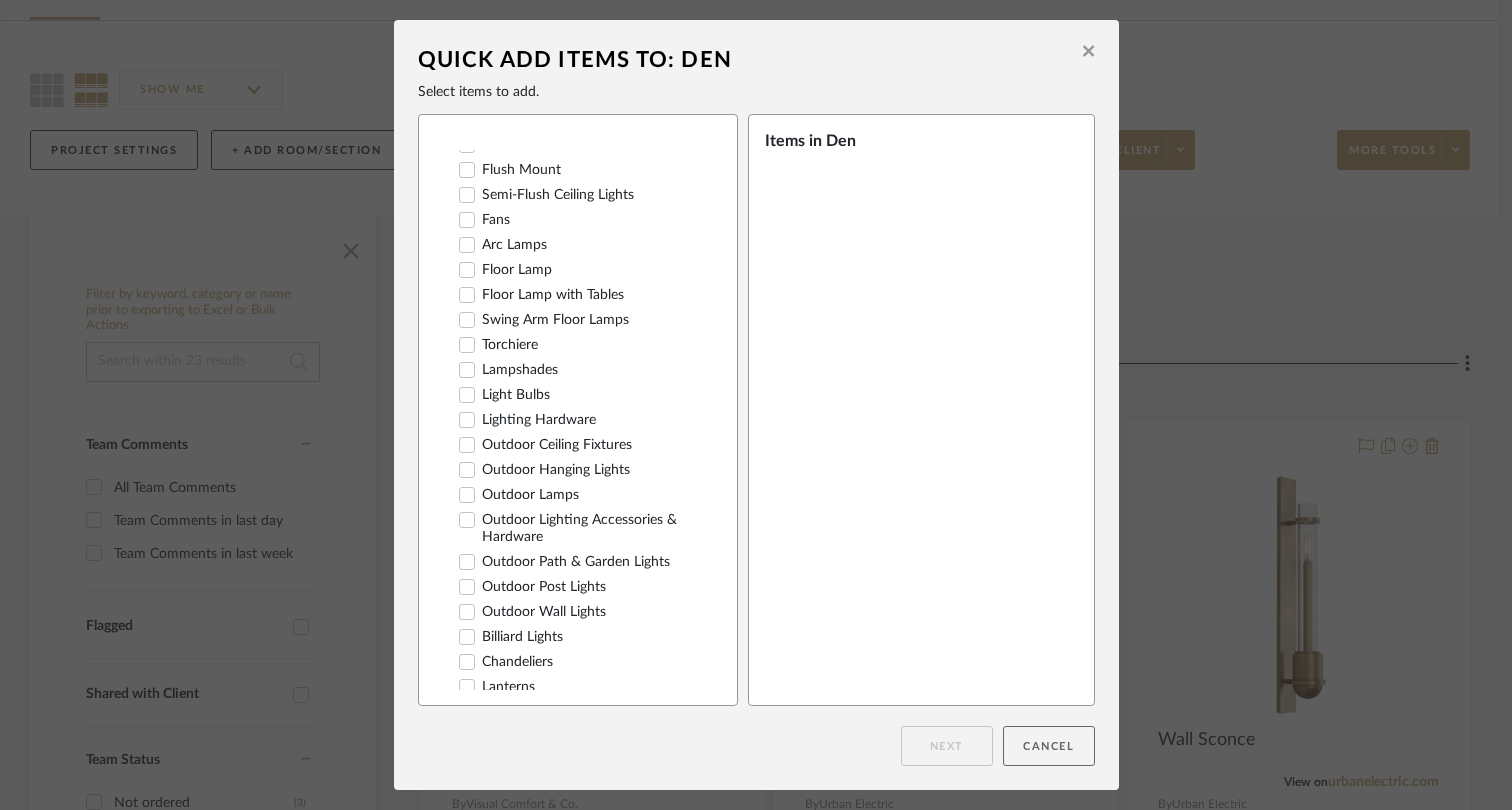 click on "Cancel" at bounding box center (1049, 746) 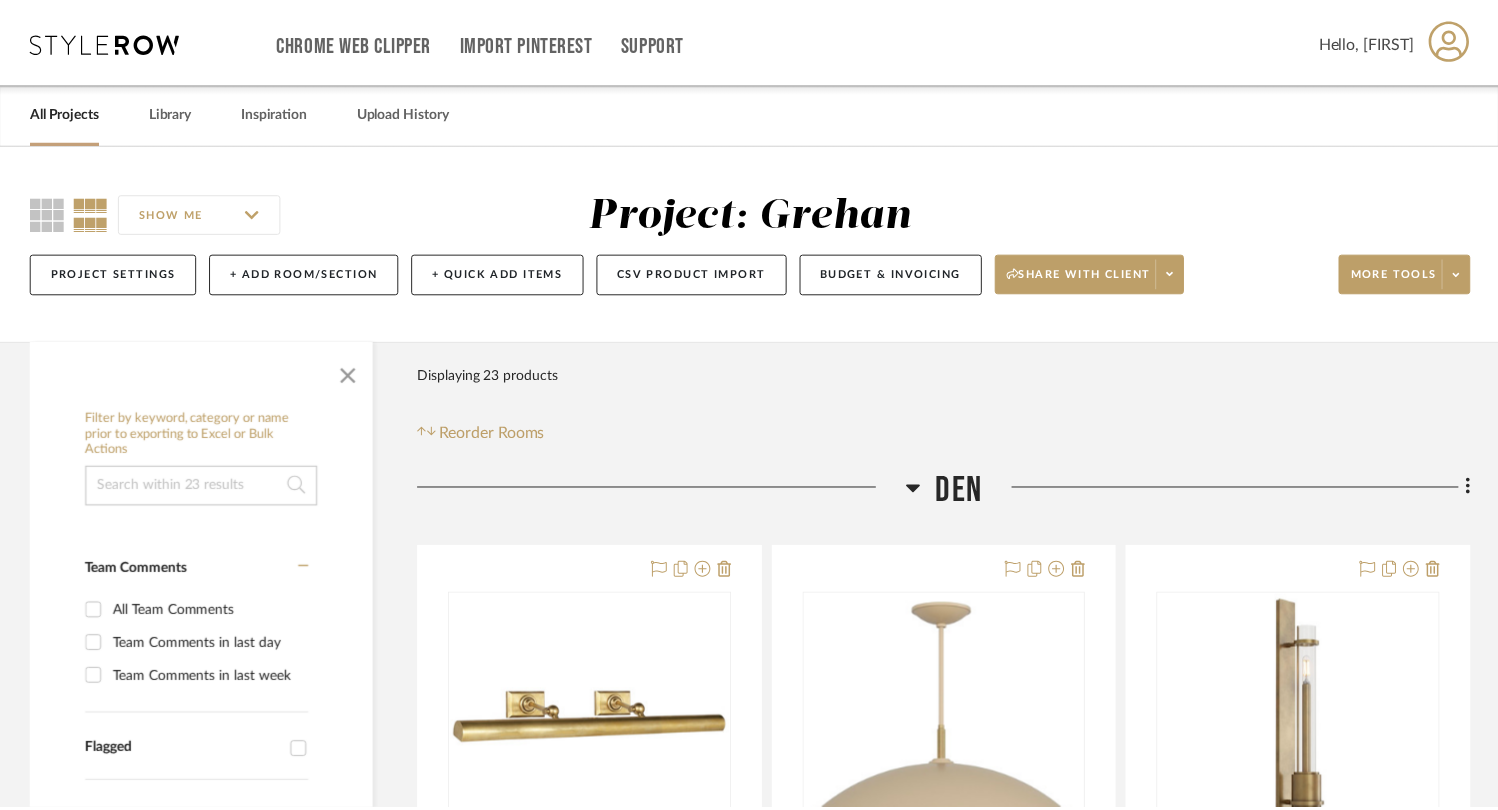 scroll, scrollTop: 123, scrollLeft: 0, axis: vertical 